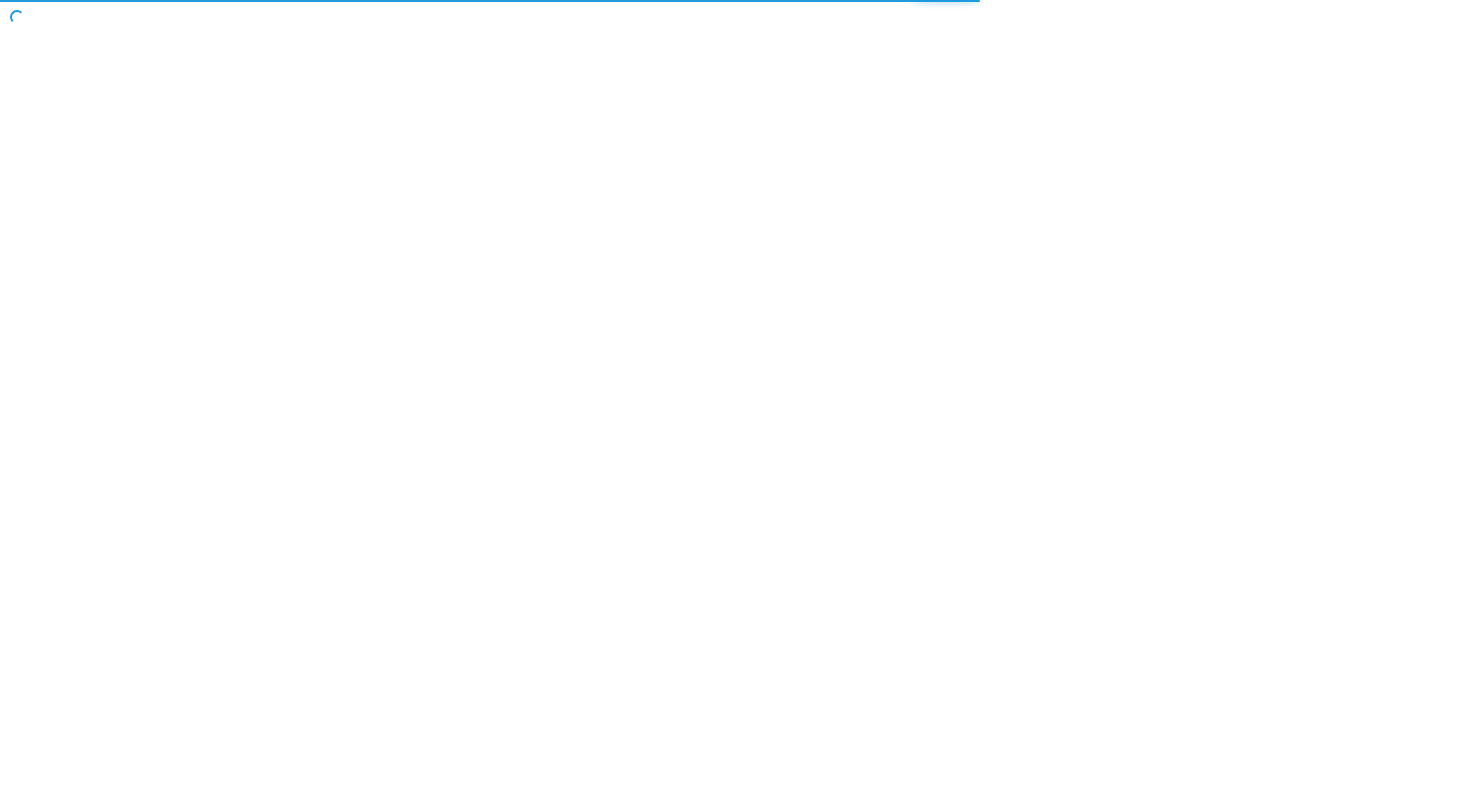 scroll, scrollTop: 0, scrollLeft: 0, axis: both 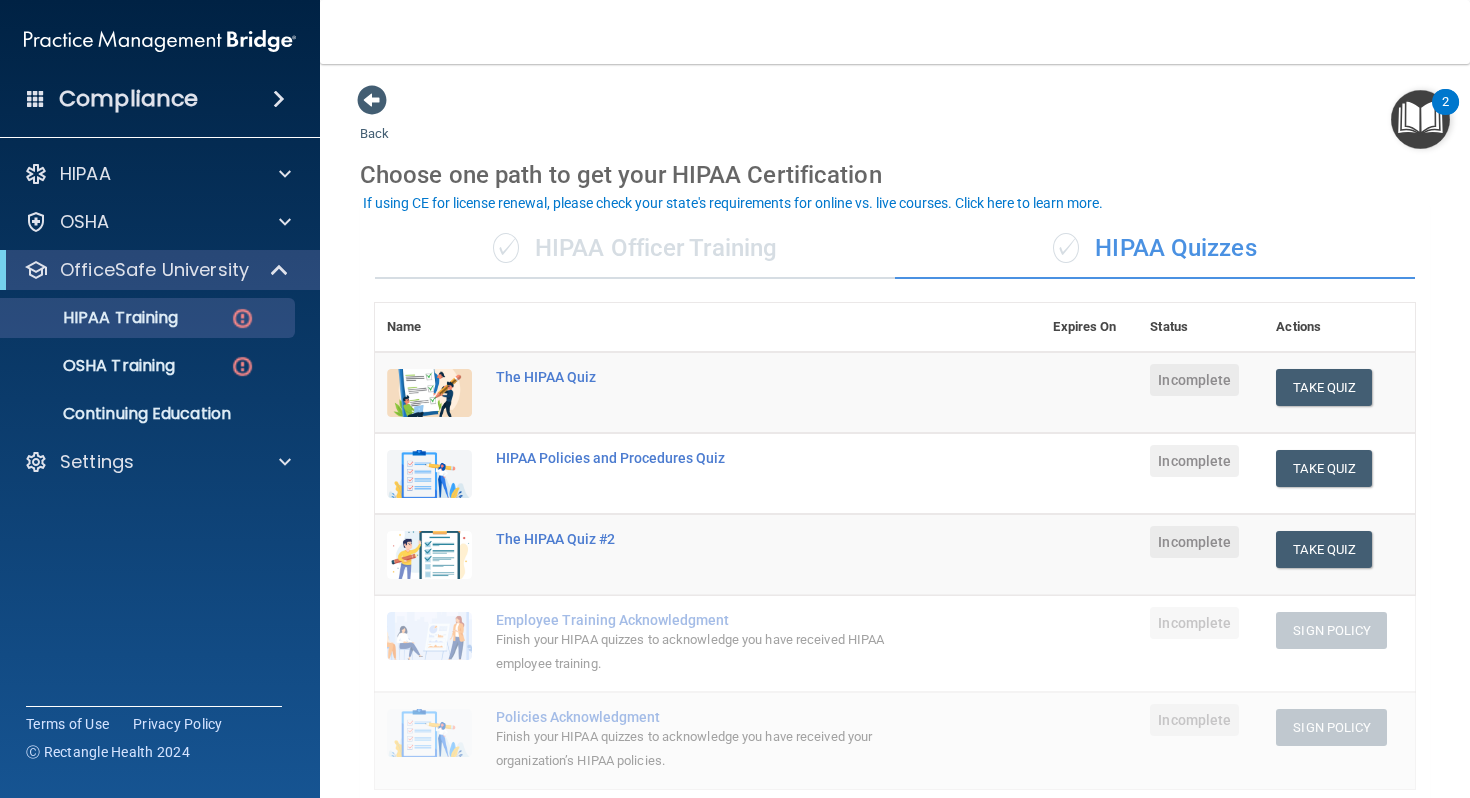click on "✓   HIPAA Officer Training" at bounding box center [635, 249] 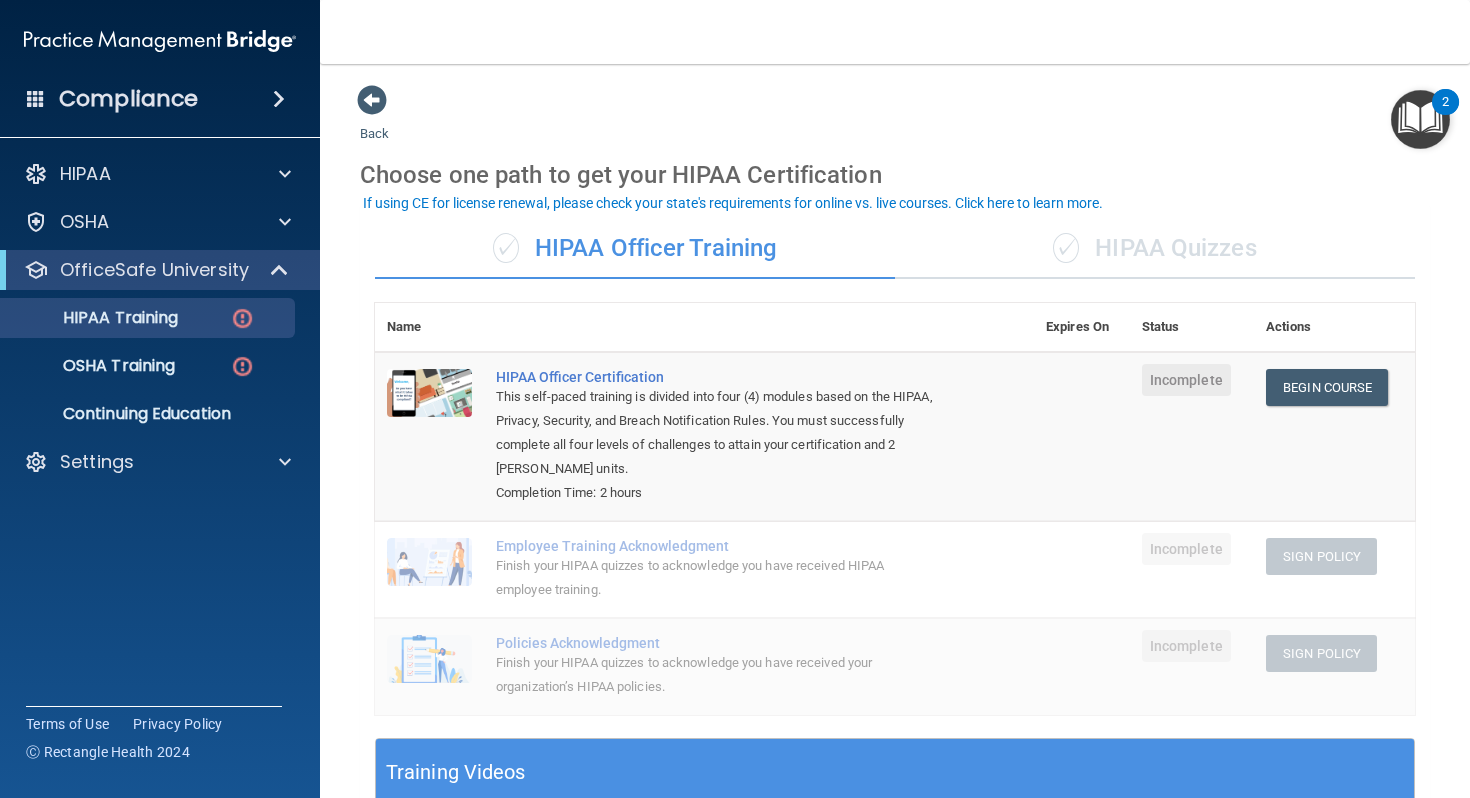 click on "✓   HIPAA Quizzes" at bounding box center (1155, 249) 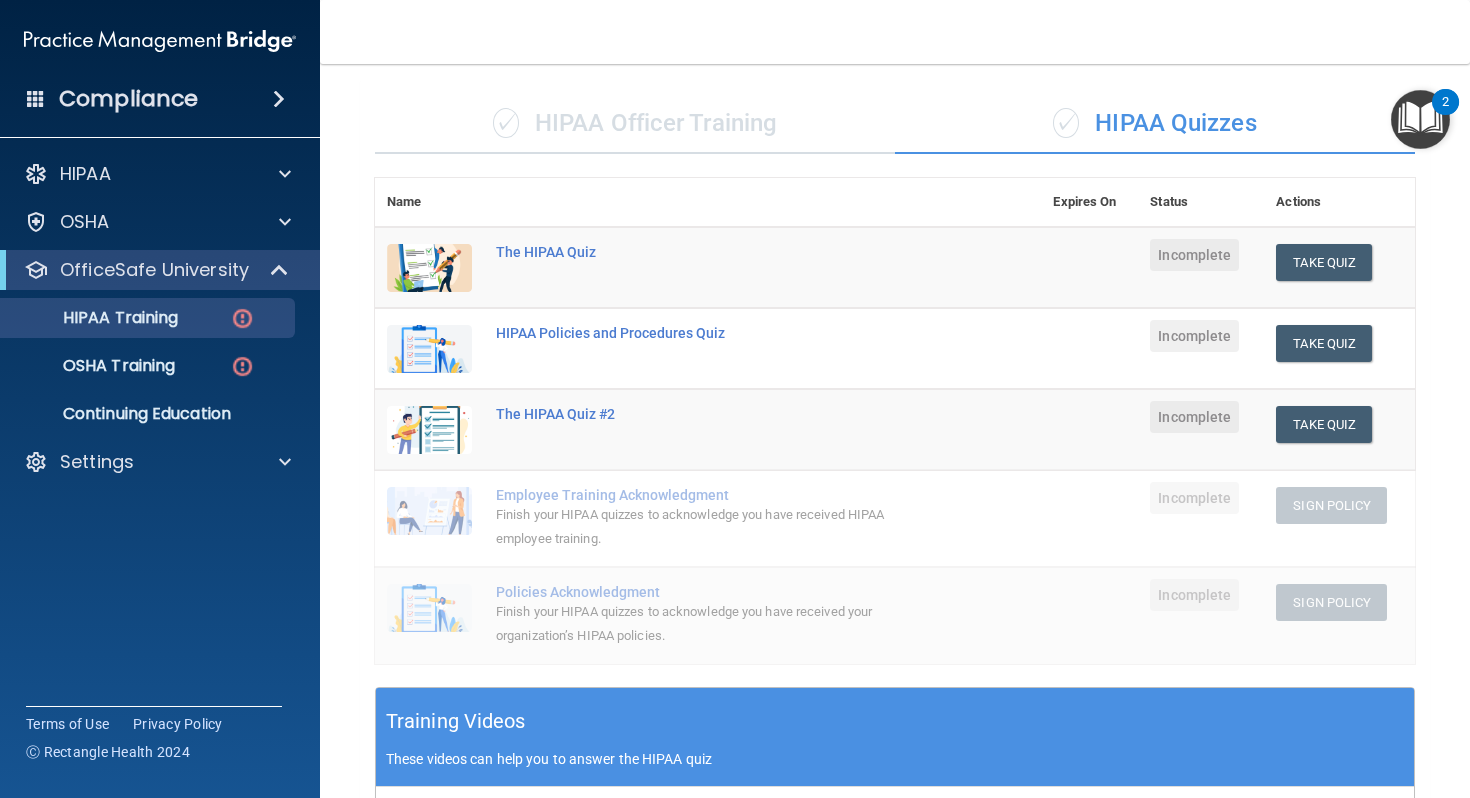scroll, scrollTop: 119, scrollLeft: 0, axis: vertical 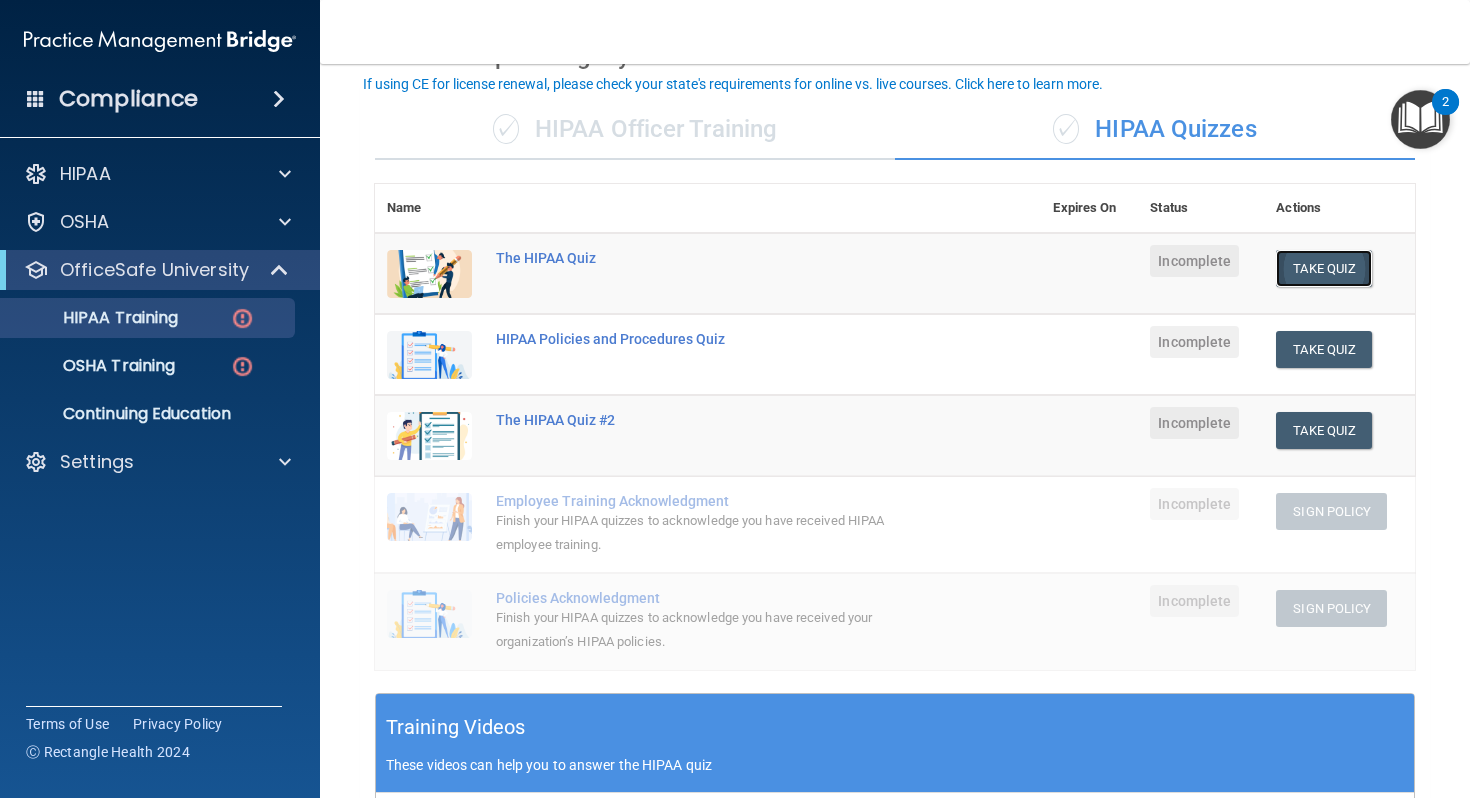 click on "Take Quiz" at bounding box center [1324, 268] 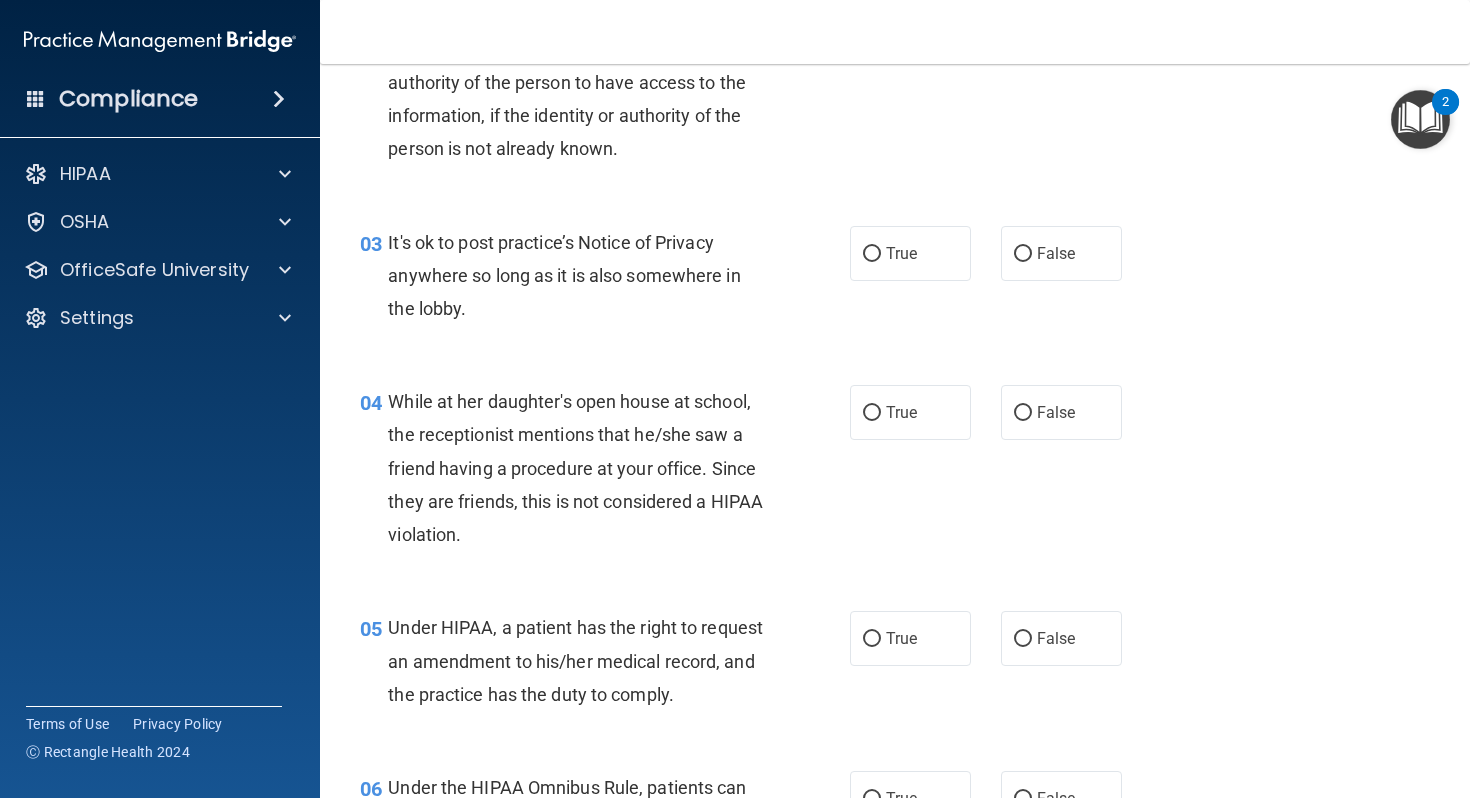 scroll, scrollTop: 0, scrollLeft: 0, axis: both 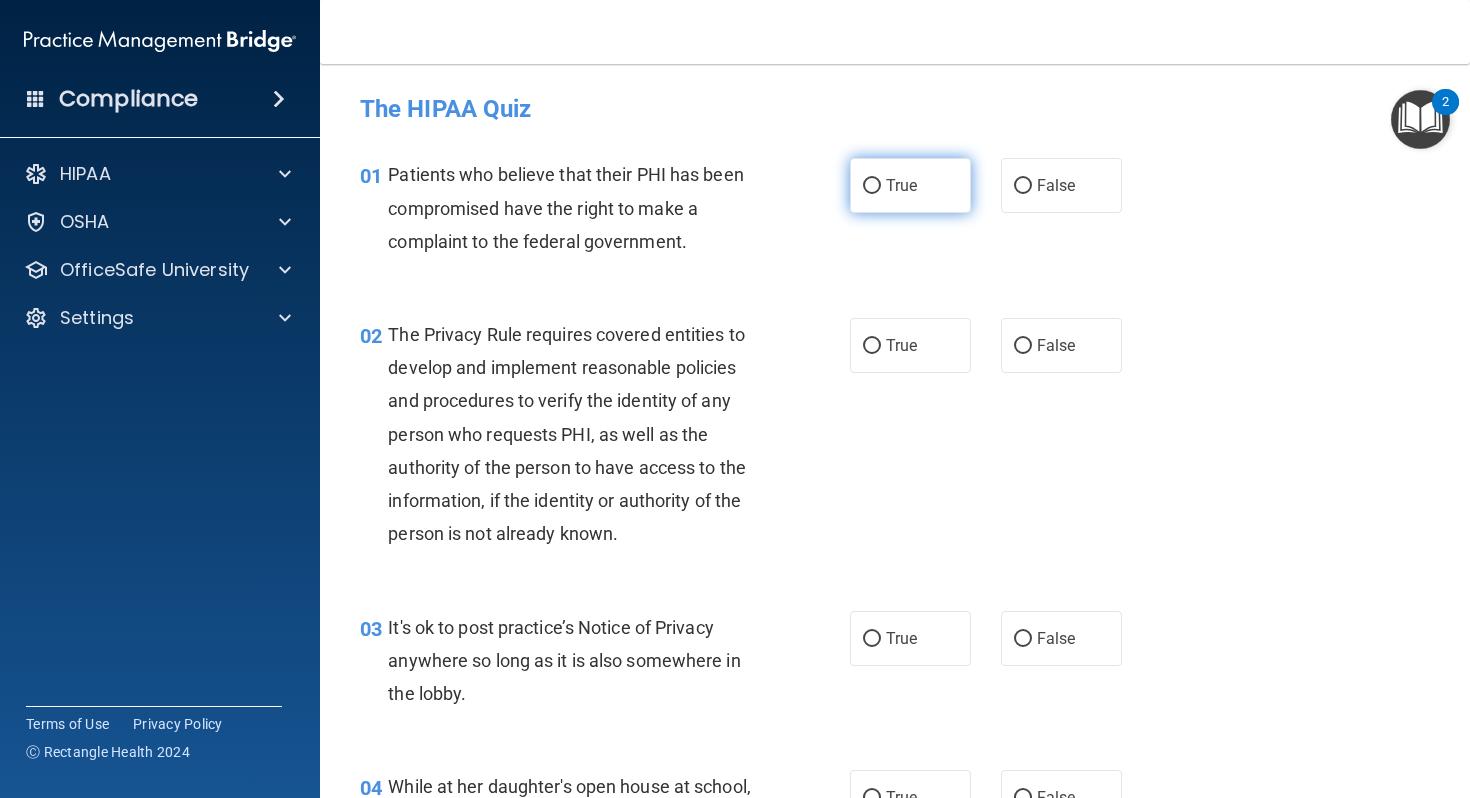 click on "True" at bounding box center (901, 185) 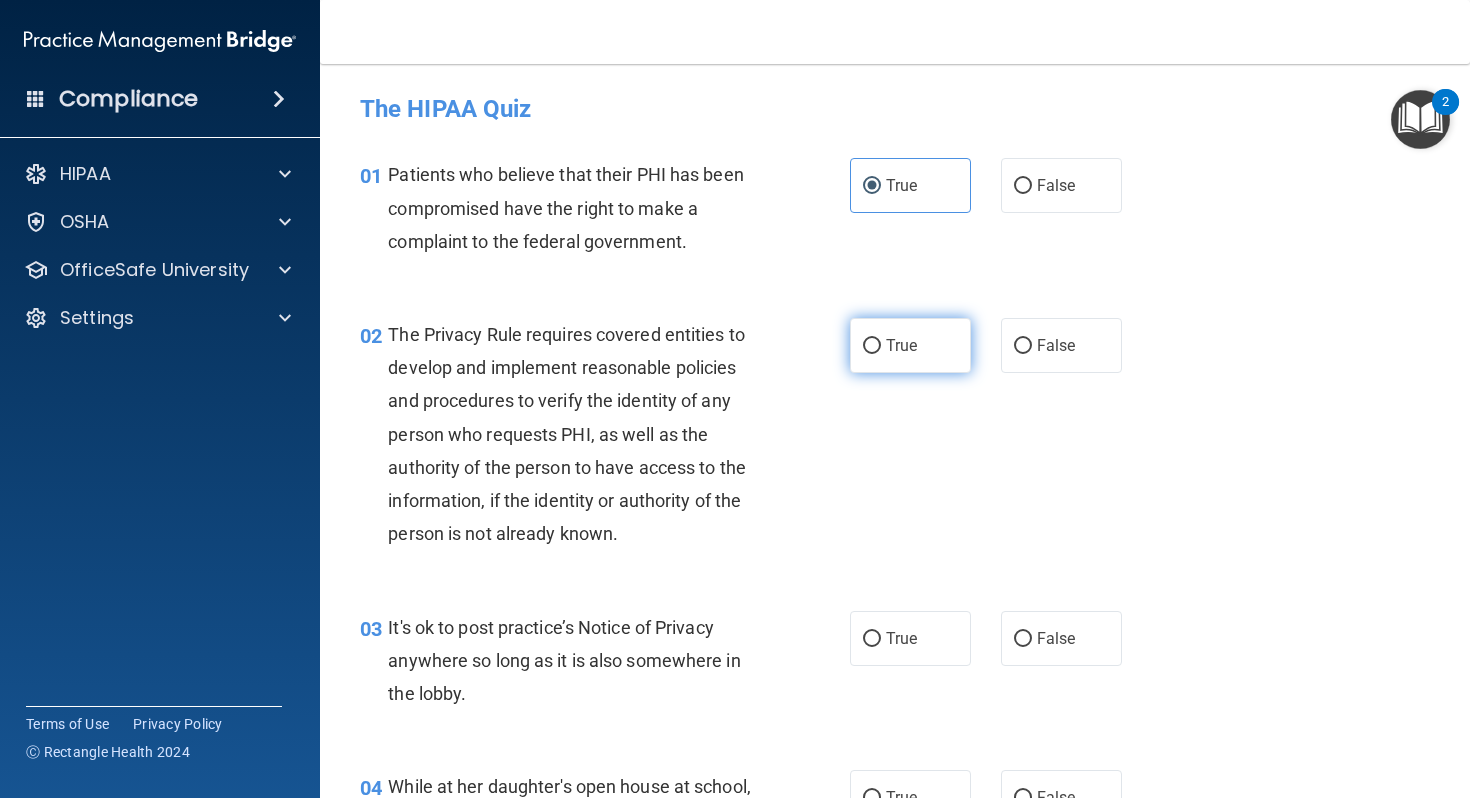 click on "True" at bounding box center (910, 345) 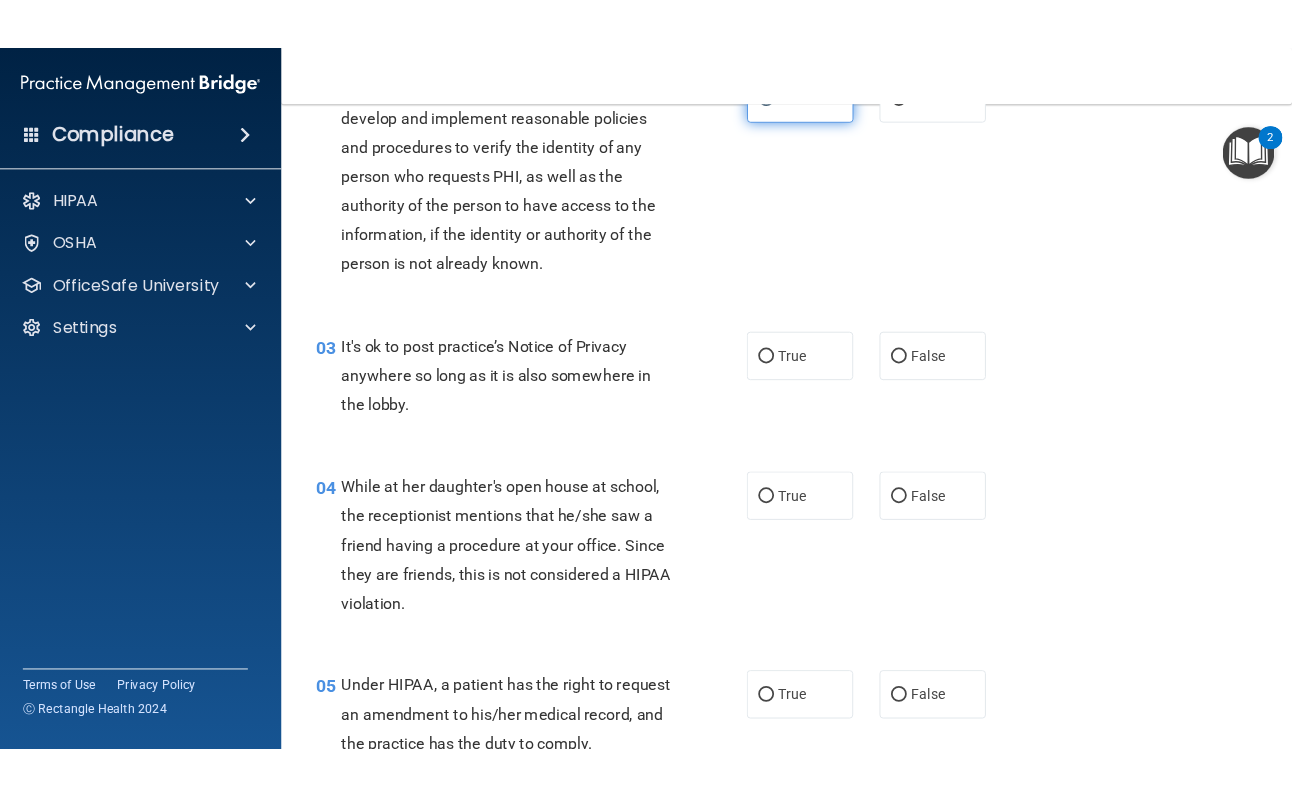 scroll, scrollTop: 317, scrollLeft: 0, axis: vertical 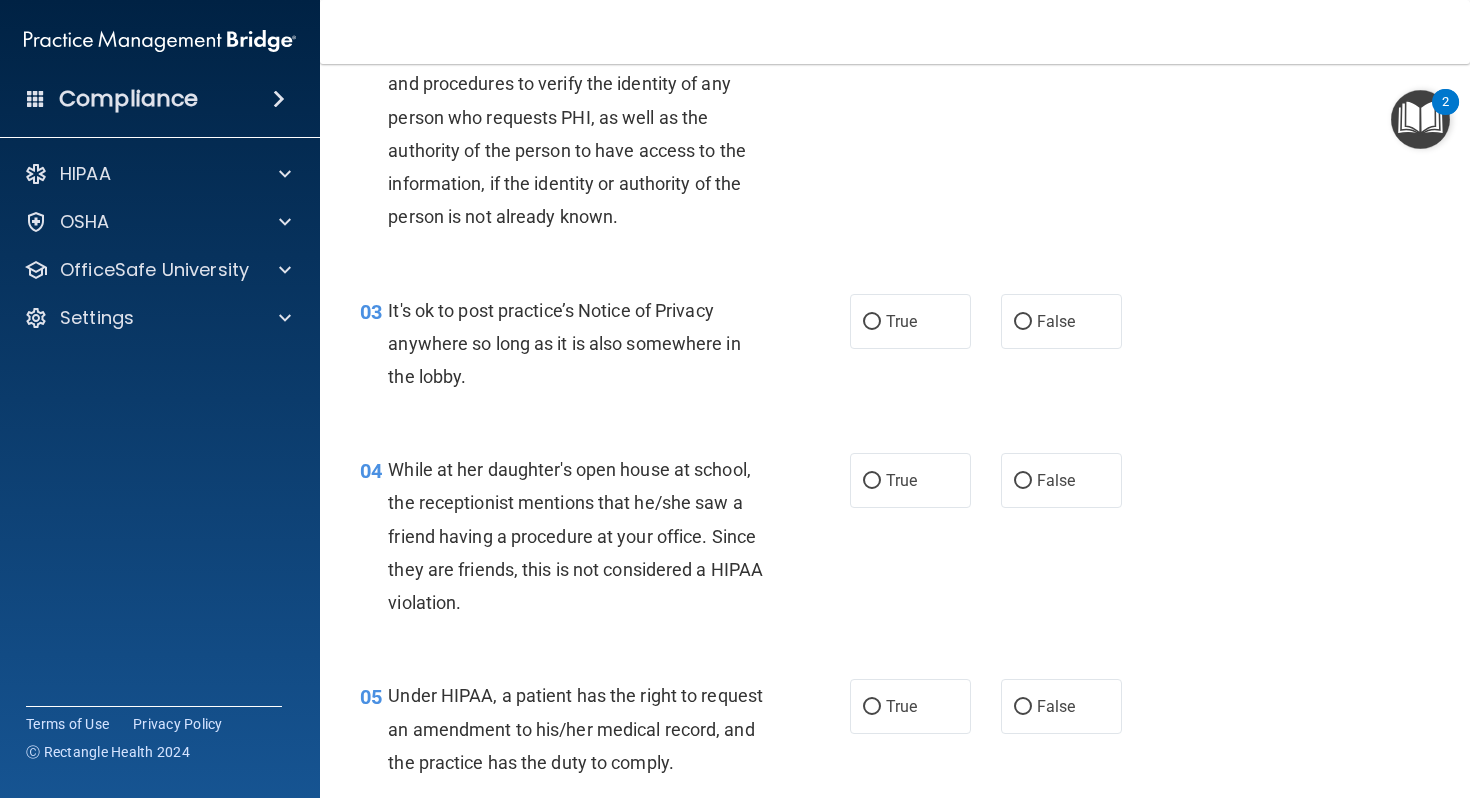 click on "03       It's ok to post  practice’s Notice of Privacy anywhere so long as it is also somewhere in the lobby." at bounding box center (605, 349) 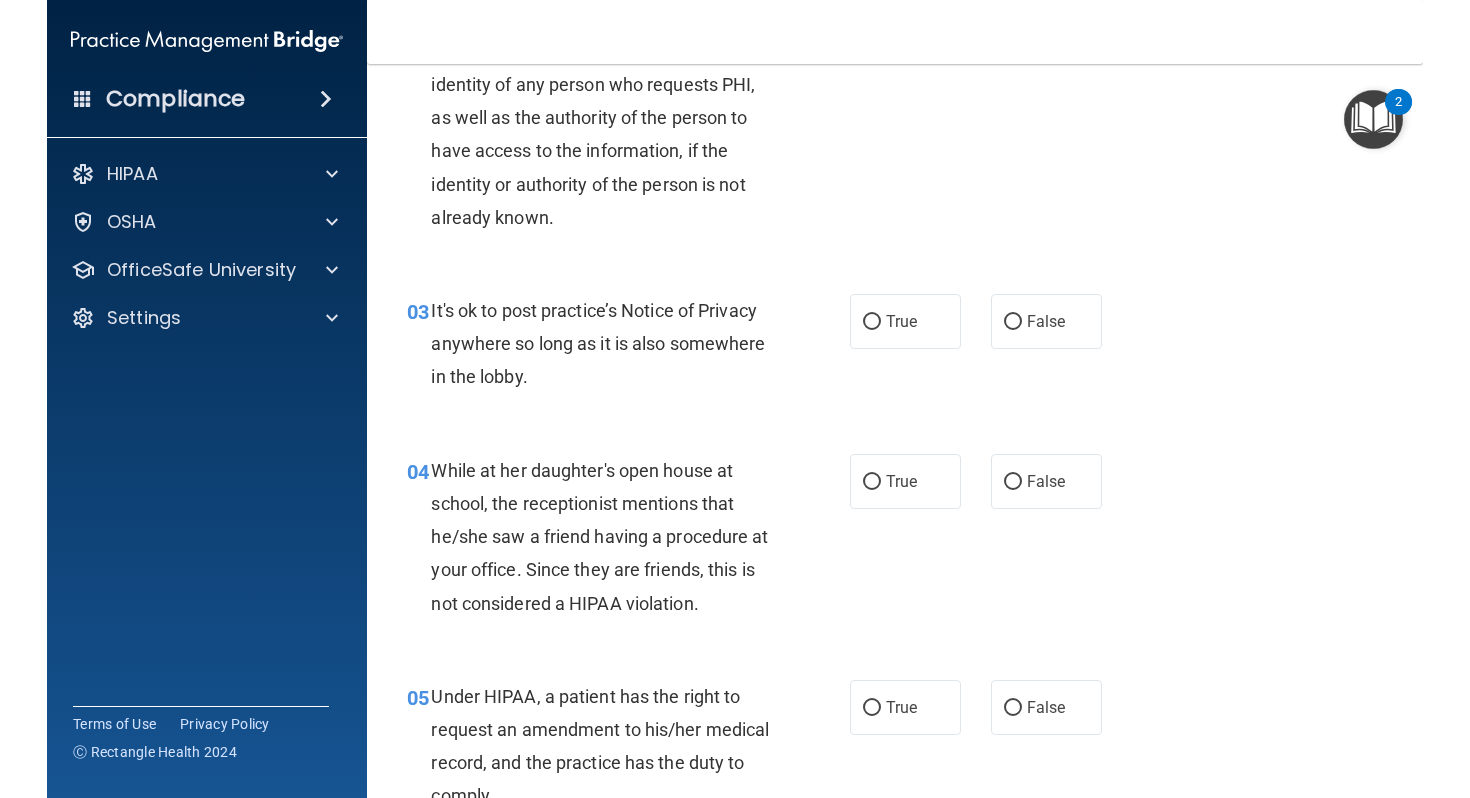 scroll, scrollTop: 317, scrollLeft: 0, axis: vertical 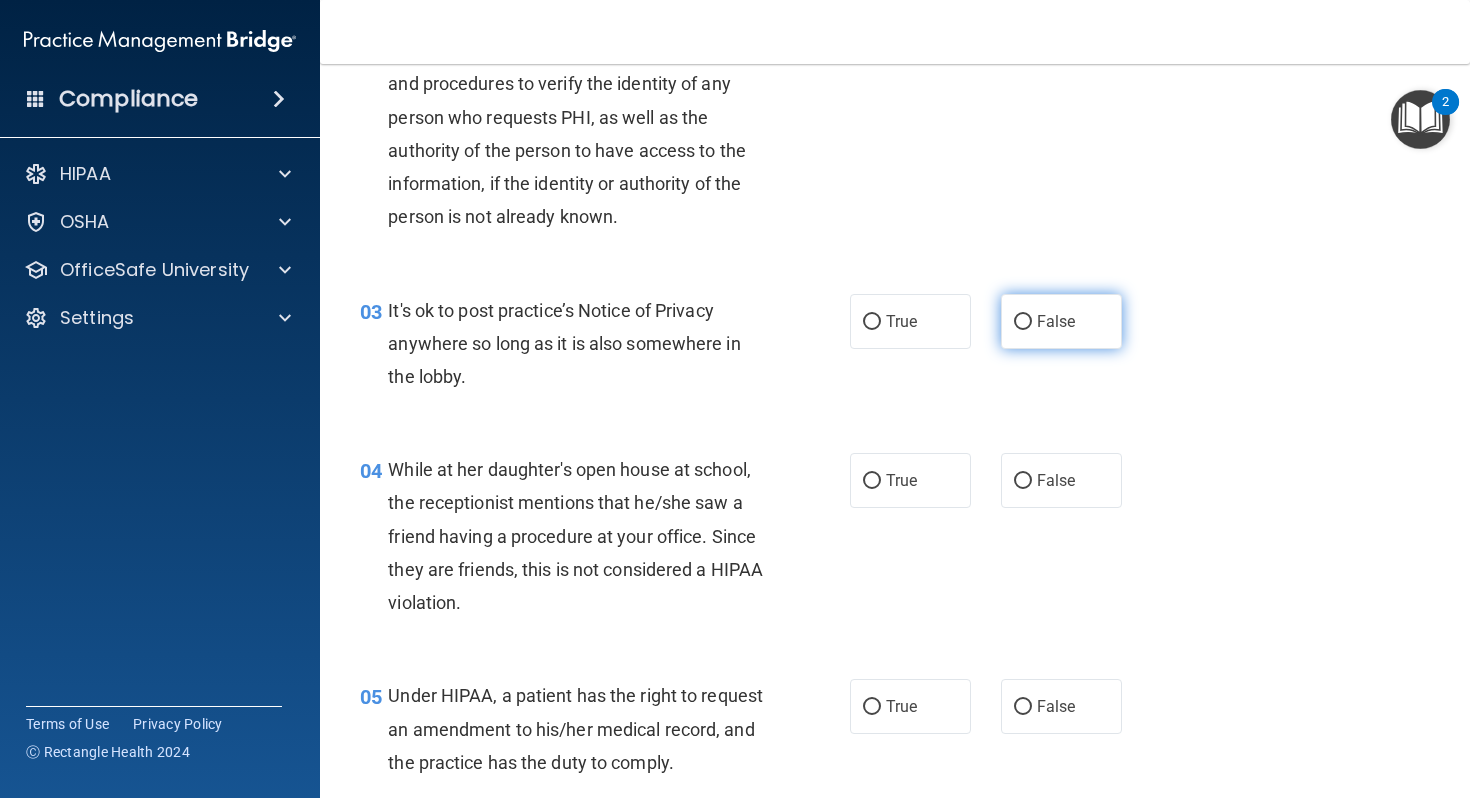 click on "False" at bounding box center (1023, 322) 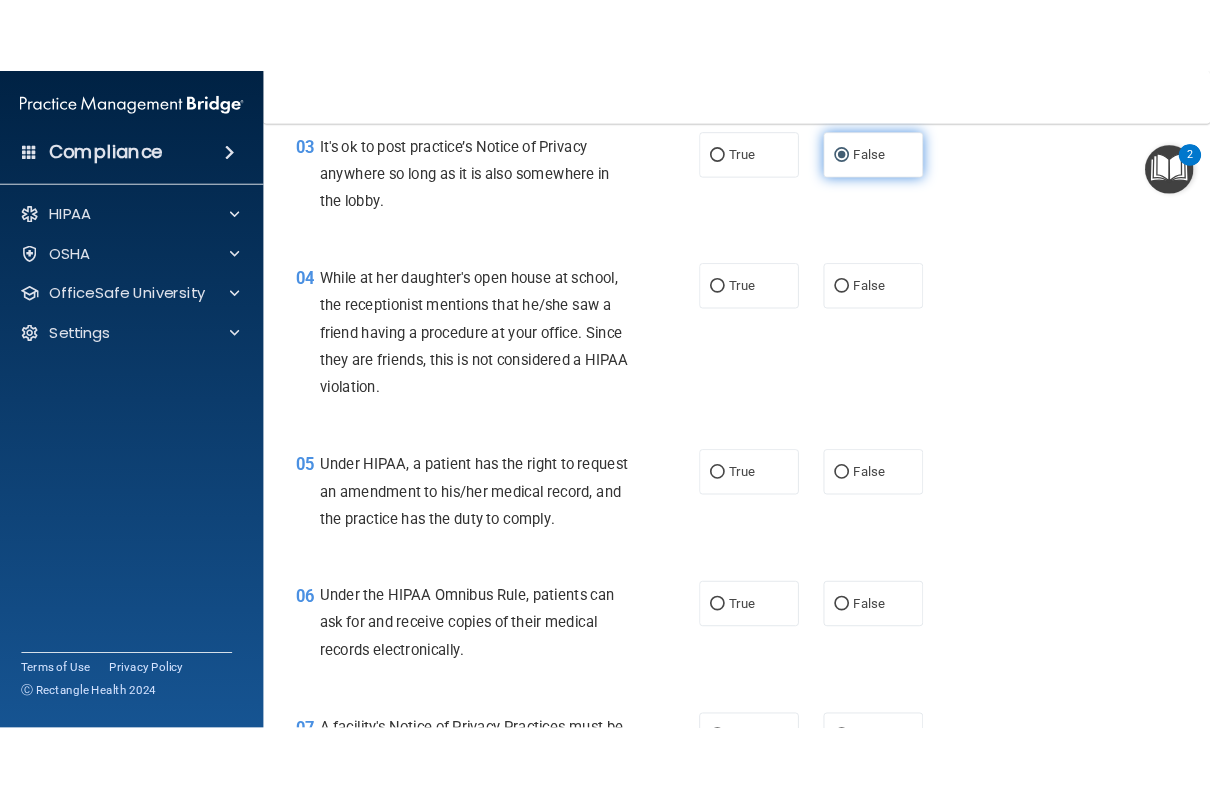 scroll, scrollTop: 558, scrollLeft: 0, axis: vertical 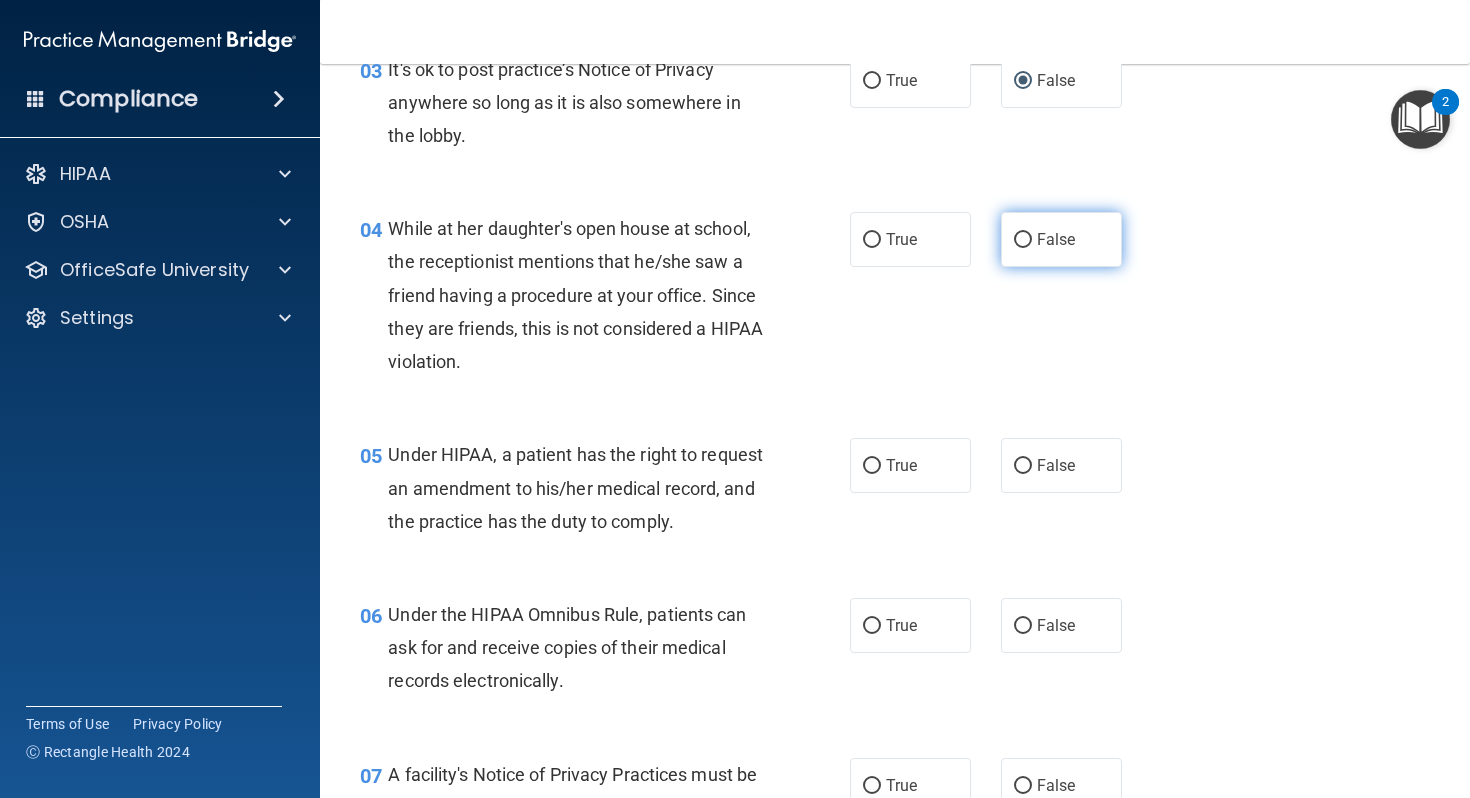 click on "False" at bounding box center [1056, 239] 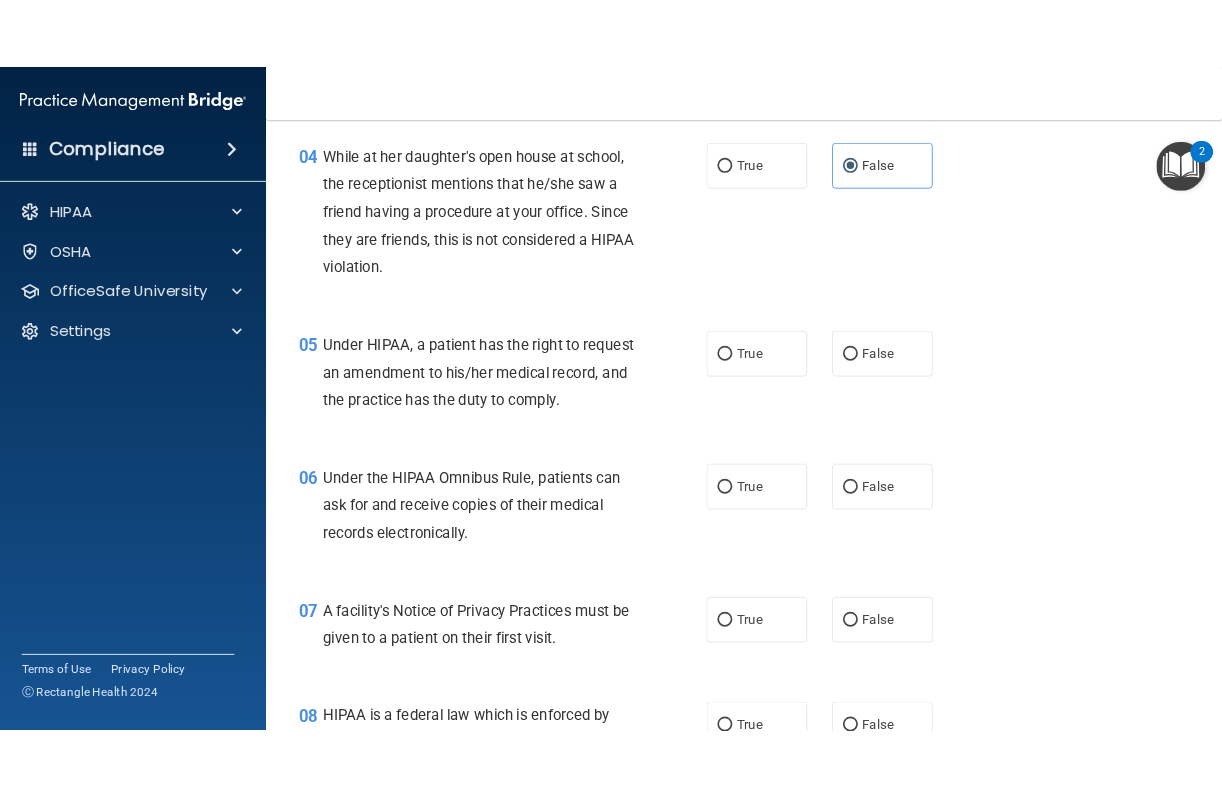 scroll, scrollTop: 720, scrollLeft: 0, axis: vertical 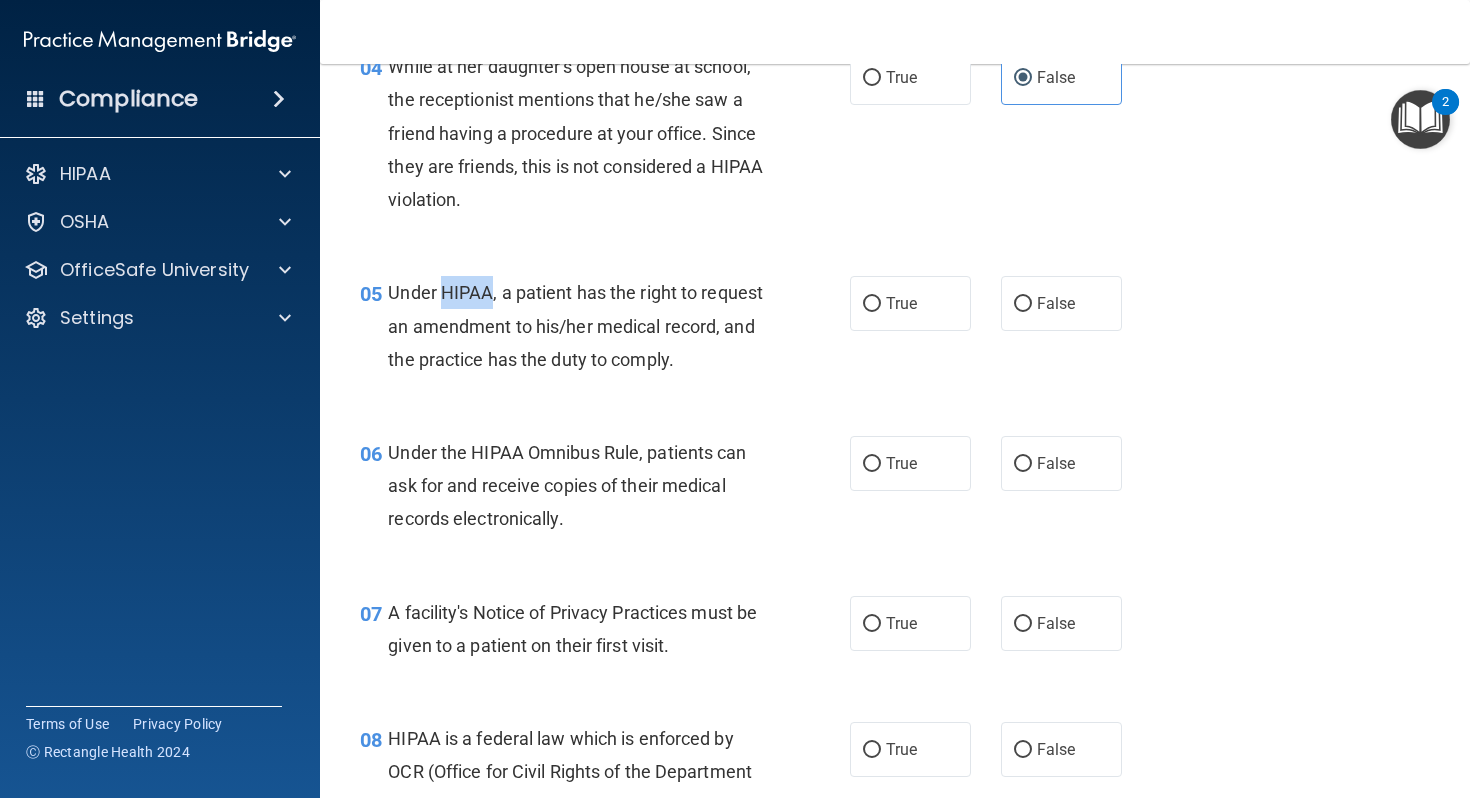 click on "05       Under HIPAA, a patient has the right to request an amendment to his/her medical record, and the practice has the duty to comply." at bounding box center (605, 331) 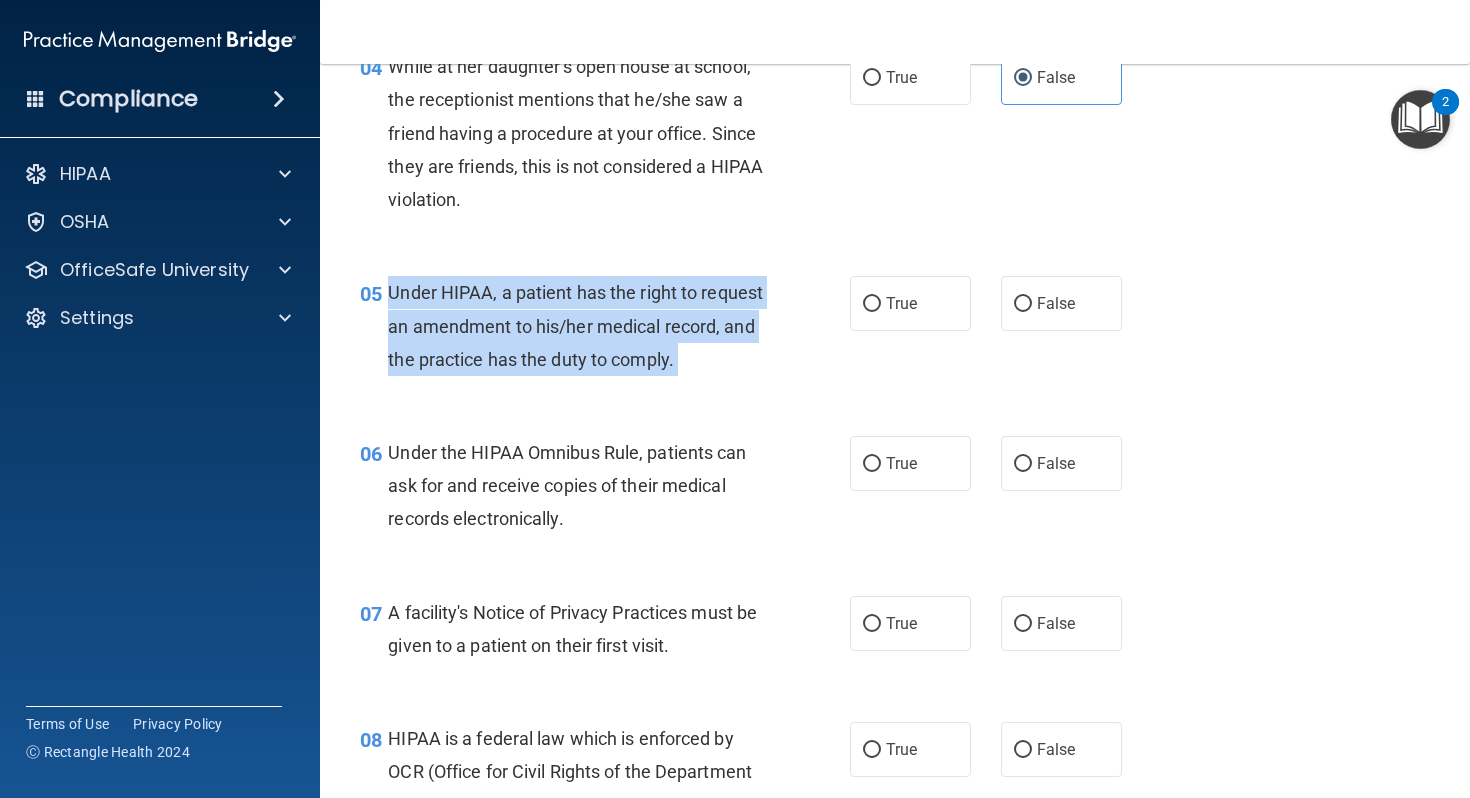 click on "05       Under HIPAA, a patient has the right to request an amendment to his/her medical record, and the practice has the duty to comply." at bounding box center (605, 331) 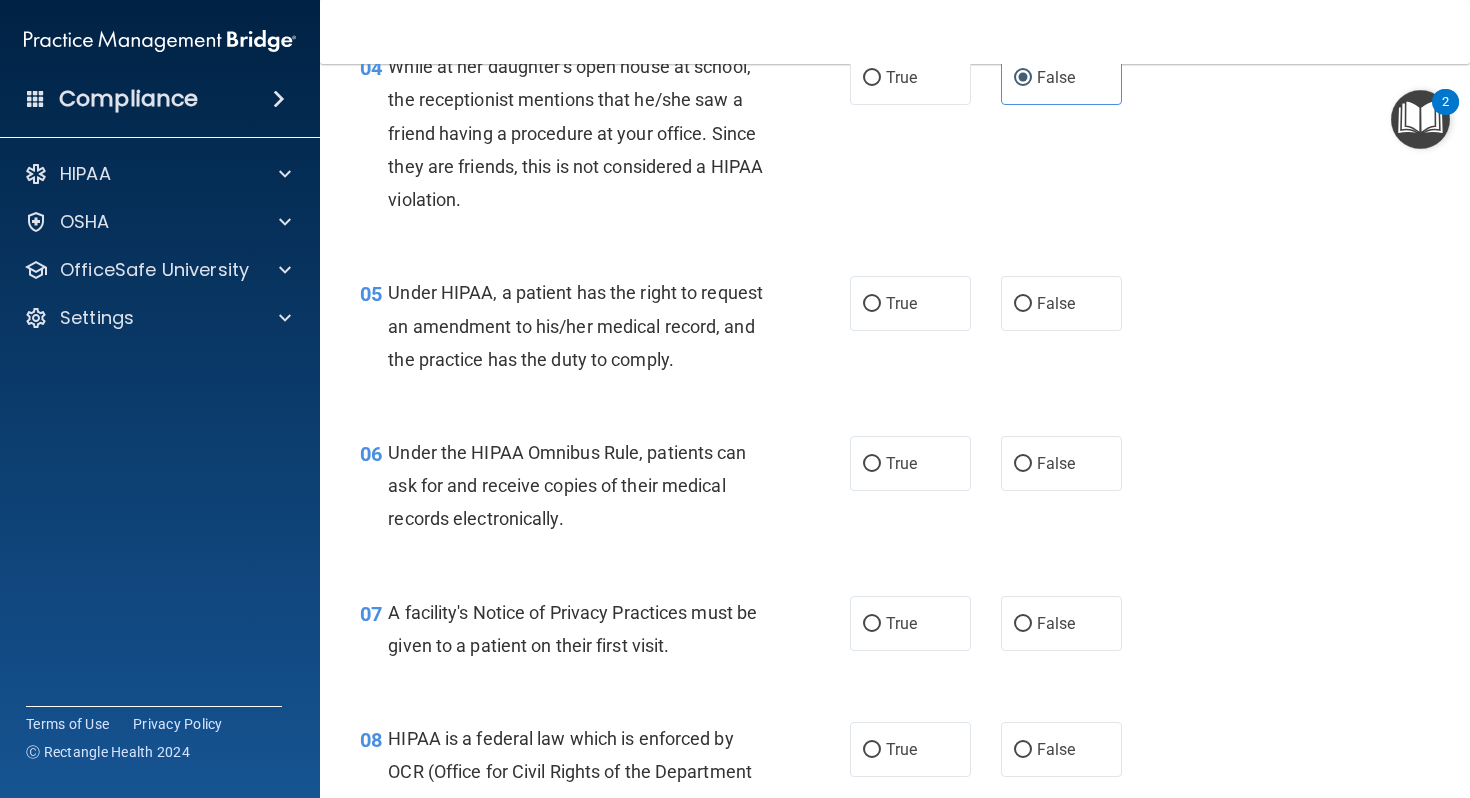 click on "05       Under HIPAA, a patient has the right to request an amendment to his/her medical record, and the practice has the duty to comply.                 True           False" at bounding box center (895, 331) 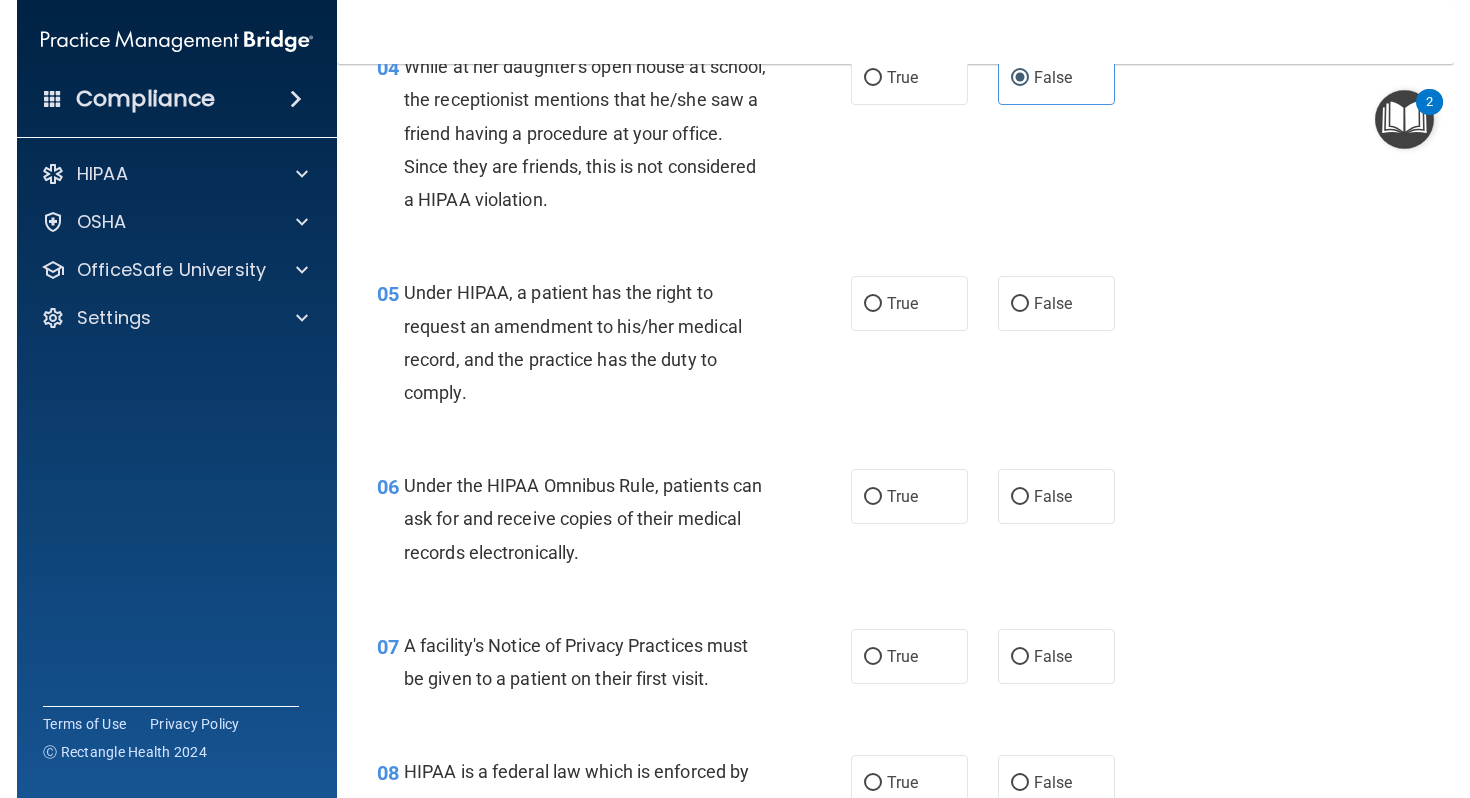 scroll, scrollTop: 720, scrollLeft: 0, axis: vertical 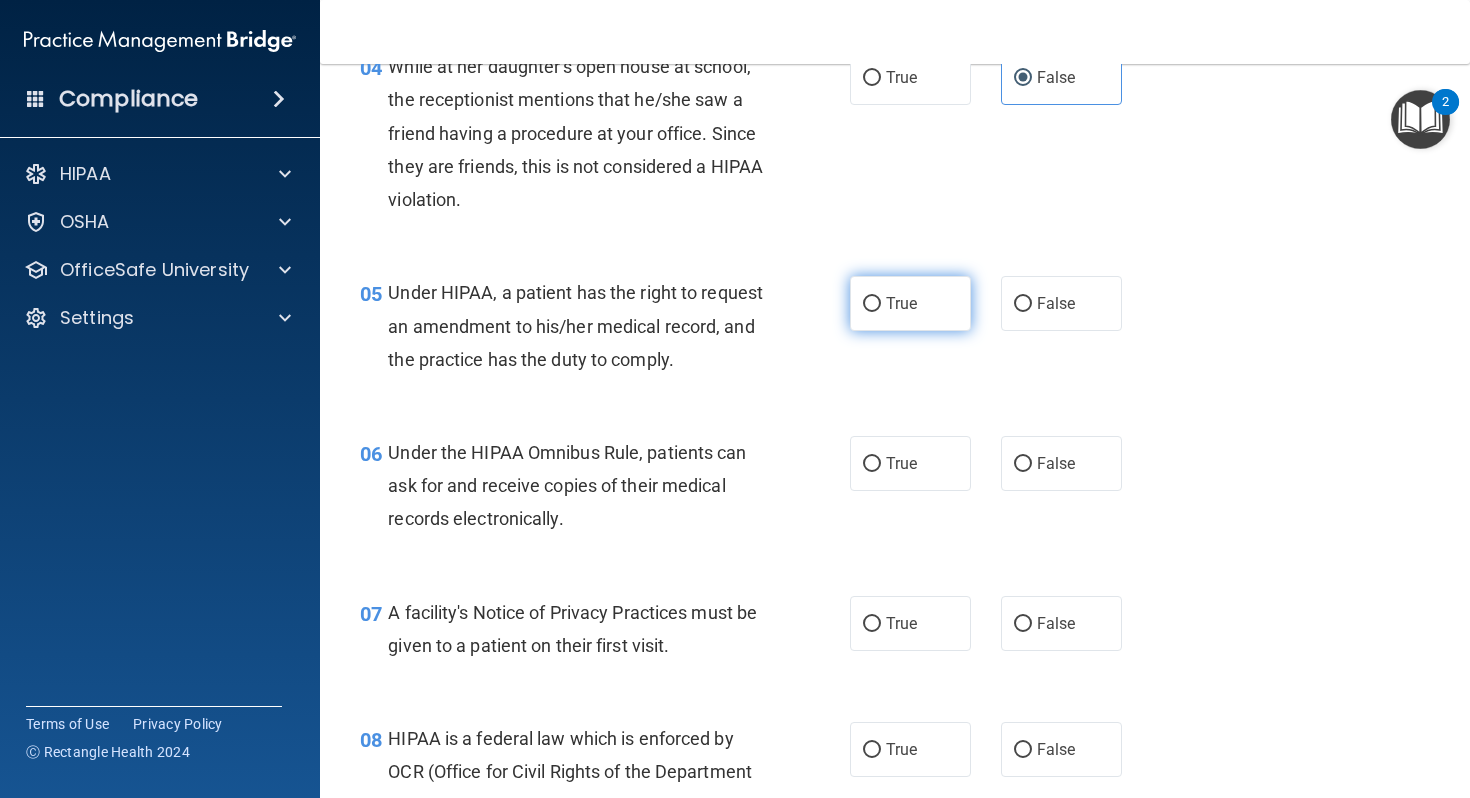click on "True" at bounding box center [910, 303] 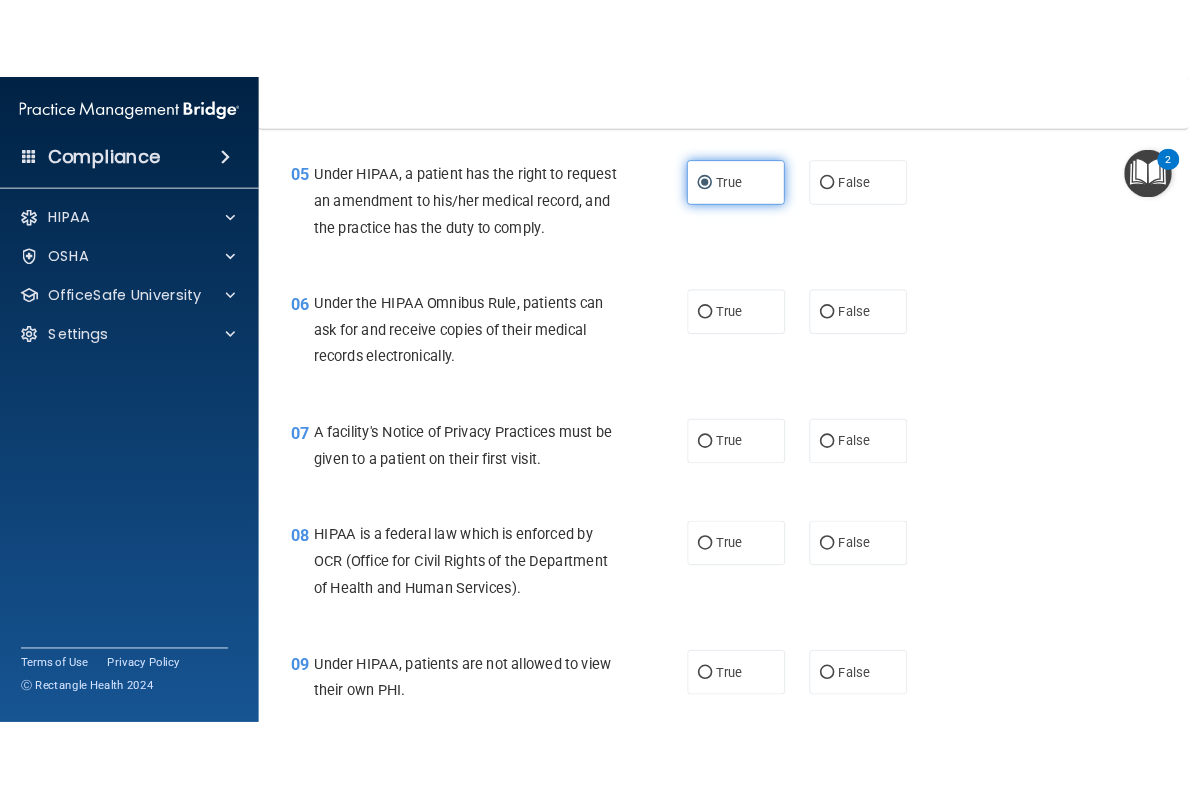 scroll, scrollTop: 908, scrollLeft: 0, axis: vertical 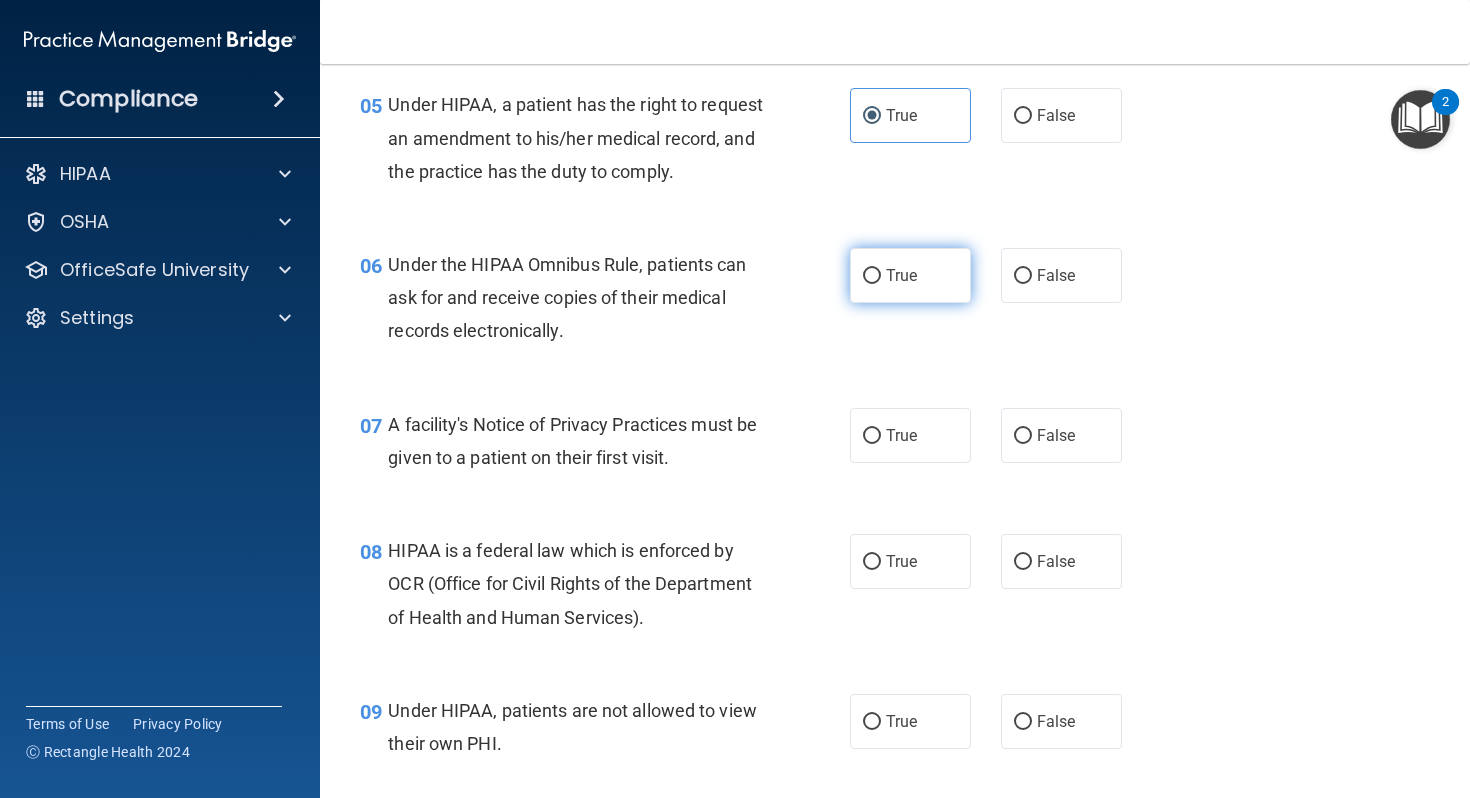click on "True" at bounding box center [910, 275] 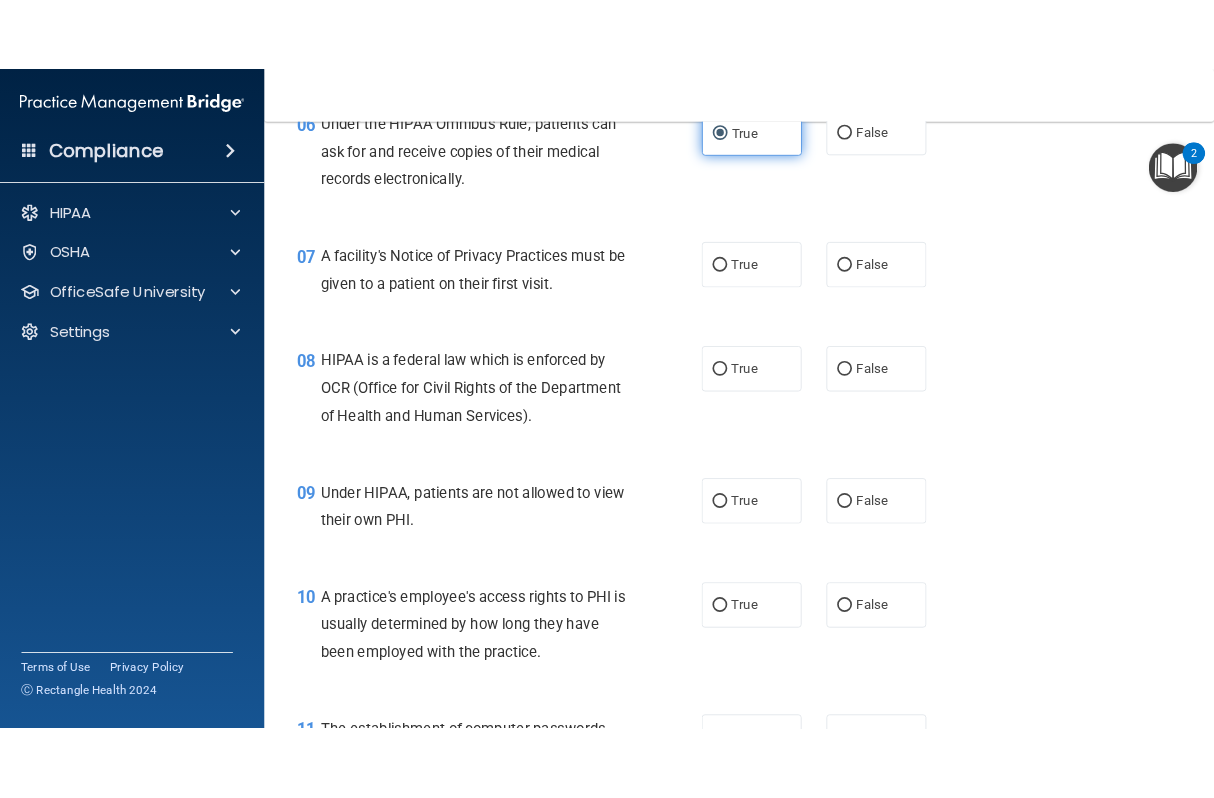 scroll, scrollTop: 1118, scrollLeft: 0, axis: vertical 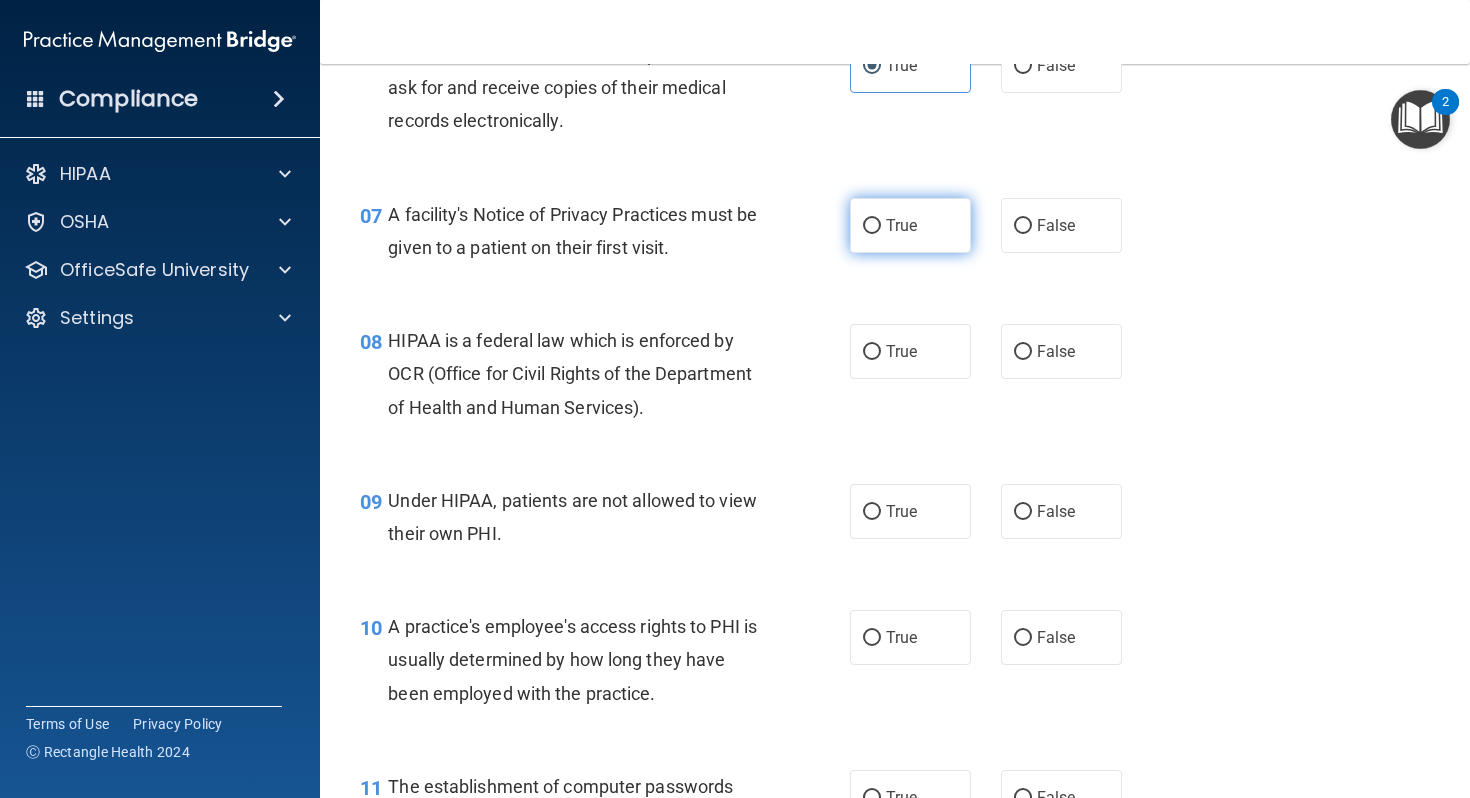 click on "True" at bounding box center (872, 226) 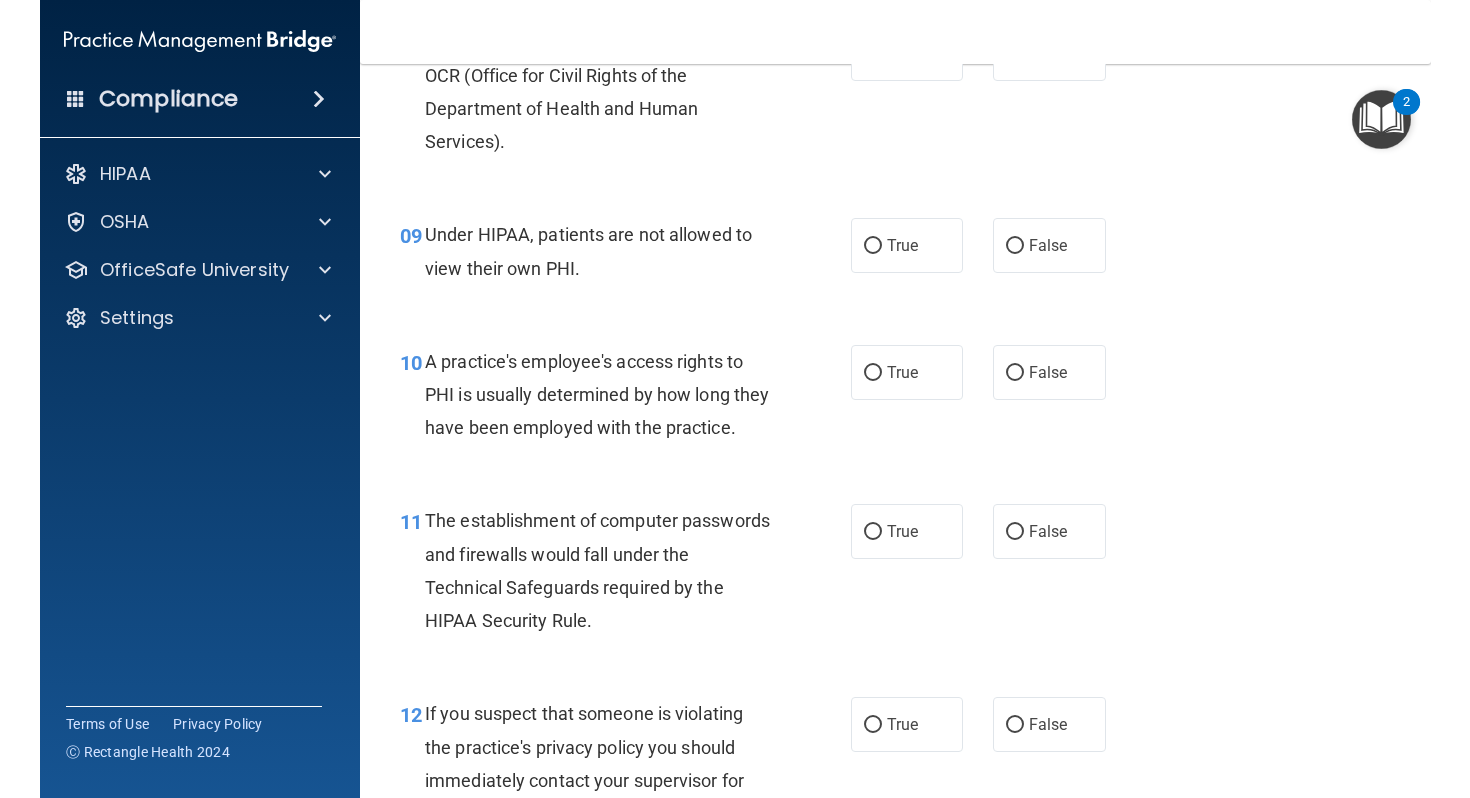 scroll, scrollTop: 1118, scrollLeft: 0, axis: vertical 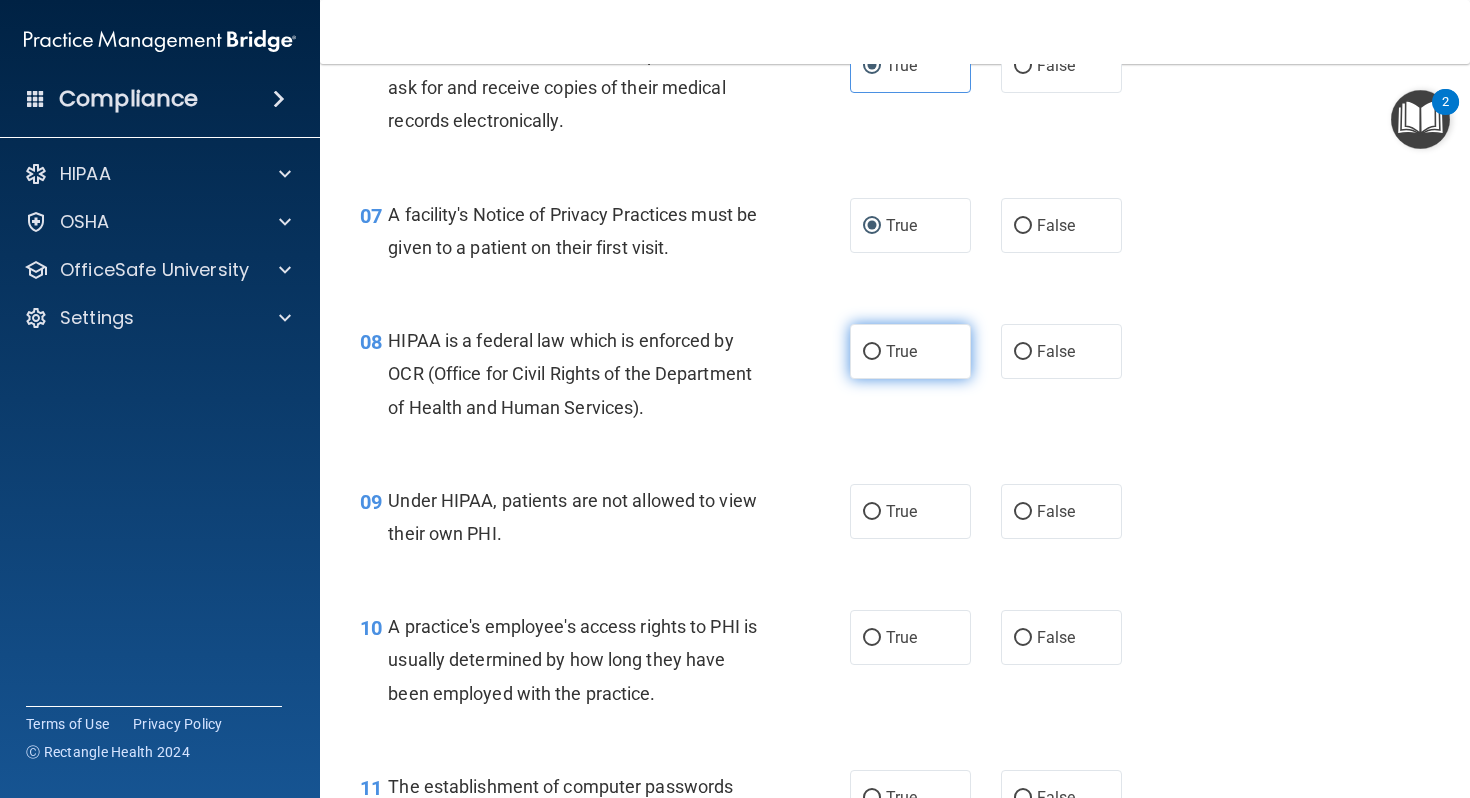click on "True" at bounding box center [910, 351] 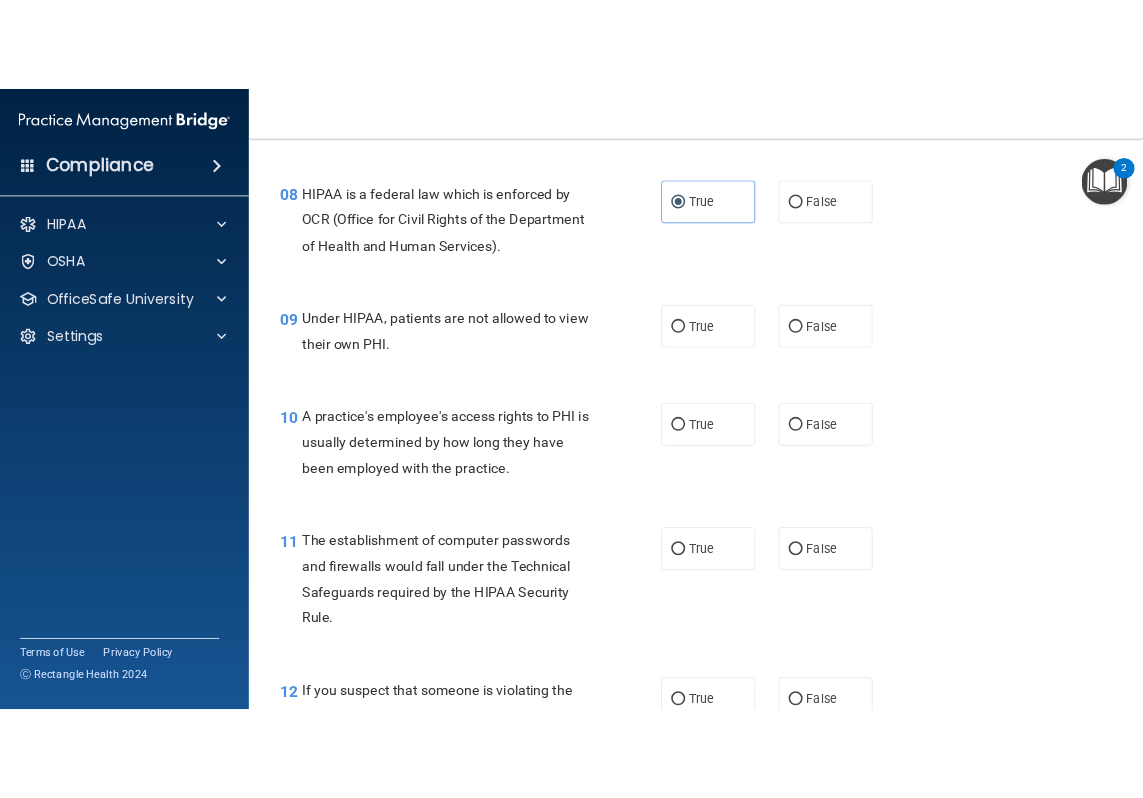 scroll, scrollTop: 1322, scrollLeft: 0, axis: vertical 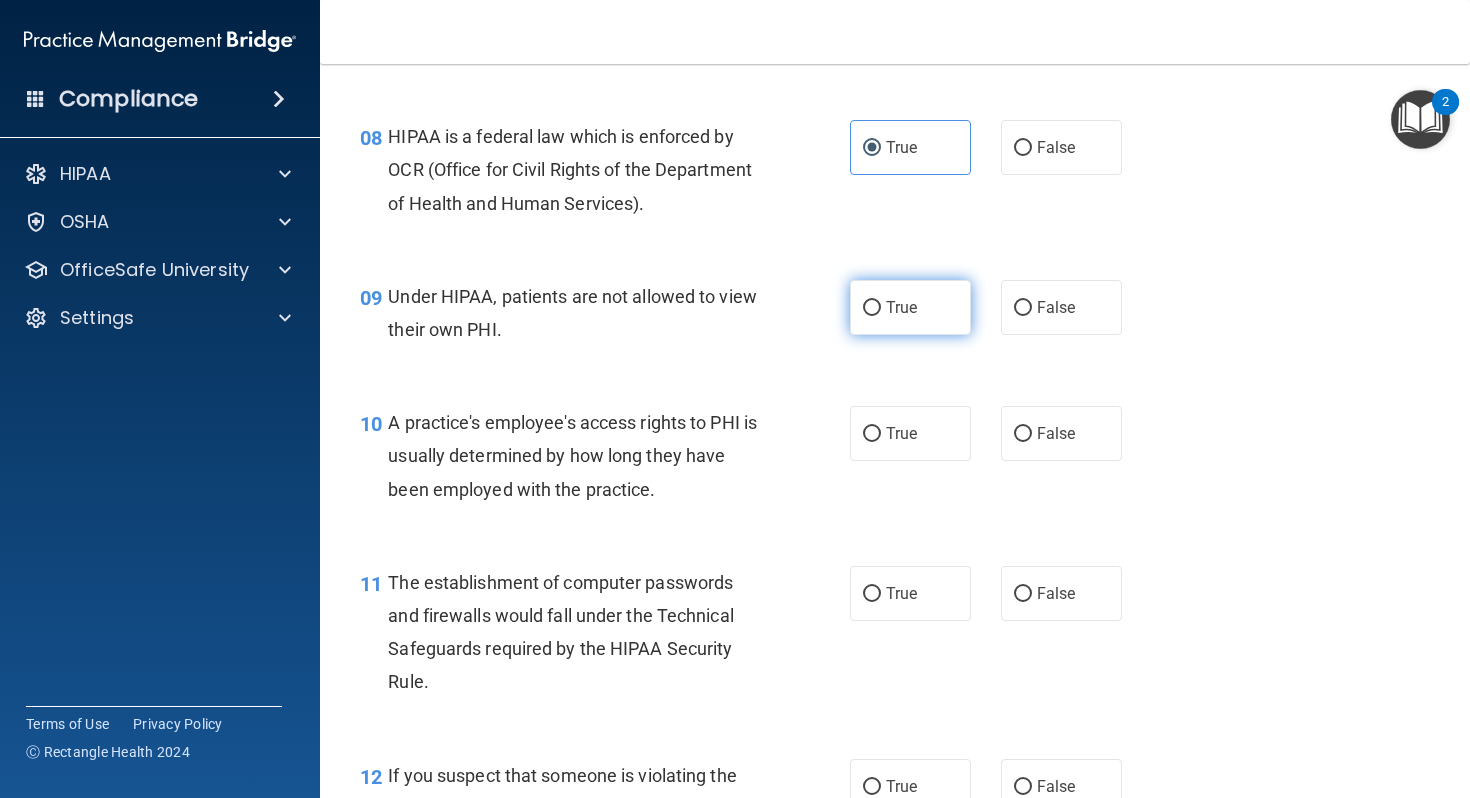 click on "True" at bounding box center (910, 307) 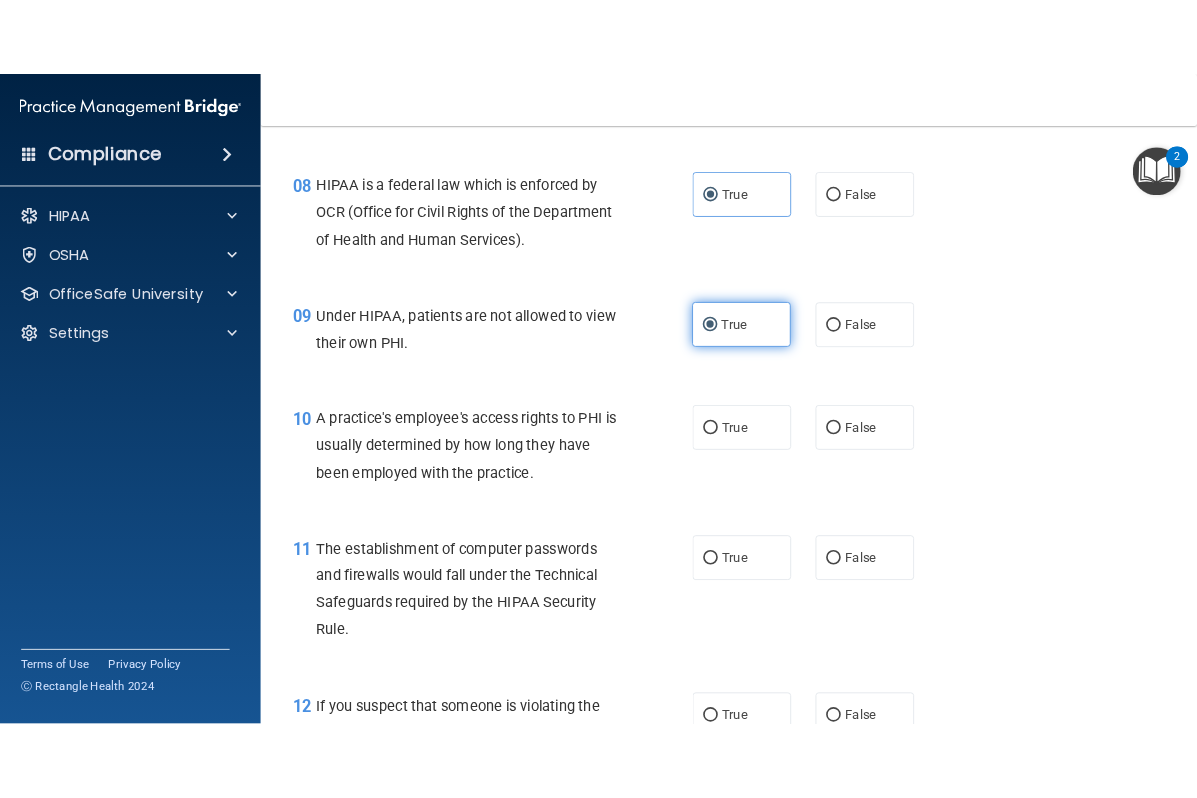 scroll, scrollTop: 1438, scrollLeft: 0, axis: vertical 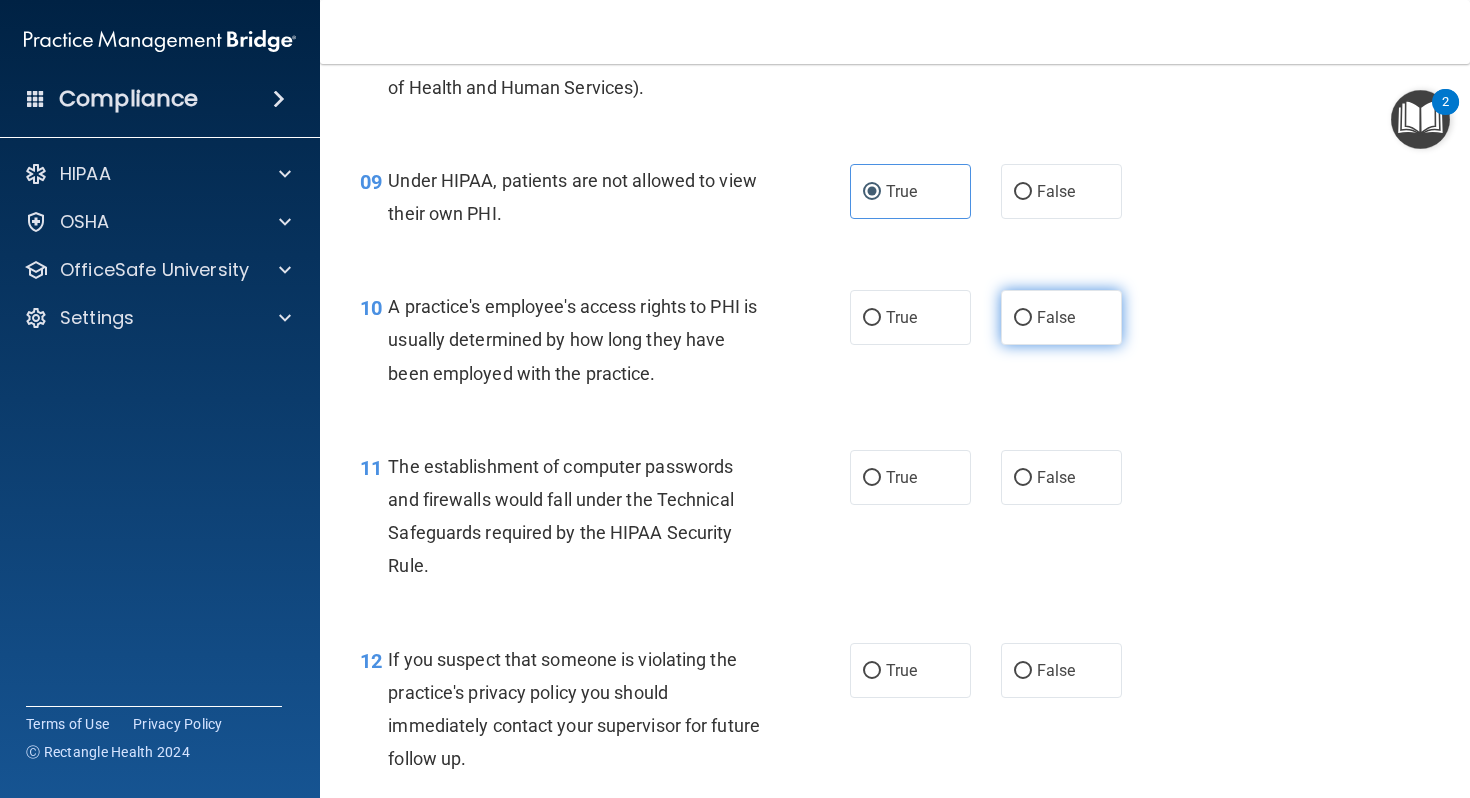 click on "False" at bounding box center [1061, 317] 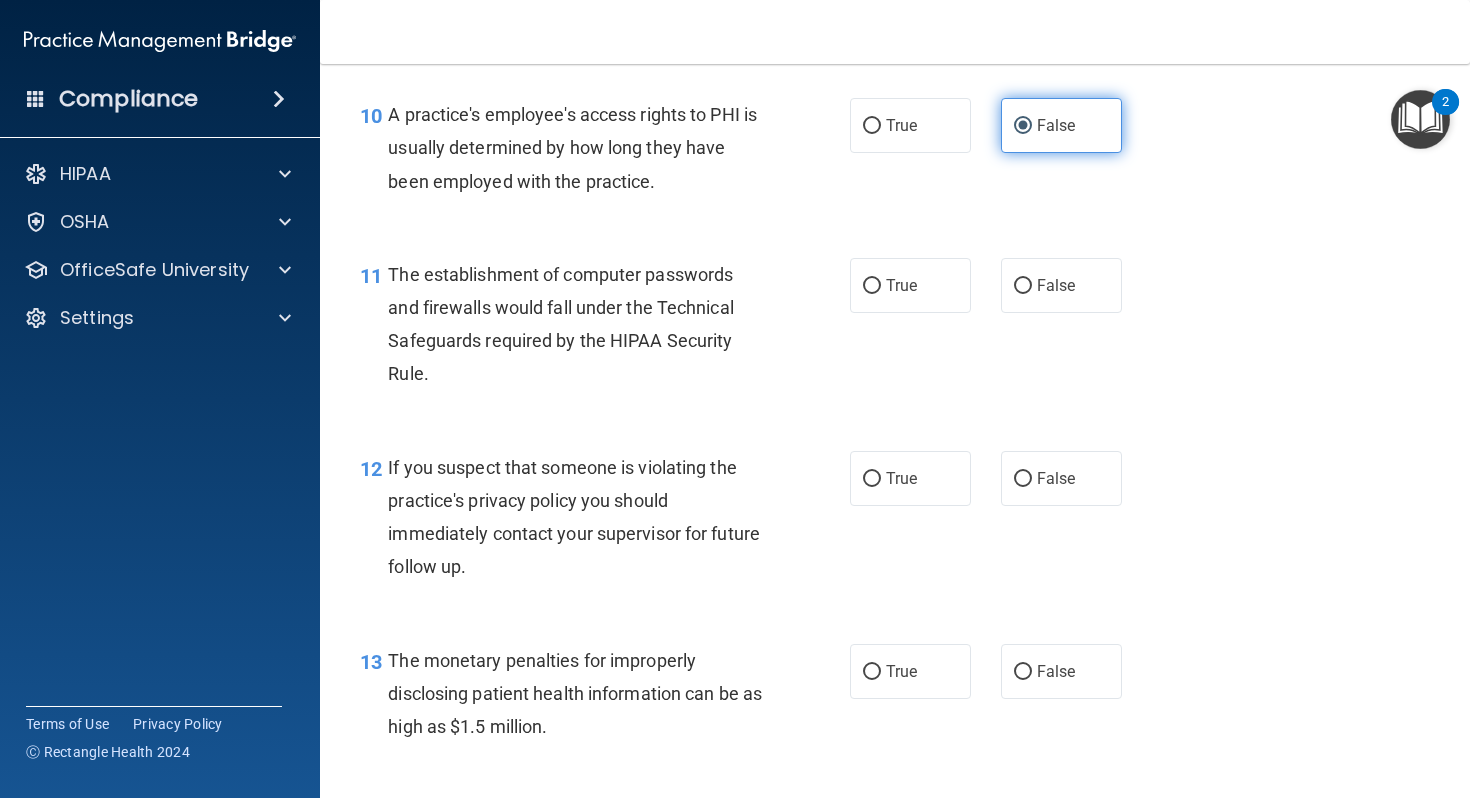 scroll, scrollTop: 1655, scrollLeft: 0, axis: vertical 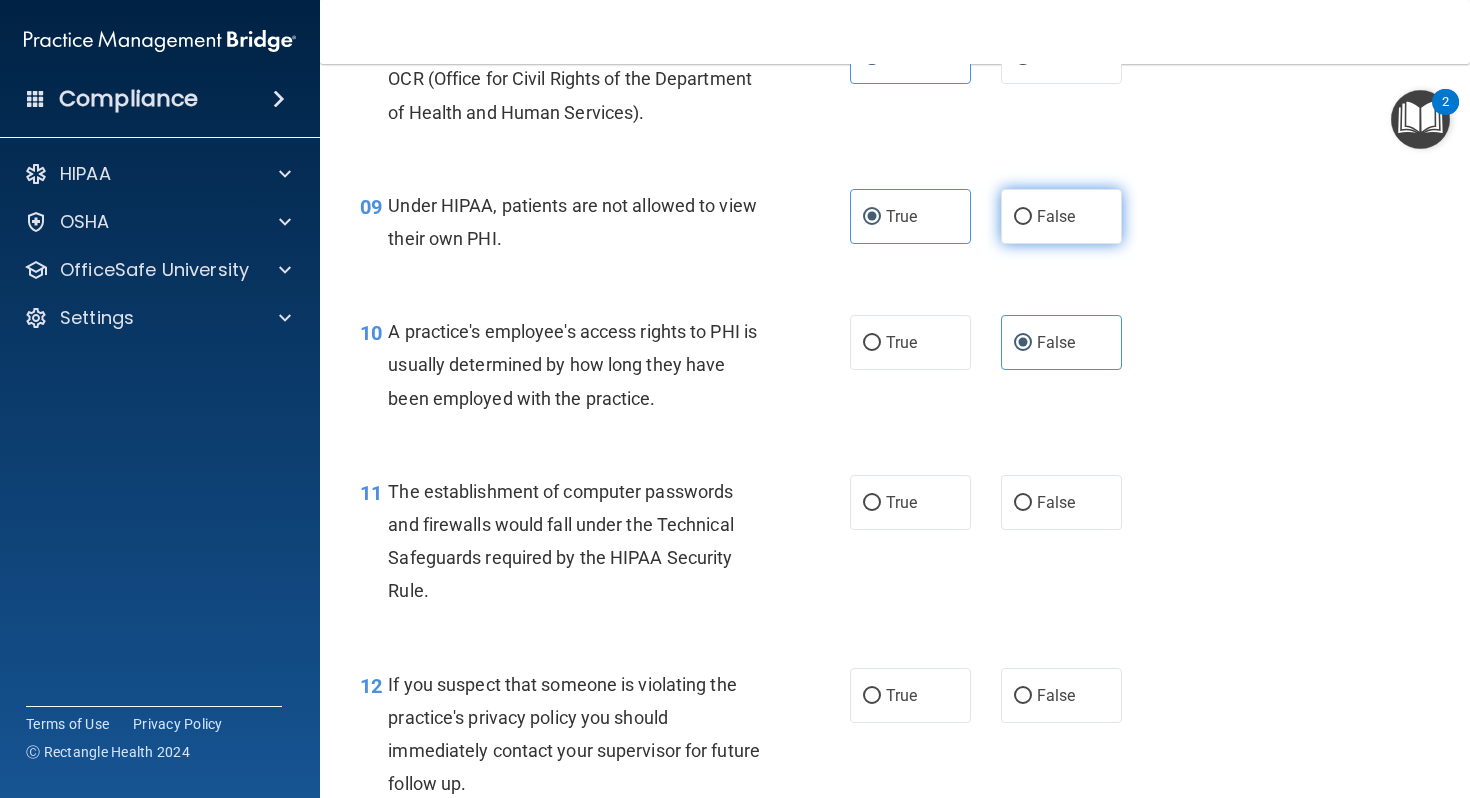 click on "False" at bounding box center (1061, 216) 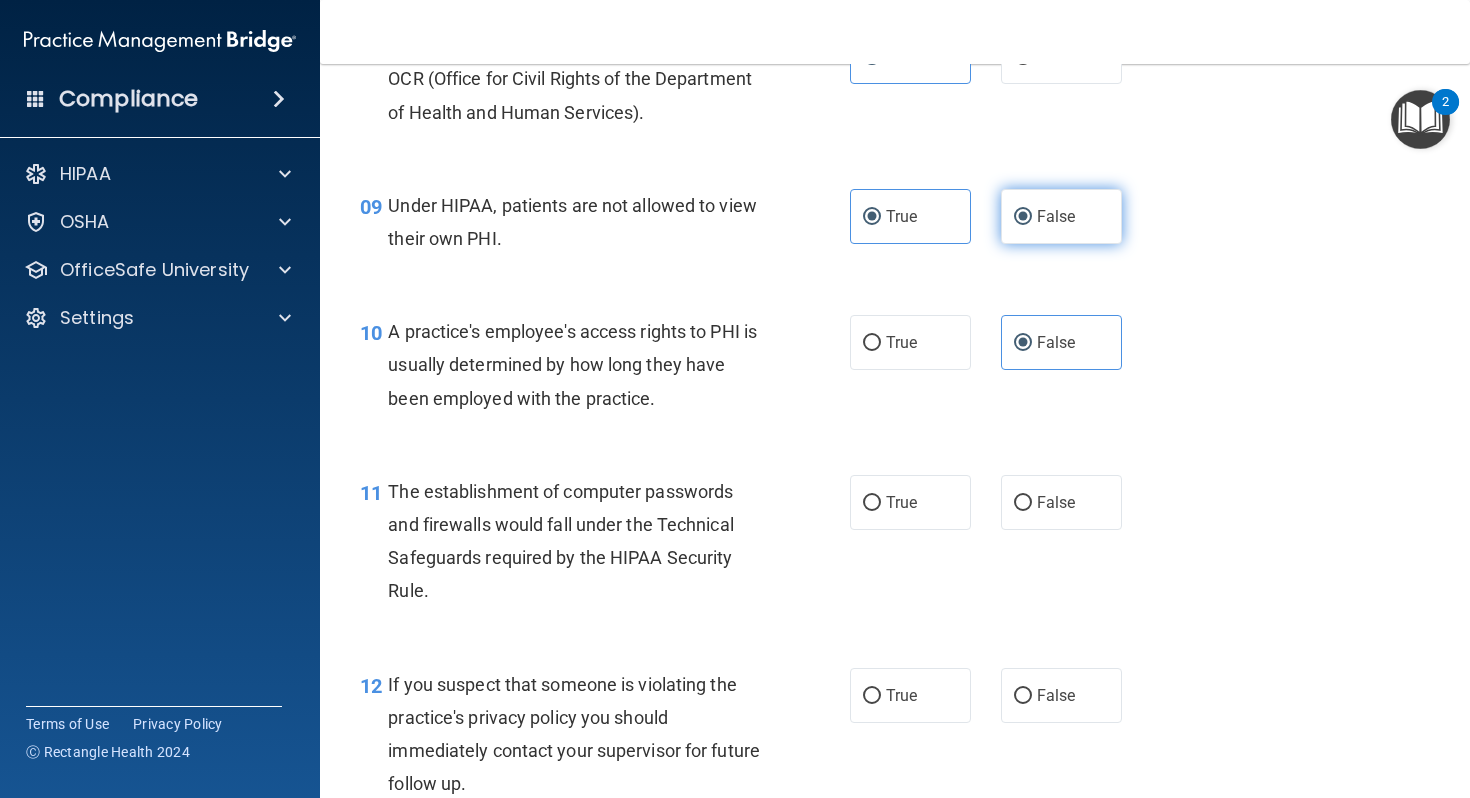 radio on "false" 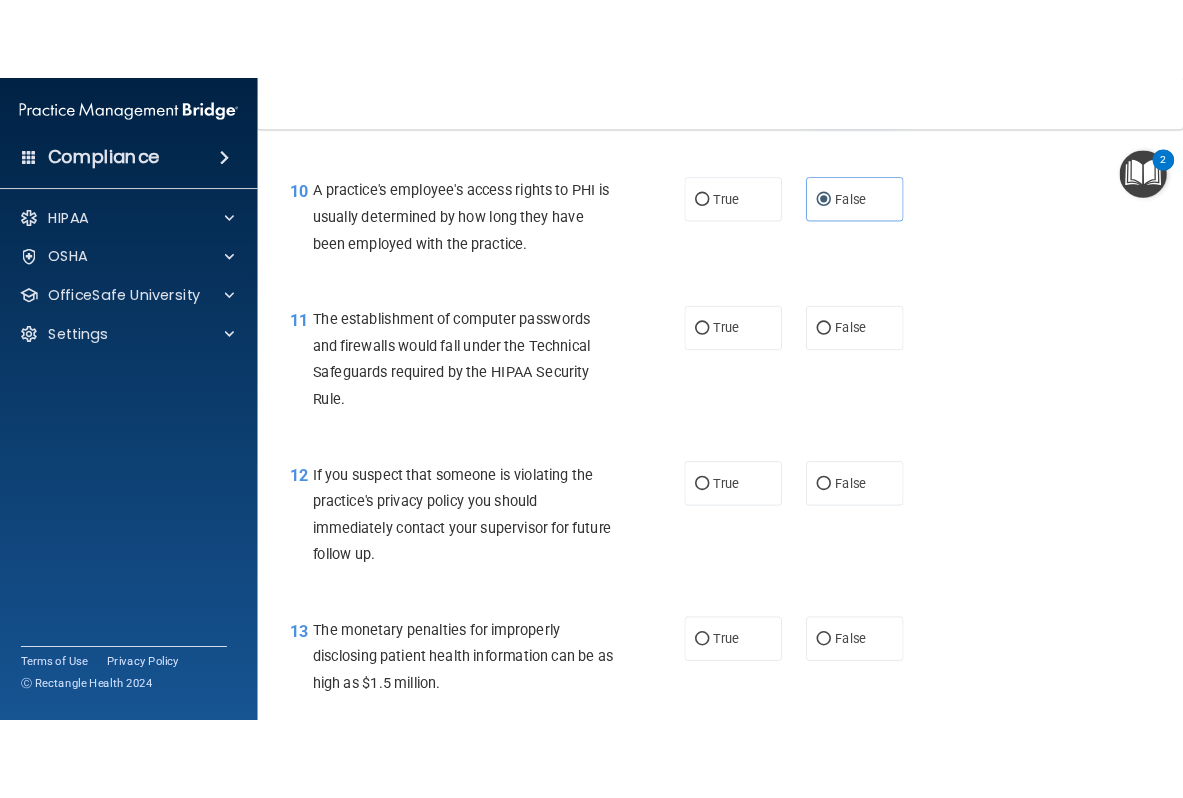 scroll, scrollTop: 1640, scrollLeft: 0, axis: vertical 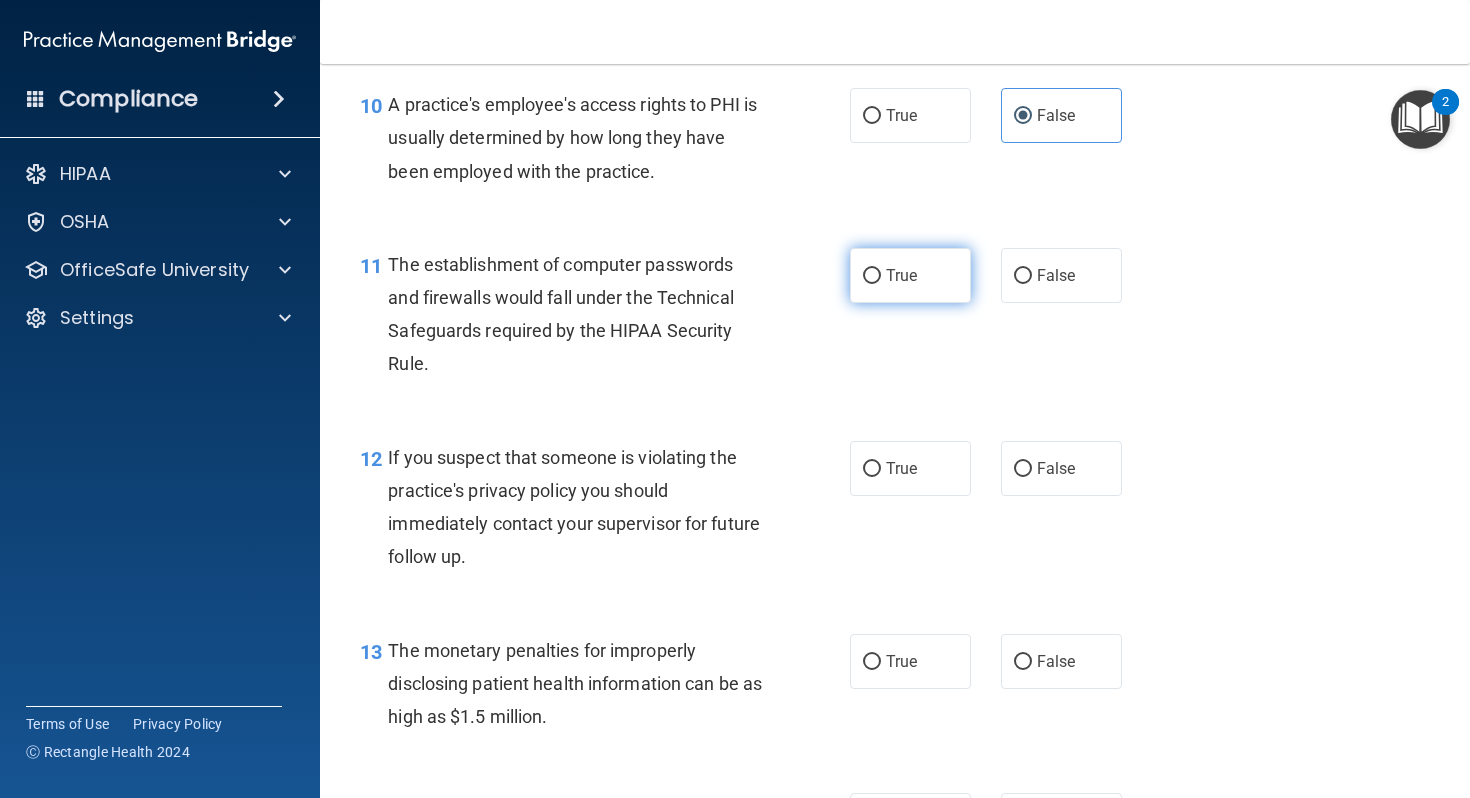 click on "True" at bounding box center [910, 275] 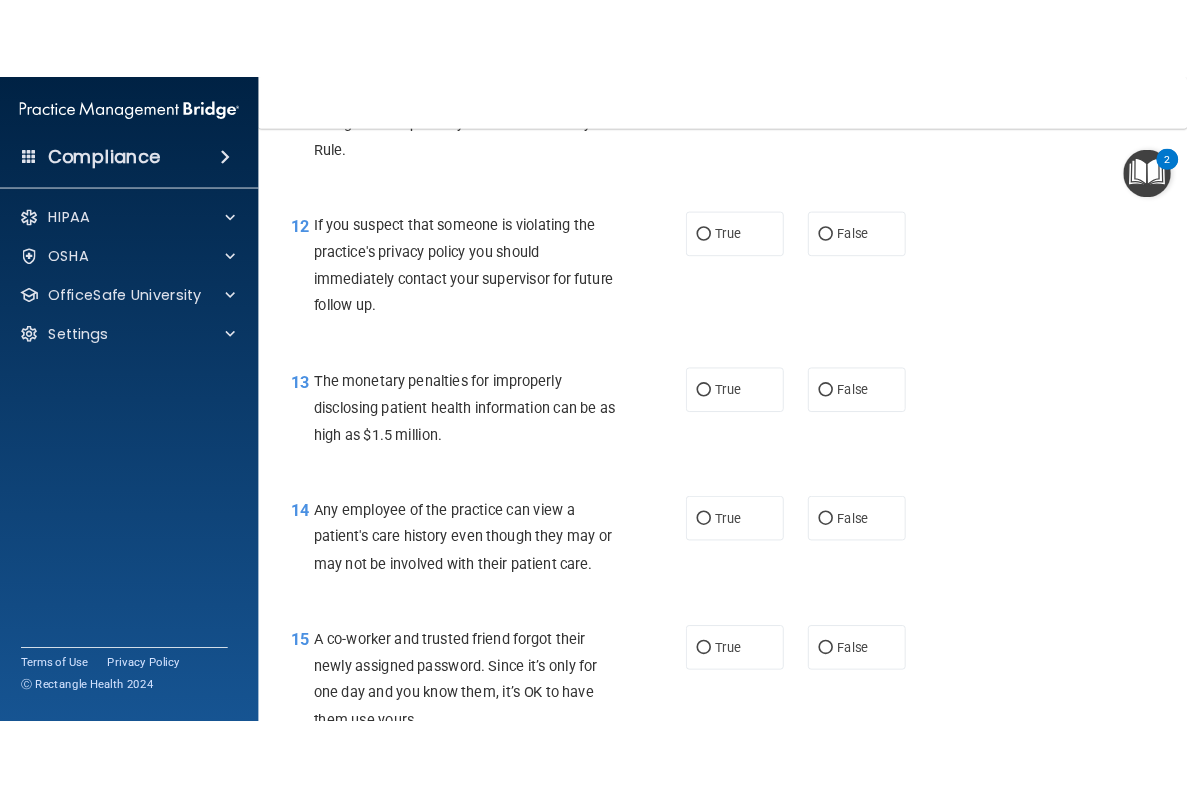 scroll, scrollTop: 1932, scrollLeft: 0, axis: vertical 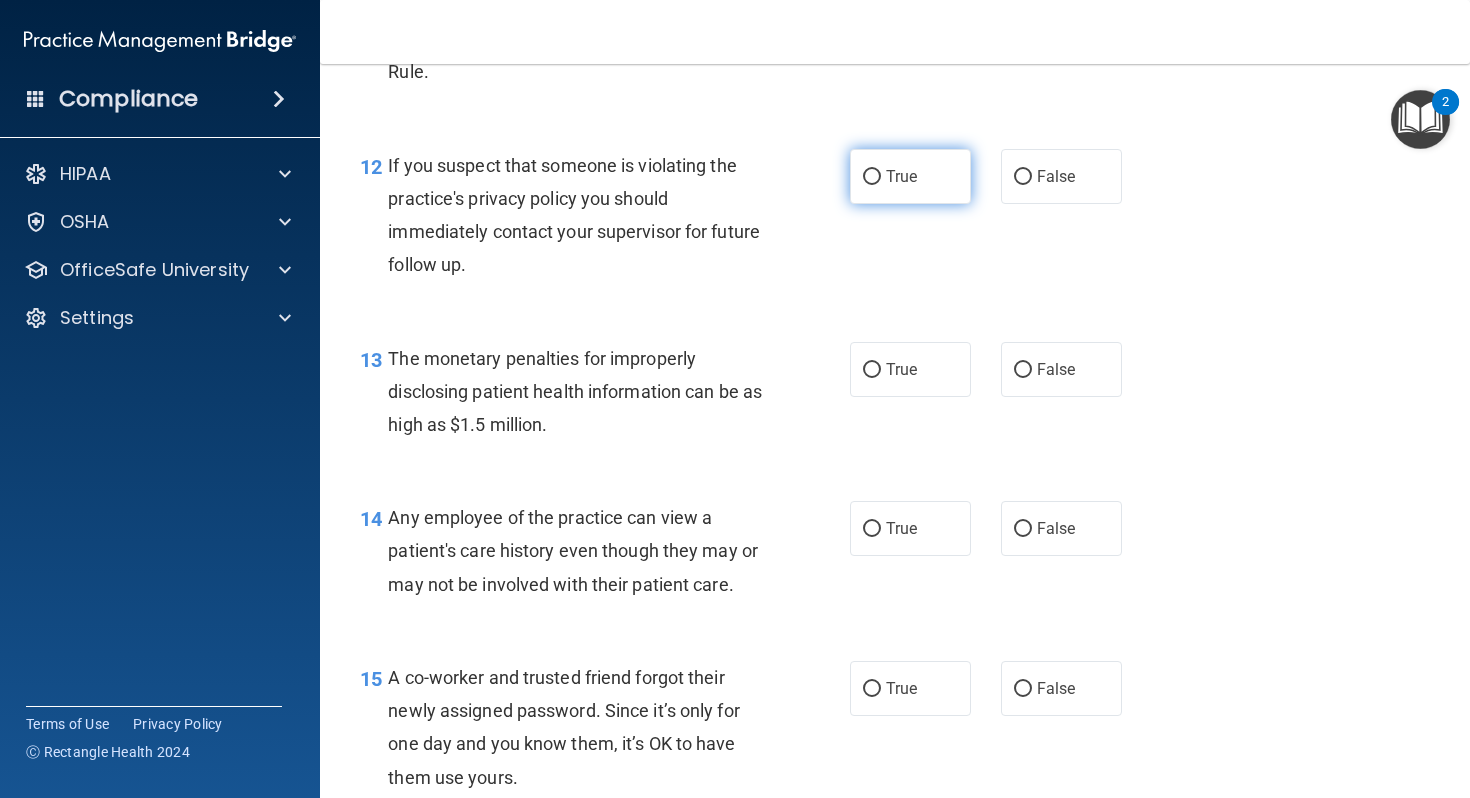 click on "True" at bounding box center [910, 176] 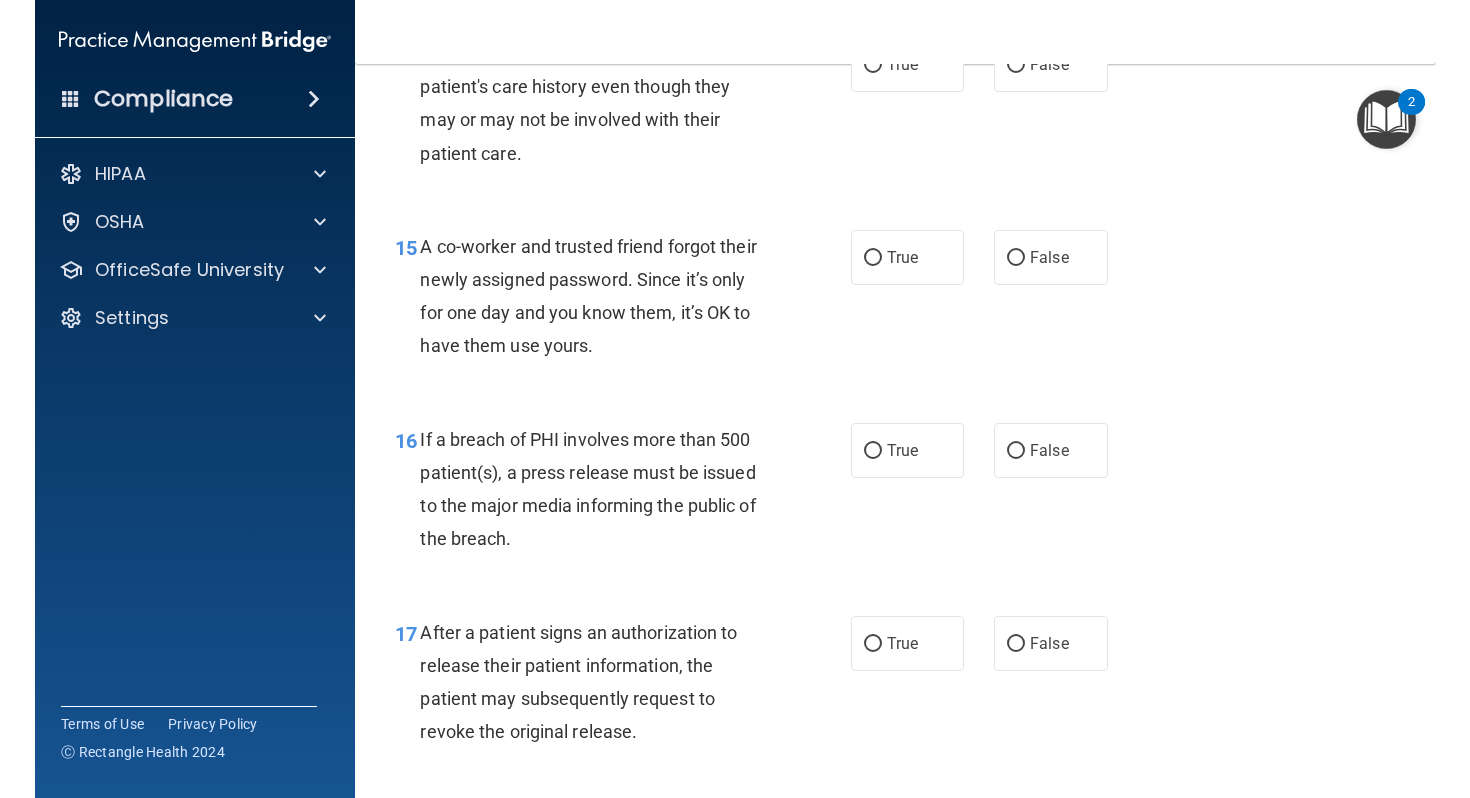 scroll, scrollTop: 1932, scrollLeft: 0, axis: vertical 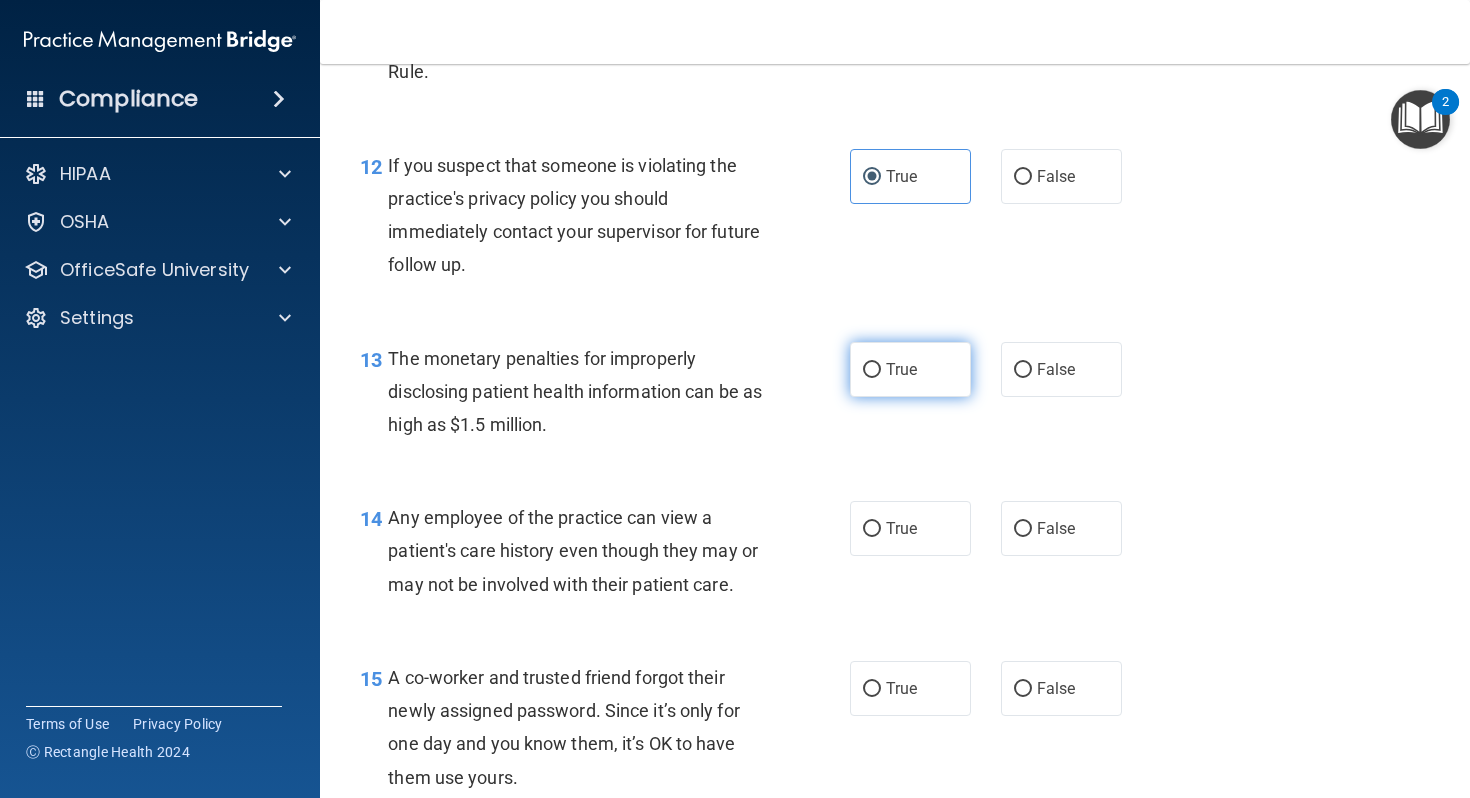 click on "True" at bounding box center (910, 369) 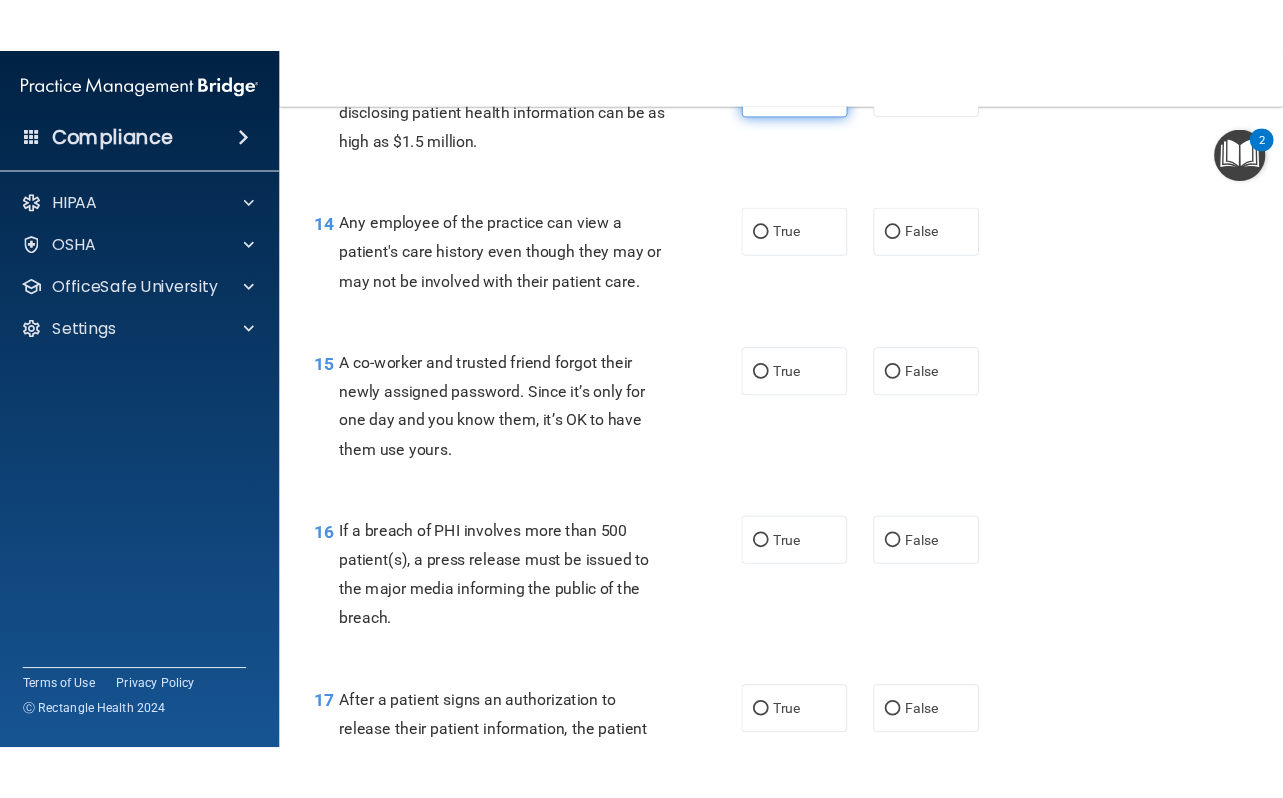 scroll, scrollTop: 2271, scrollLeft: 0, axis: vertical 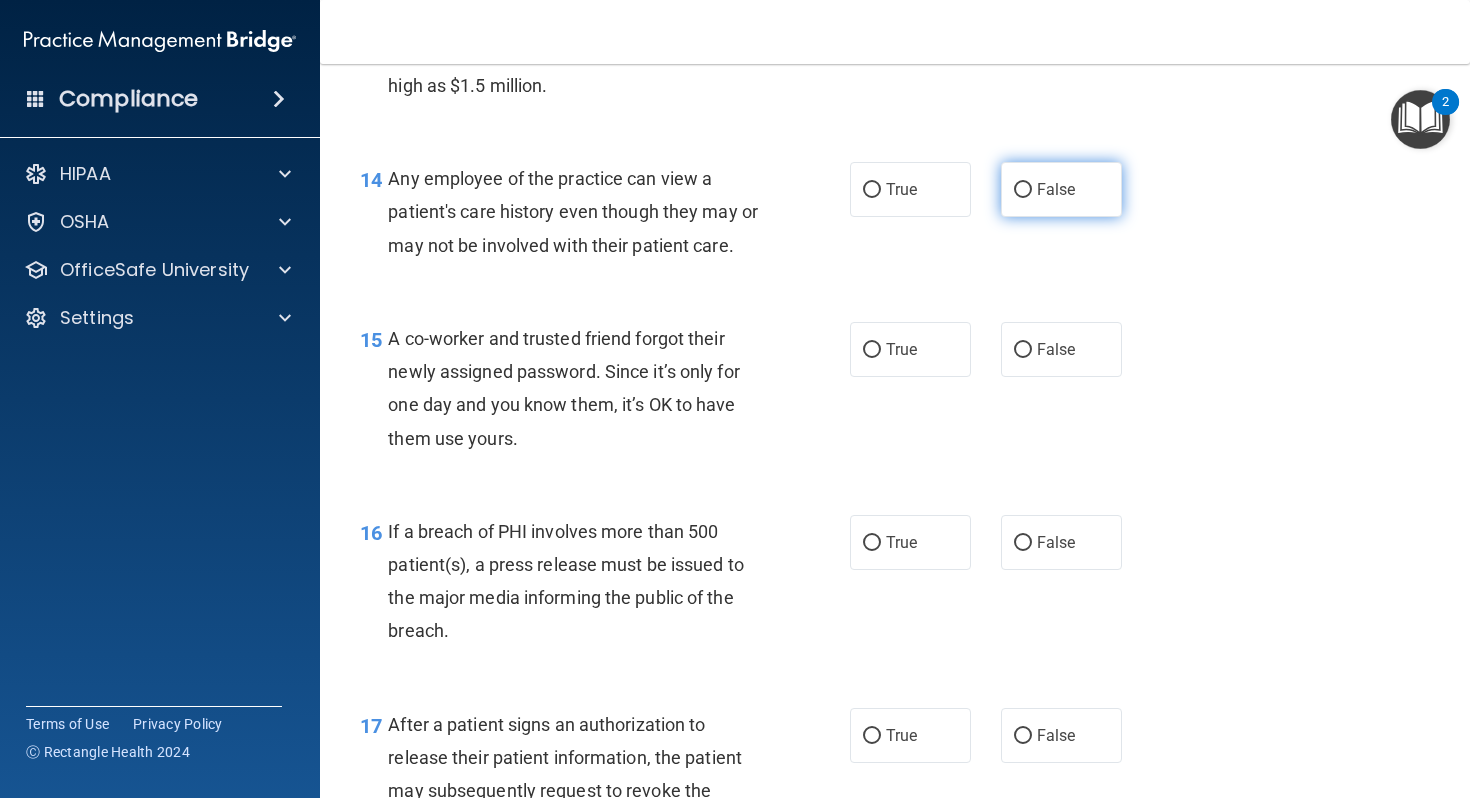 click on "False" at bounding box center [1056, 189] 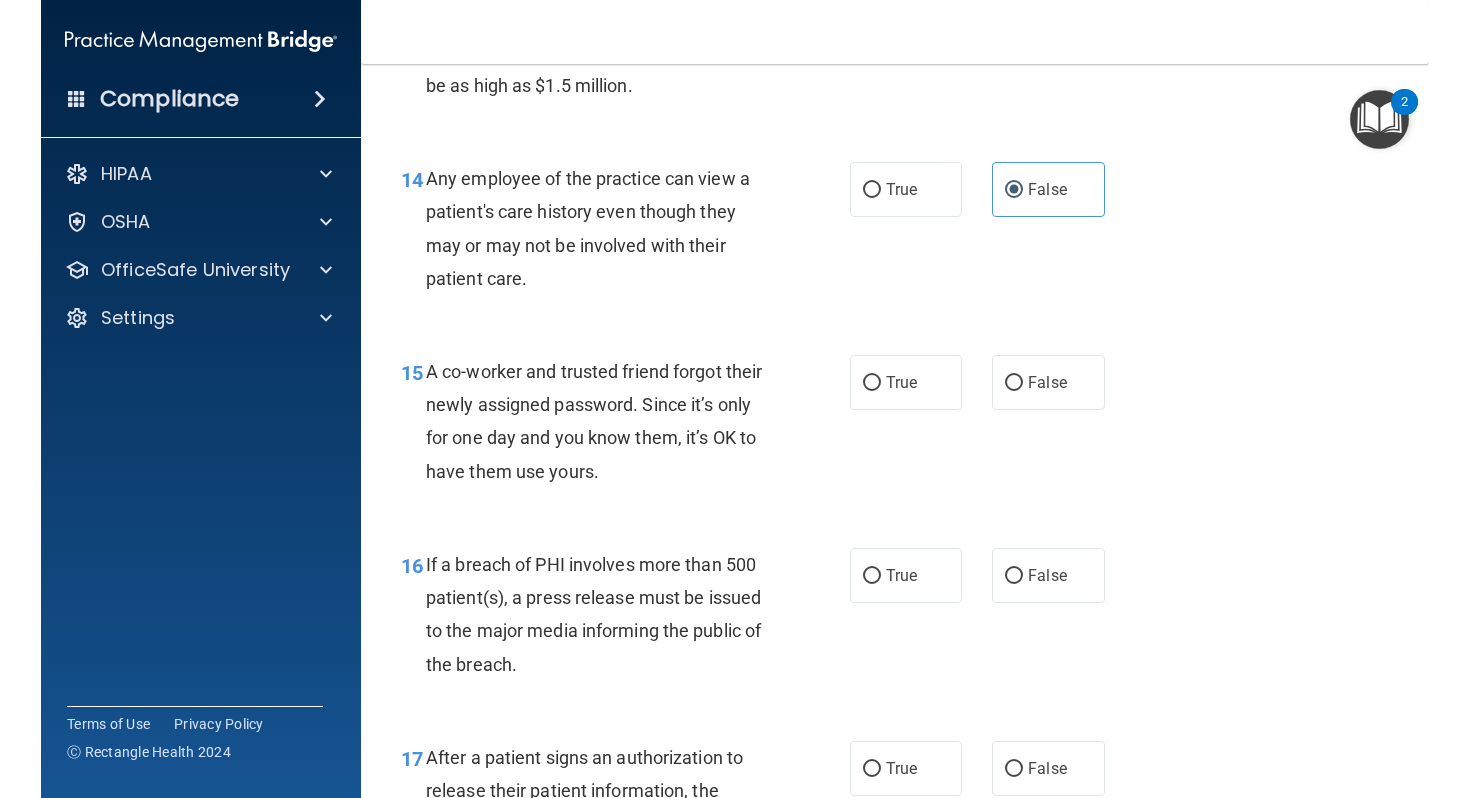 scroll, scrollTop: 2271, scrollLeft: 0, axis: vertical 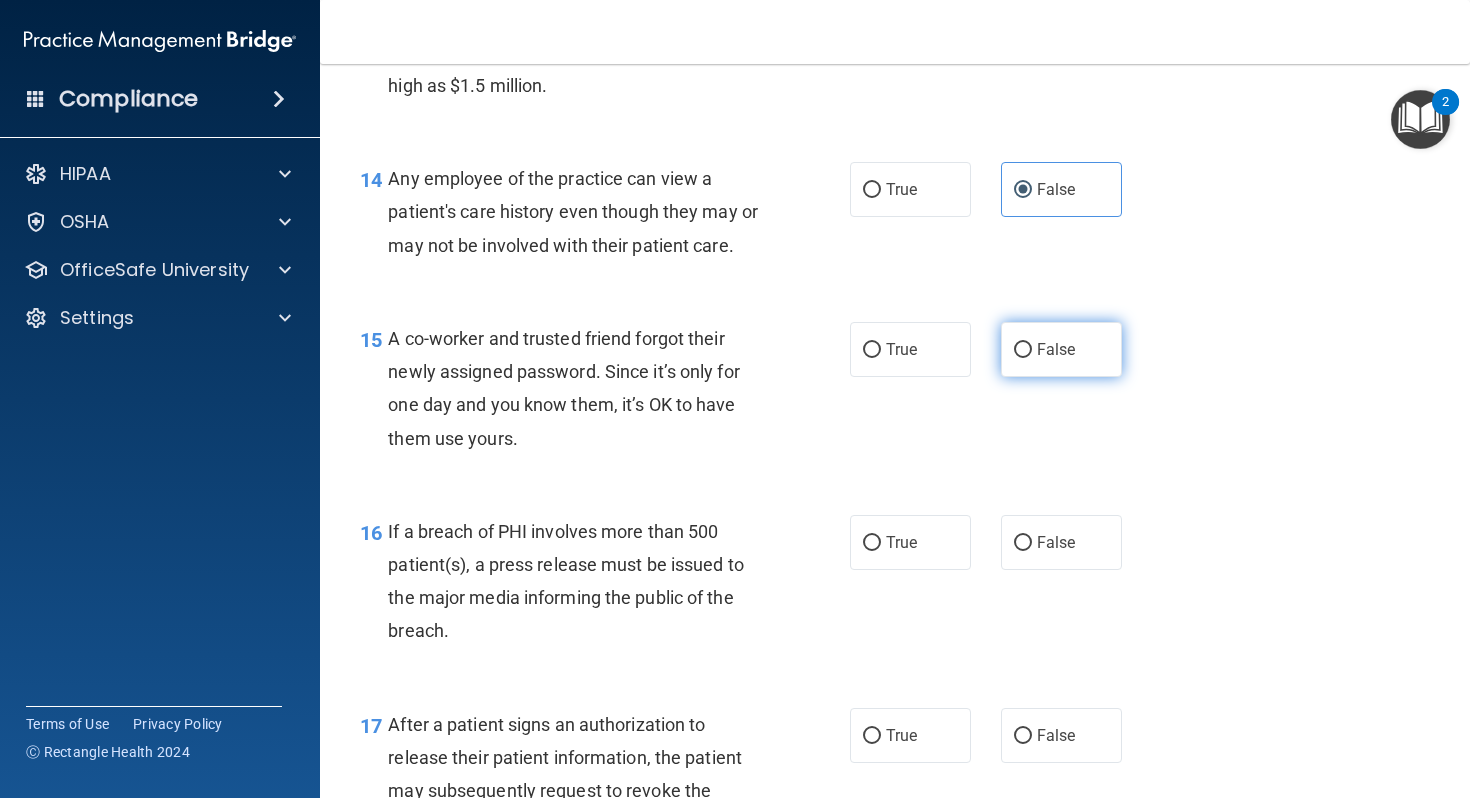 click on "False" at bounding box center (1061, 349) 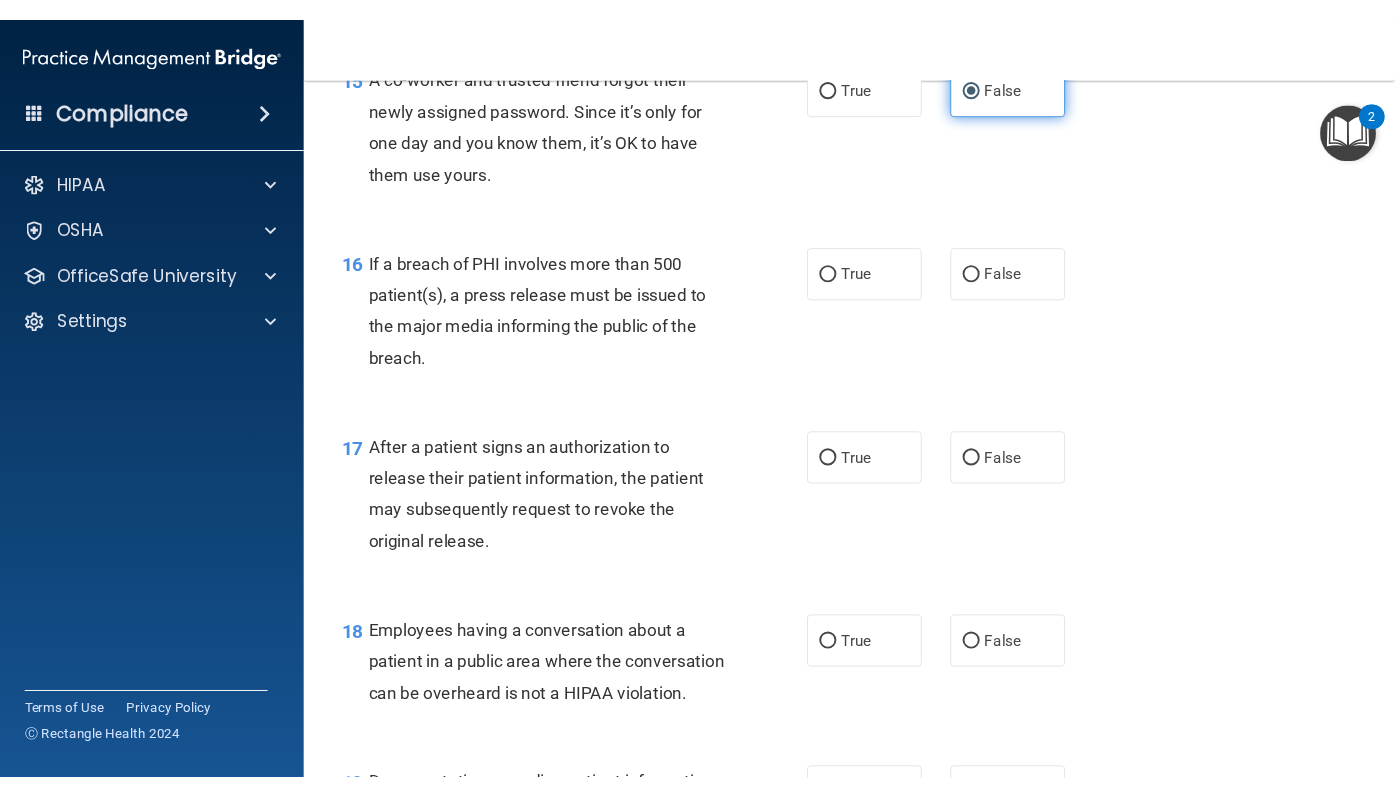 scroll, scrollTop: 2557, scrollLeft: 0, axis: vertical 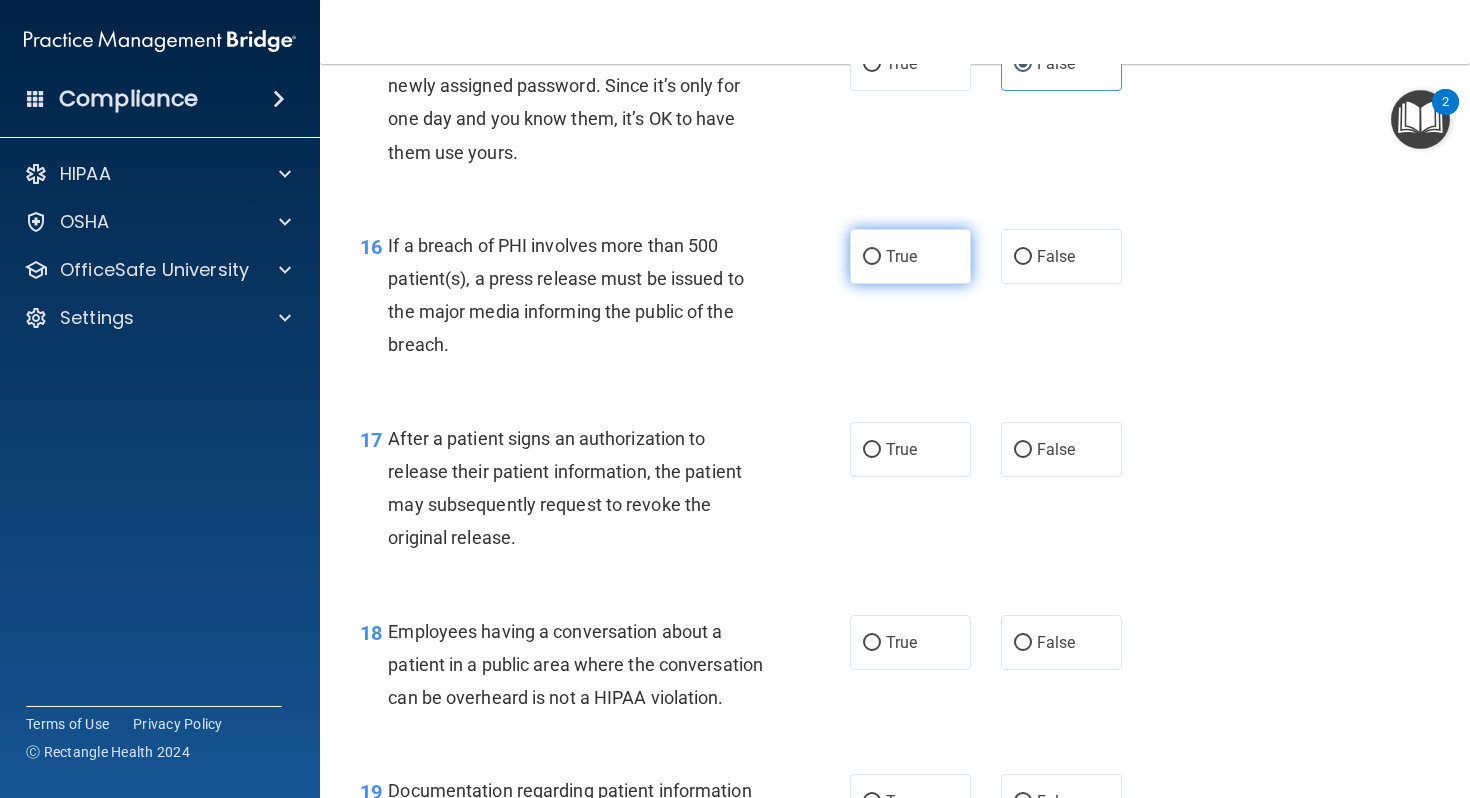 click on "True" at bounding box center (910, 256) 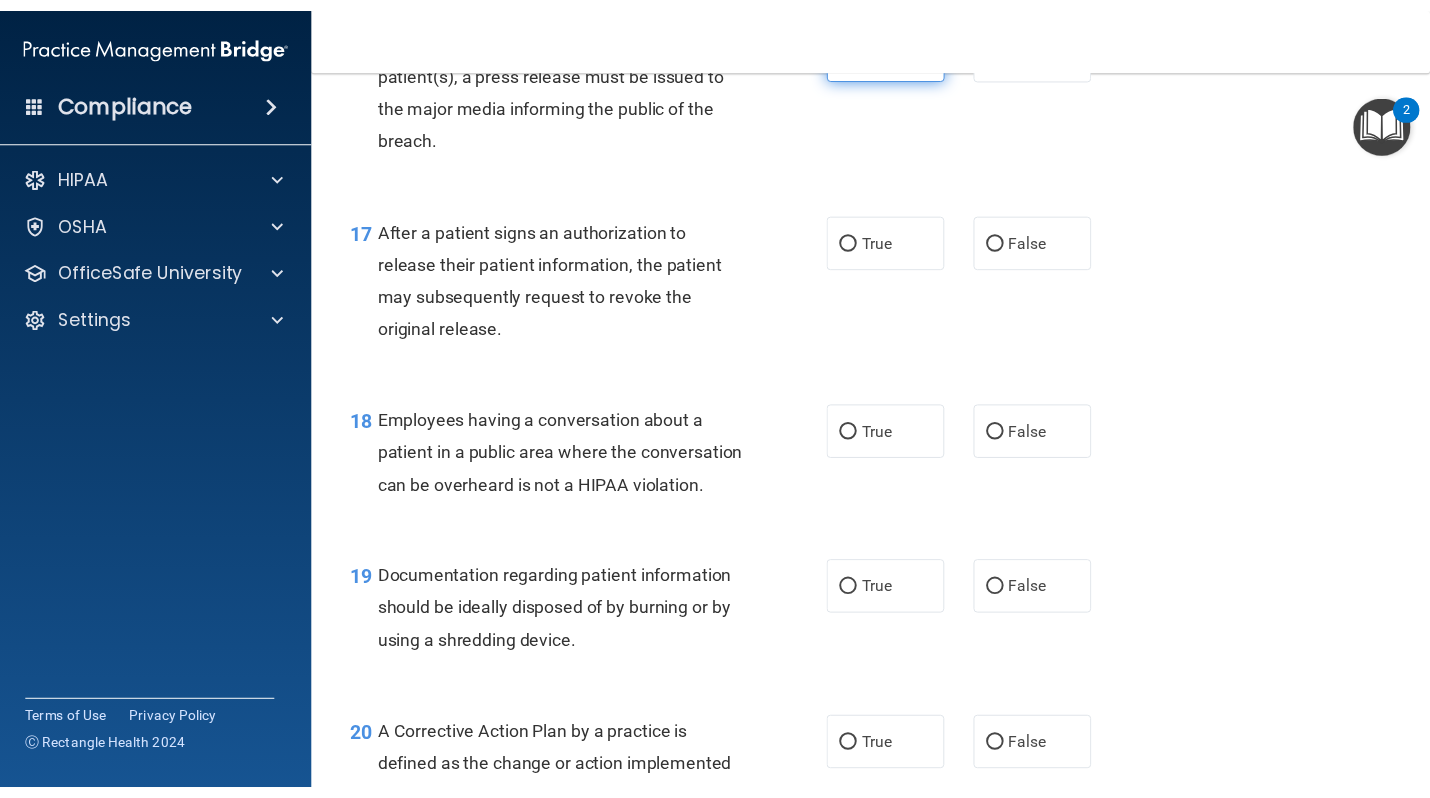 scroll, scrollTop: 2776, scrollLeft: 0, axis: vertical 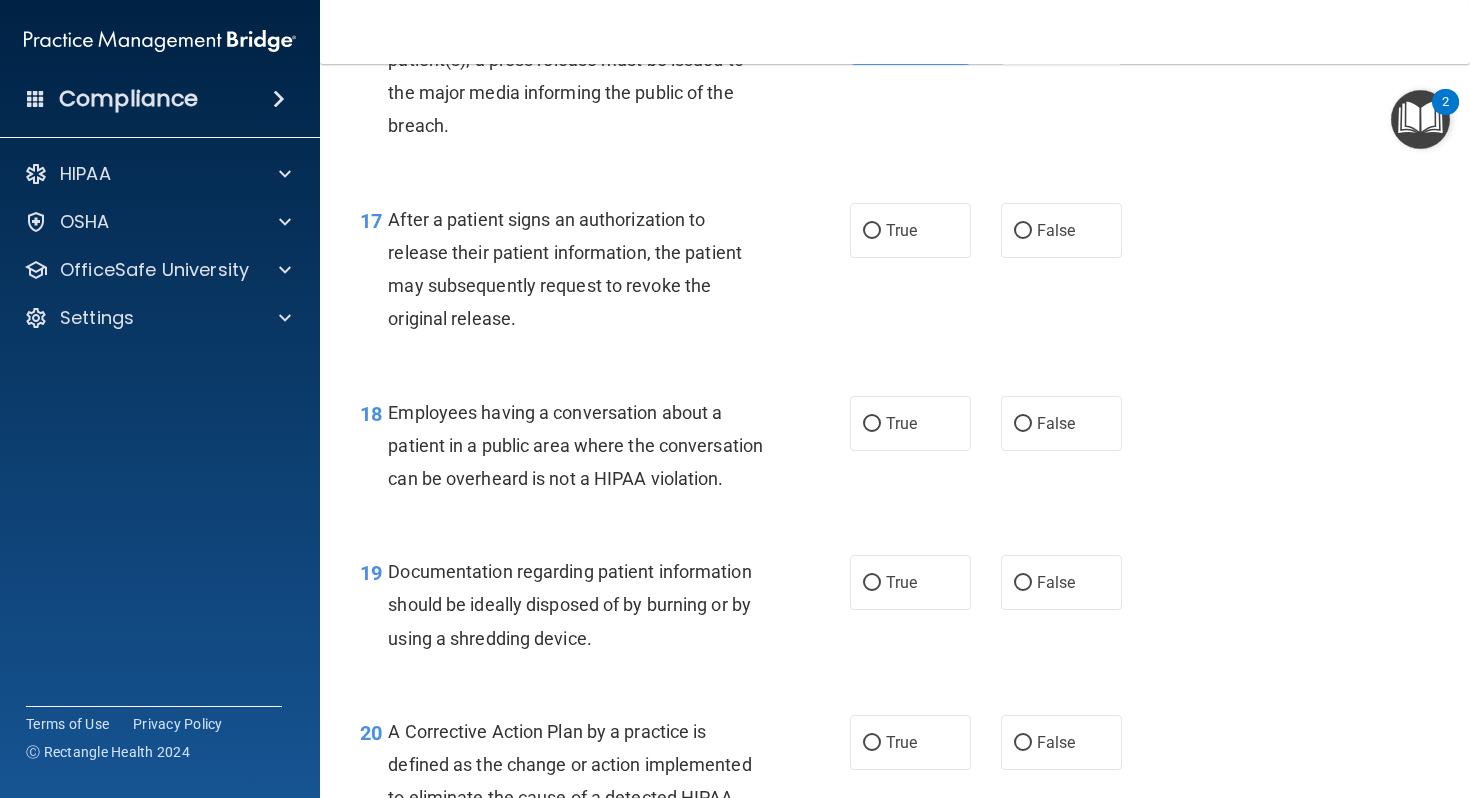 click on "17       After a patient signs an authorization to release their patient information, the patient may subsequently request to revoke the original release.                 True           False" at bounding box center [895, 274] 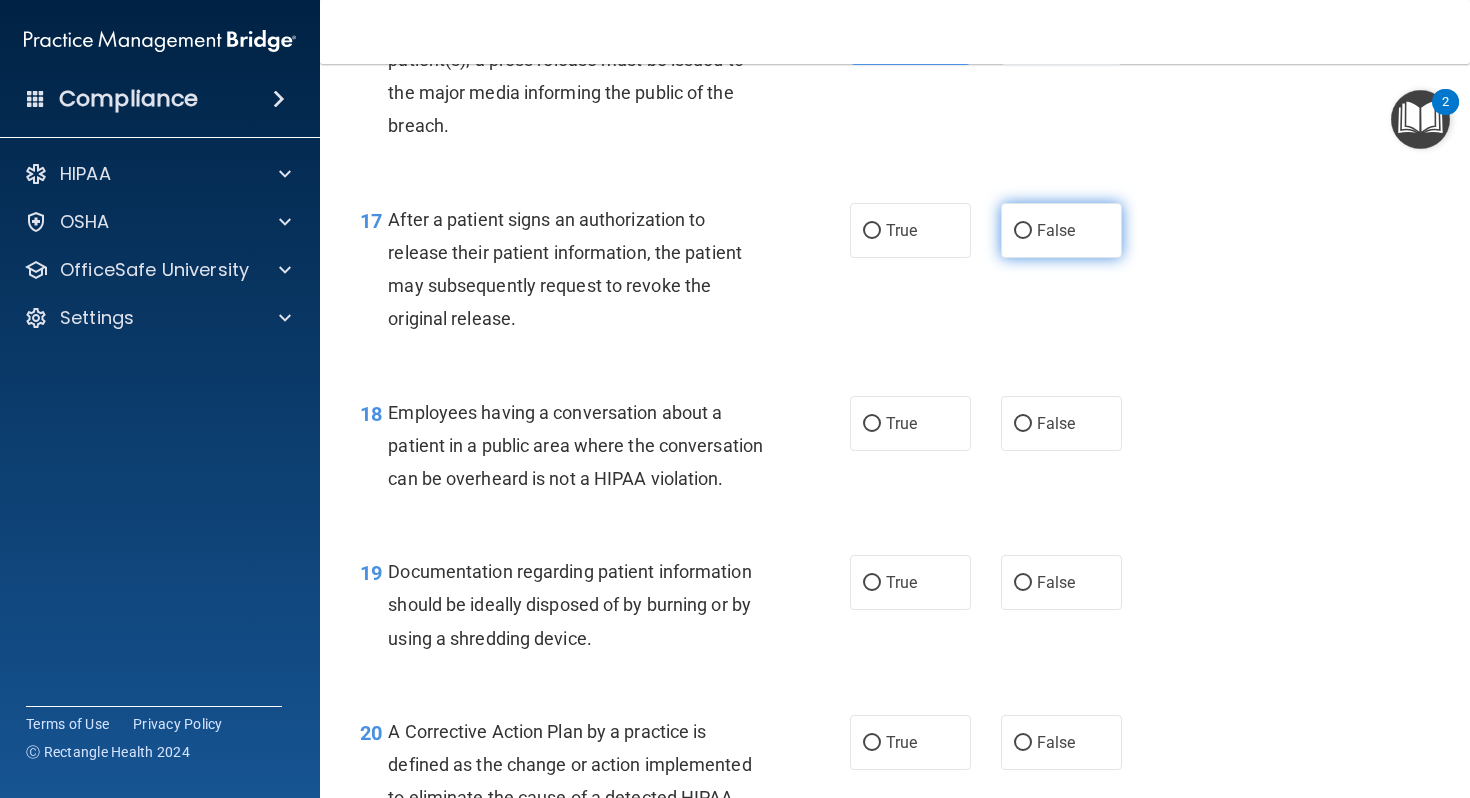 click on "False" at bounding box center [1061, 230] 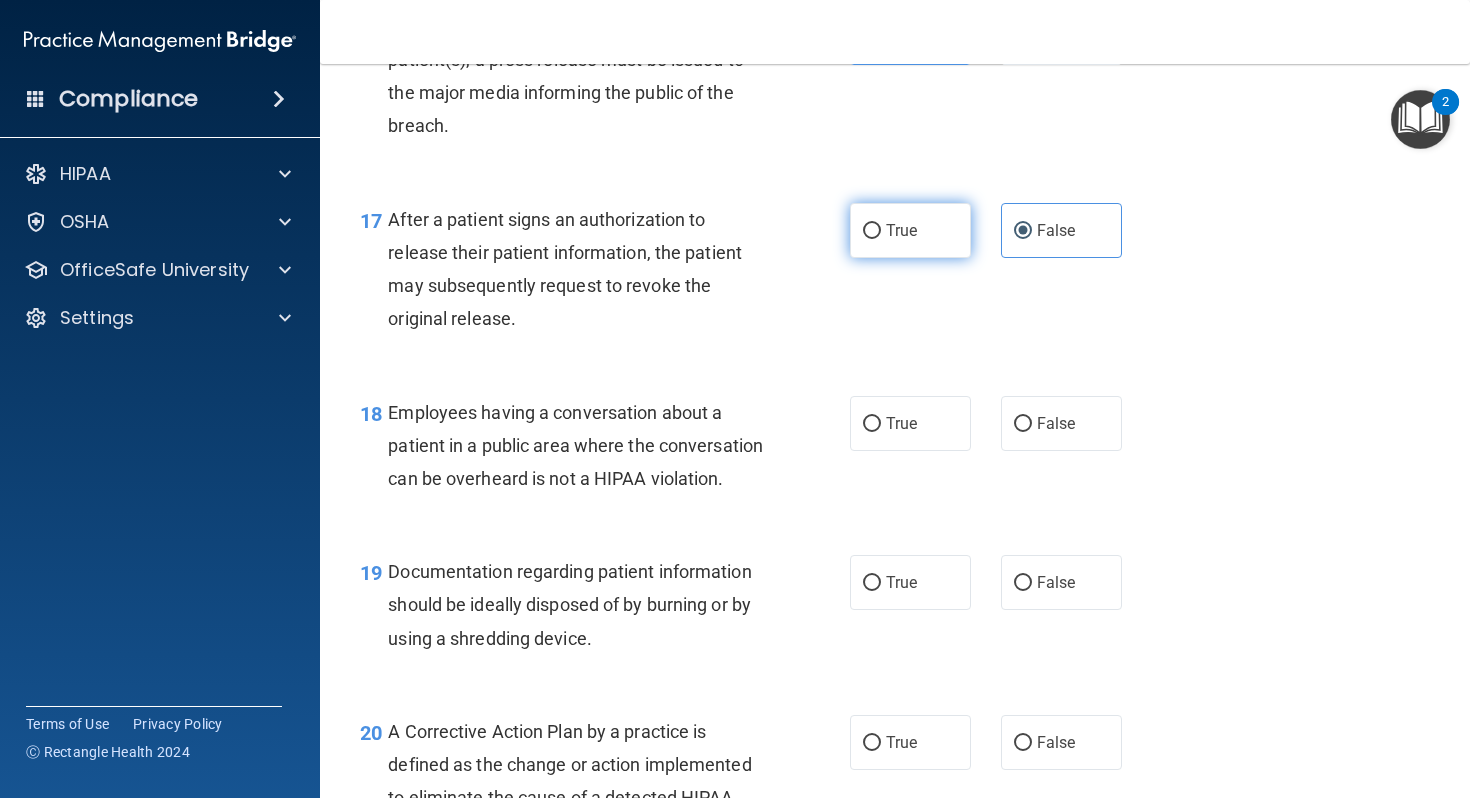 click on "True" at bounding box center (872, 231) 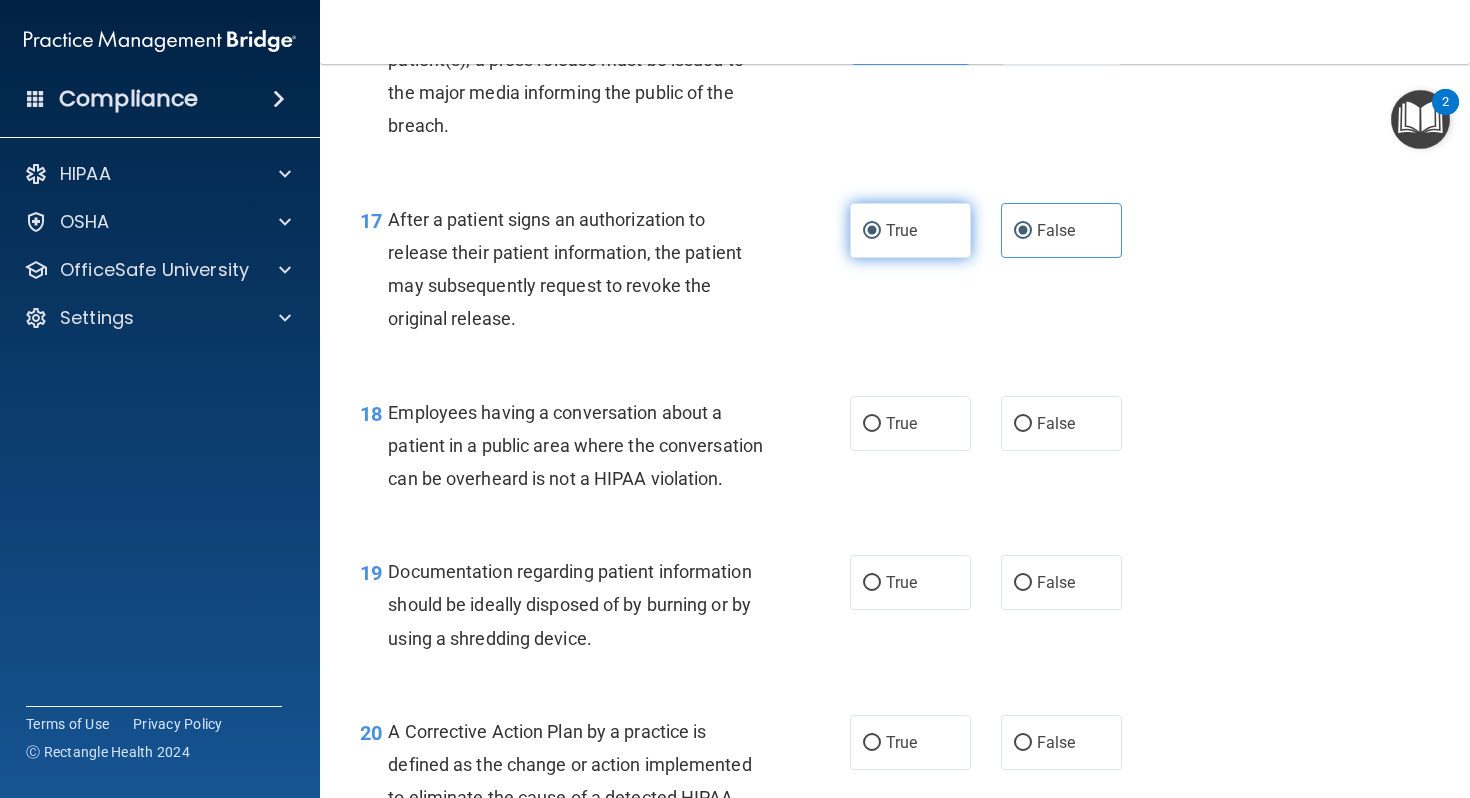 radio on "false" 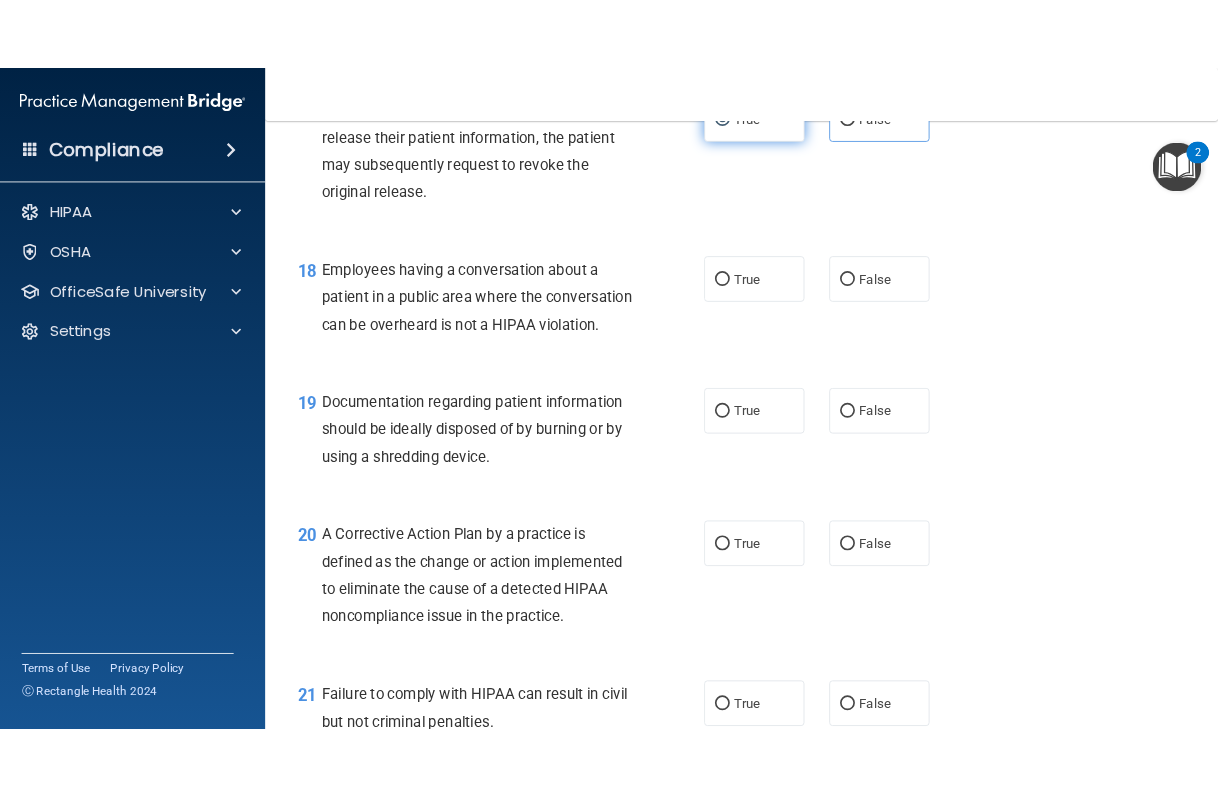 scroll, scrollTop: 2952, scrollLeft: 0, axis: vertical 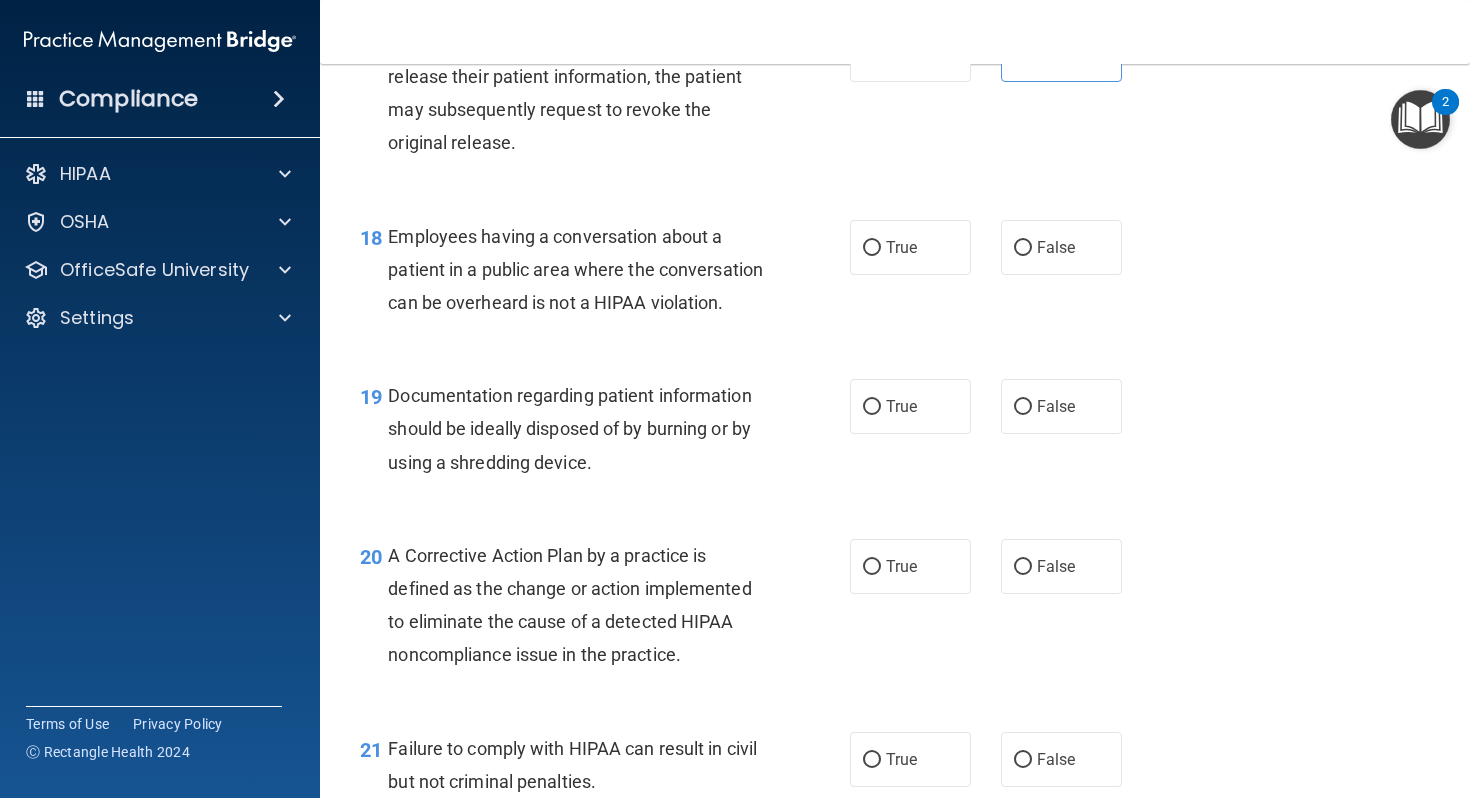 click on "Employees having a conversation about a patient in a public area where the conversation can be overheard is not a HIPAA violation." at bounding box center (583, 270) 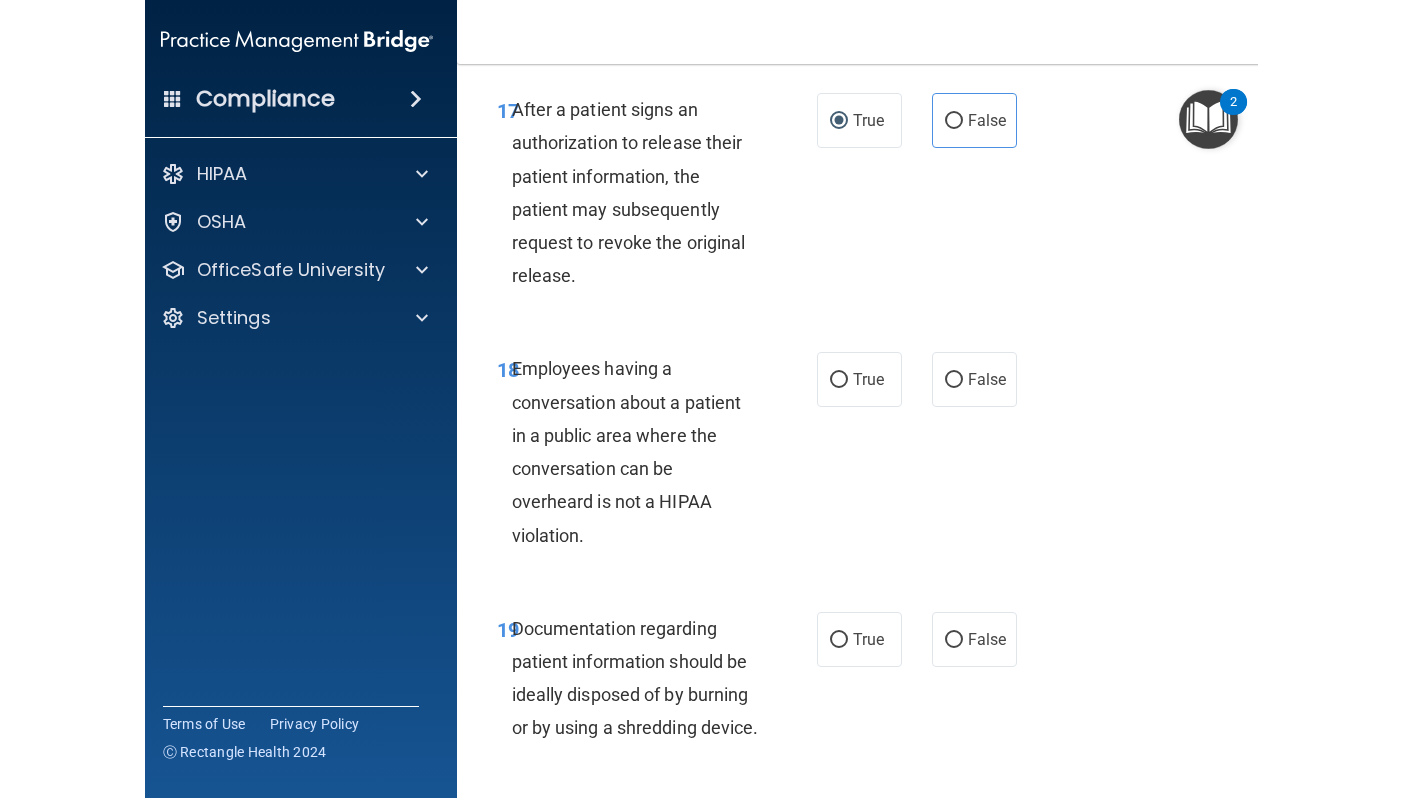 scroll, scrollTop: 3815, scrollLeft: 0, axis: vertical 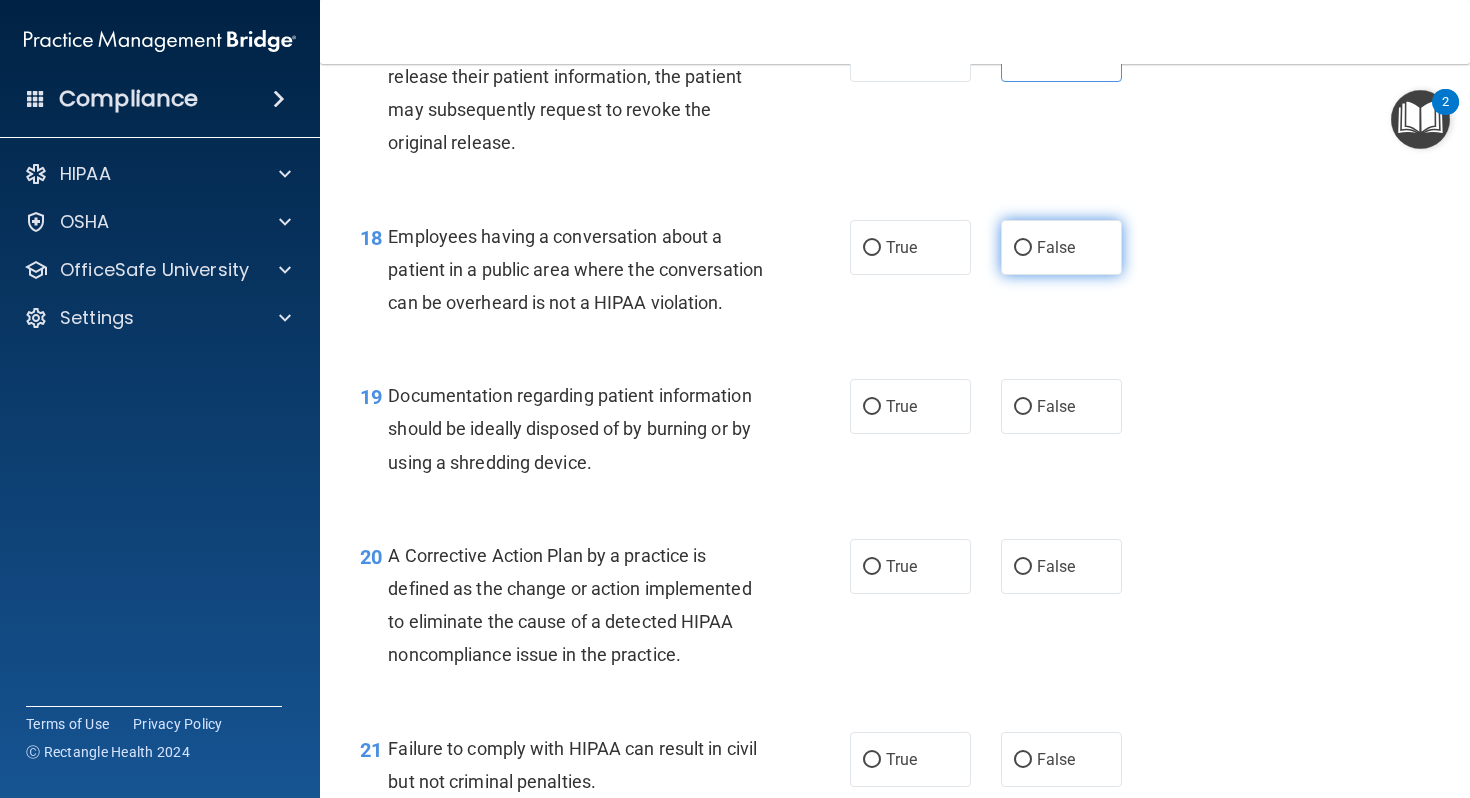 click on "False" at bounding box center (1061, 247) 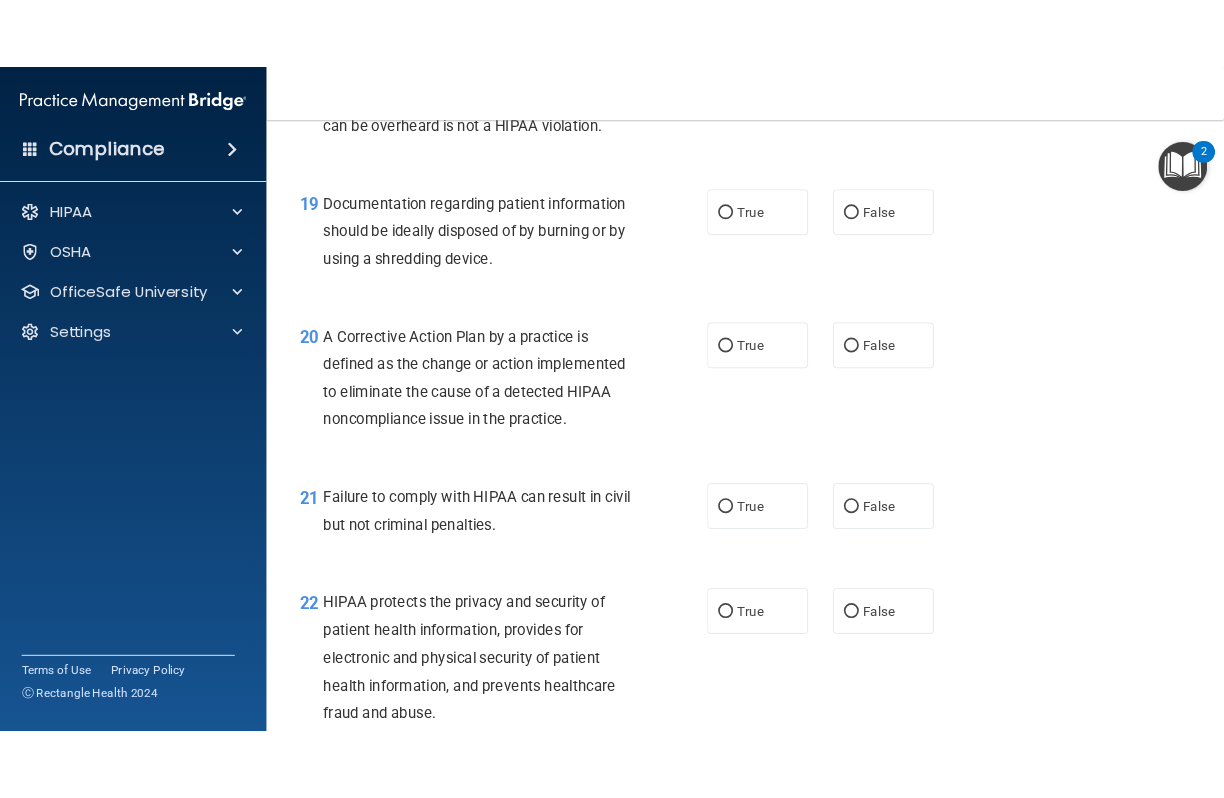 scroll, scrollTop: 3188, scrollLeft: 0, axis: vertical 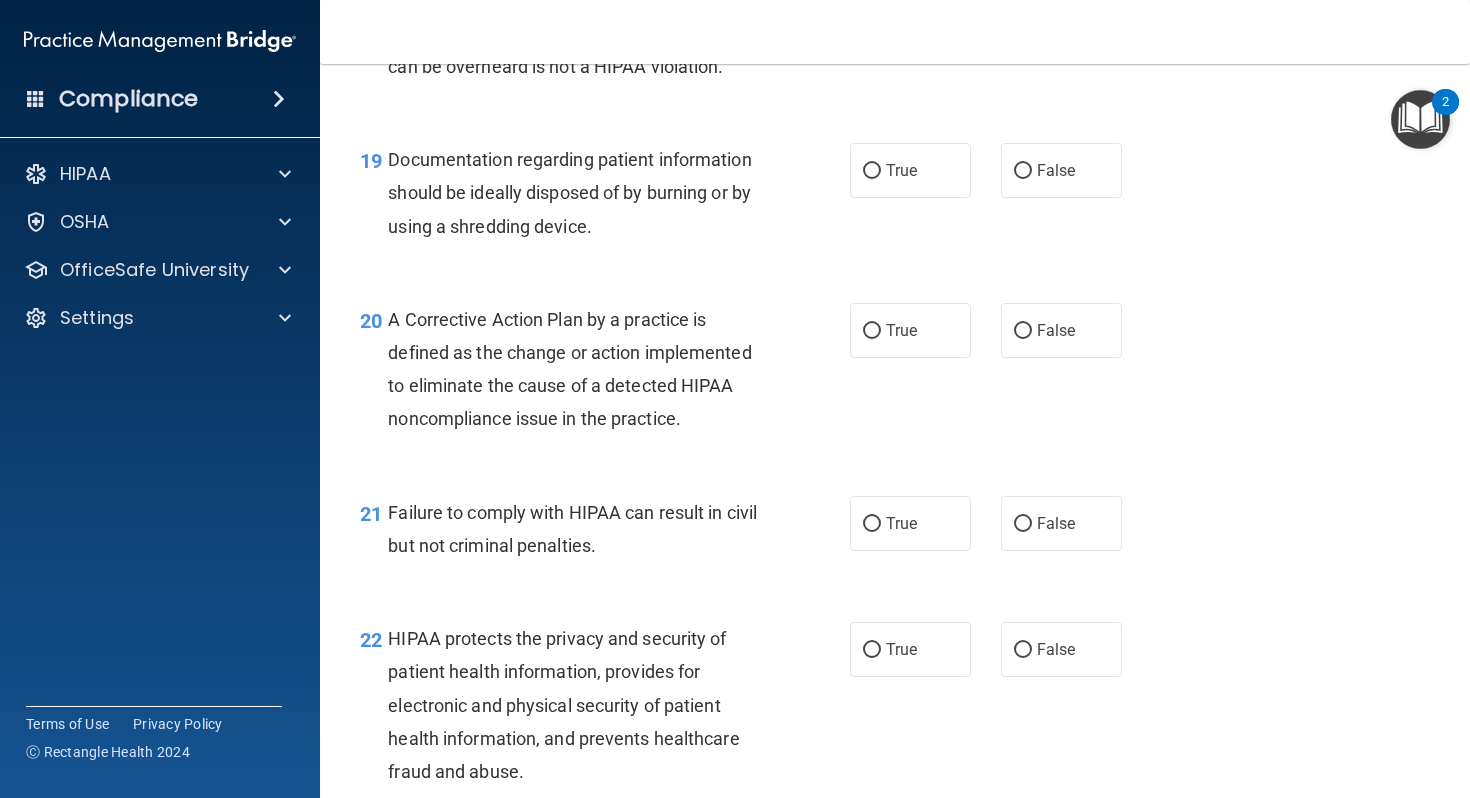 click on "18       Employees having a conversation about a patient in a public area where the conversation can be overheard is not a HIPAA violation.                 True           False" at bounding box center [895, 39] 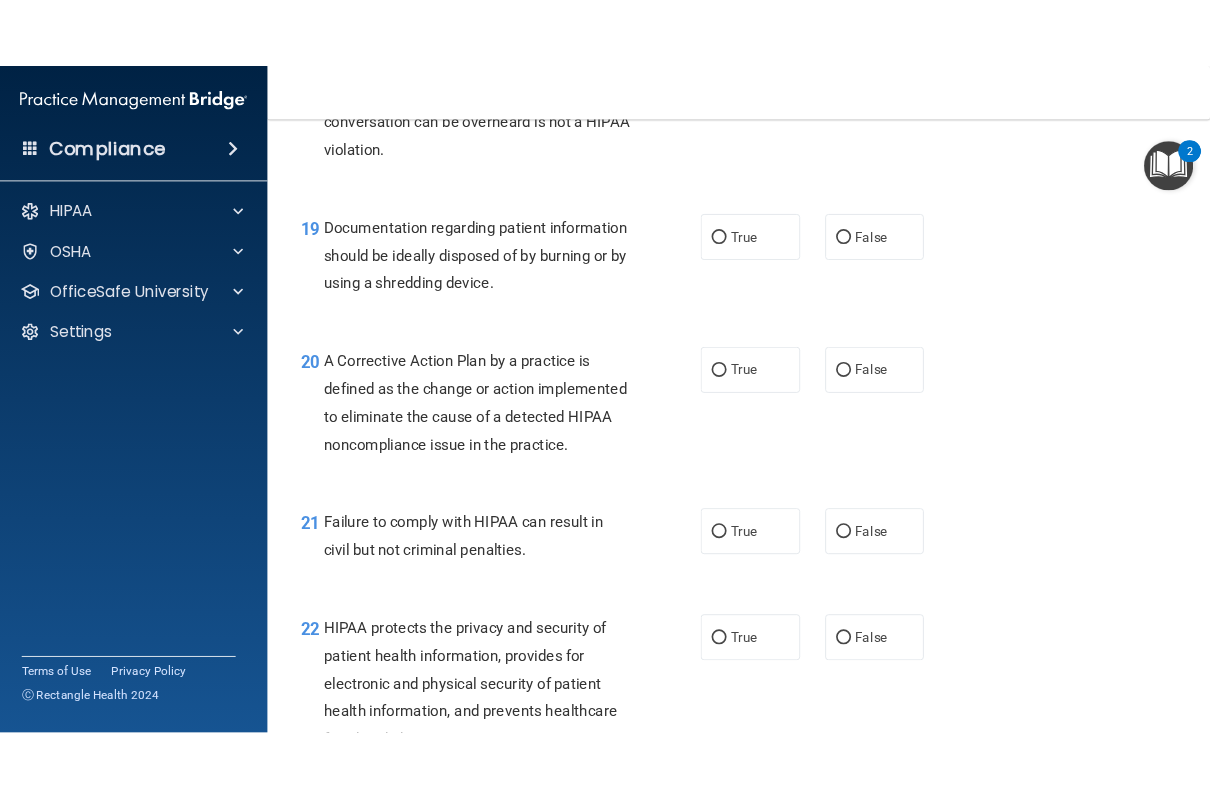 scroll, scrollTop: 3188, scrollLeft: 0, axis: vertical 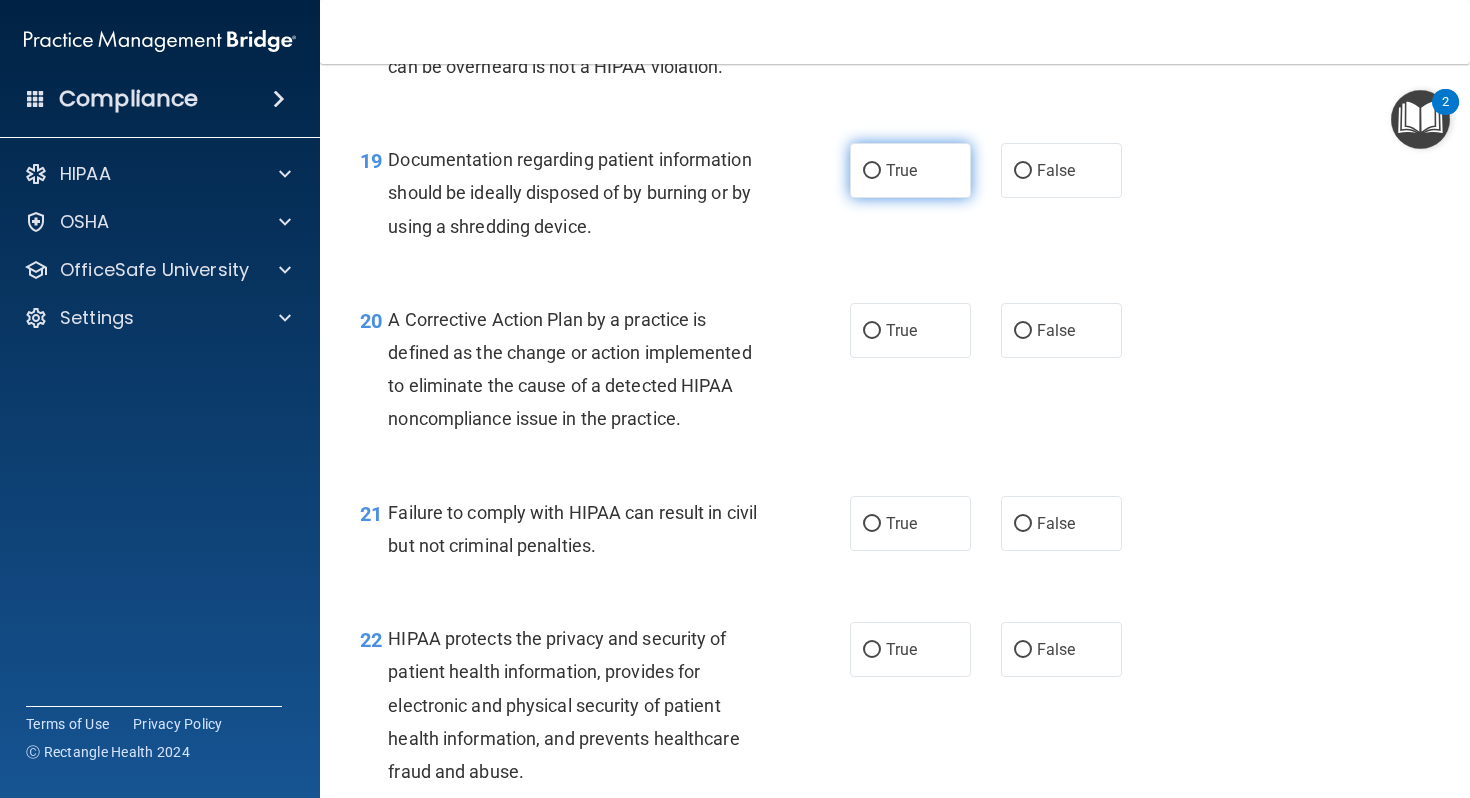 click on "True" at bounding box center (901, 170) 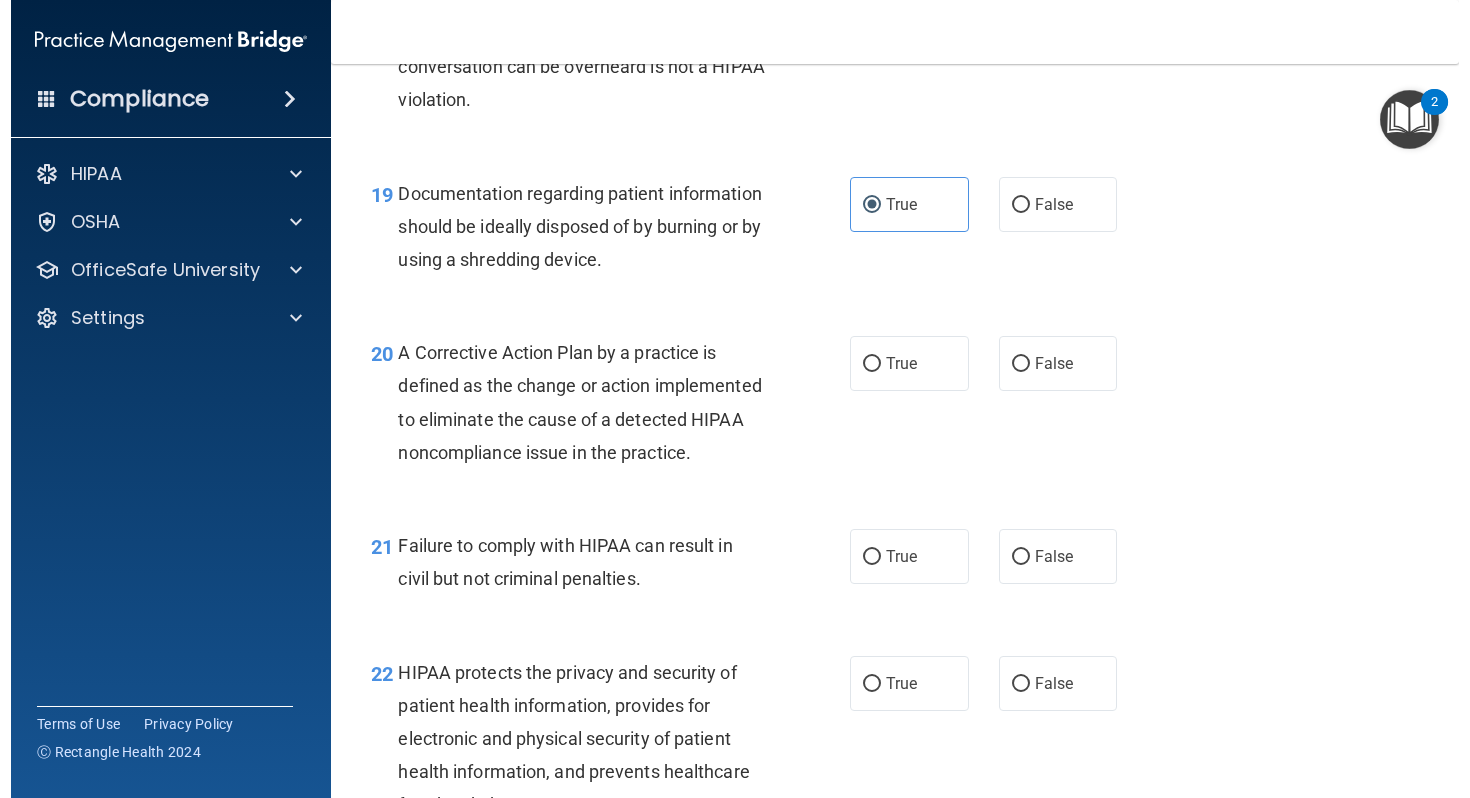 scroll, scrollTop: 3188, scrollLeft: 0, axis: vertical 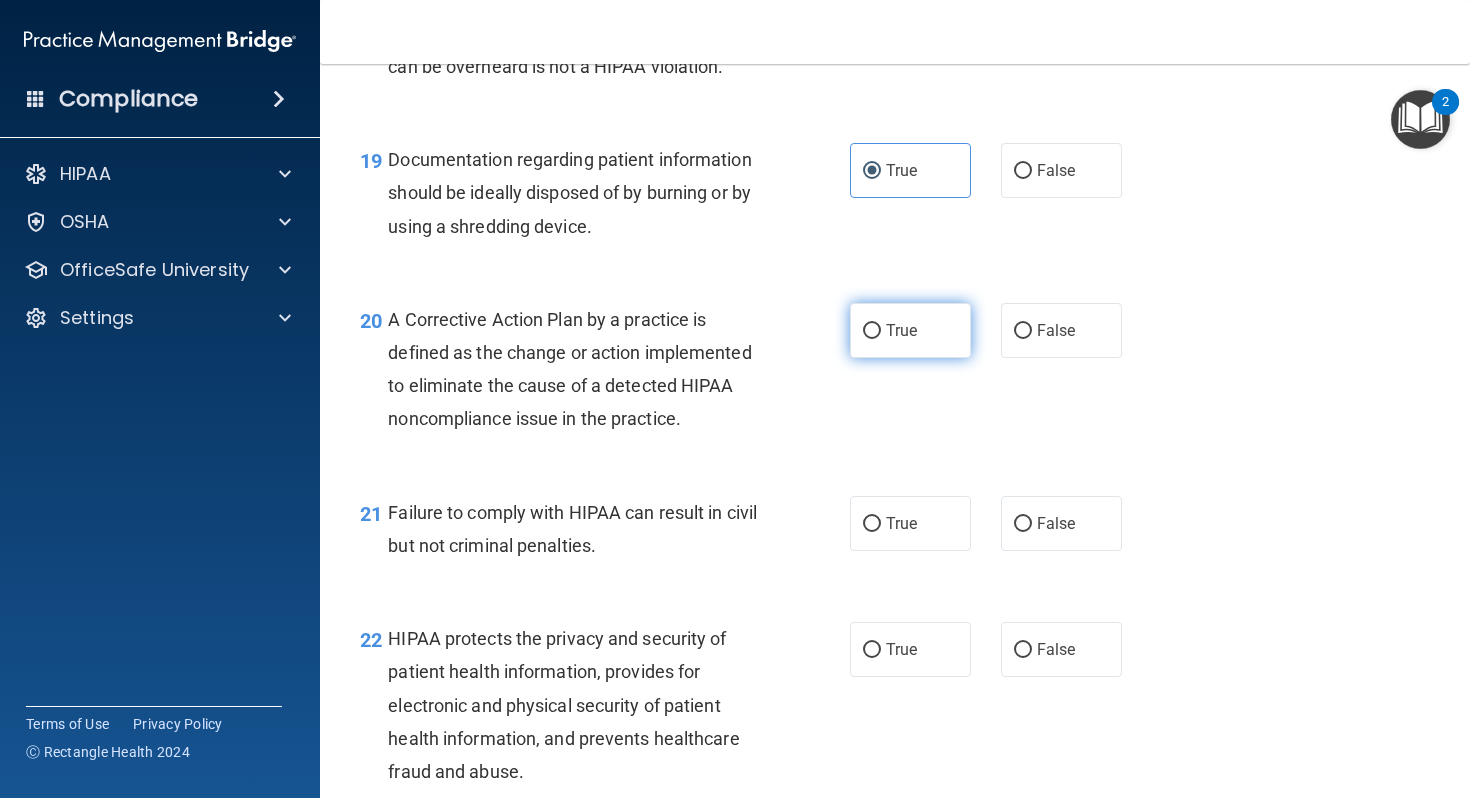 click on "True" at bounding box center (910, 330) 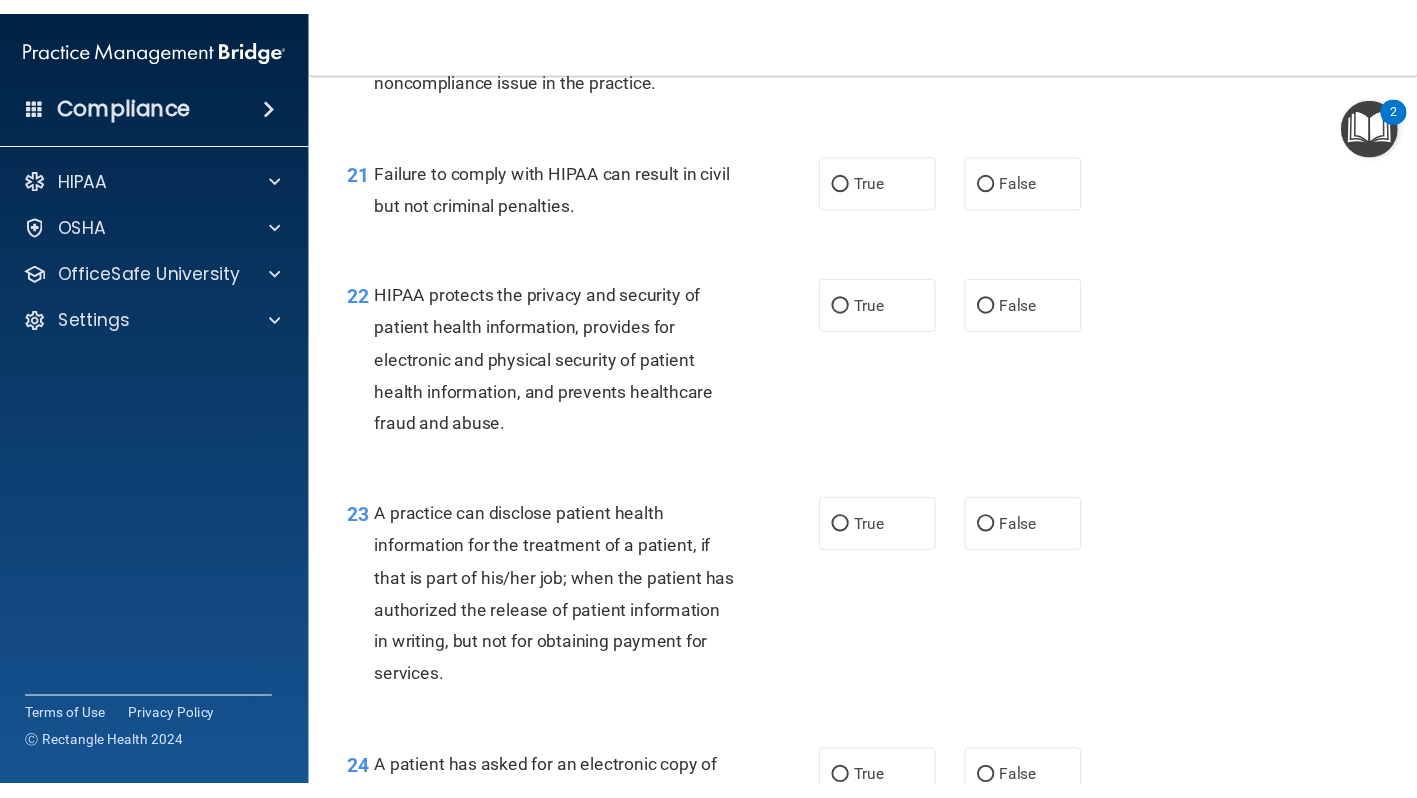 scroll, scrollTop: 3540, scrollLeft: 0, axis: vertical 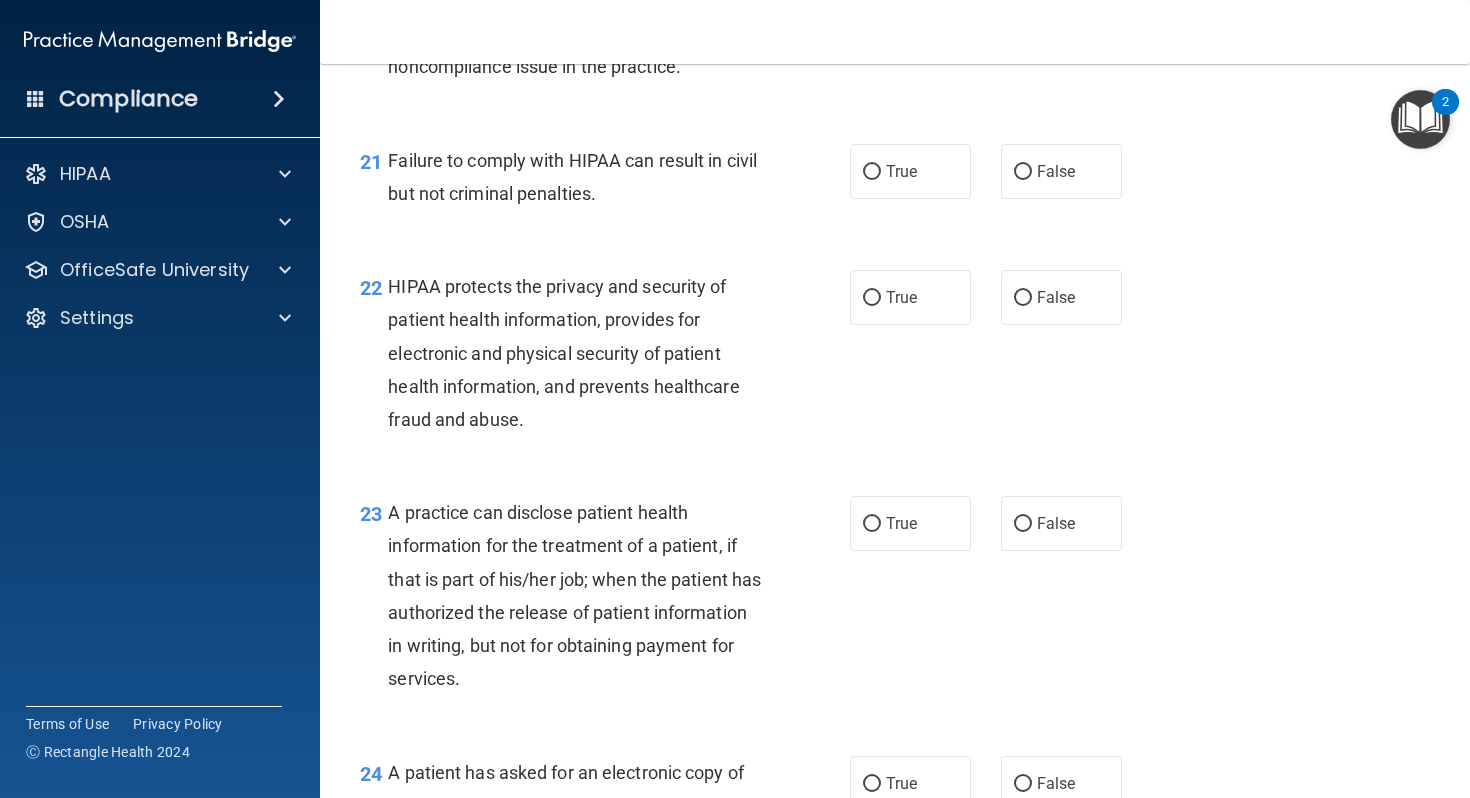 click on "True           False" at bounding box center (995, 171) 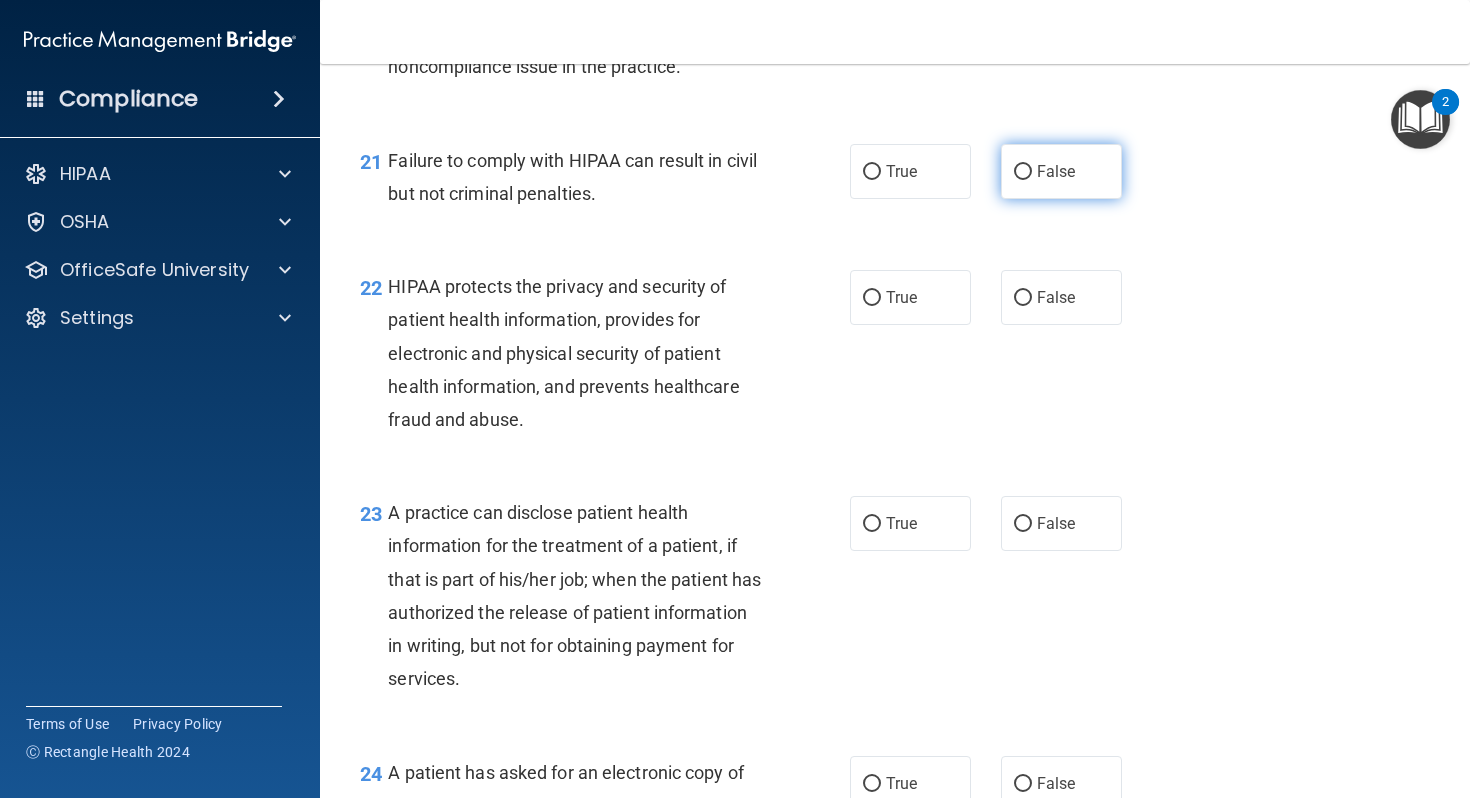 click on "False" at bounding box center [1023, 172] 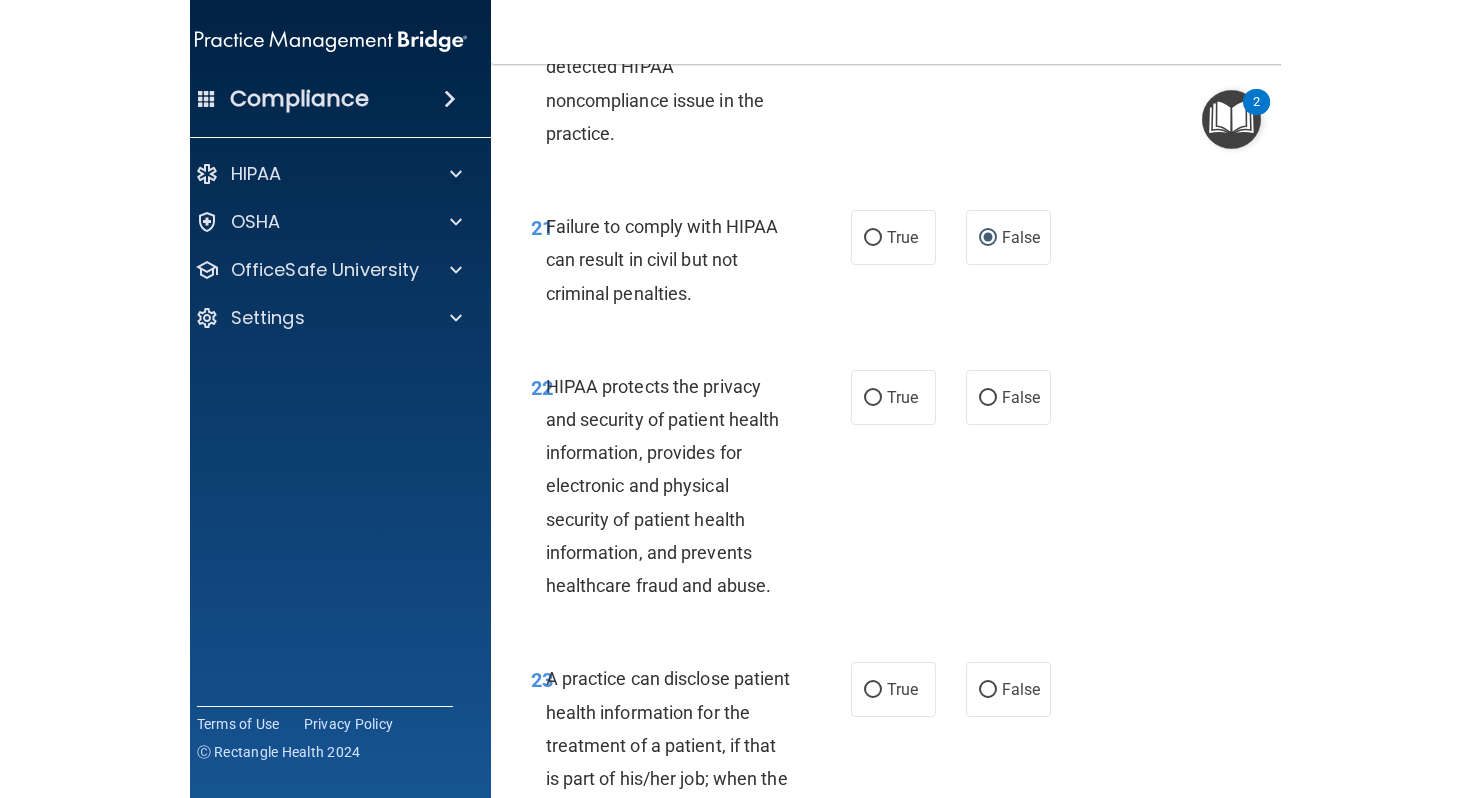 scroll, scrollTop: 3540, scrollLeft: 0, axis: vertical 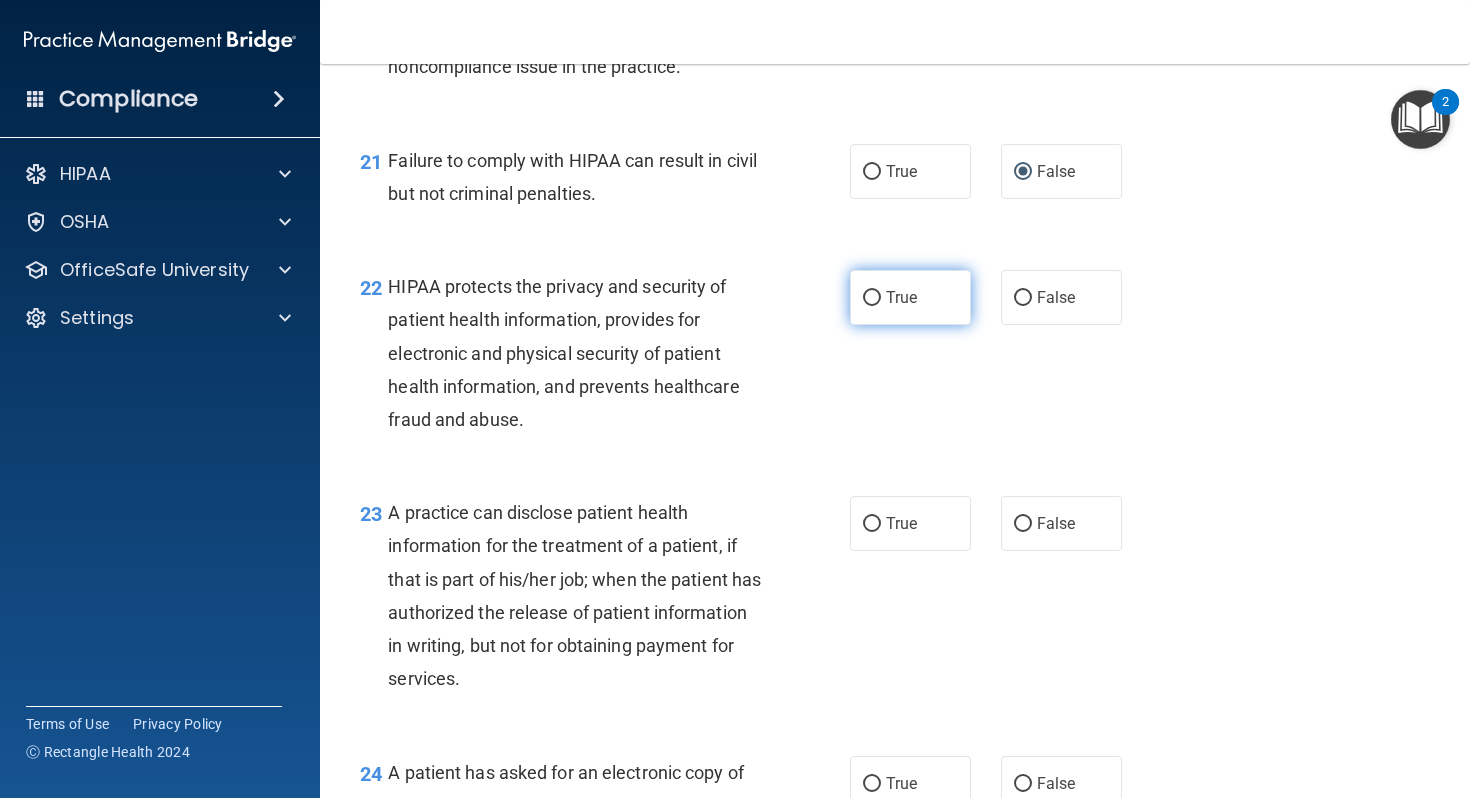 click on "True" at bounding box center (910, 297) 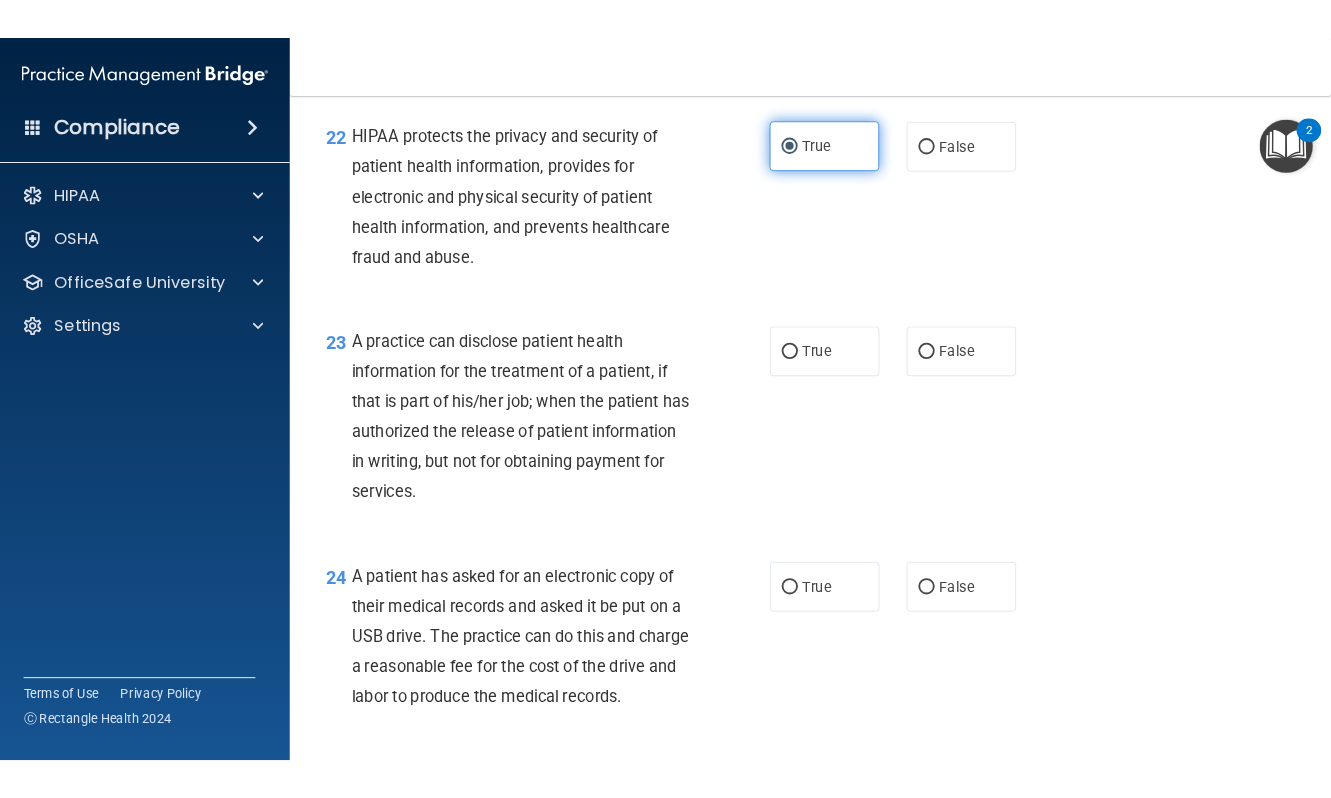 scroll, scrollTop: 3719, scrollLeft: 0, axis: vertical 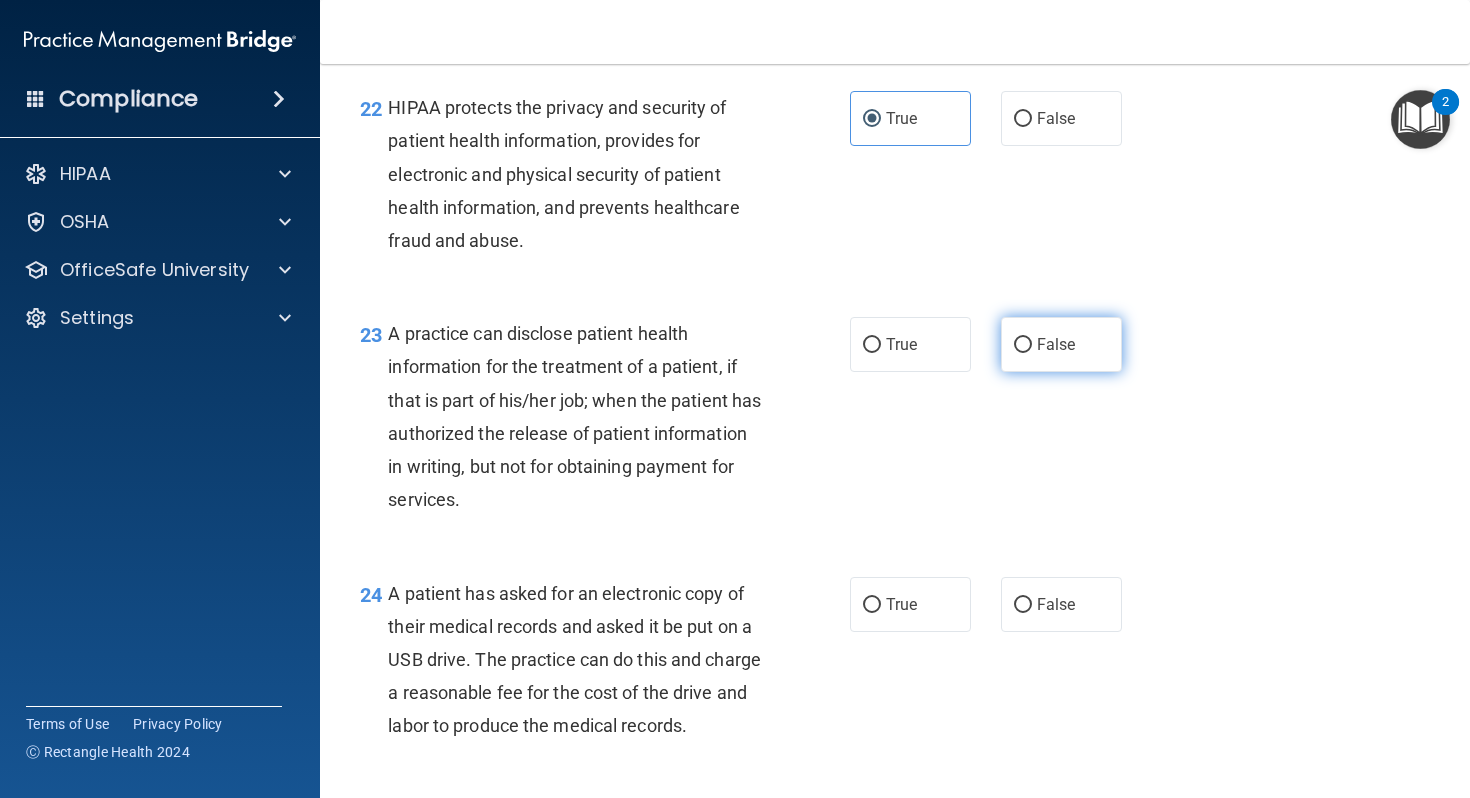 click on "False" at bounding box center [1061, 344] 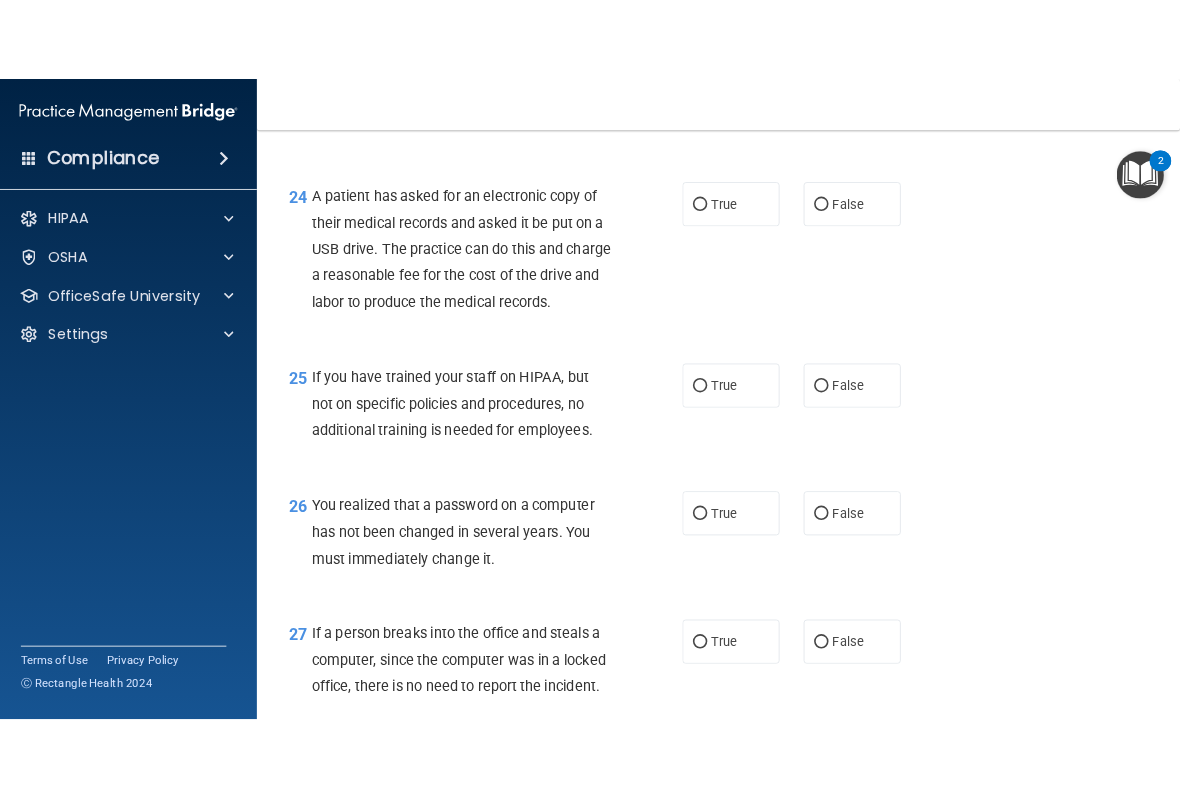 scroll, scrollTop: 4202, scrollLeft: 0, axis: vertical 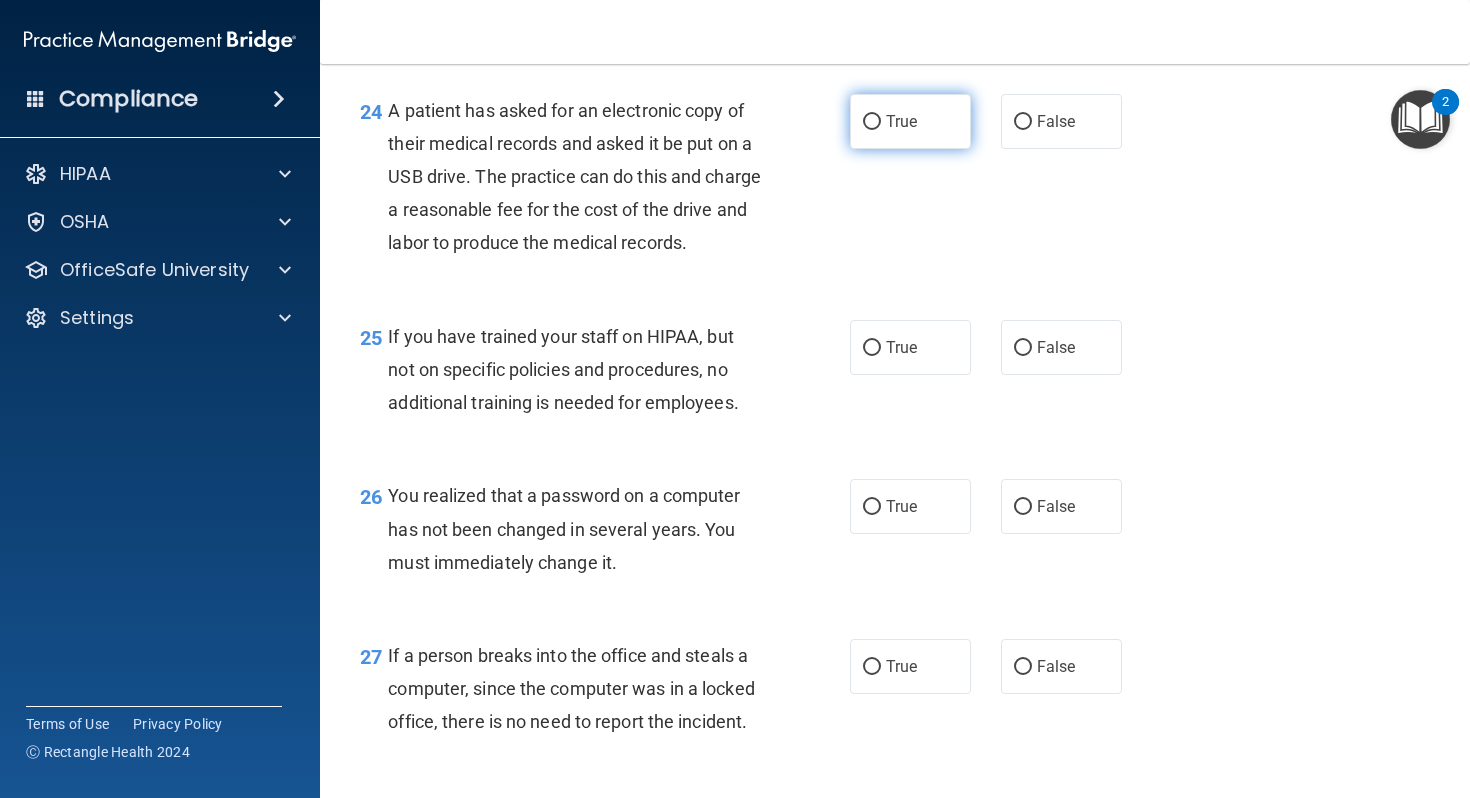 click on "True" at bounding box center (910, 121) 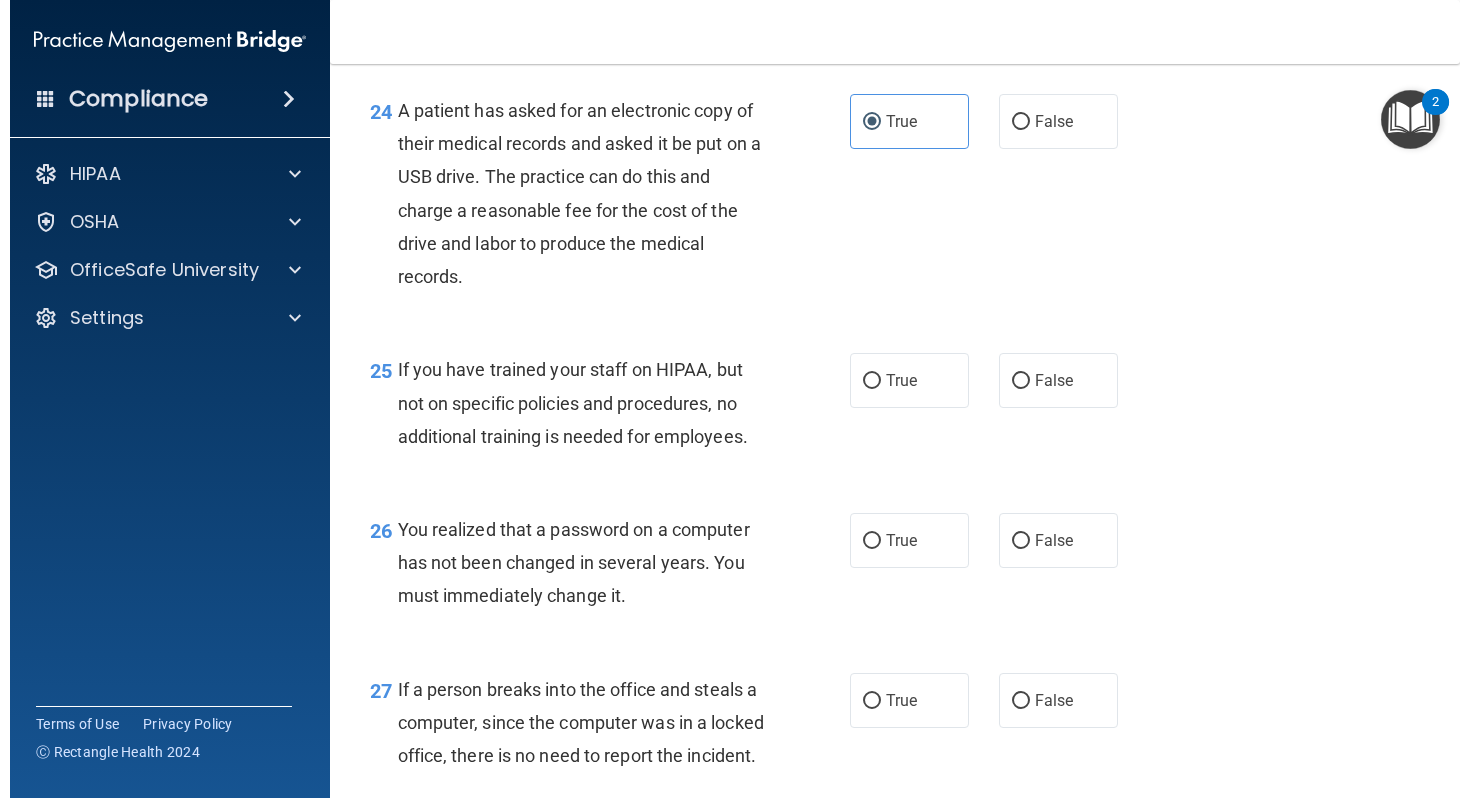 scroll, scrollTop: 4202, scrollLeft: 0, axis: vertical 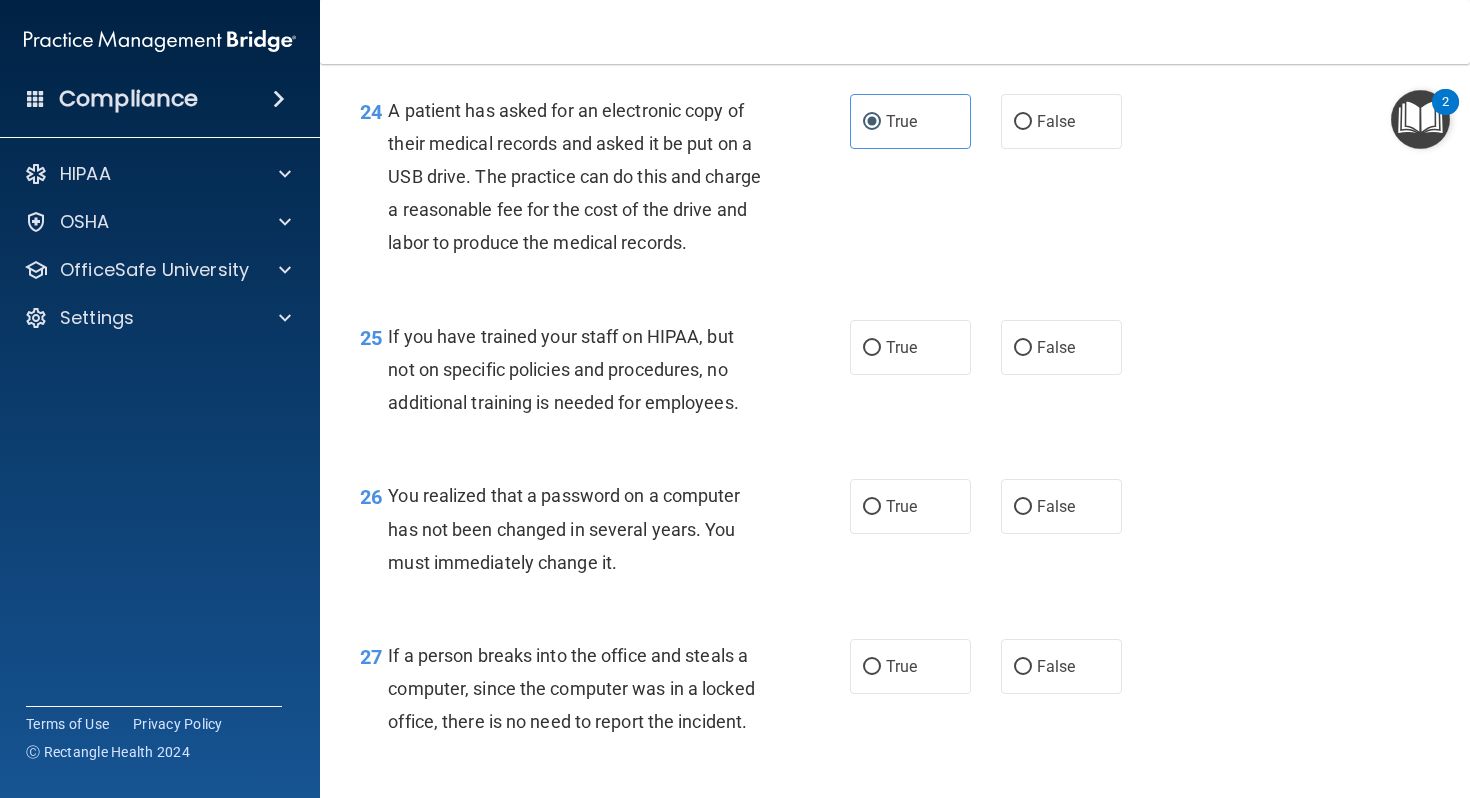 click on "25       If you have trained your staff on HIPAA, but not on specific policies and procedures, no additional training is needed for employees.                 True           False" at bounding box center (895, 375) 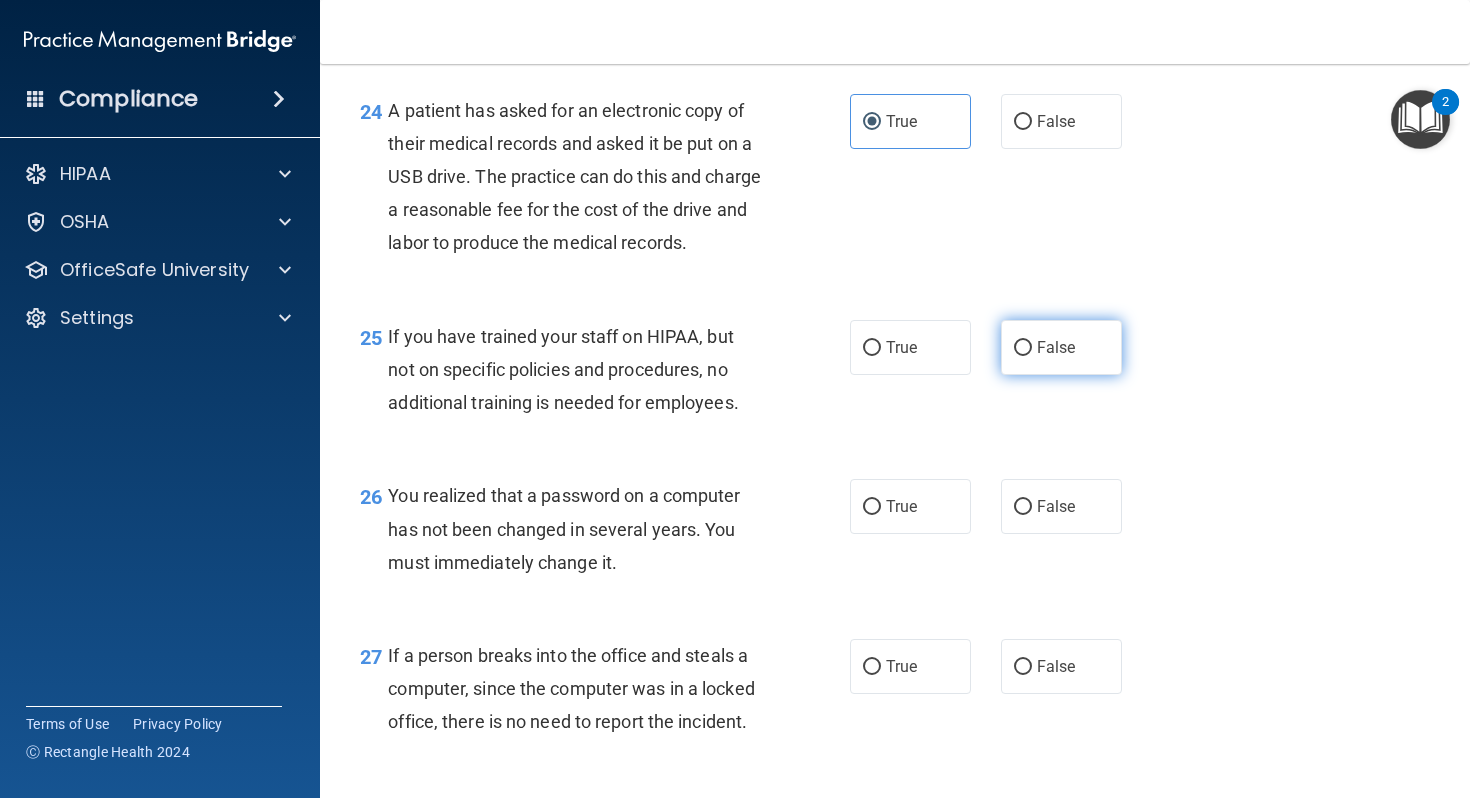 click on "False" at bounding box center [1056, 347] 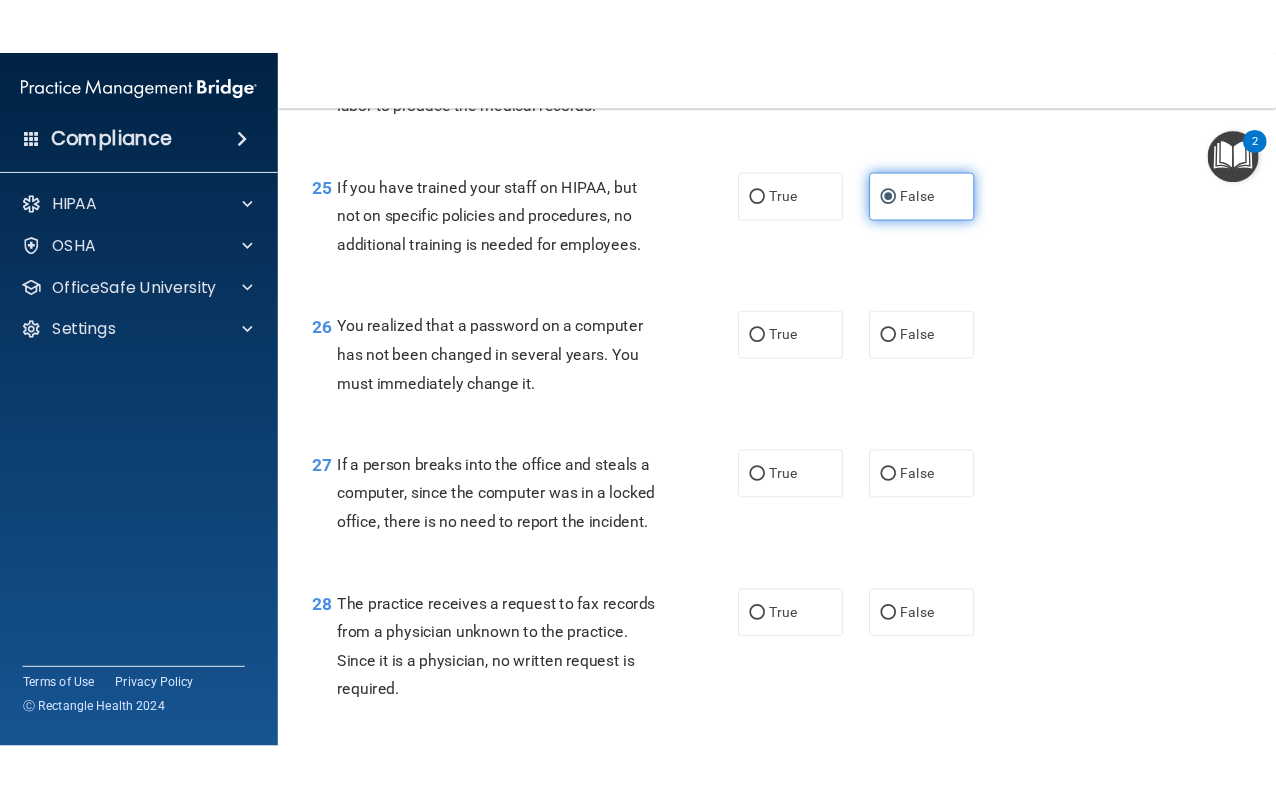 scroll, scrollTop: 4384, scrollLeft: 0, axis: vertical 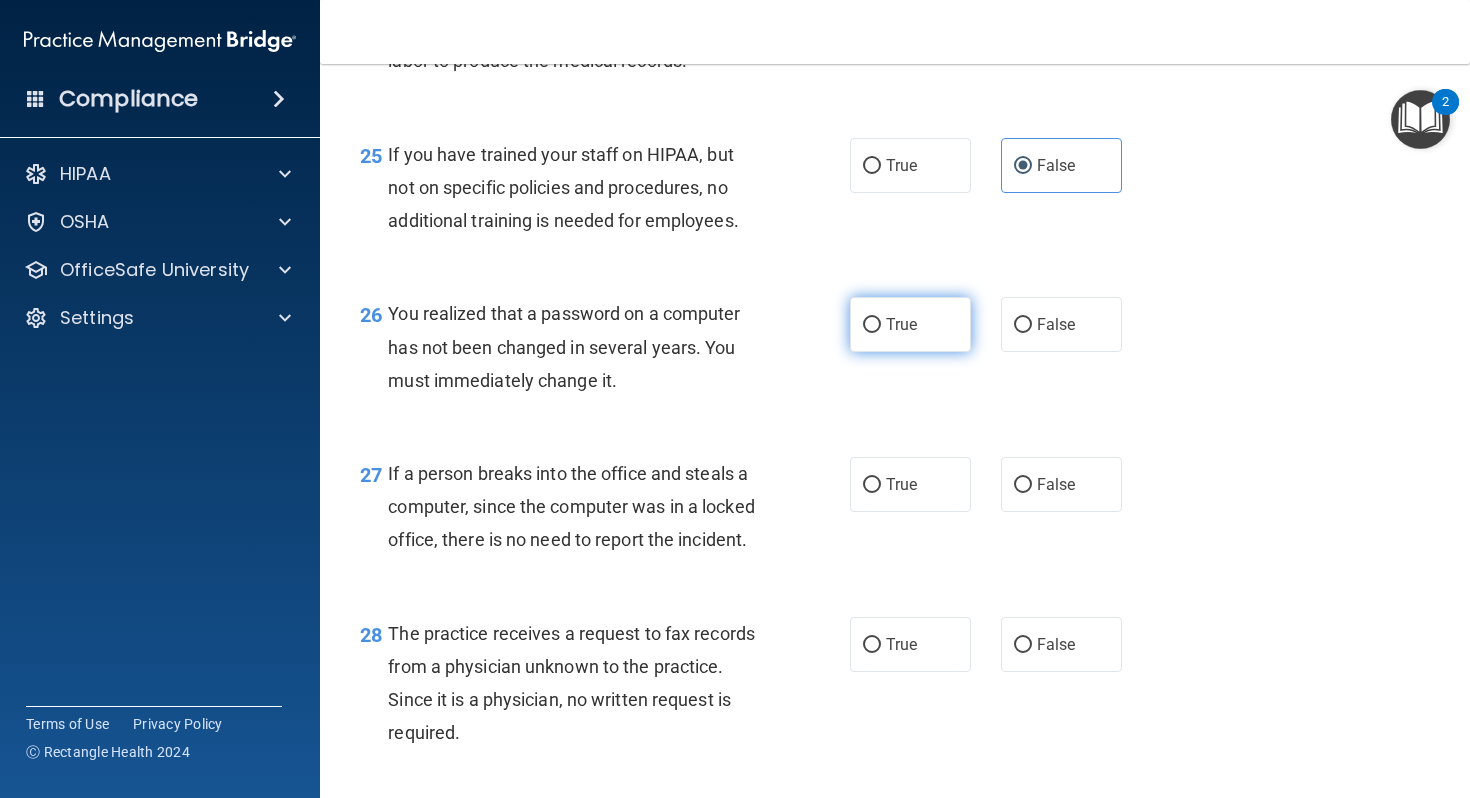 click on "True" at bounding box center [910, 324] 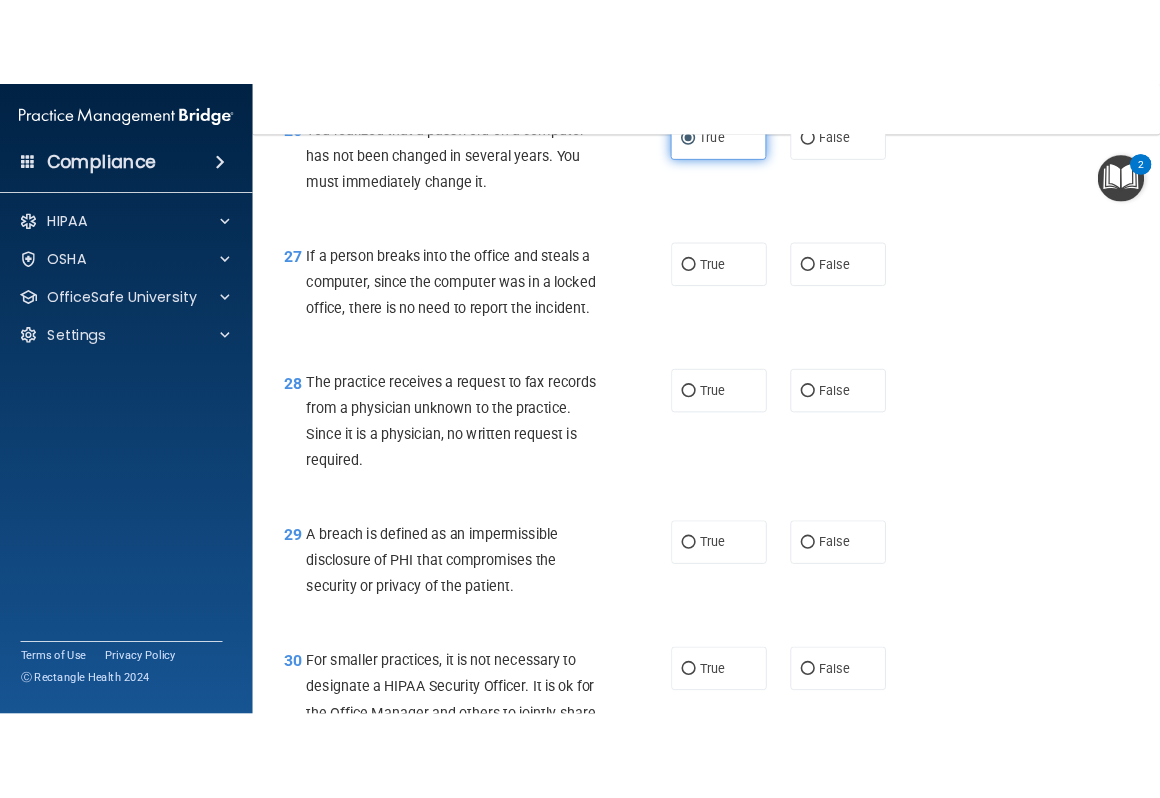 scroll, scrollTop: 4643, scrollLeft: 0, axis: vertical 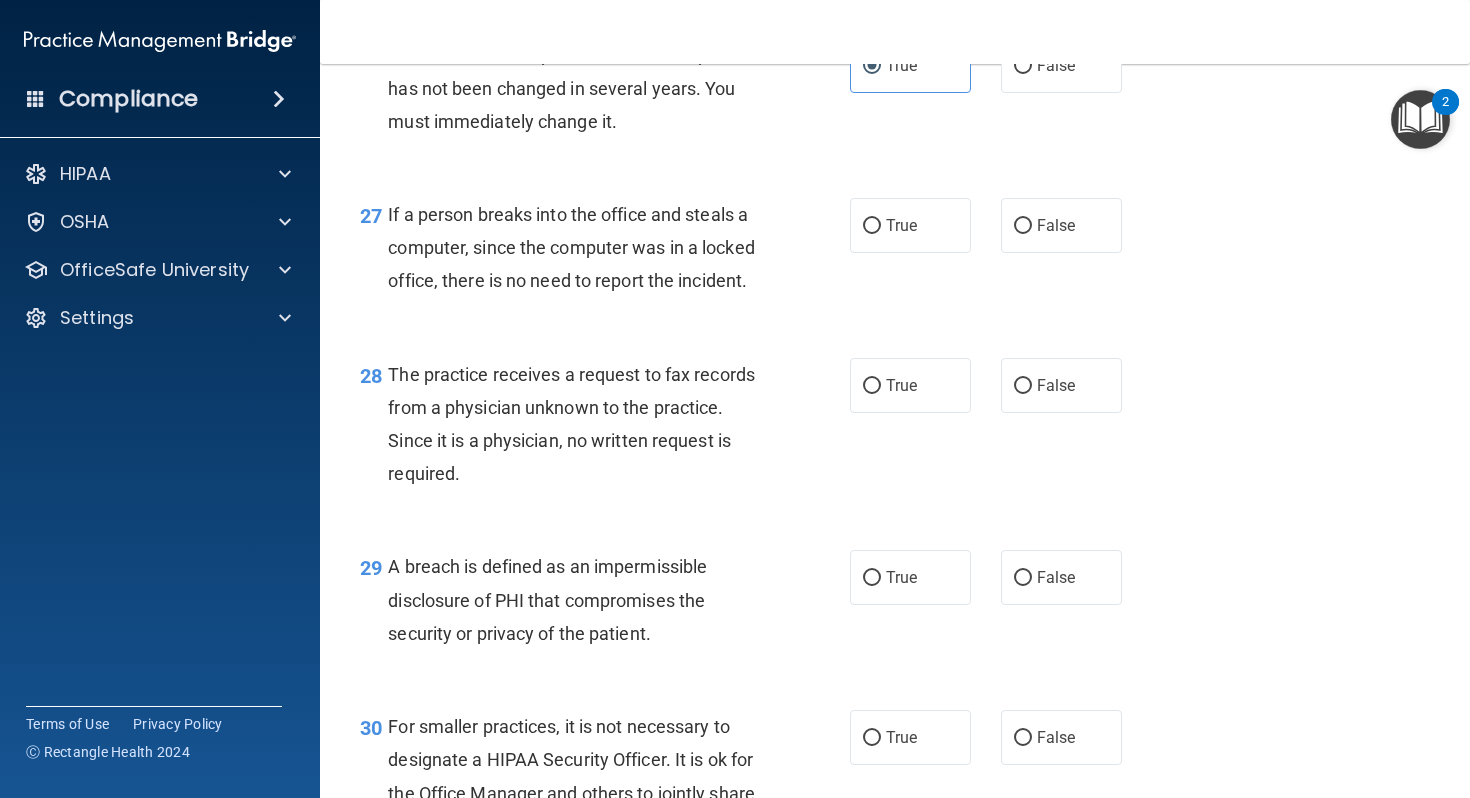 click on "27       If a person breaks into the office and steals a computer, since the computer was in a locked office, there is no need to report the incident.                 True           False" at bounding box center [895, 253] 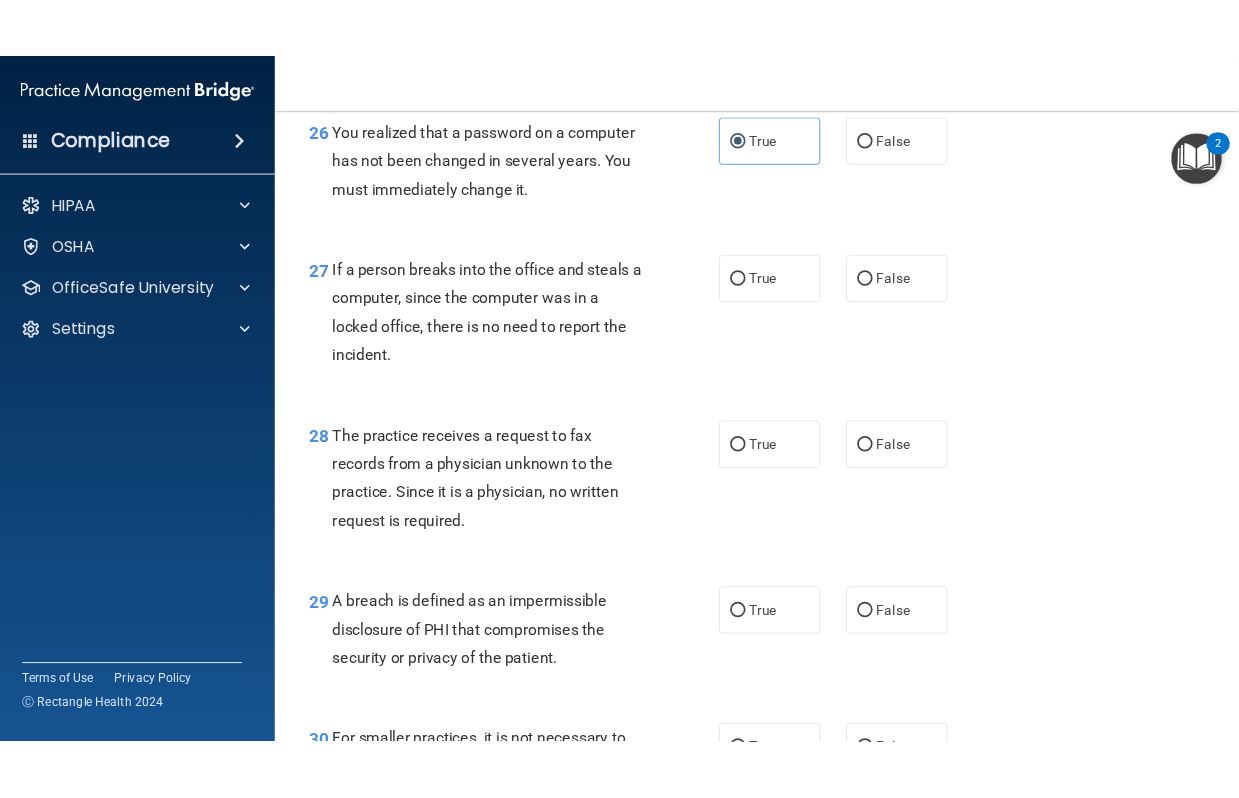scroll, scrollTop: 4643, scrollLeft: 0, axis: vertical 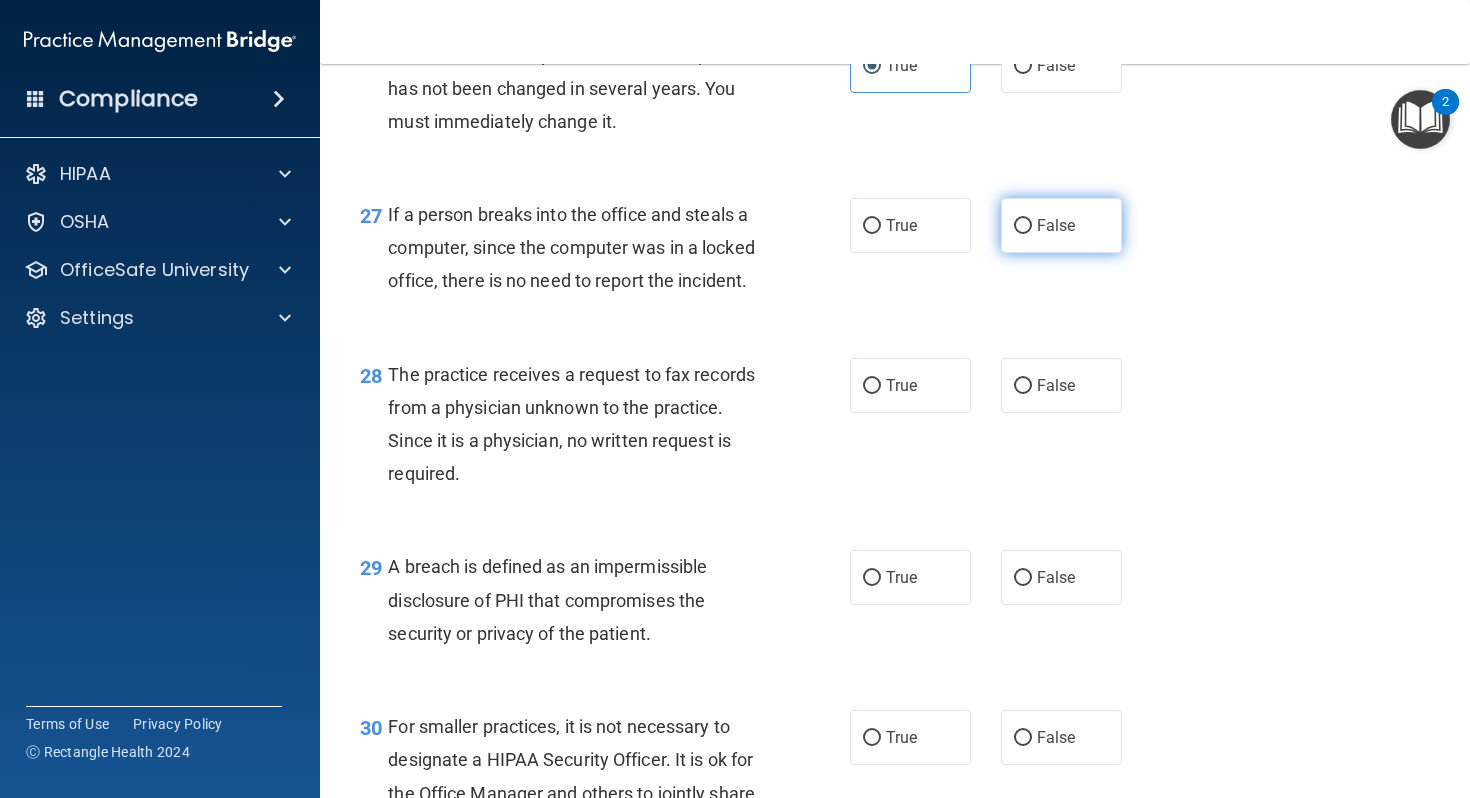 click on "False" at bounding box center (1056, 225) 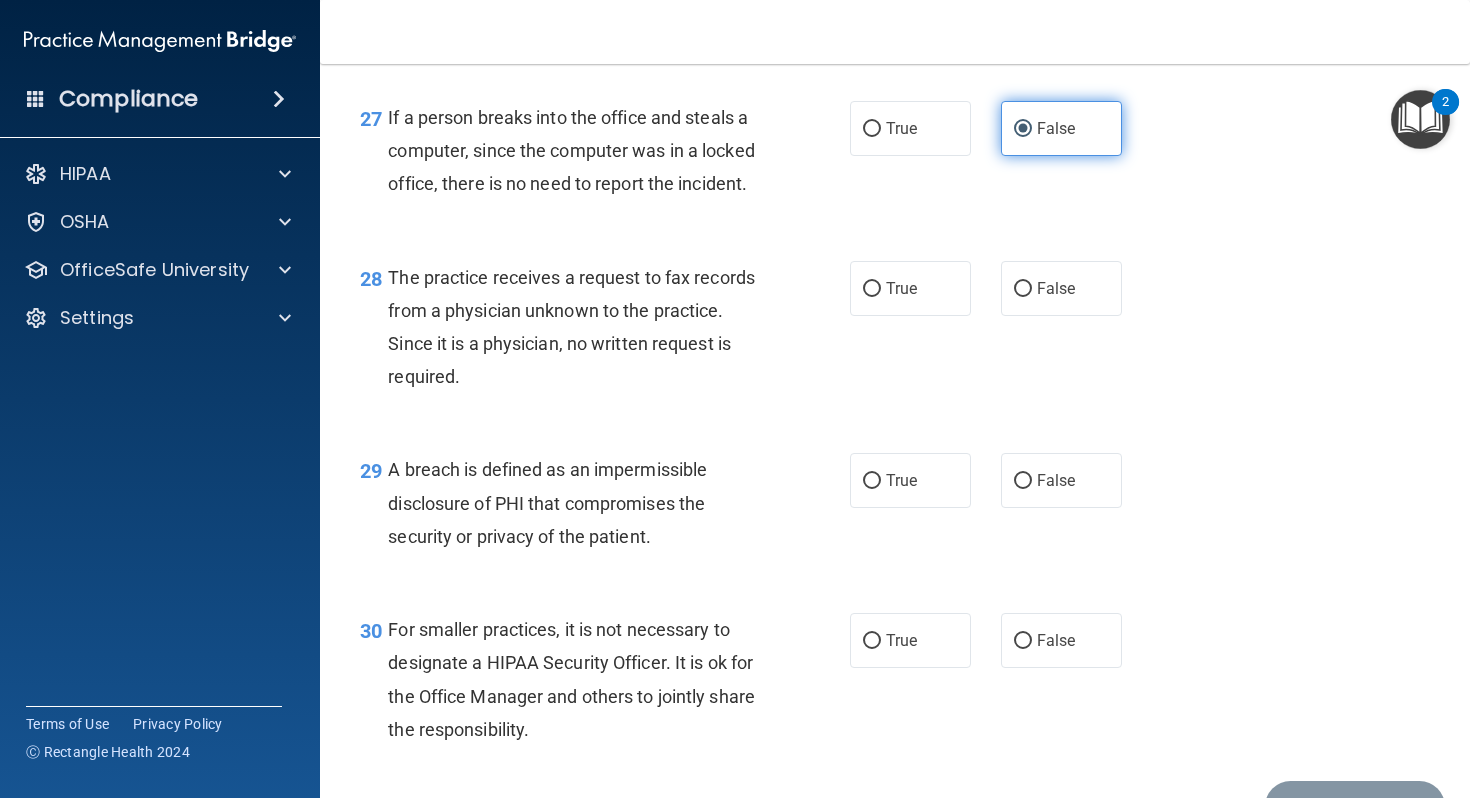 scroll, scrollTop: 4741, scrollLeft: 0, axis: vertical 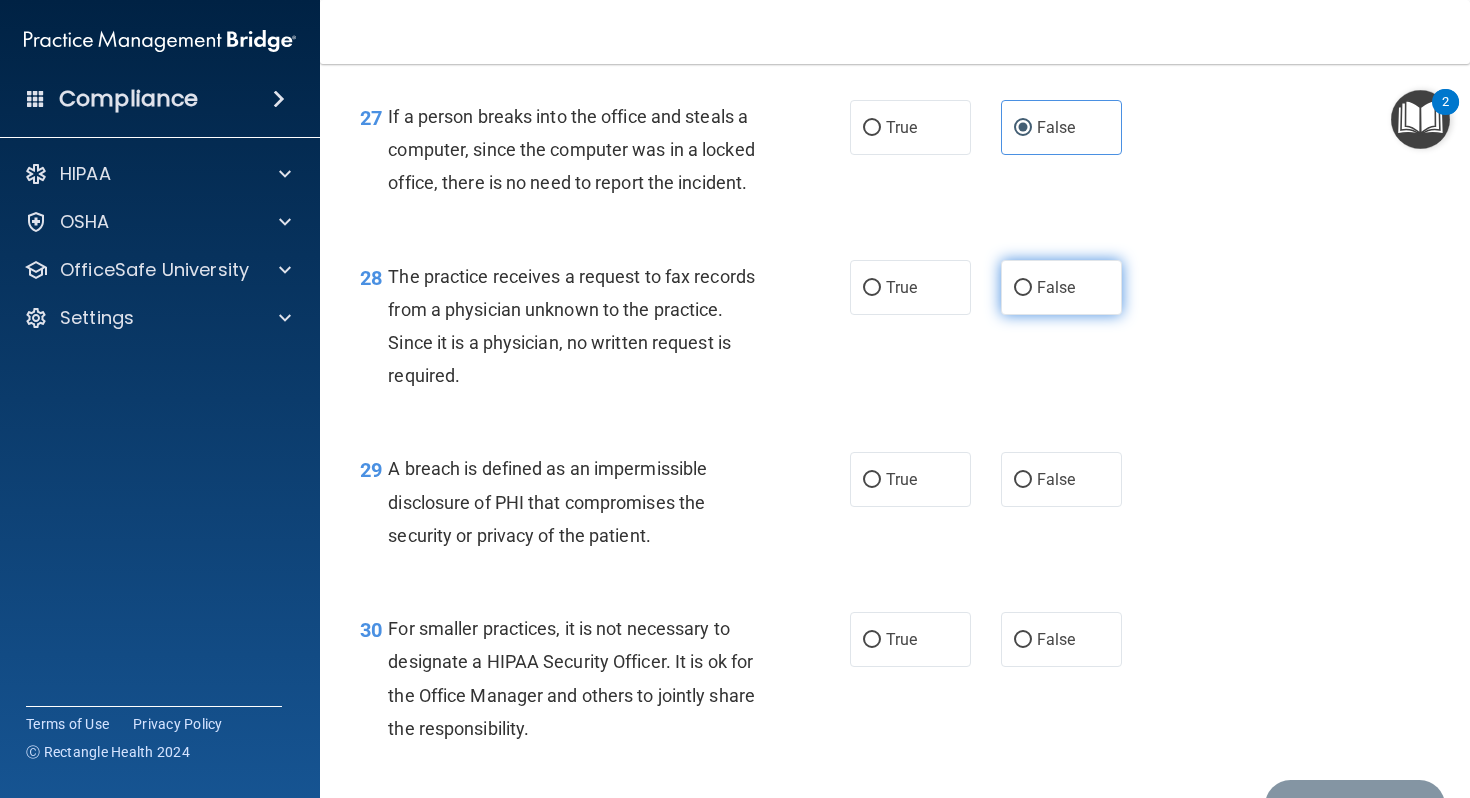 click on "False" at bounding box center [1061, 287] 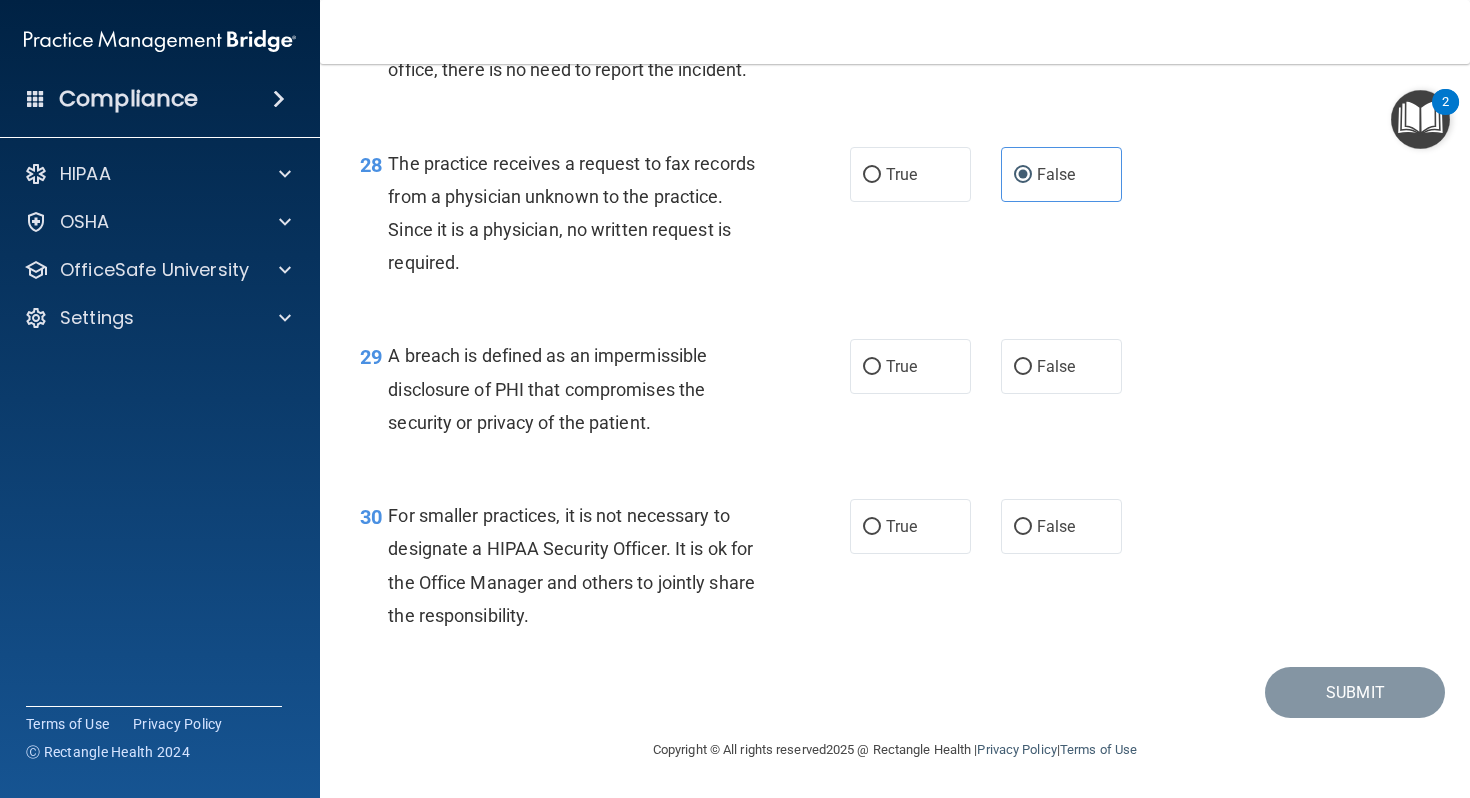 scroll, scrollTop: 4954, scrollLeft: 0, axis: vertical 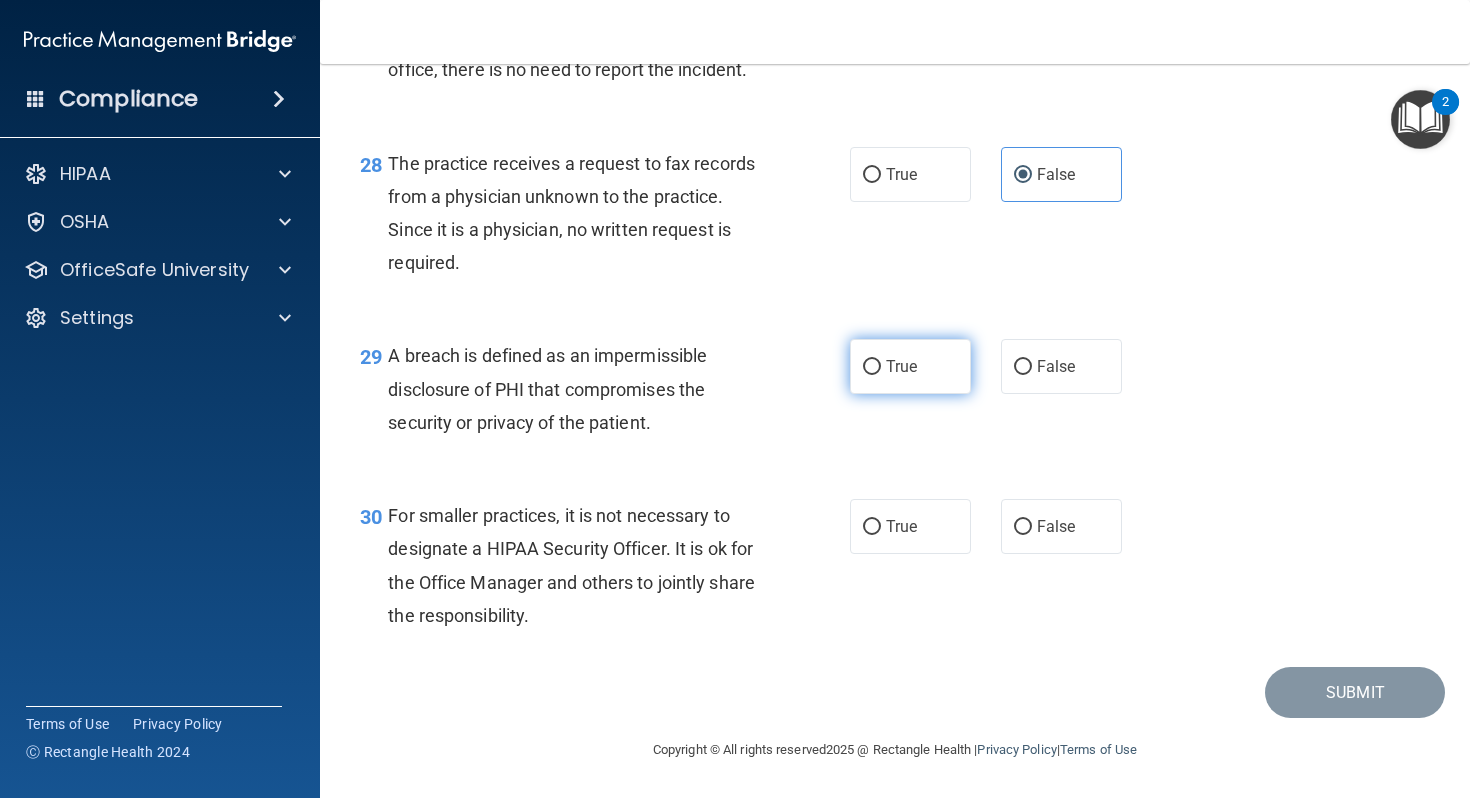 click on "True" at bounding box center (910, 366) 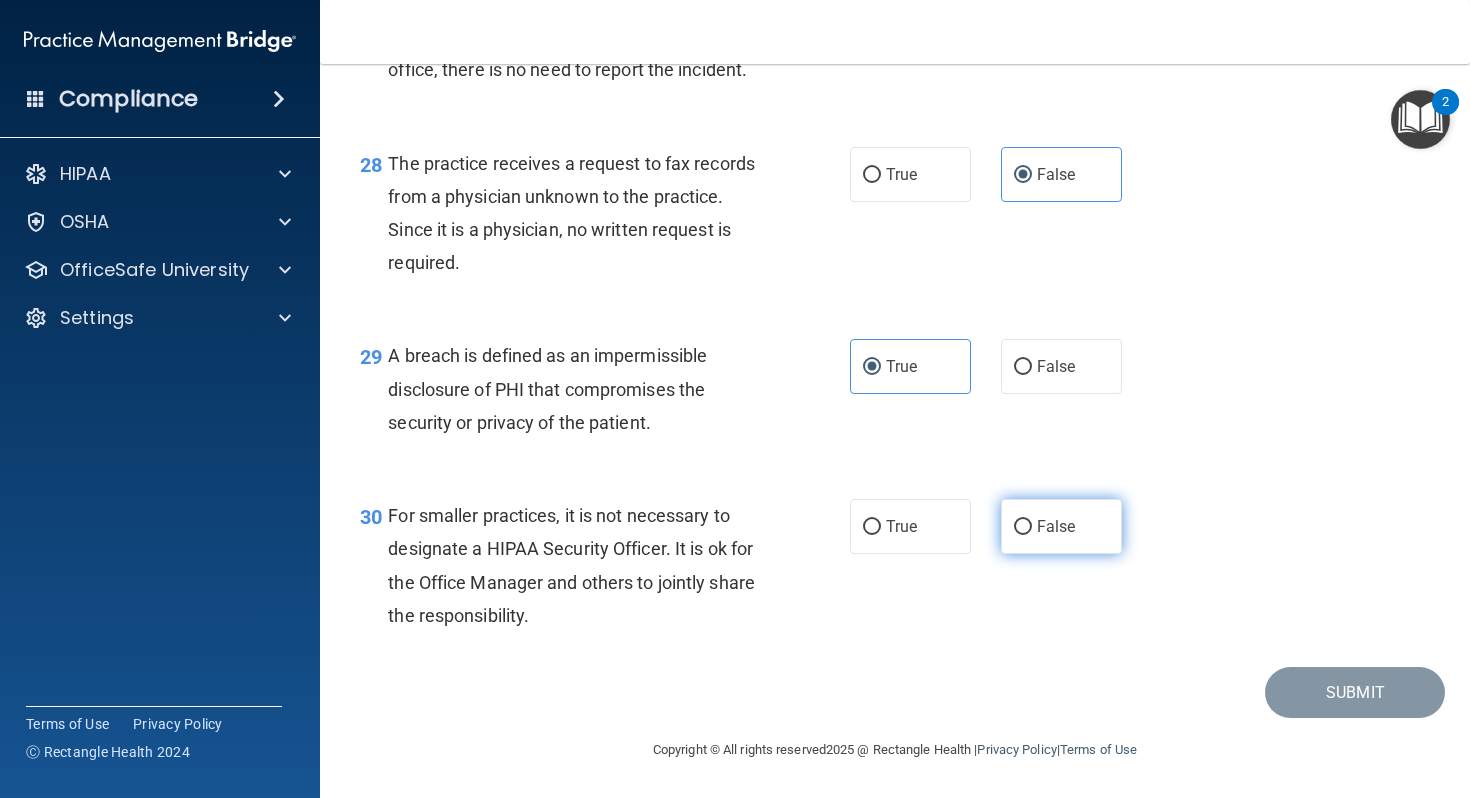 click on "False" at bounding box center (1061, 526) 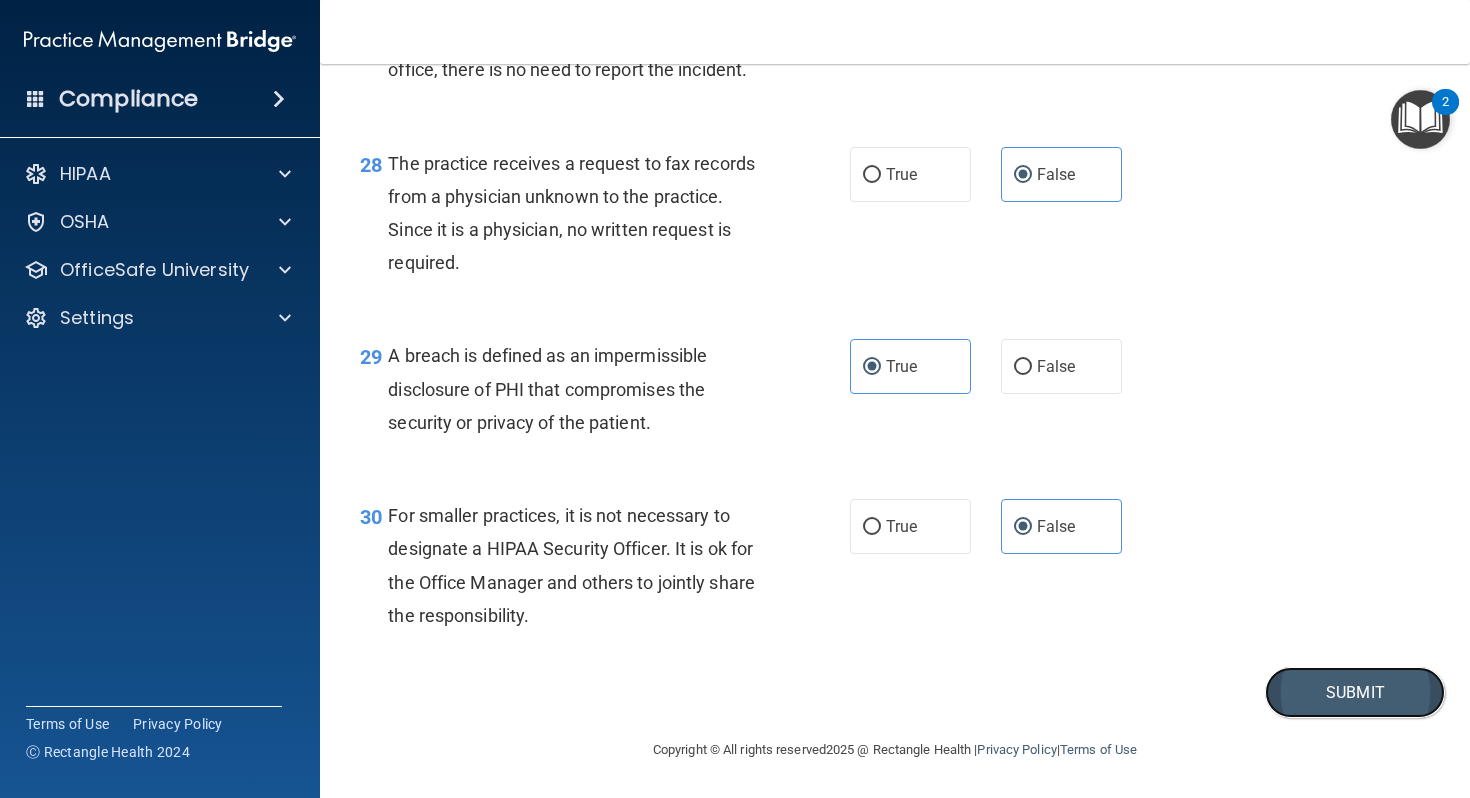 click on "Submit" at bounding box center (1355, 692) 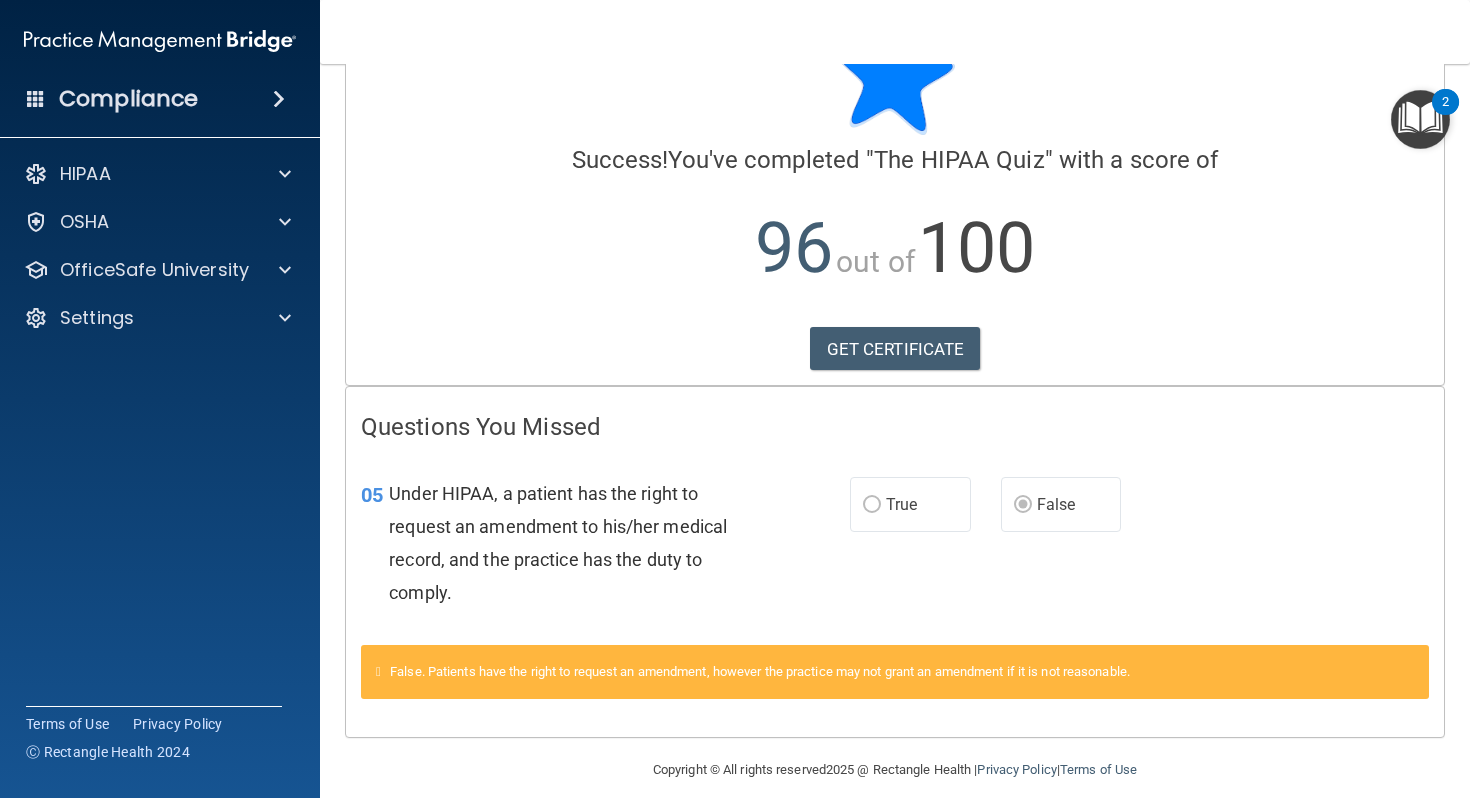 scroll, scrollTop: 104, scrollLeft: 0, axis: vertical 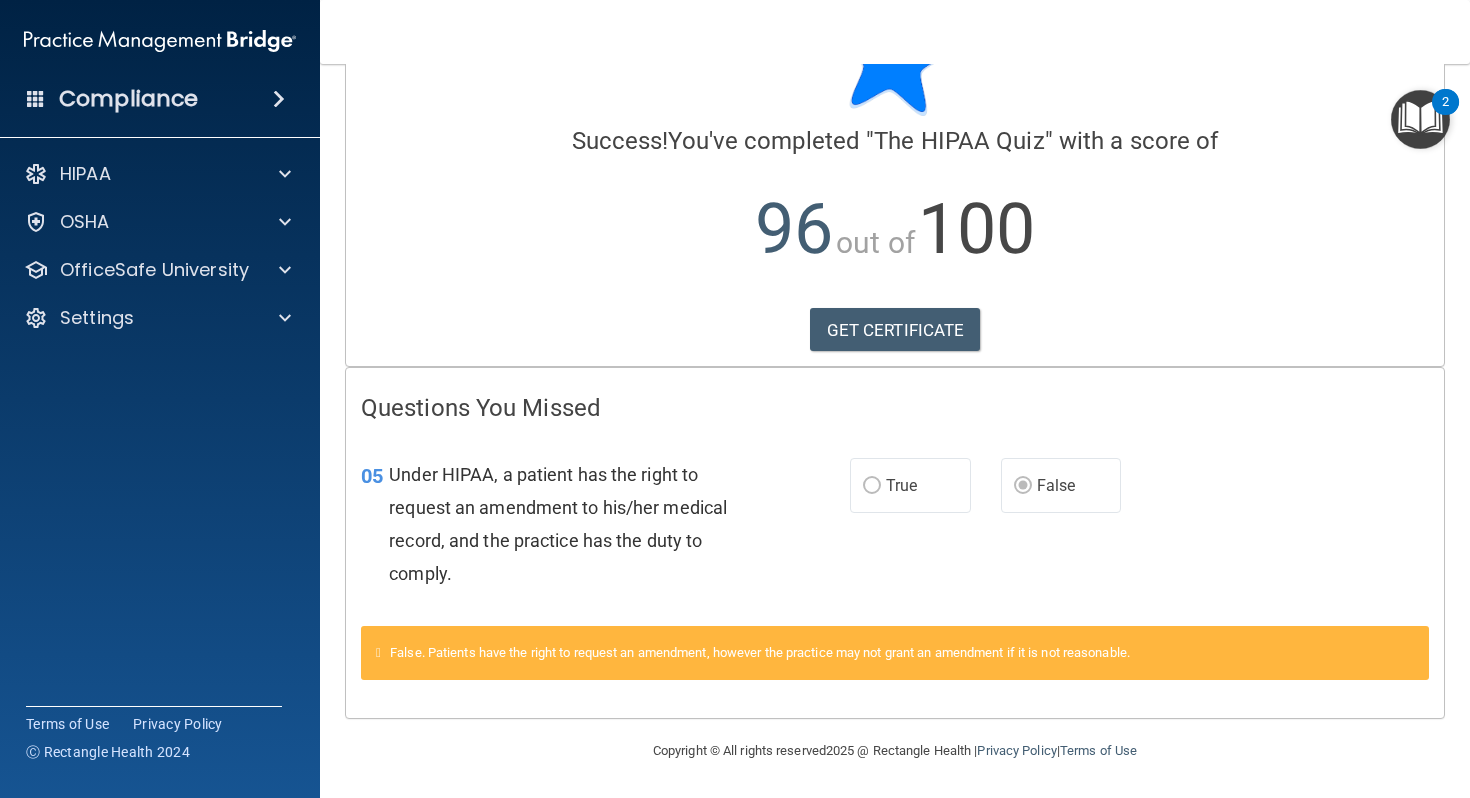 click on "False. Patients have the right to request an amendment, however the practice may not grant an amendment if it is not reasonable." at bounding box center (760, 652) 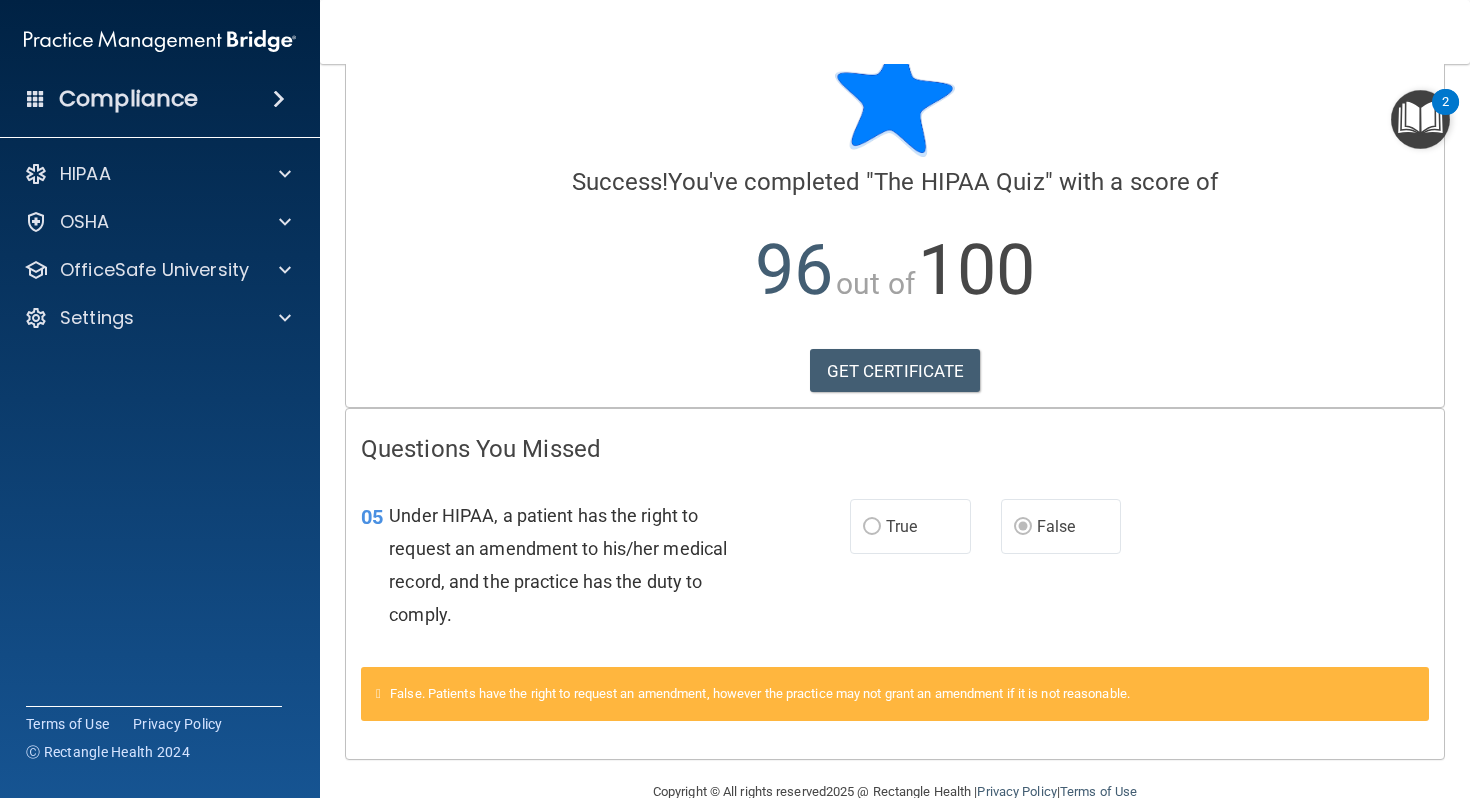 scroll, scrollTop: 0, scrollLeft: 0, axis: both 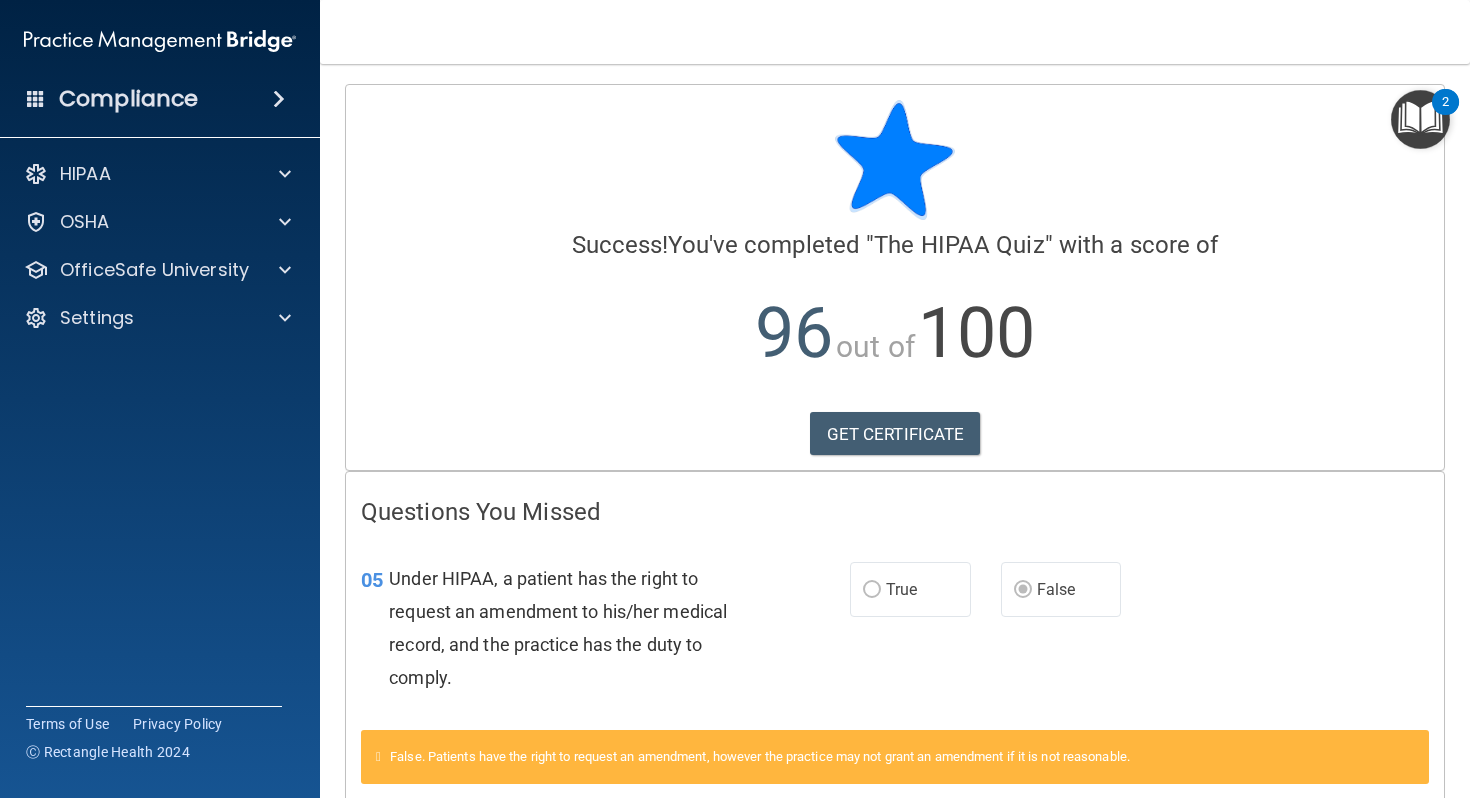 click on "Compliance" at bounding box center [128, 99] 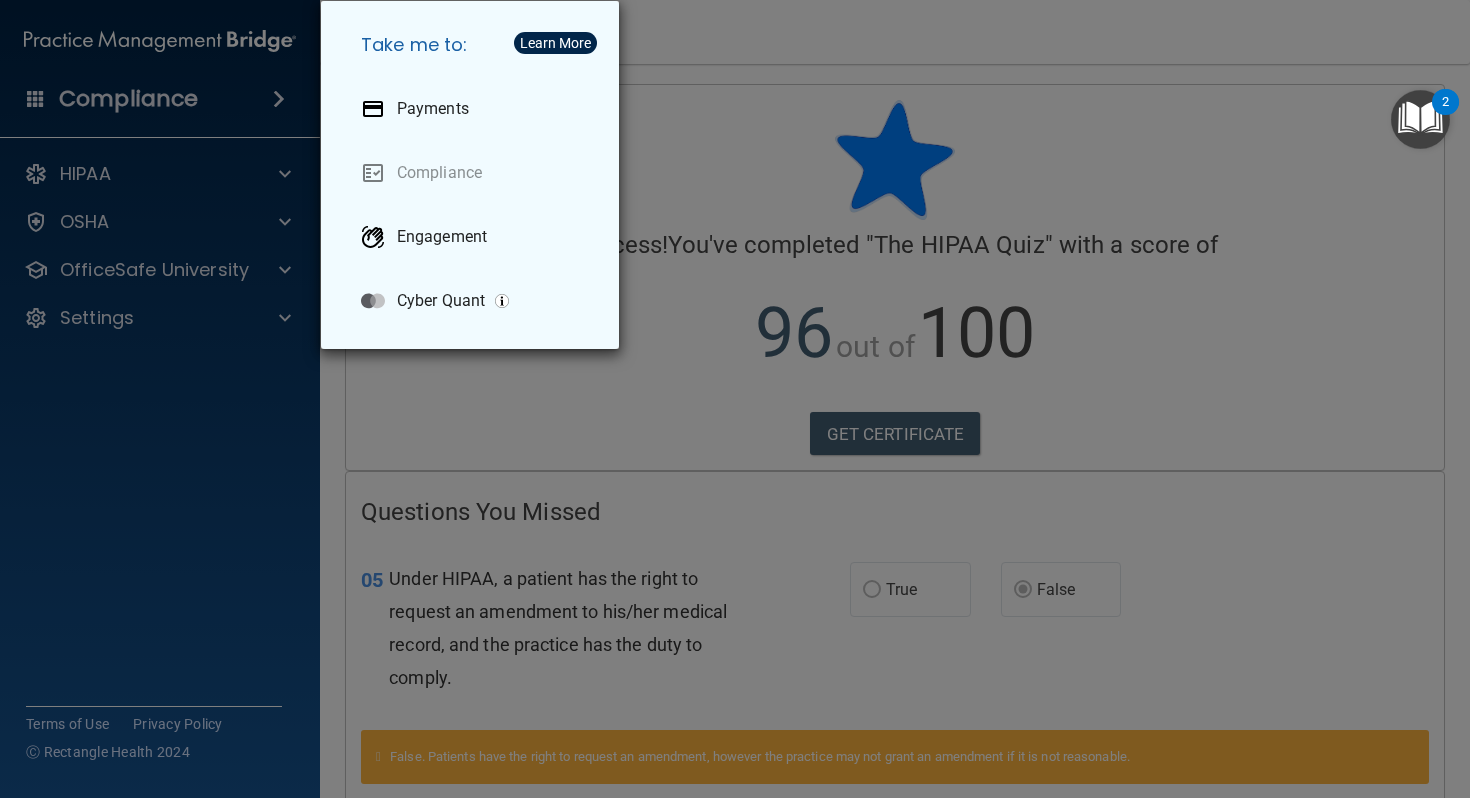 click on "Take me to:             Payments                   Compliance                     Engagement                     Cyber Quant" at bounding box center (735, 399) 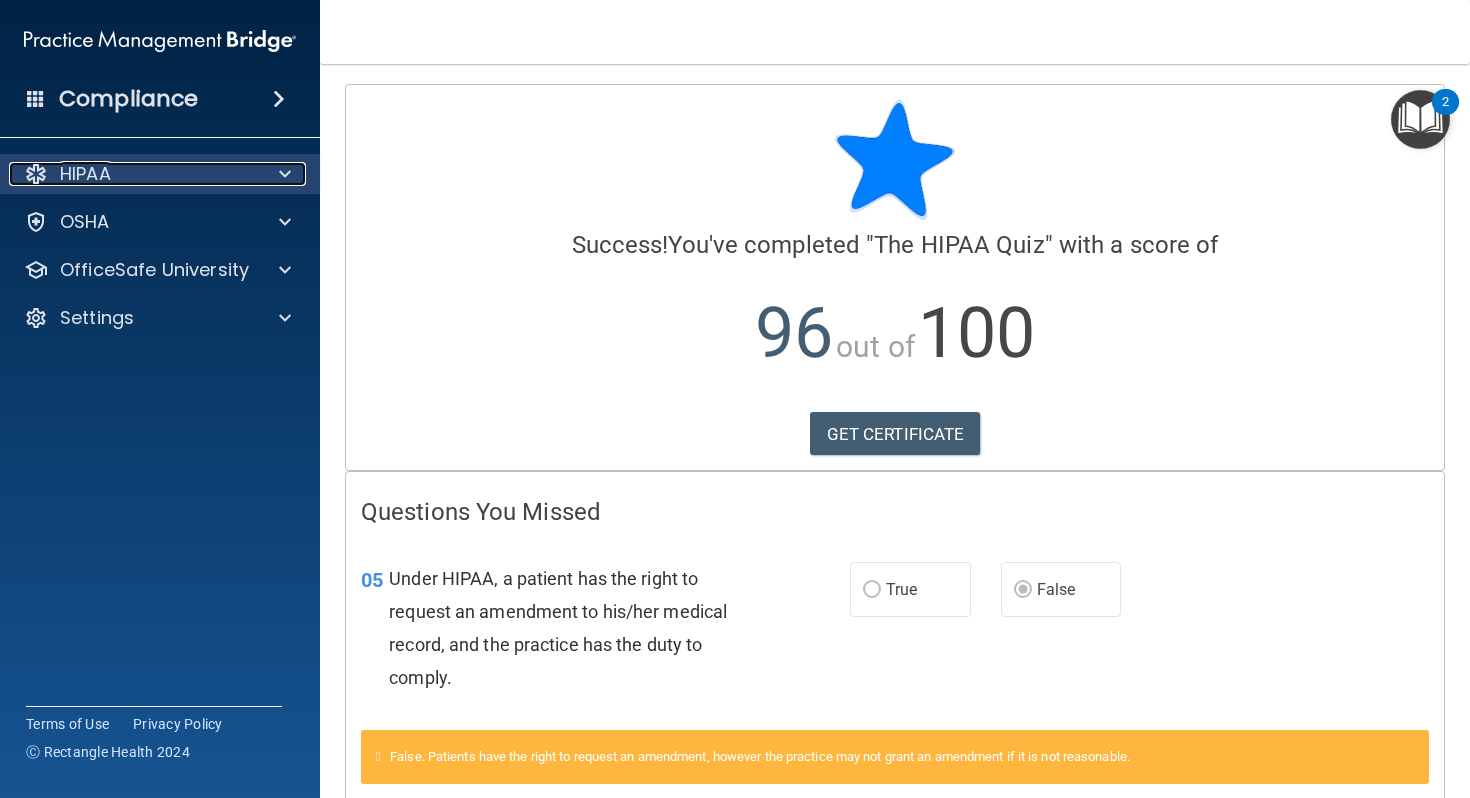 click on "HIPAA" at bounding box center (133, 174) 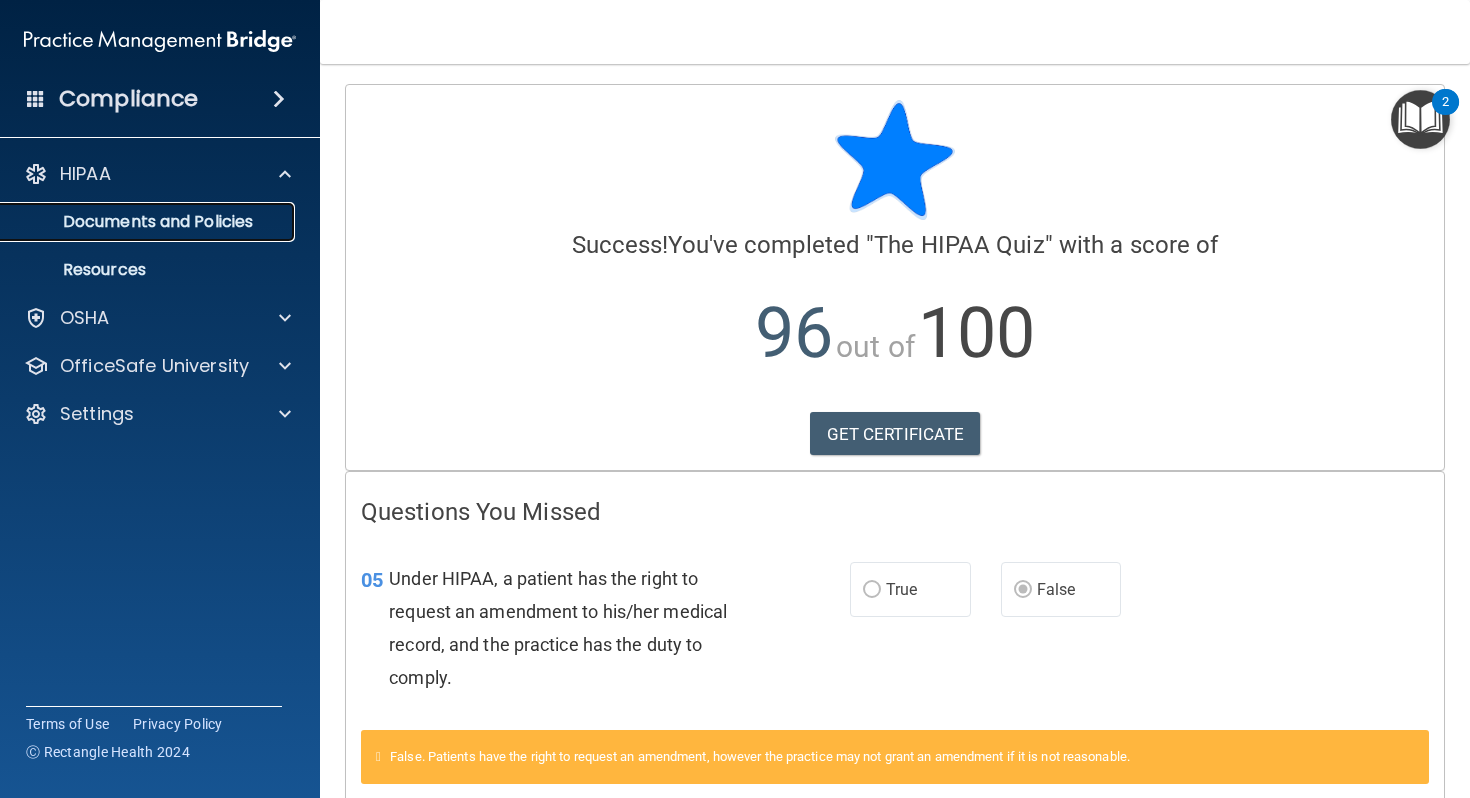 click on "Documents and Policies" at bounding box center [149, 222] 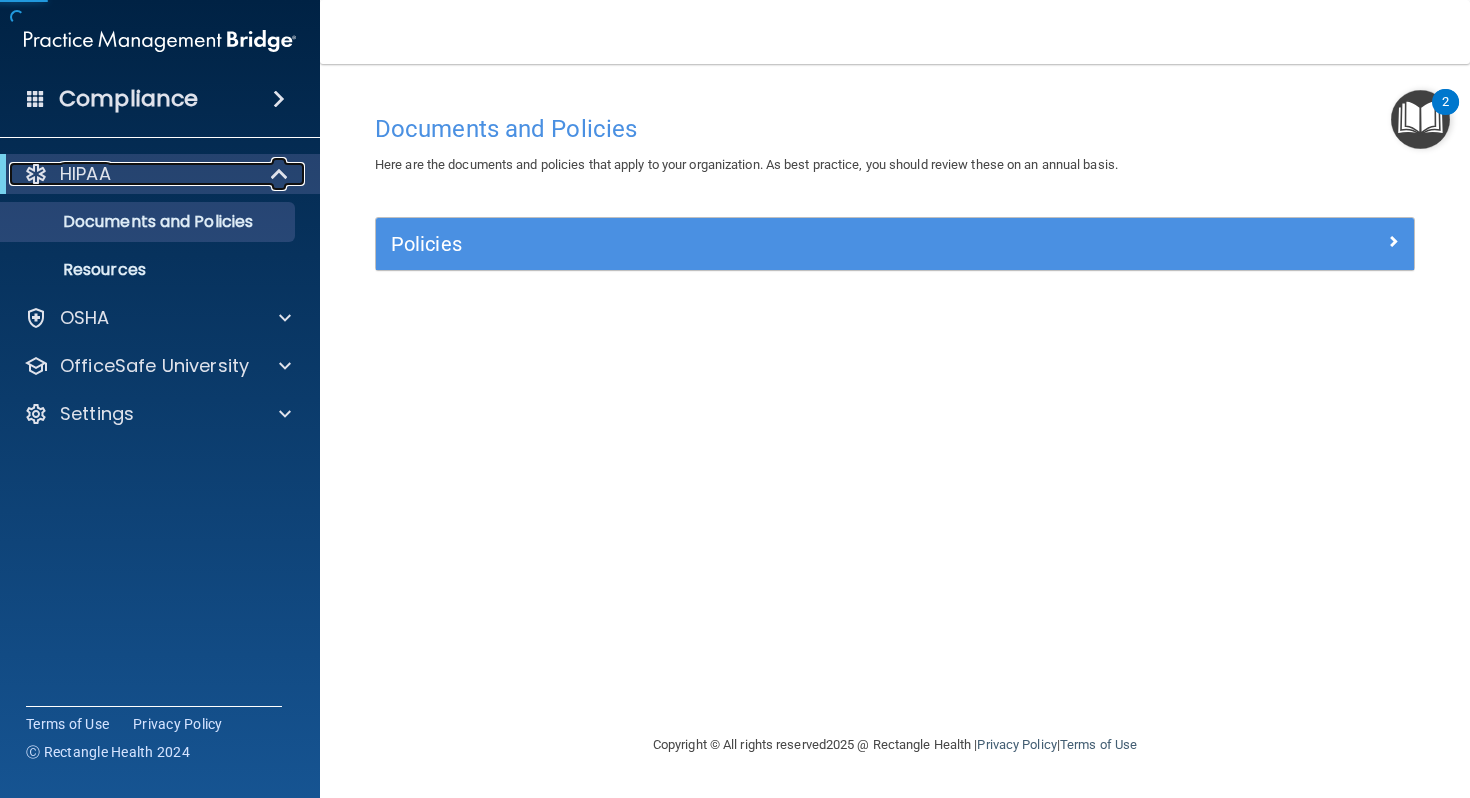 click at bounding box center (36, 174) 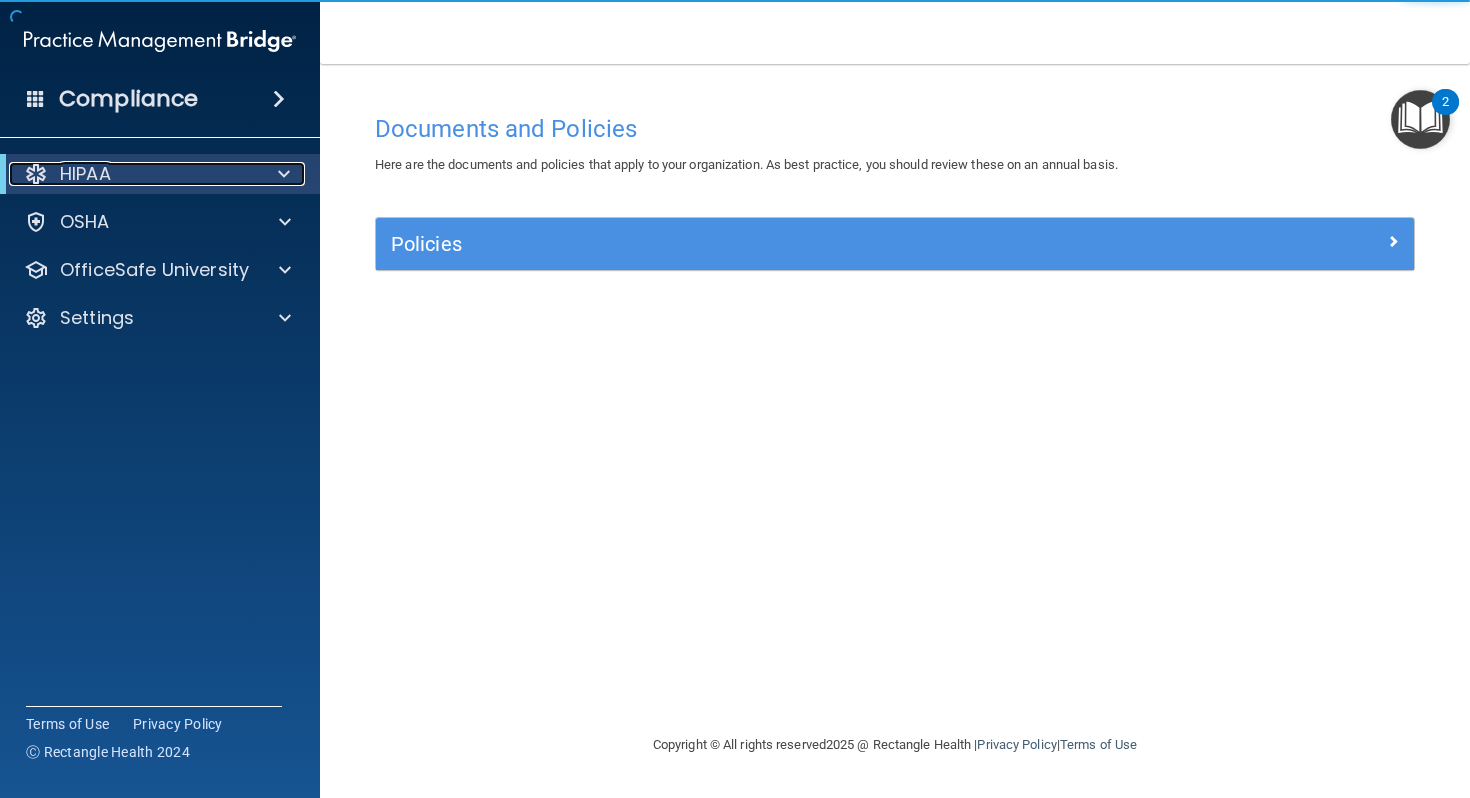 click at bounding box center [36, 174] 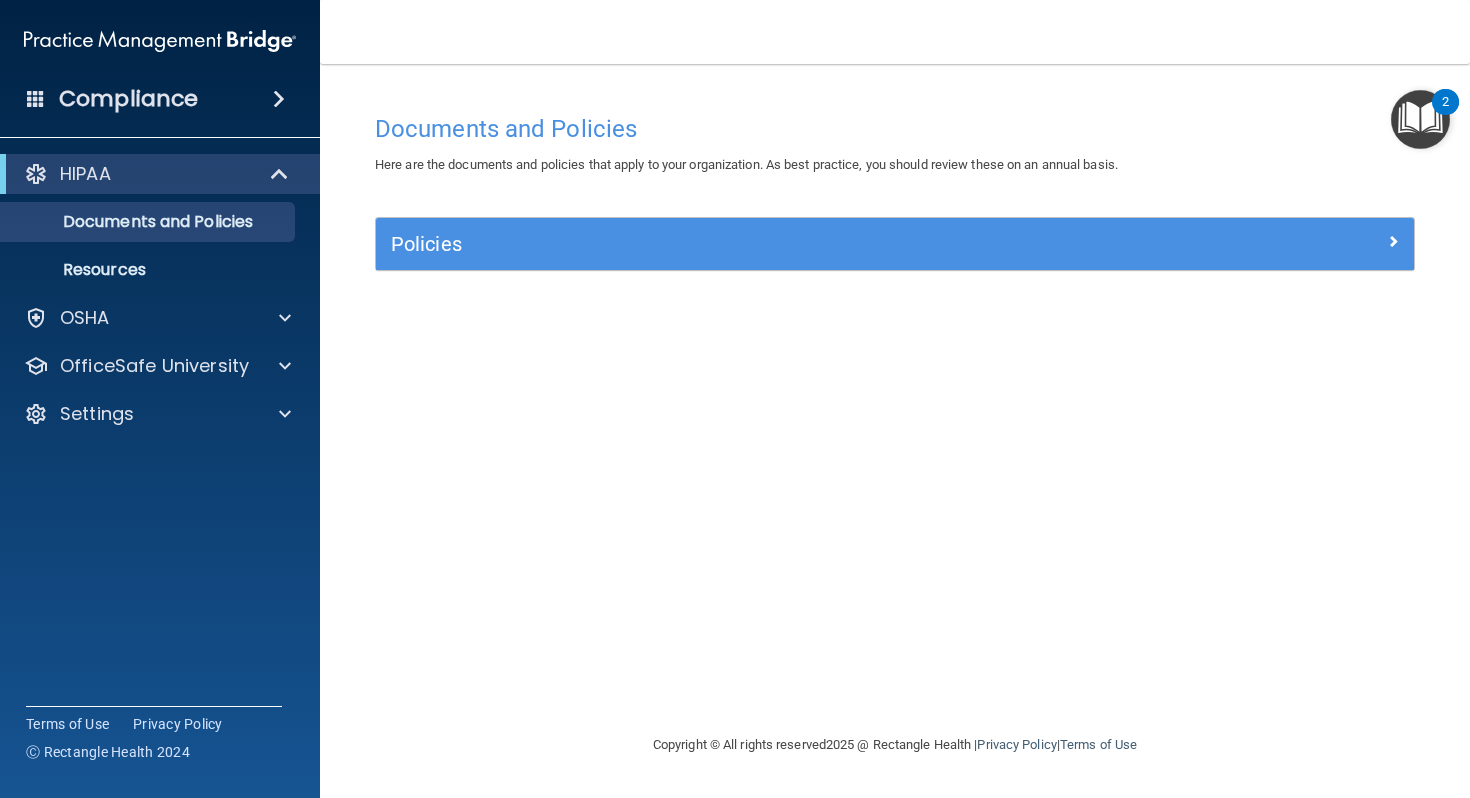 click at bounding box center [160, 41] 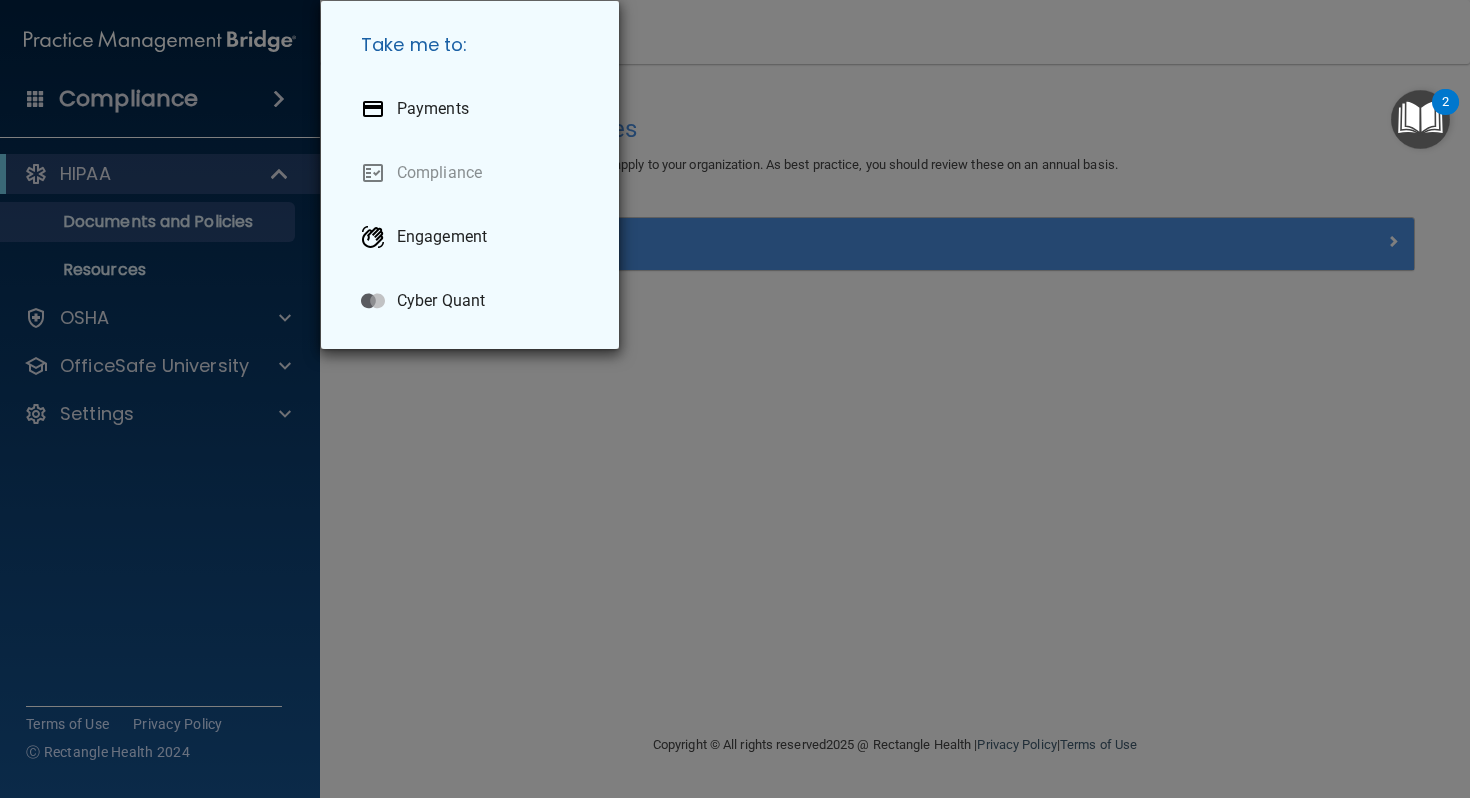 click on "Take me to:             Payments                   Compliance                     Engagement                     Cyber Quant" at bounding box center (735, 399) 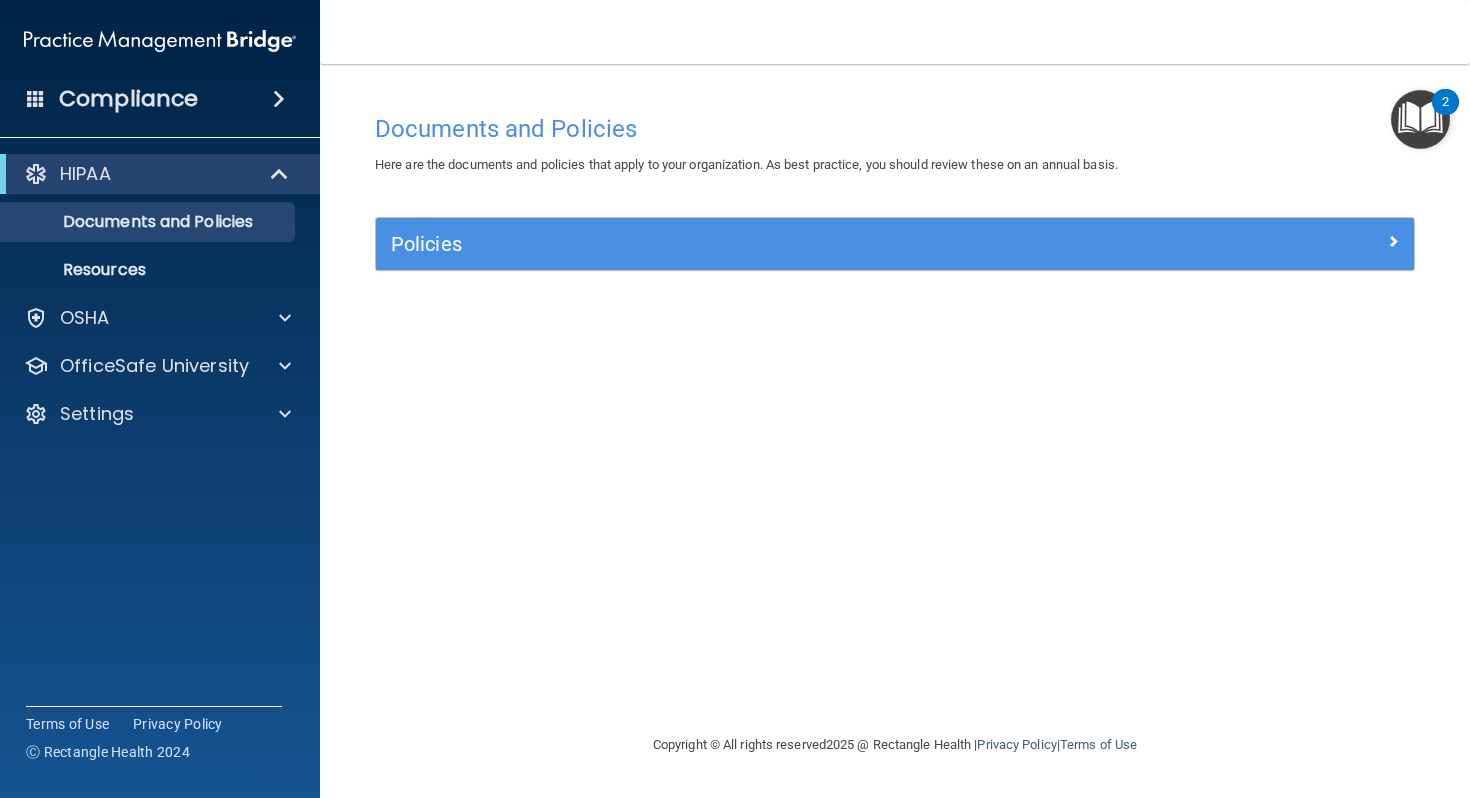 click on "Compliance" at bounding box center [128, 99] 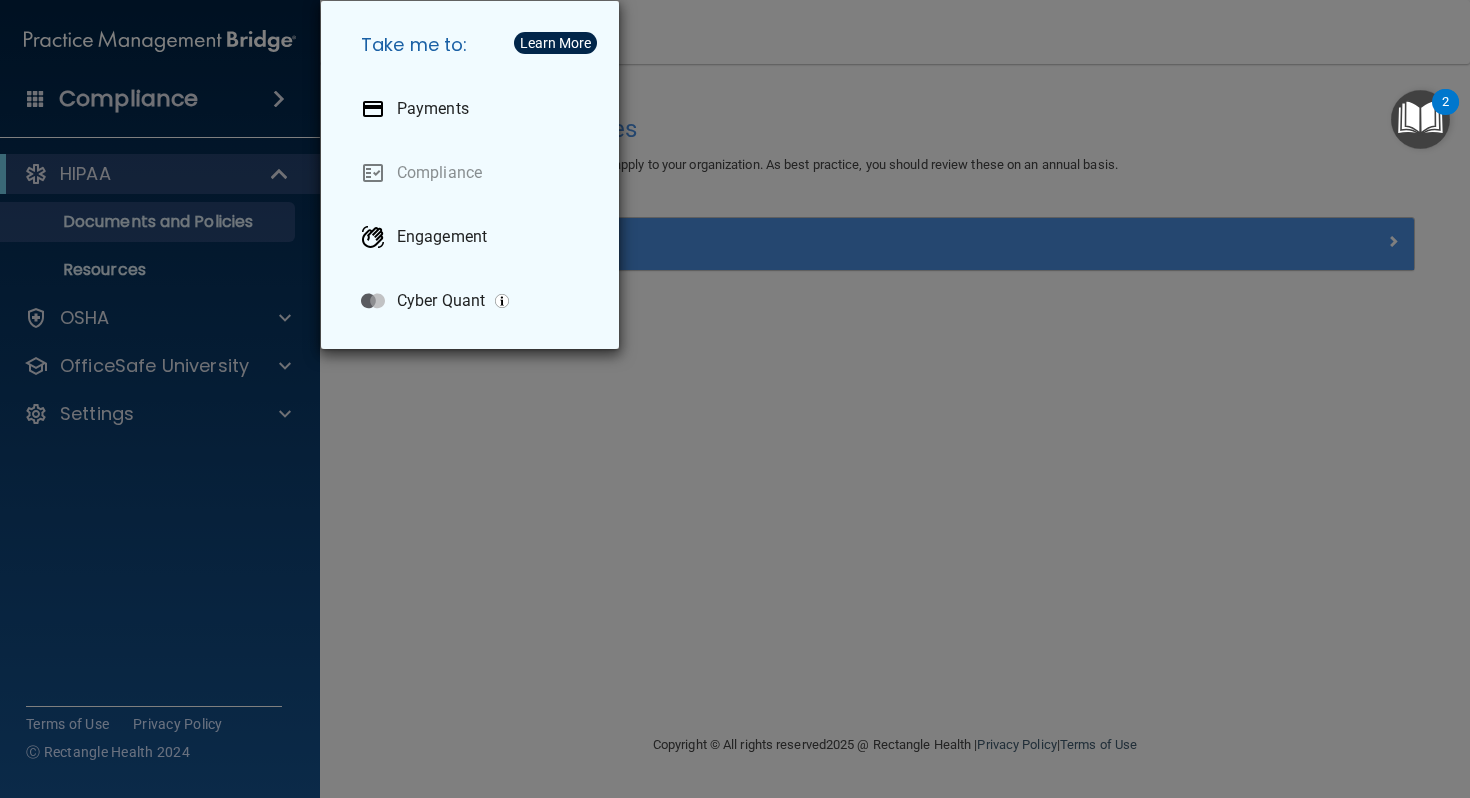 click on "Take me to:             Payments                   Compliance                     Engagement                     Cyber Quant" at bounding box center [735, 399] 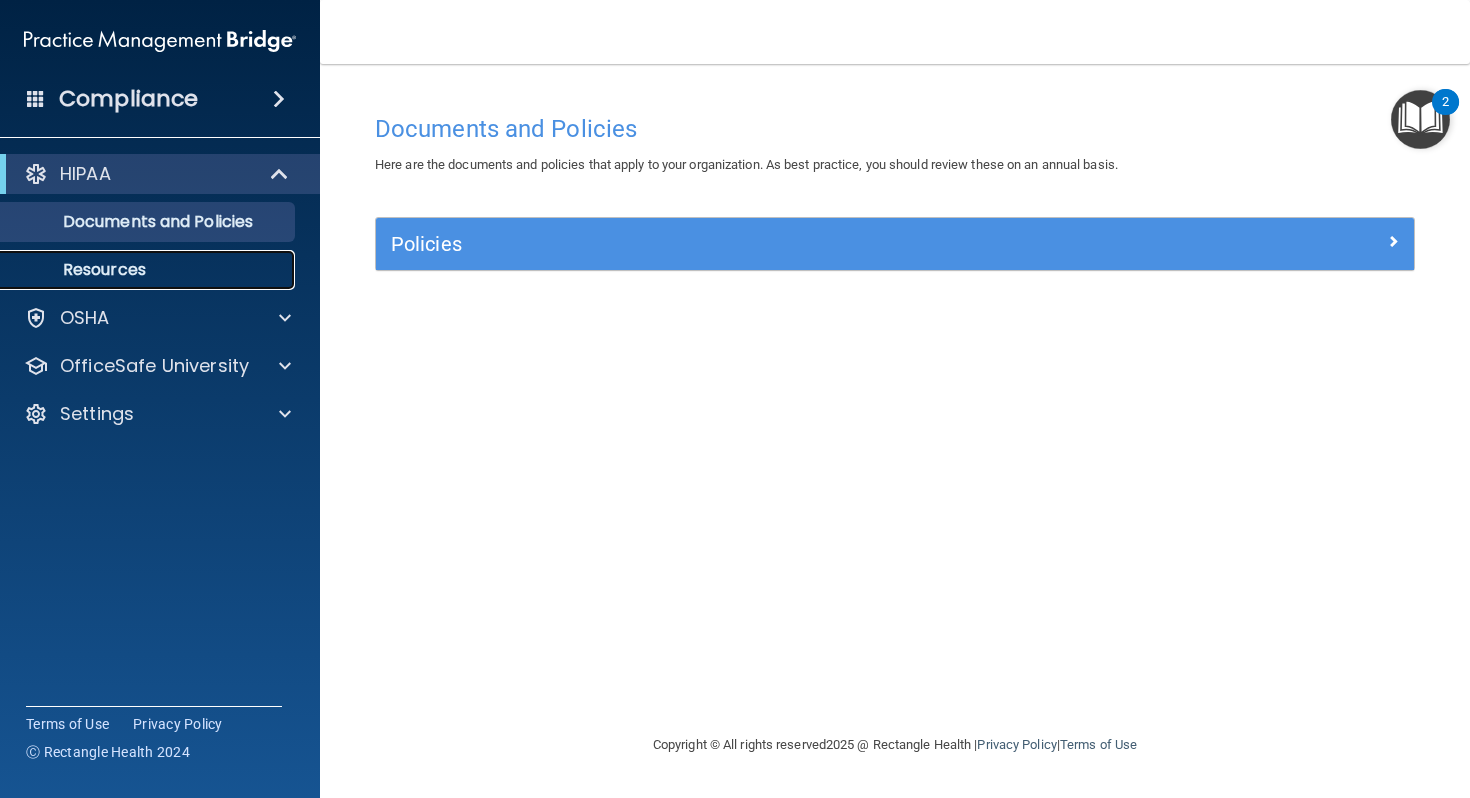 click on "Resources" at bounding box center [137, 270] 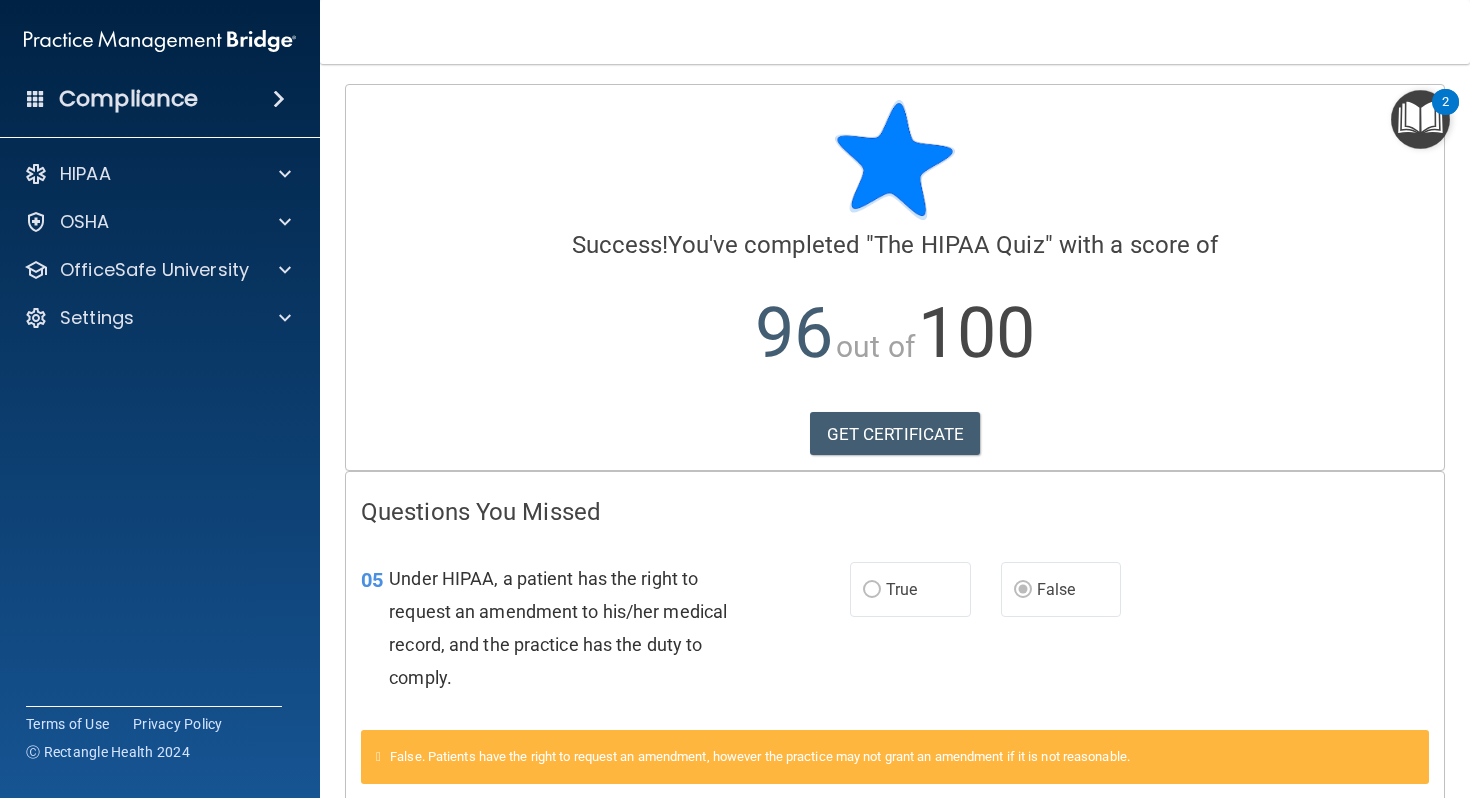 scroll, scrollTop: 104, scrollLeft: 0, axis: vertical 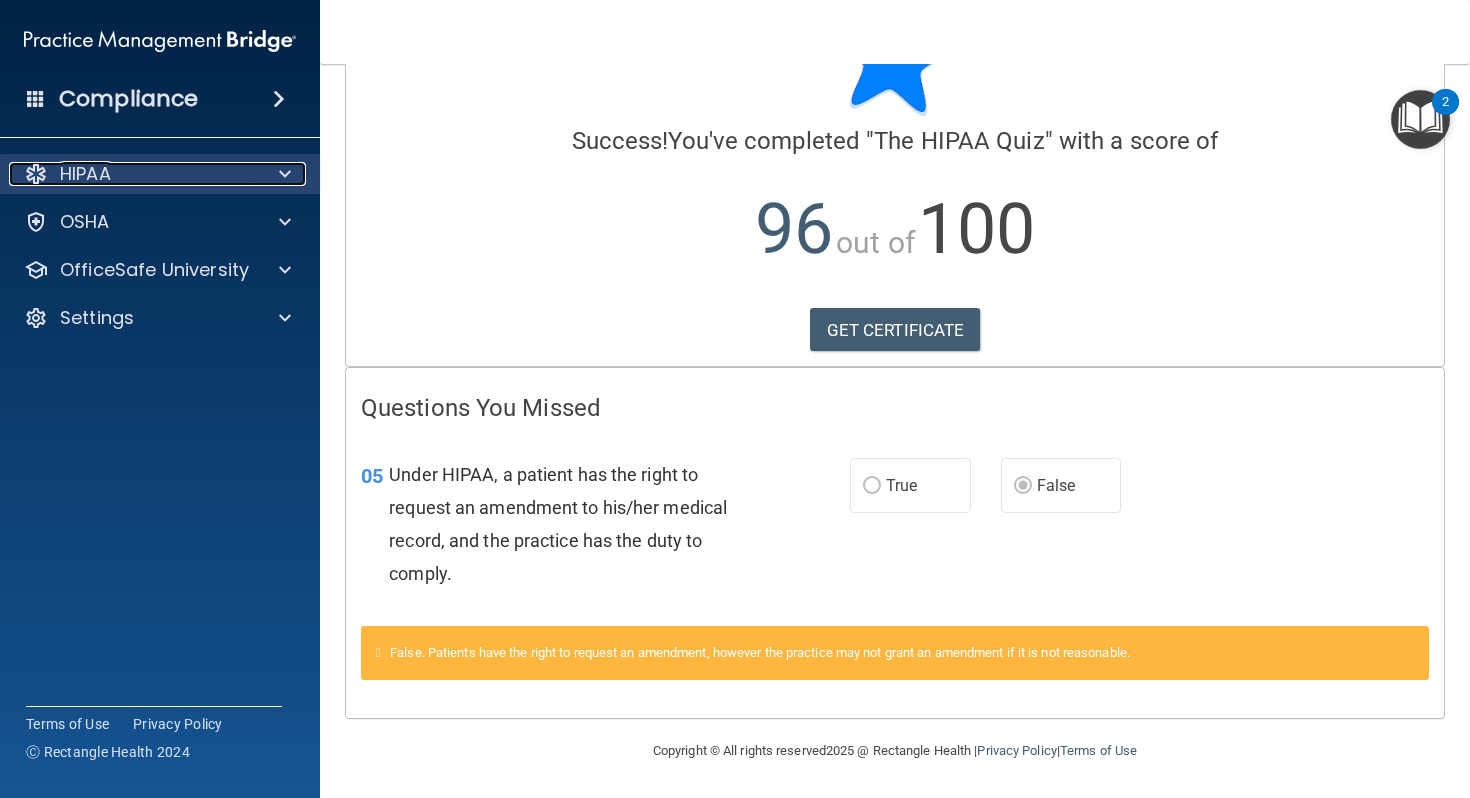 click on "HIPAA" at bounding box center [133, 174] 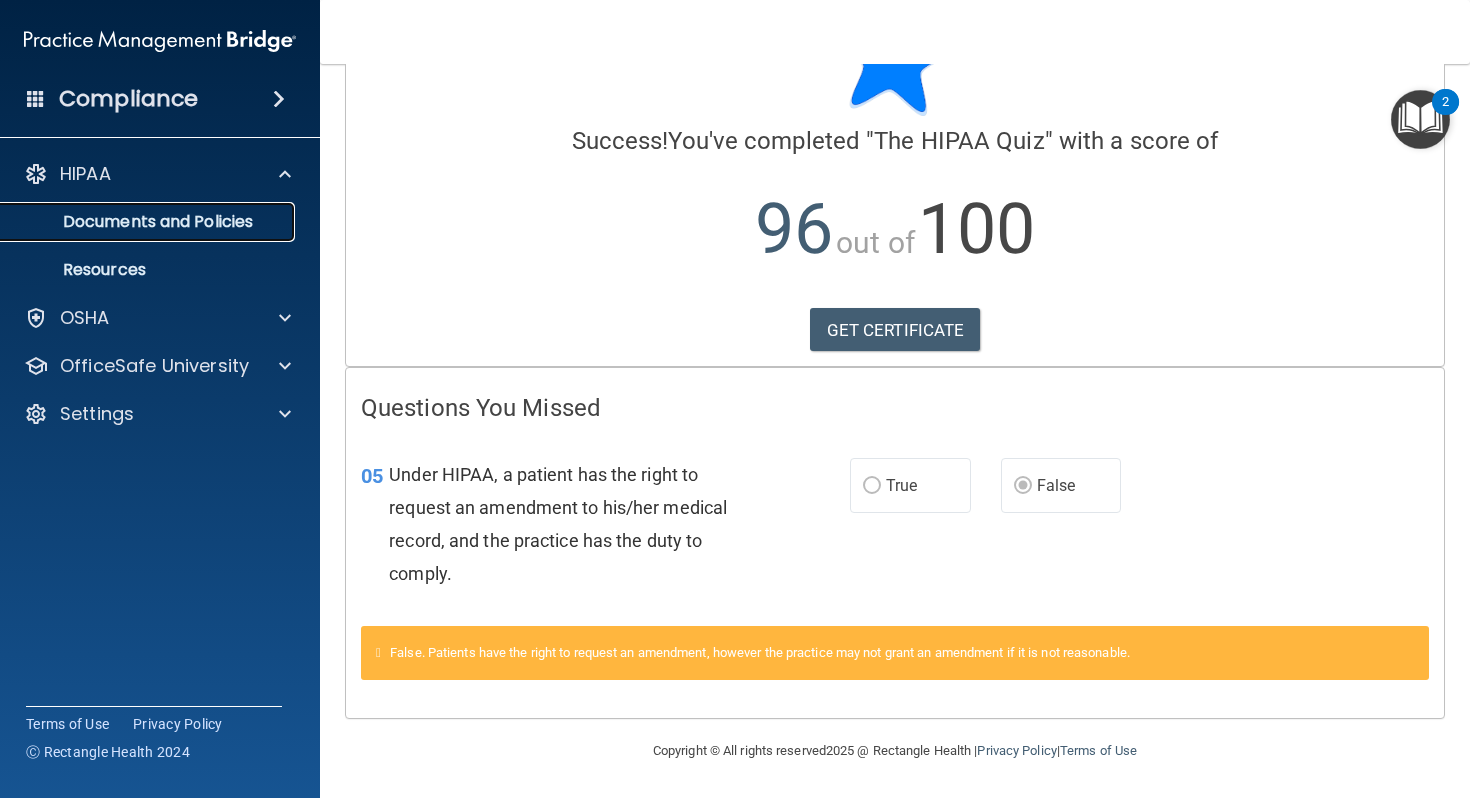 click on "Documents and Policies" at bounding box center (149, 222) 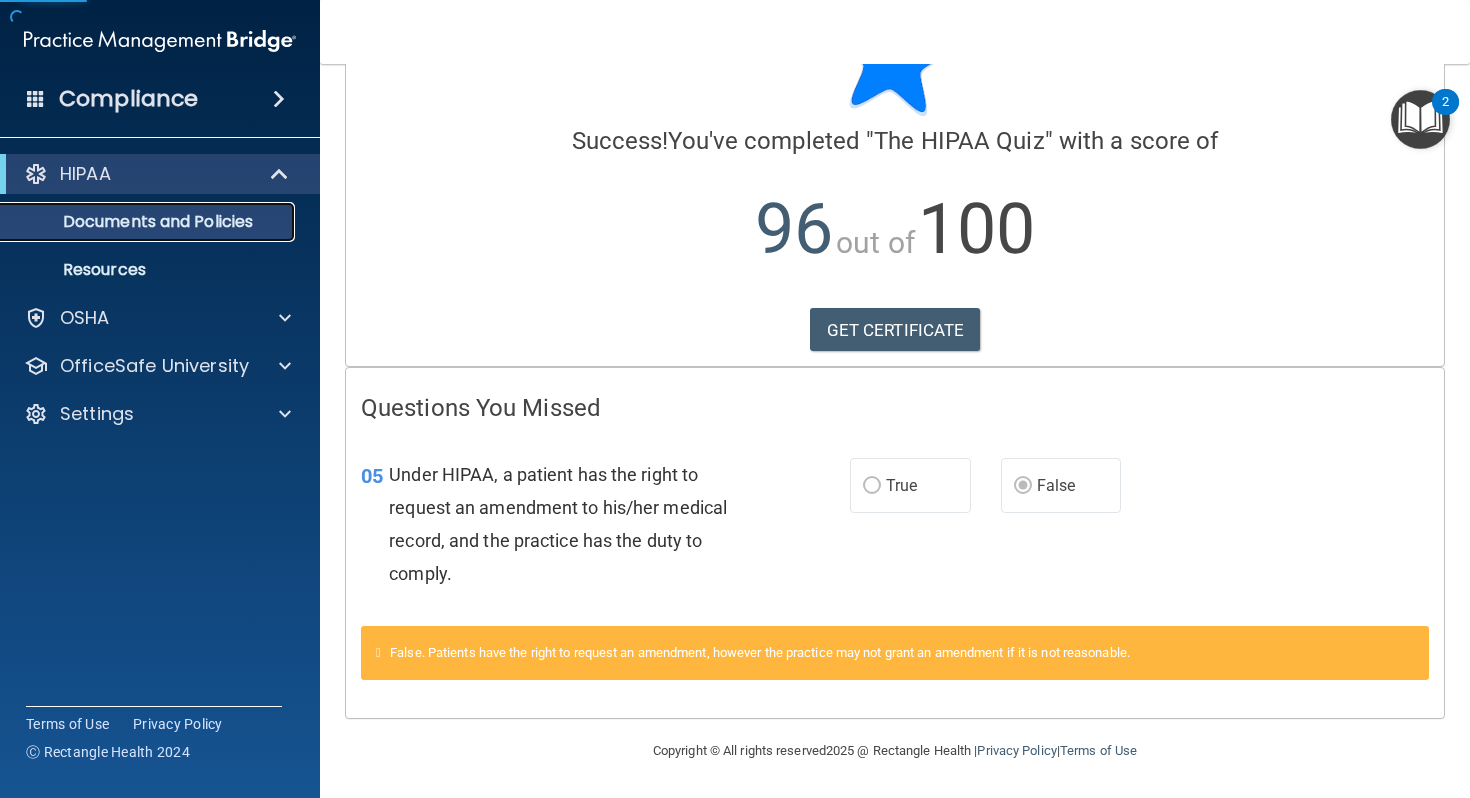 scroll, scrollTop: 0, scrollLeft: 0, axis: both 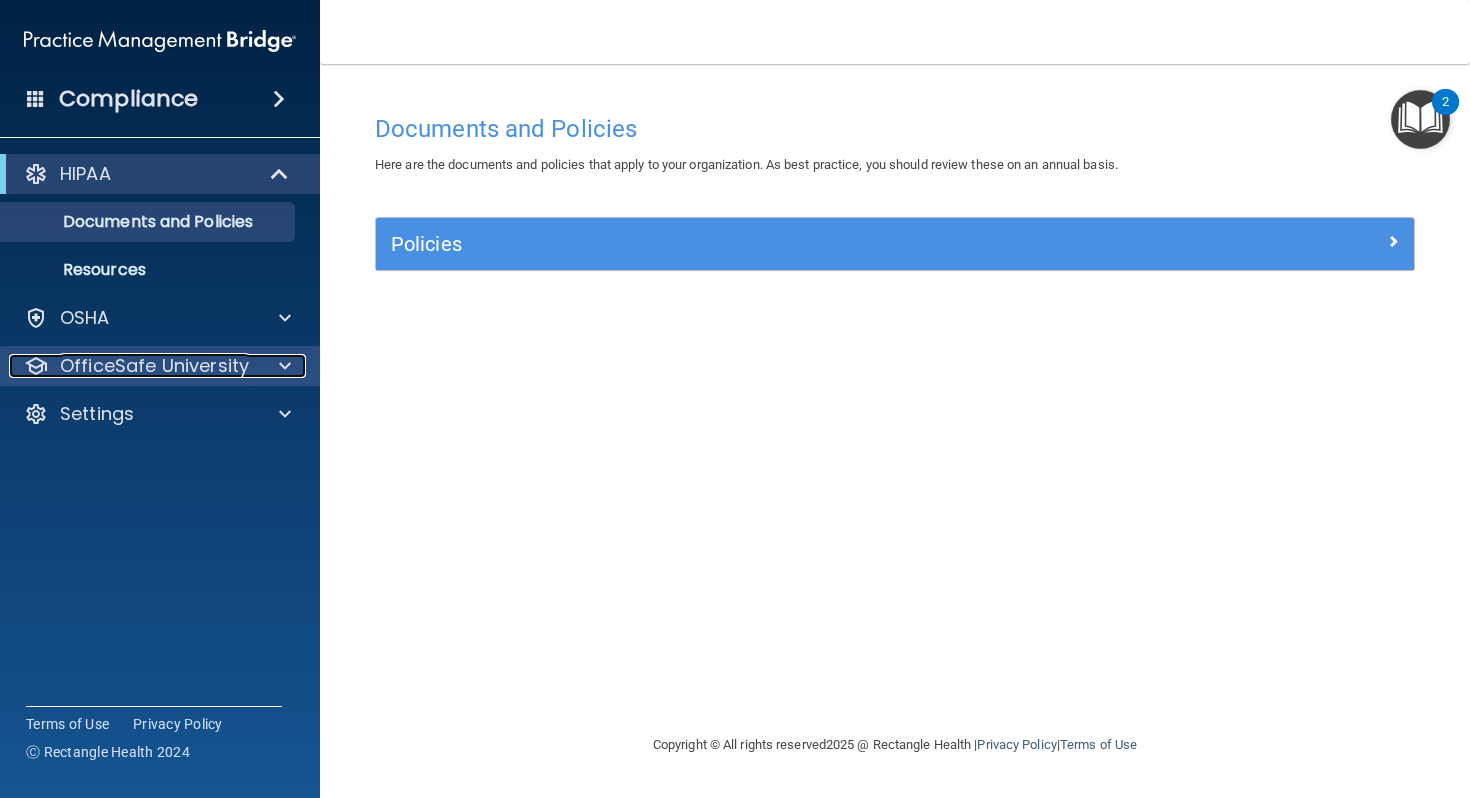 click on "OfficeSafe University" at bounding box center (154, 366) 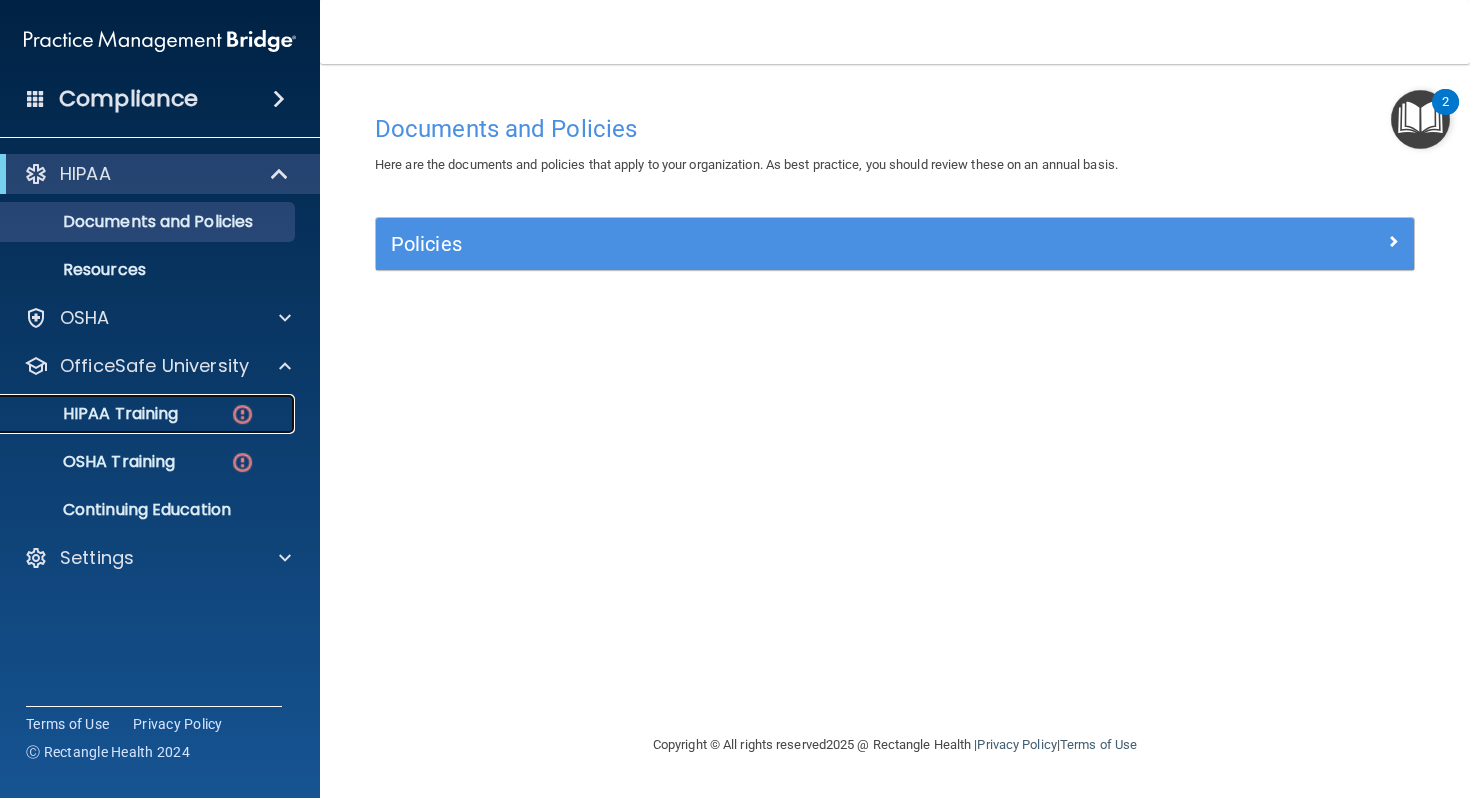 click on "HIPAA Training" at bounding box center (137, 414) 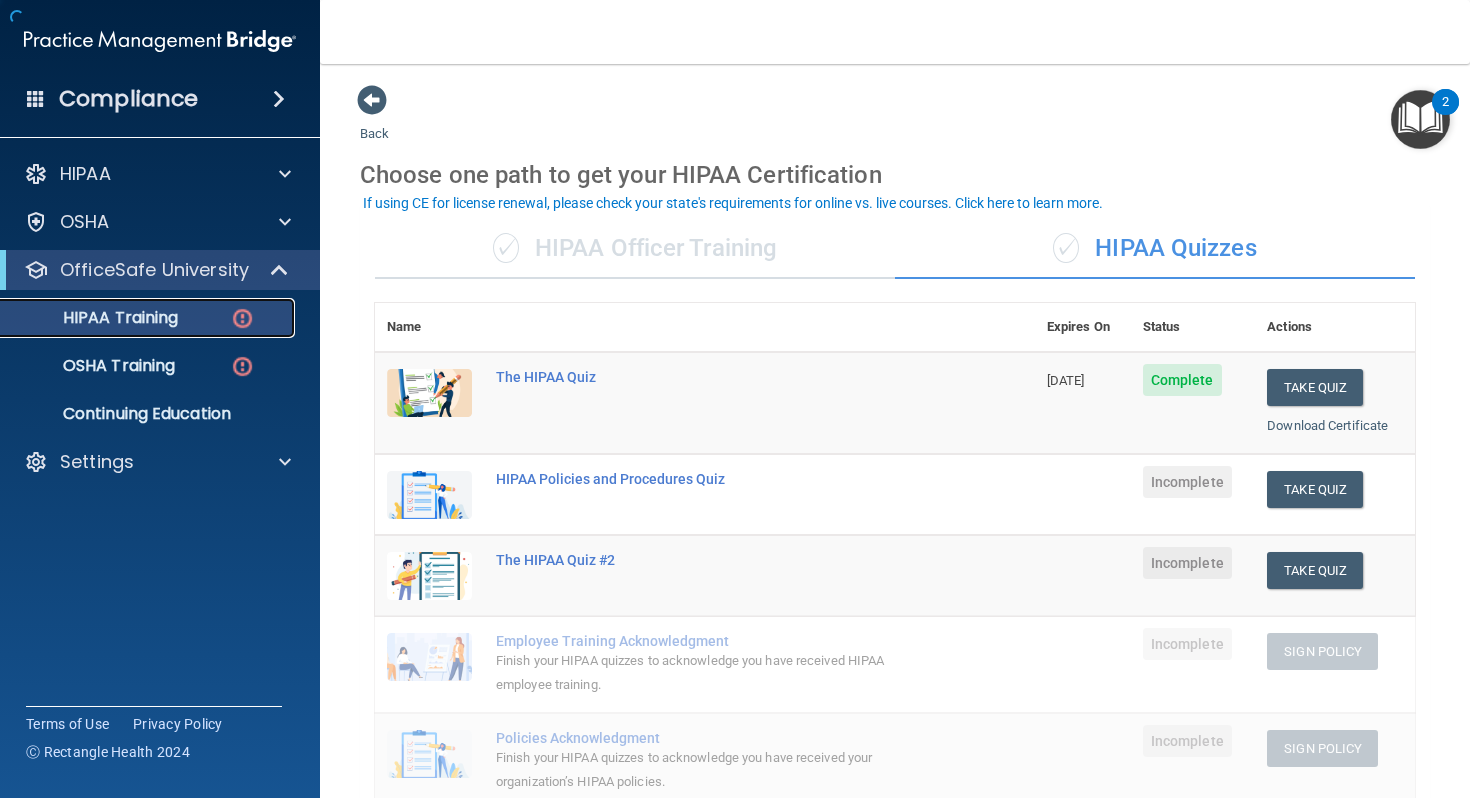 click on "HIPAA Training" at bounding box center (95, 318) 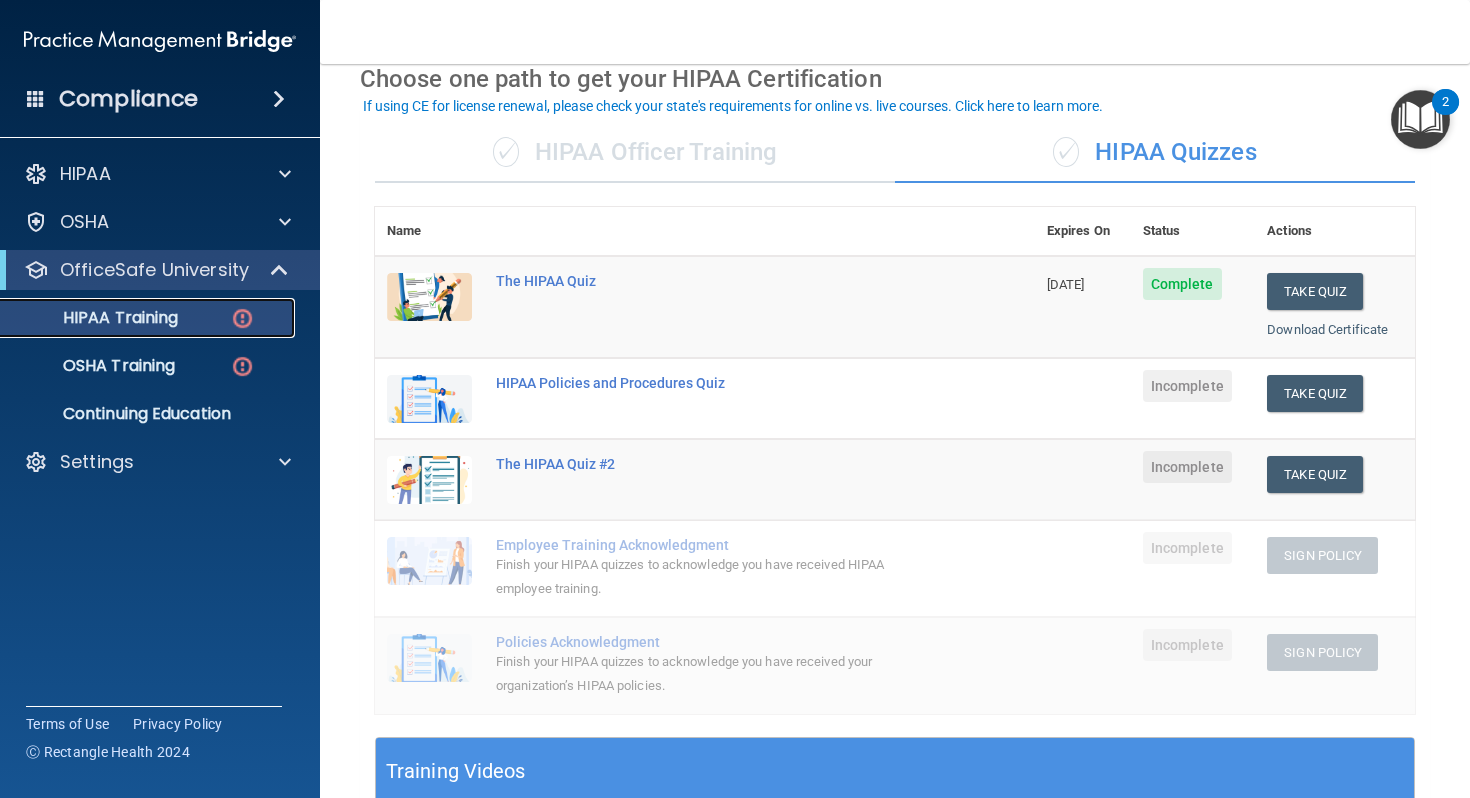 scroll, scrollTop: 97, scrollLeft: 0, axis: vertical 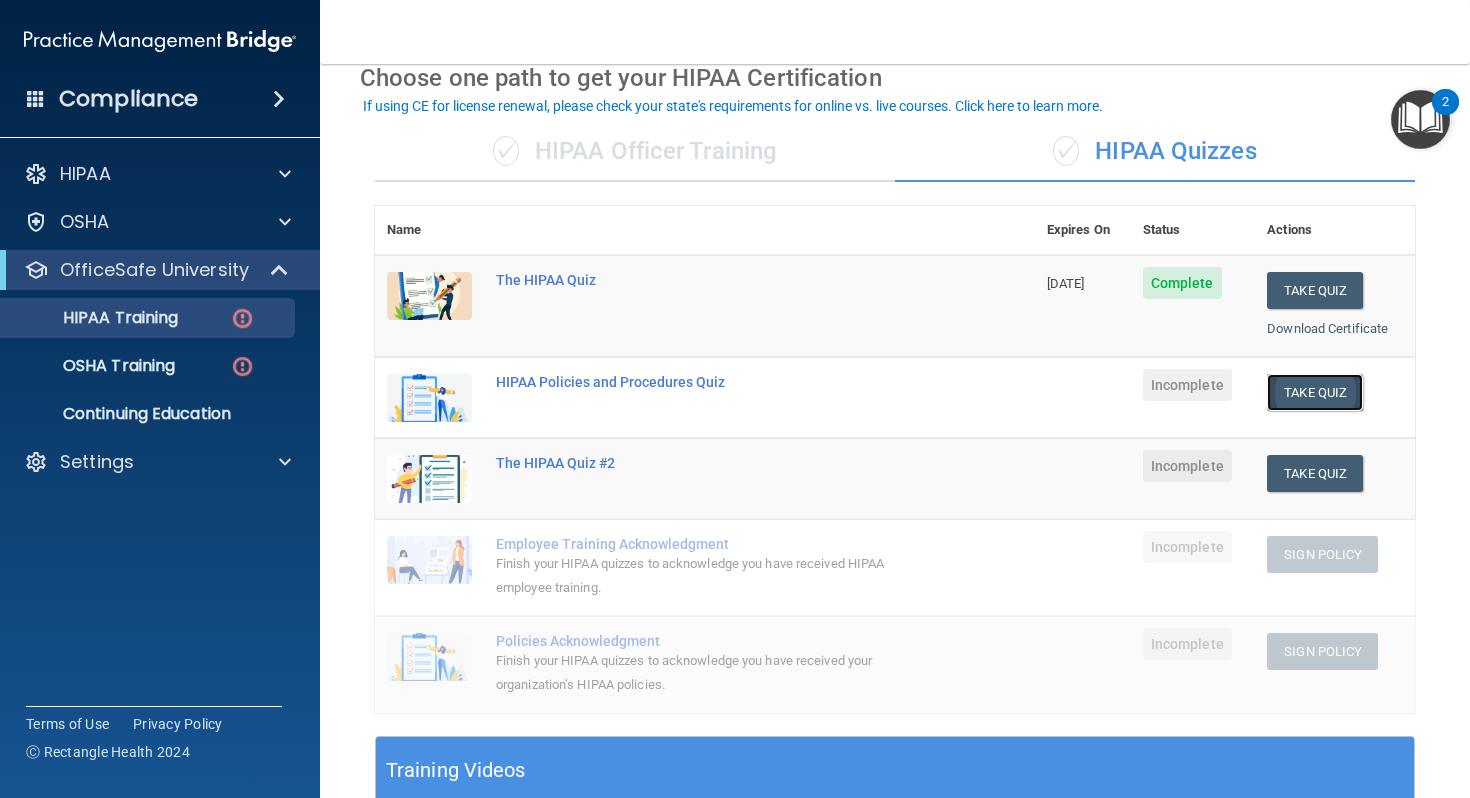 click on "Take Quiz" at bounding box center (1315, 392) 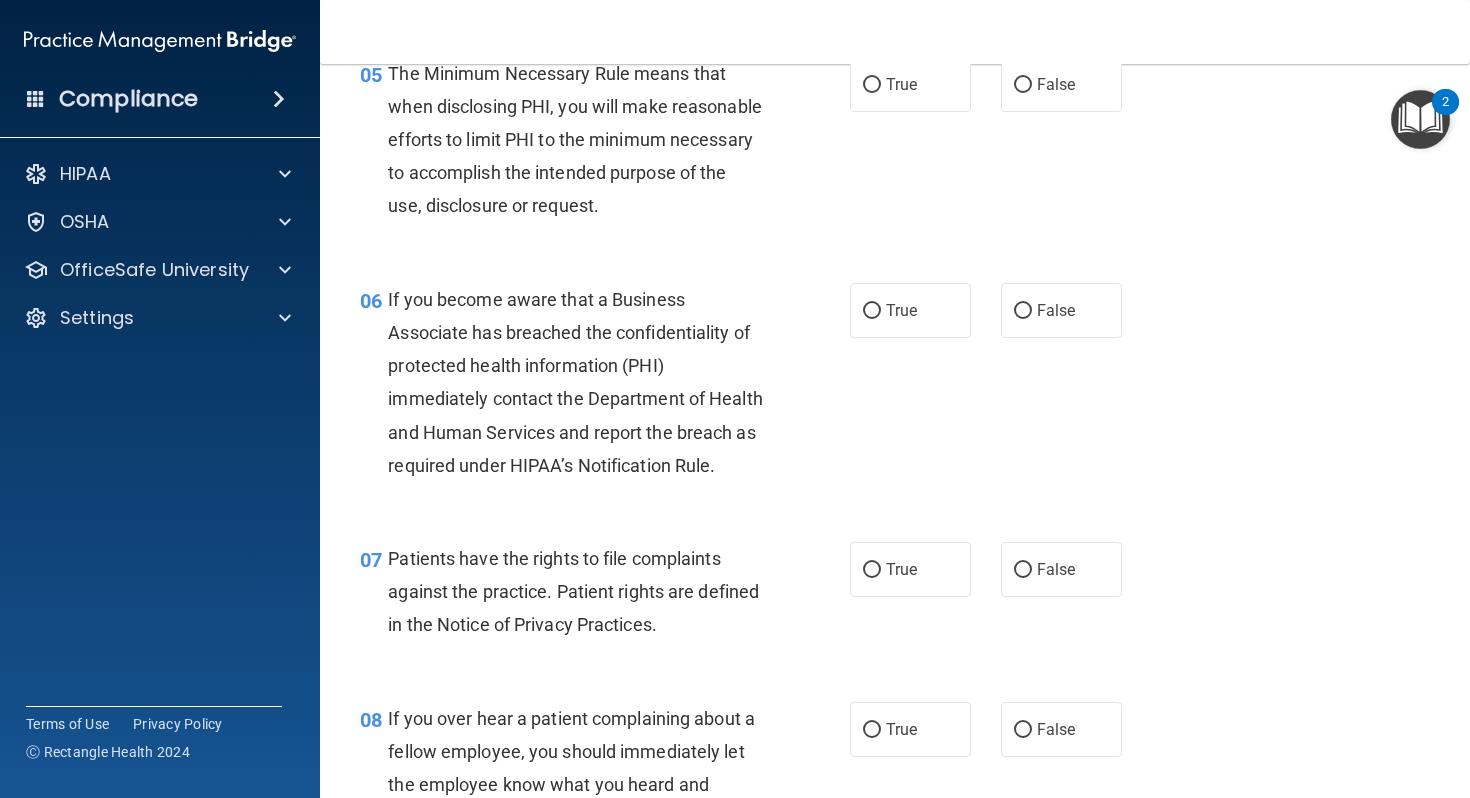 scroll, scrollTop: 0, scrollLeft: 0, axis: both 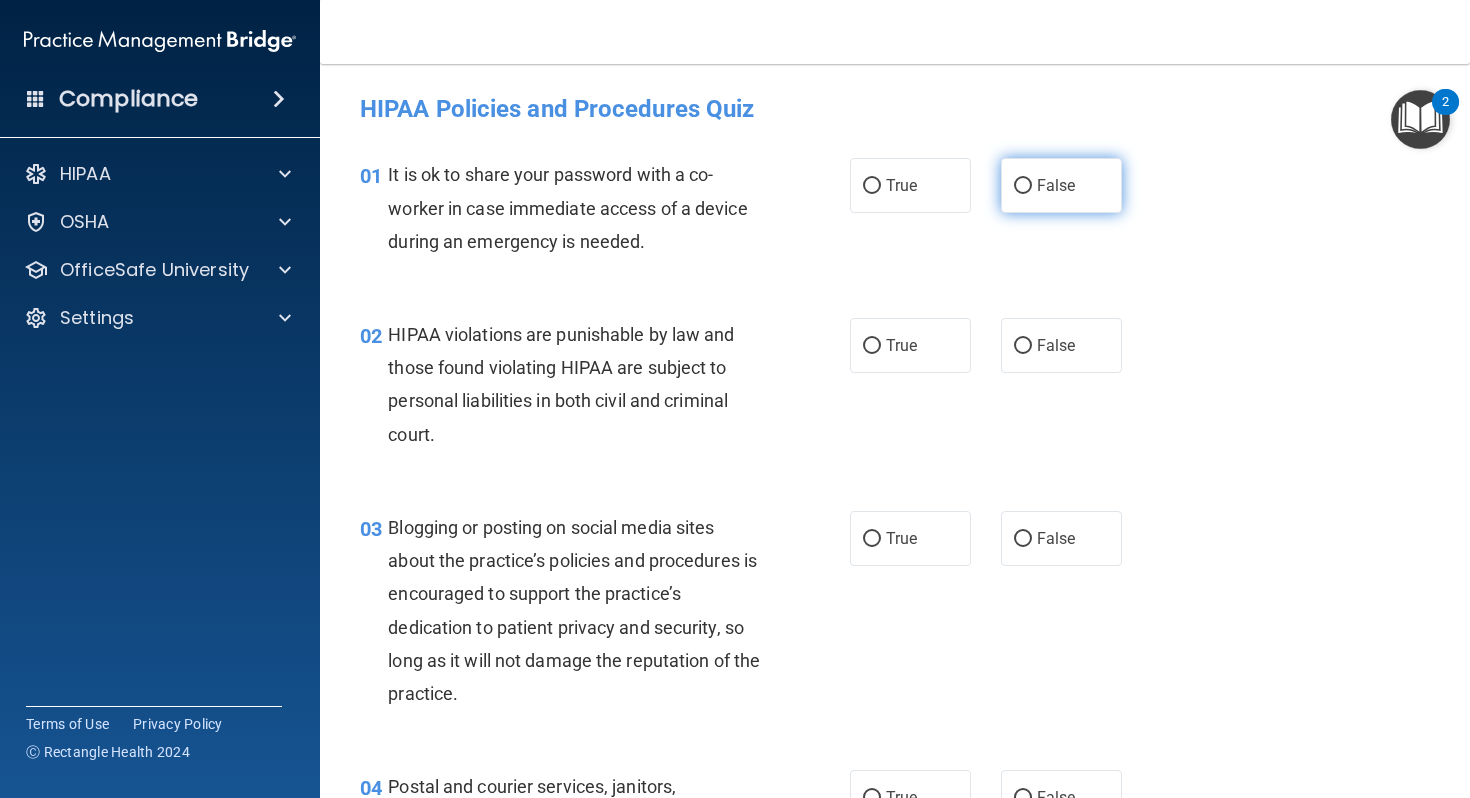 click on "False" at bounding box center [1056, 185] 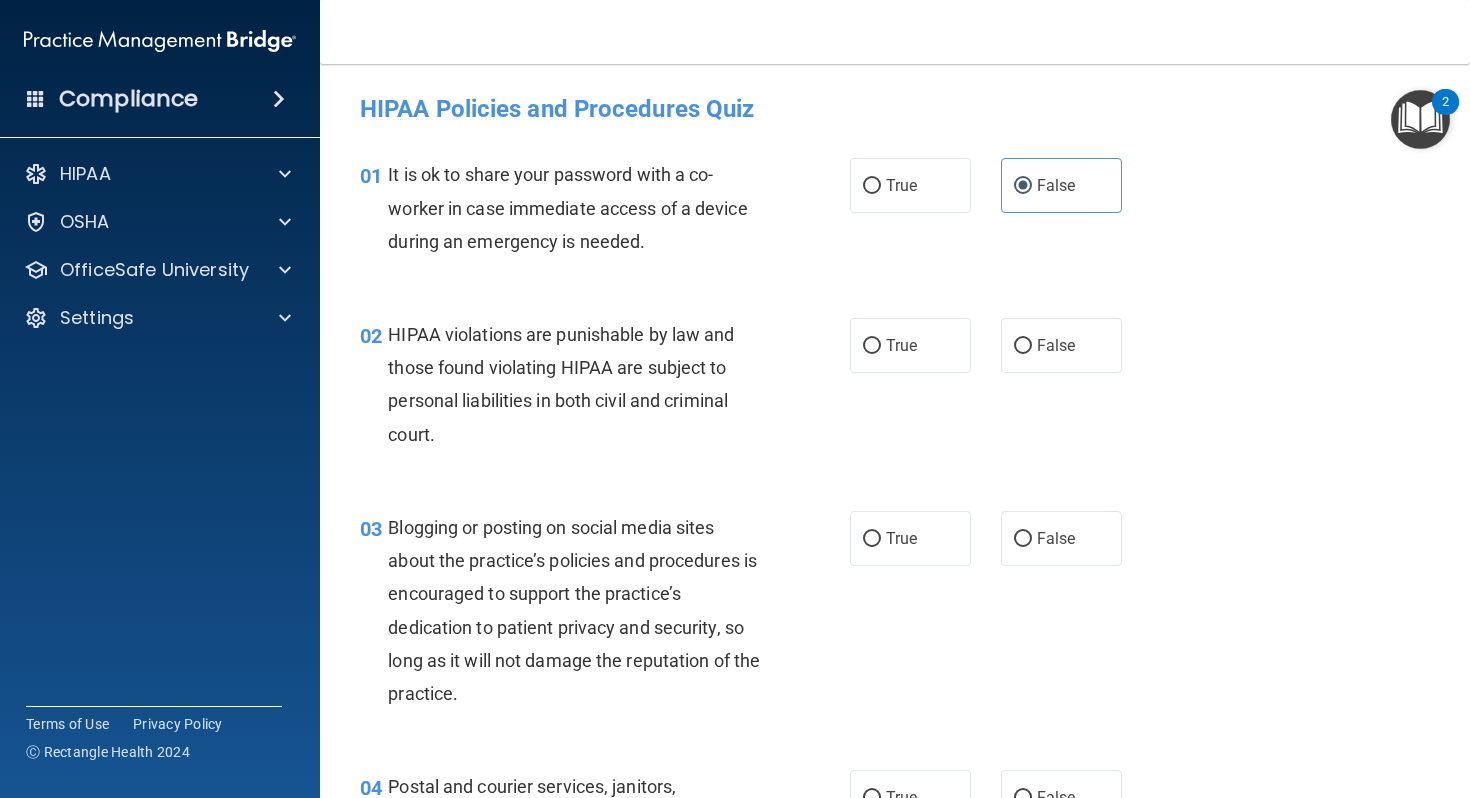 click on "02       HIPAA violations are punishable by law and those found violating HIPAA are subject to personal liabilities in both civil and criminal court.                  True           False" at bounding box center (895, 389) 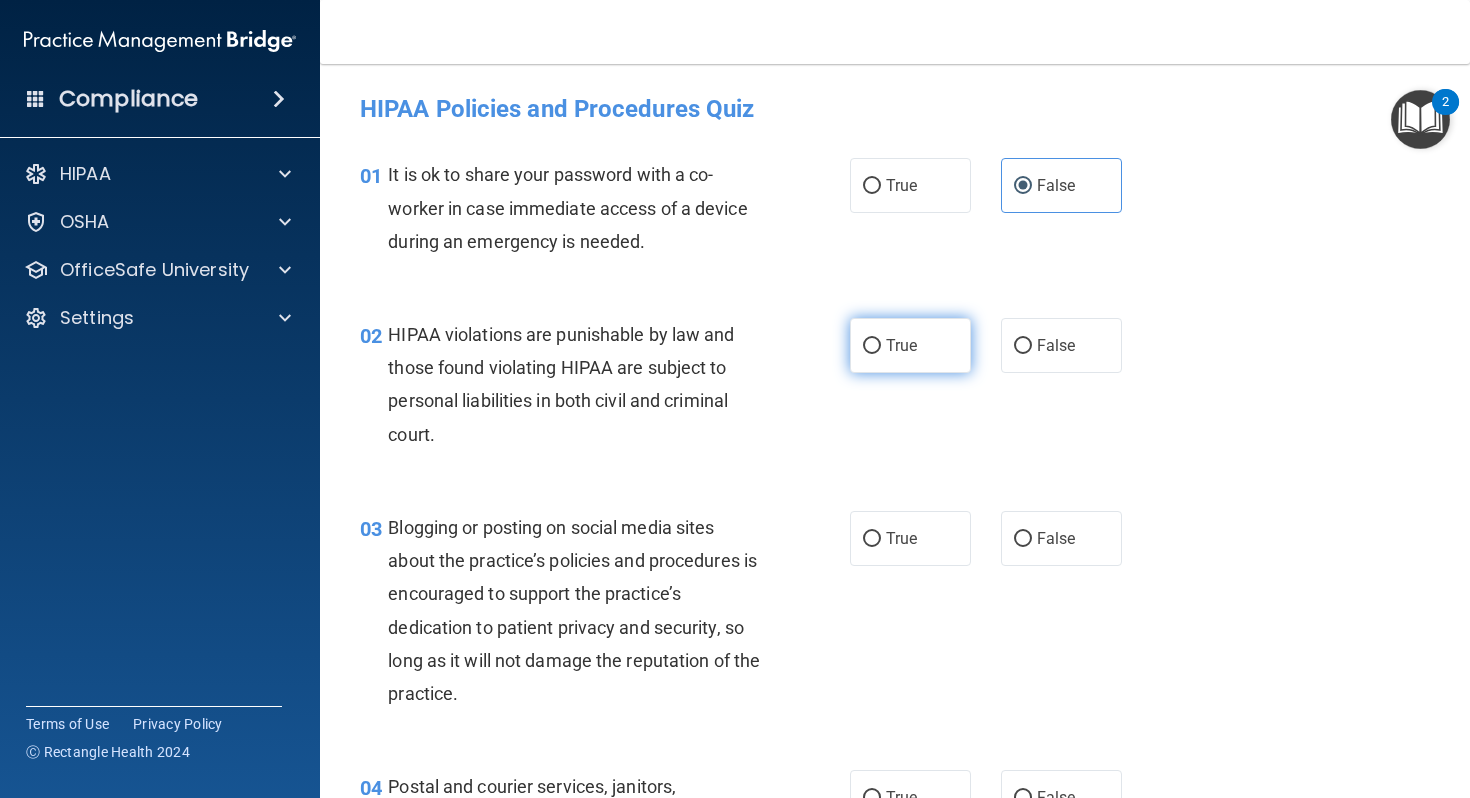 click on "True" at bounding box center [910, 345] 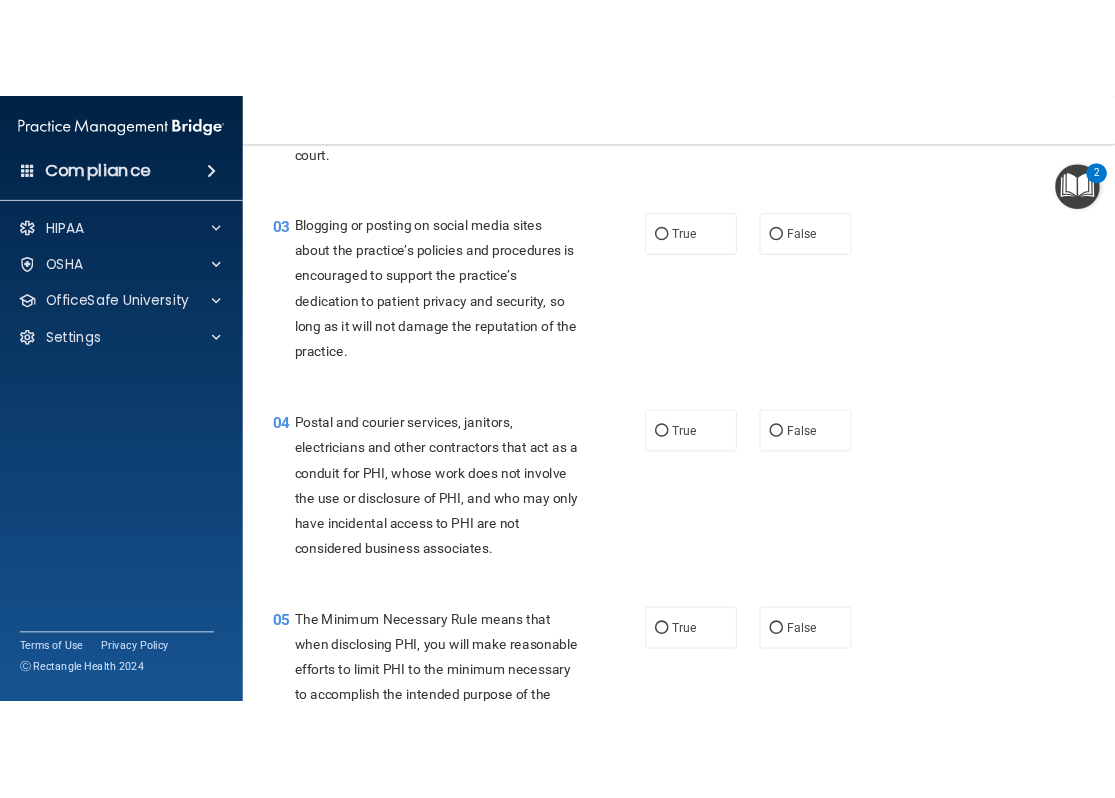 scroll, scrollTop: 374, scrollLeft: 0, axis: vertical 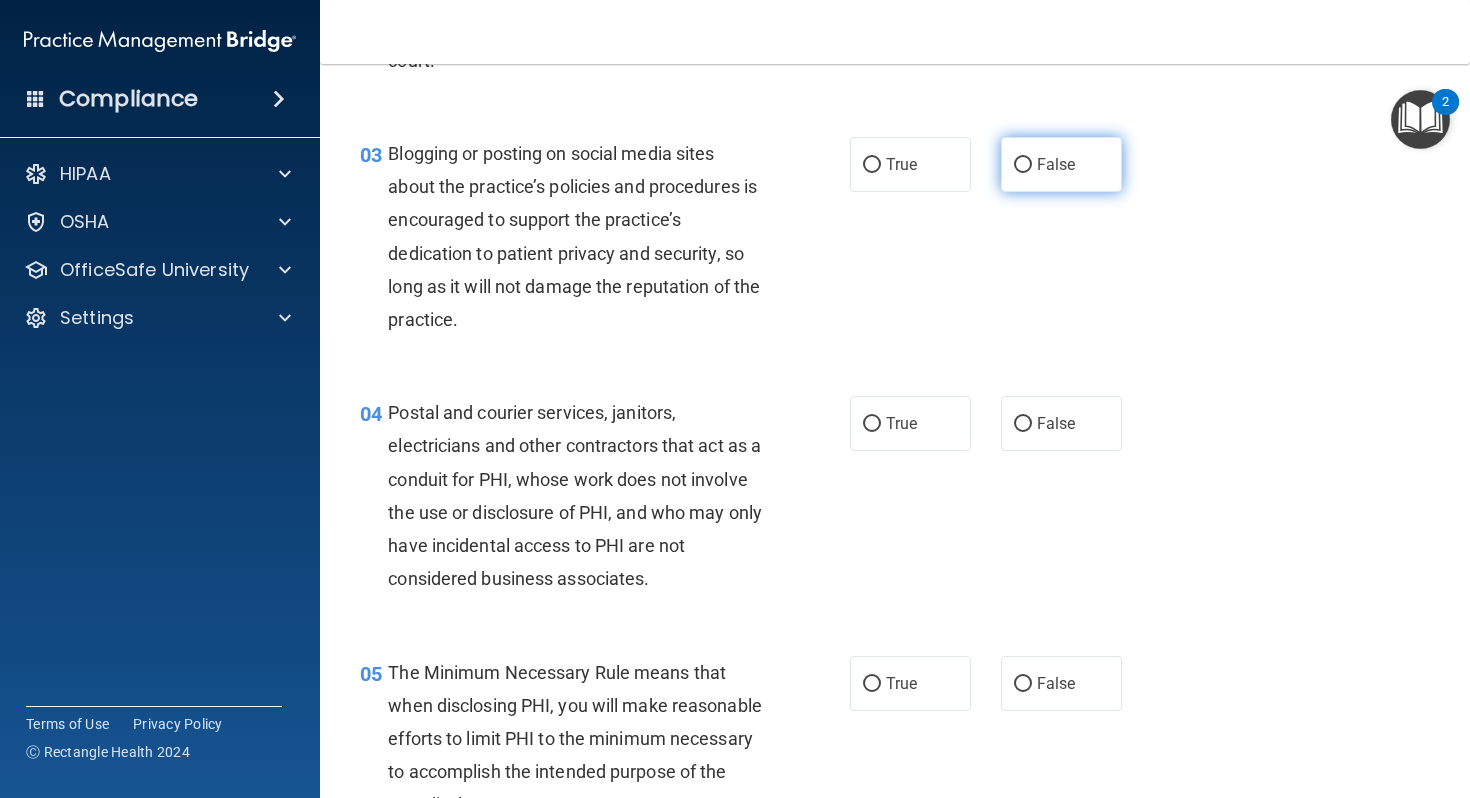 click on "False" at bounding box center (1023, 165) 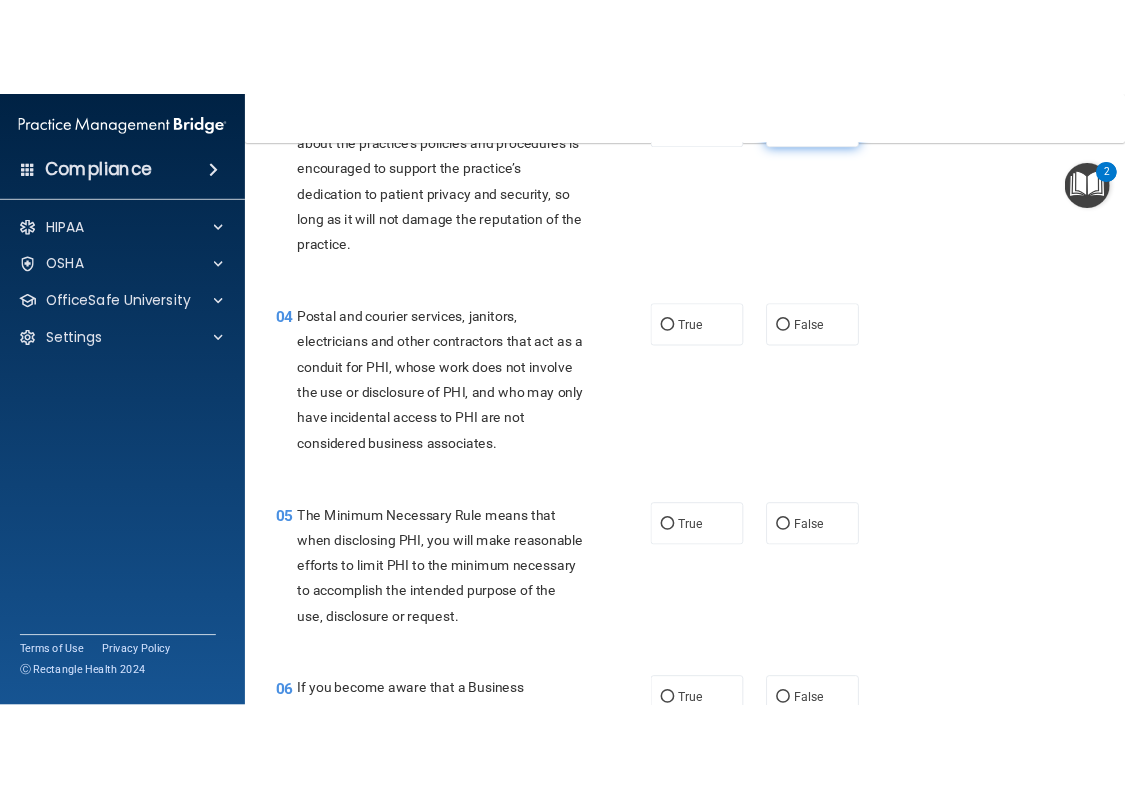 scroll, scrollTop: 505, scrollLeft: 0, axis: vertical 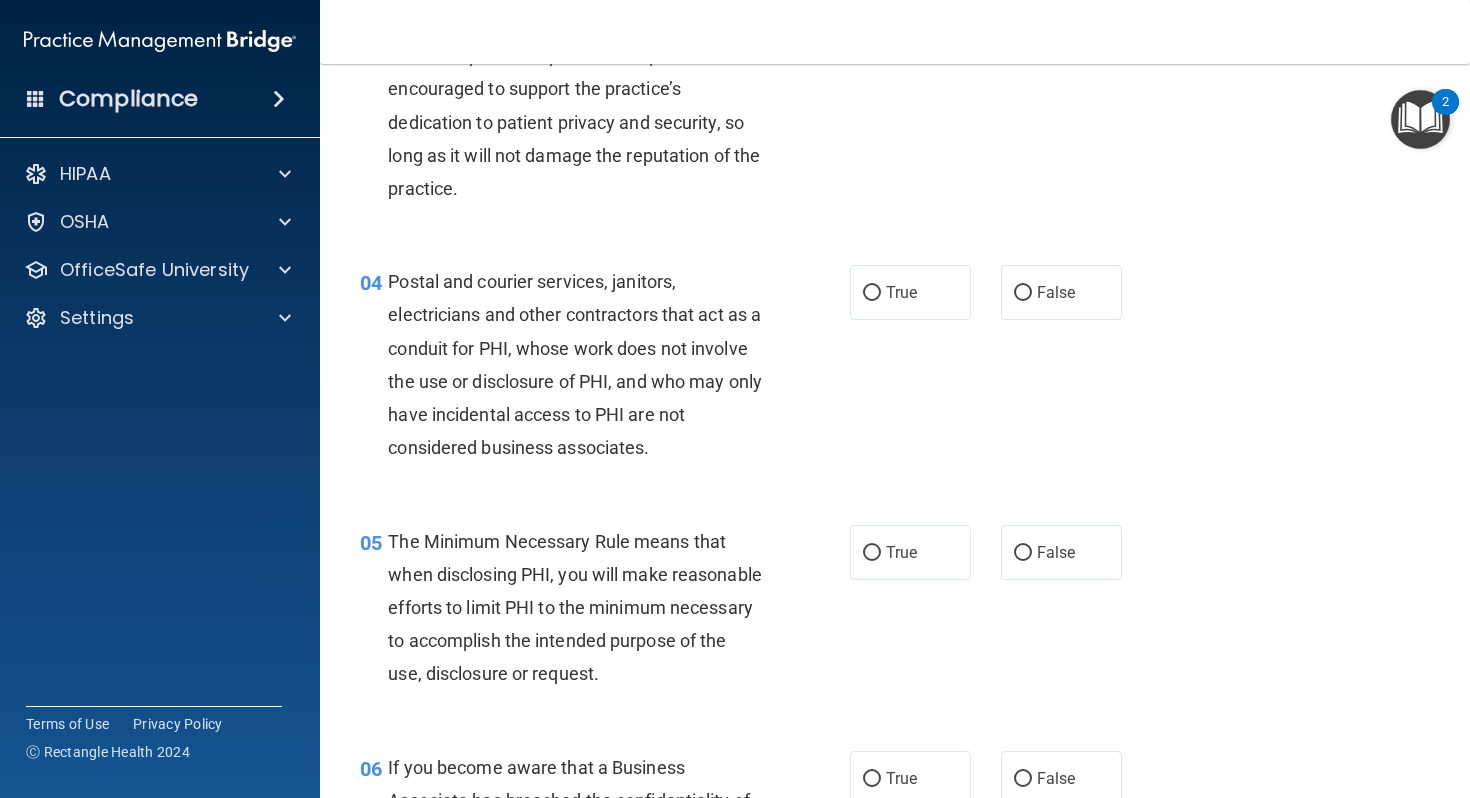 click on "03       Blogging or posting on social media sites about the practice’s policies and procedures is encouraged to support the practice’s dedication to patient privacy and security, so long as it will not damage the reputation of the practice.                  True           False" at bounding box center (895, 110) 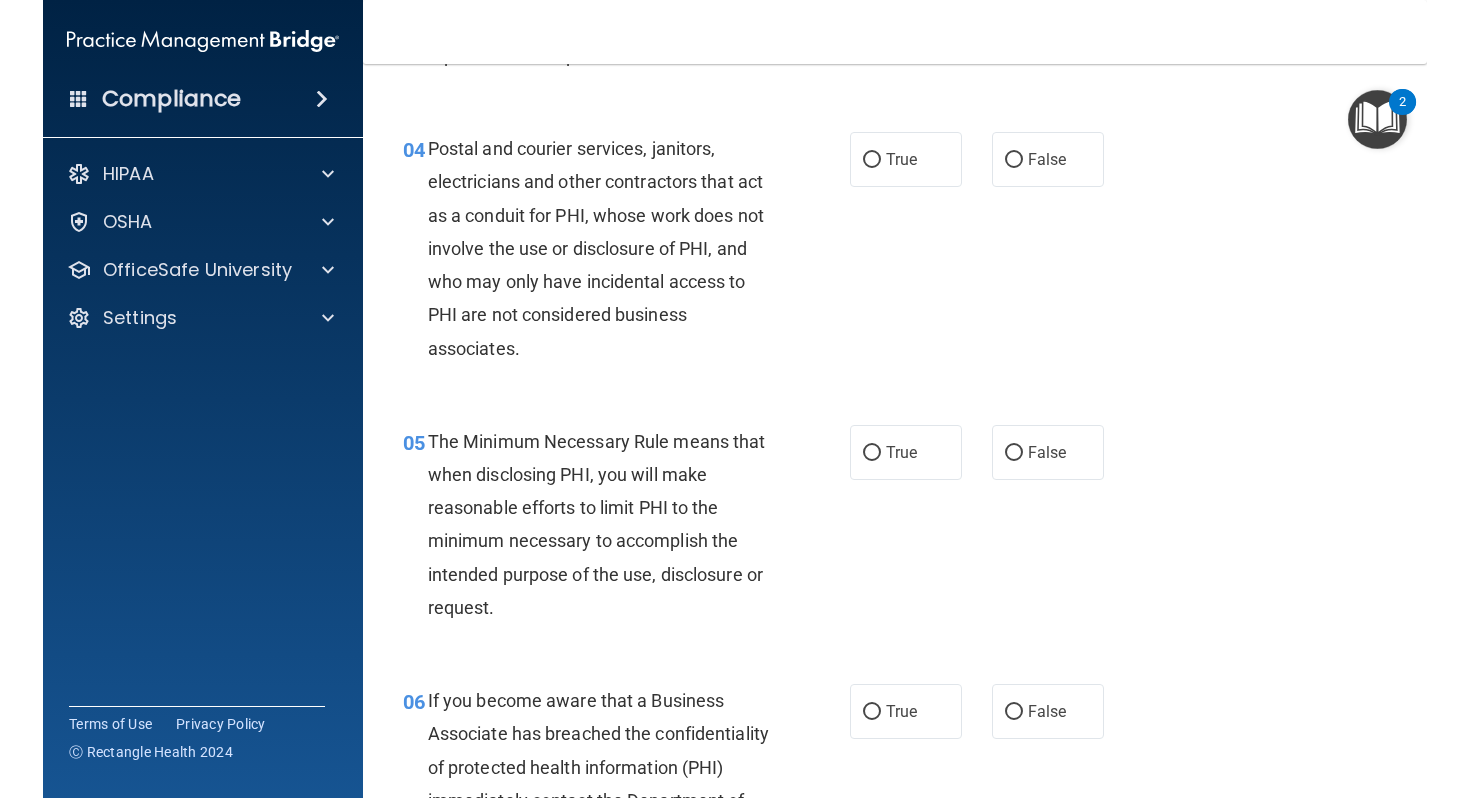 scroll, scrollTop: 505, scrollLeft: 0, axis: vertical 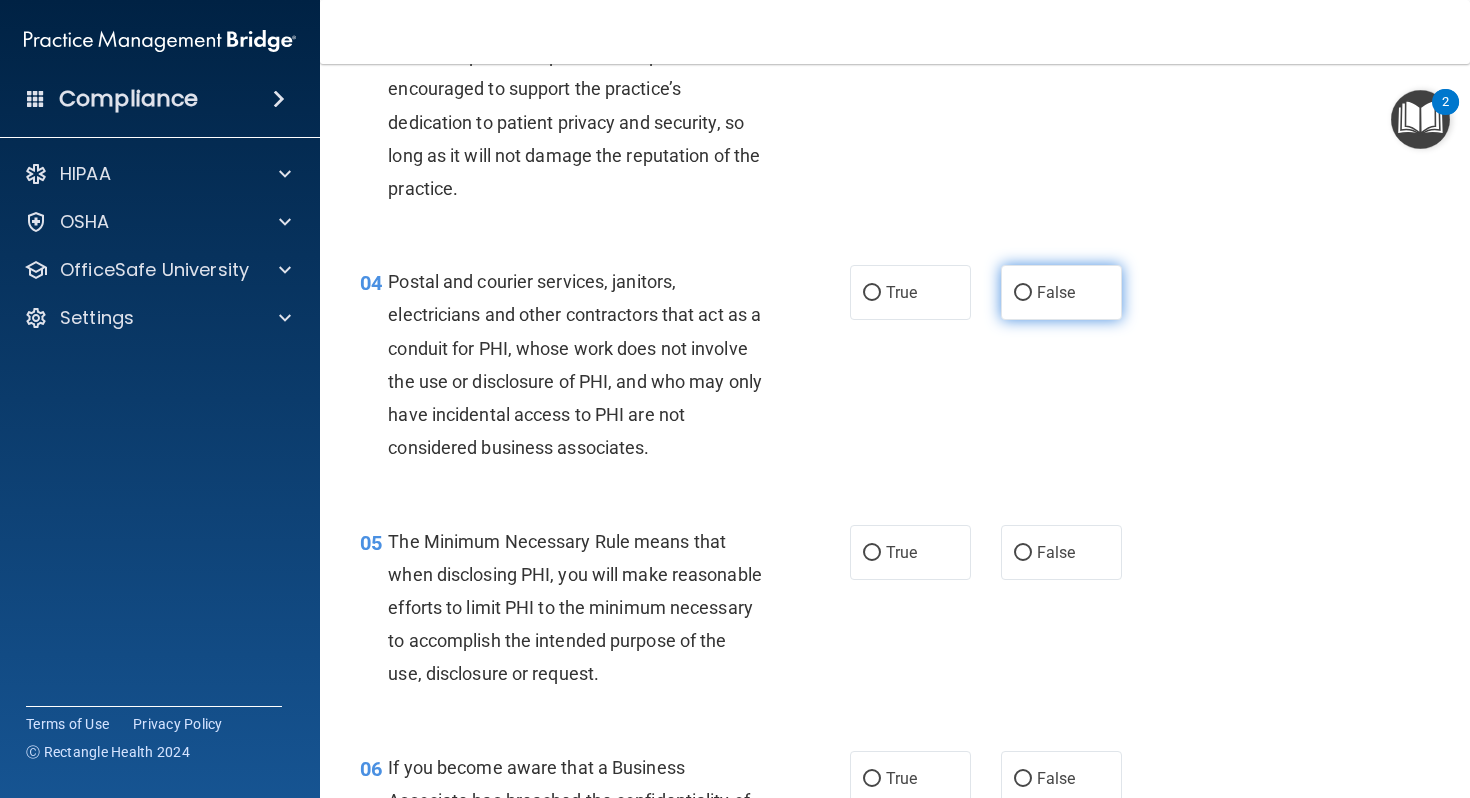 click on "False" at bounding box center [1061, 292] 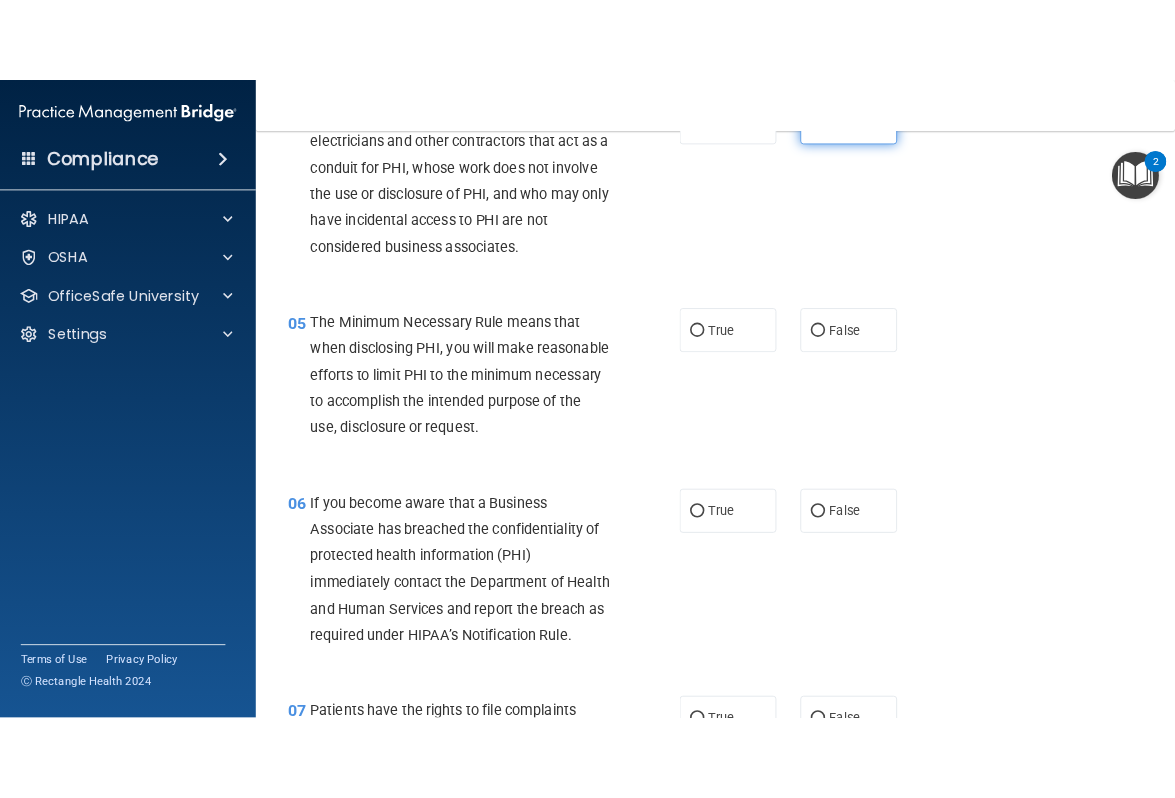 scroll, scrollTop: 749, scrollLeft: 0, axis: vertical 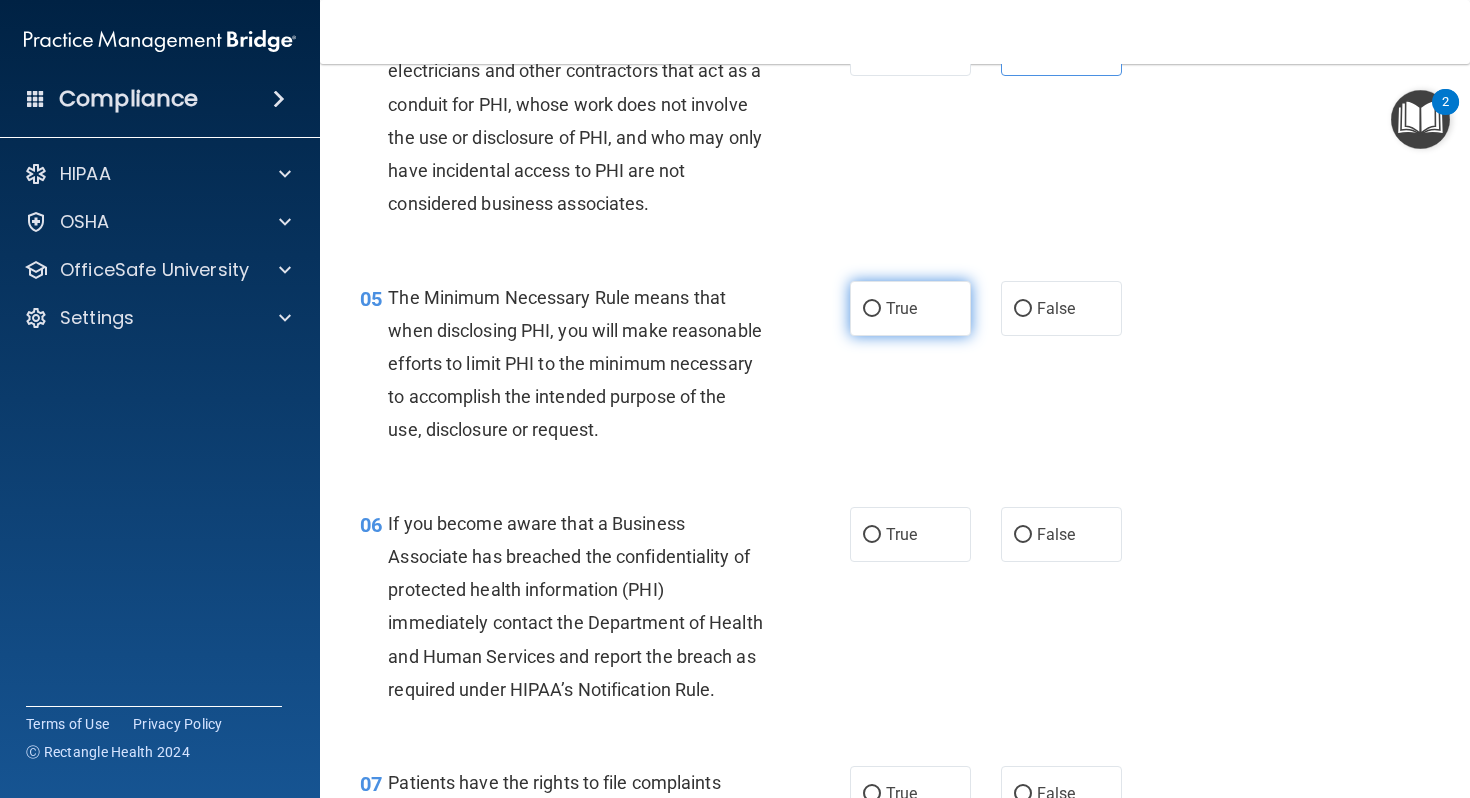 click on "True" at bounding box center (901, 308) 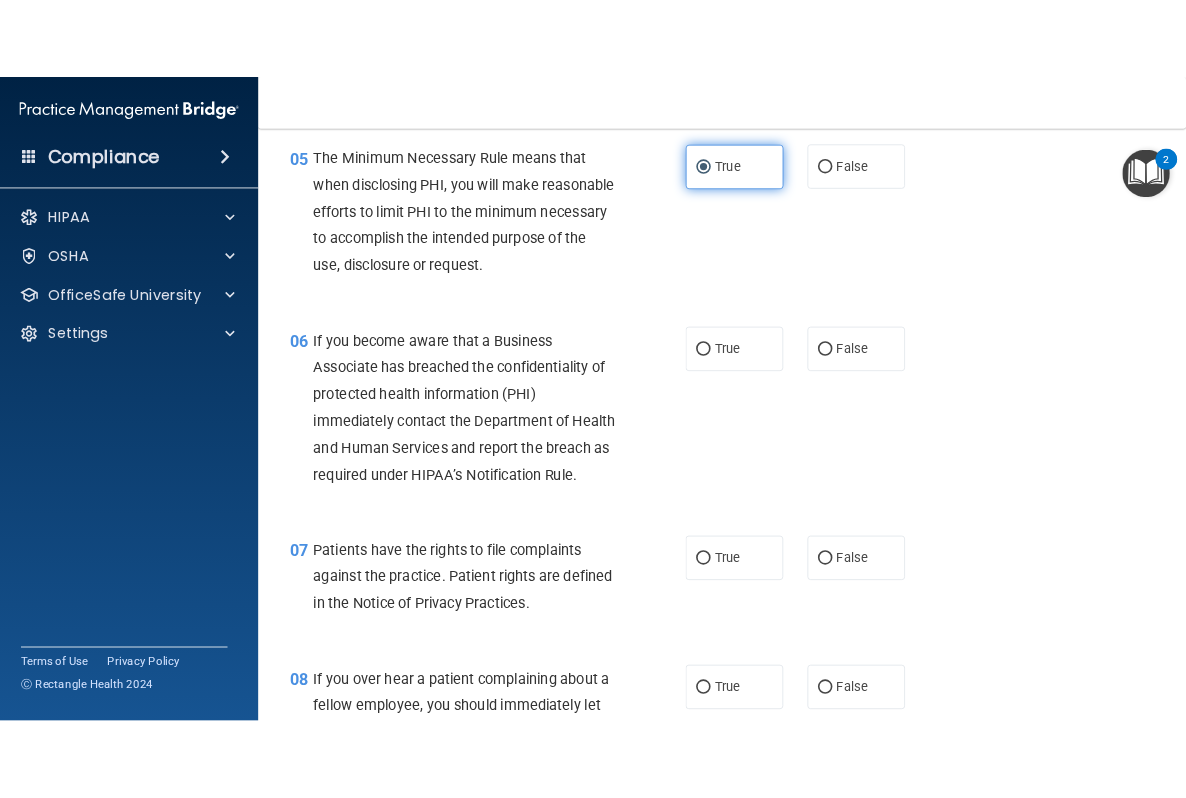 scroll, scrollTop: 1001, scrollLeft: 0, axis: vertical 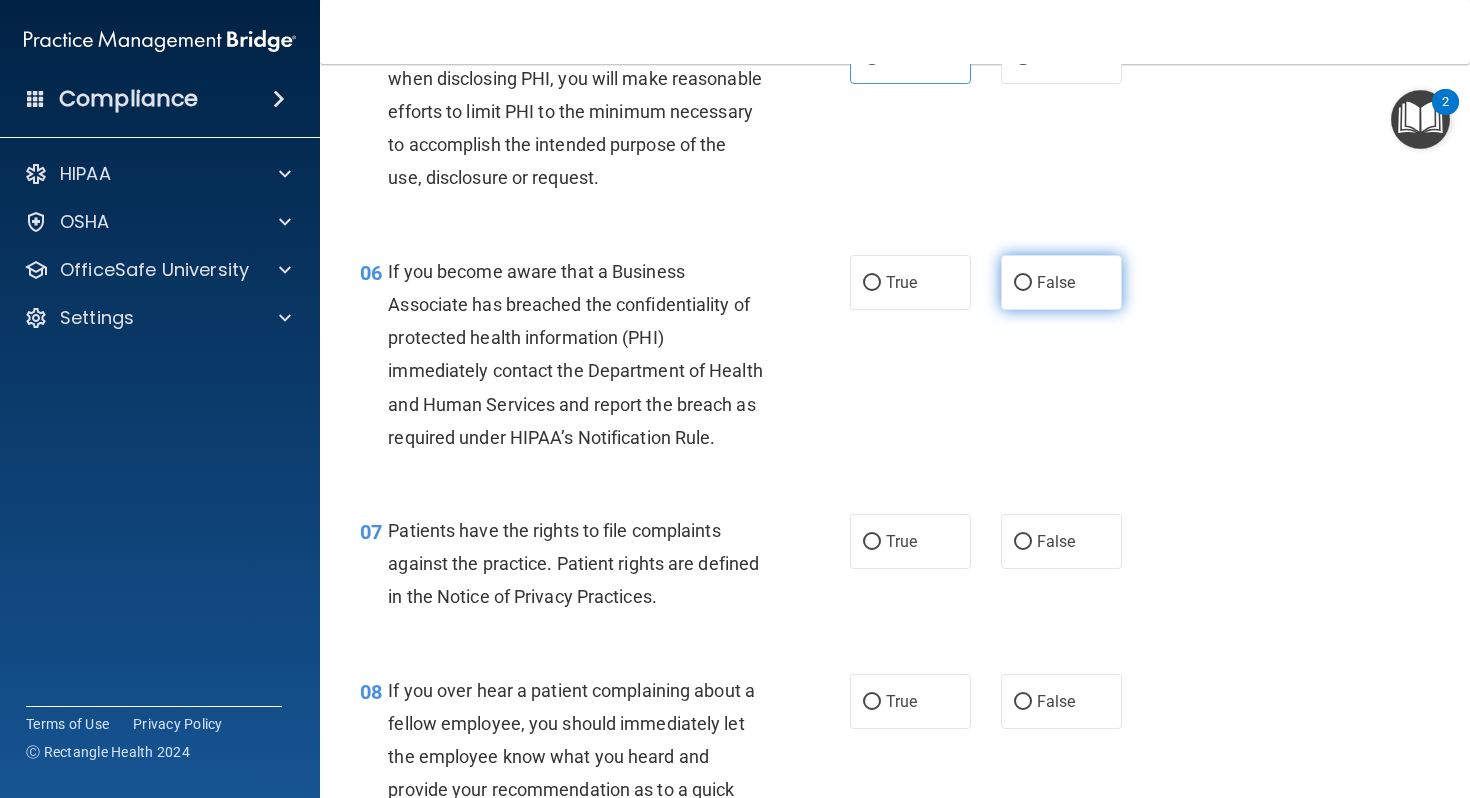 click on "False" at bounding box center [1061, 282] 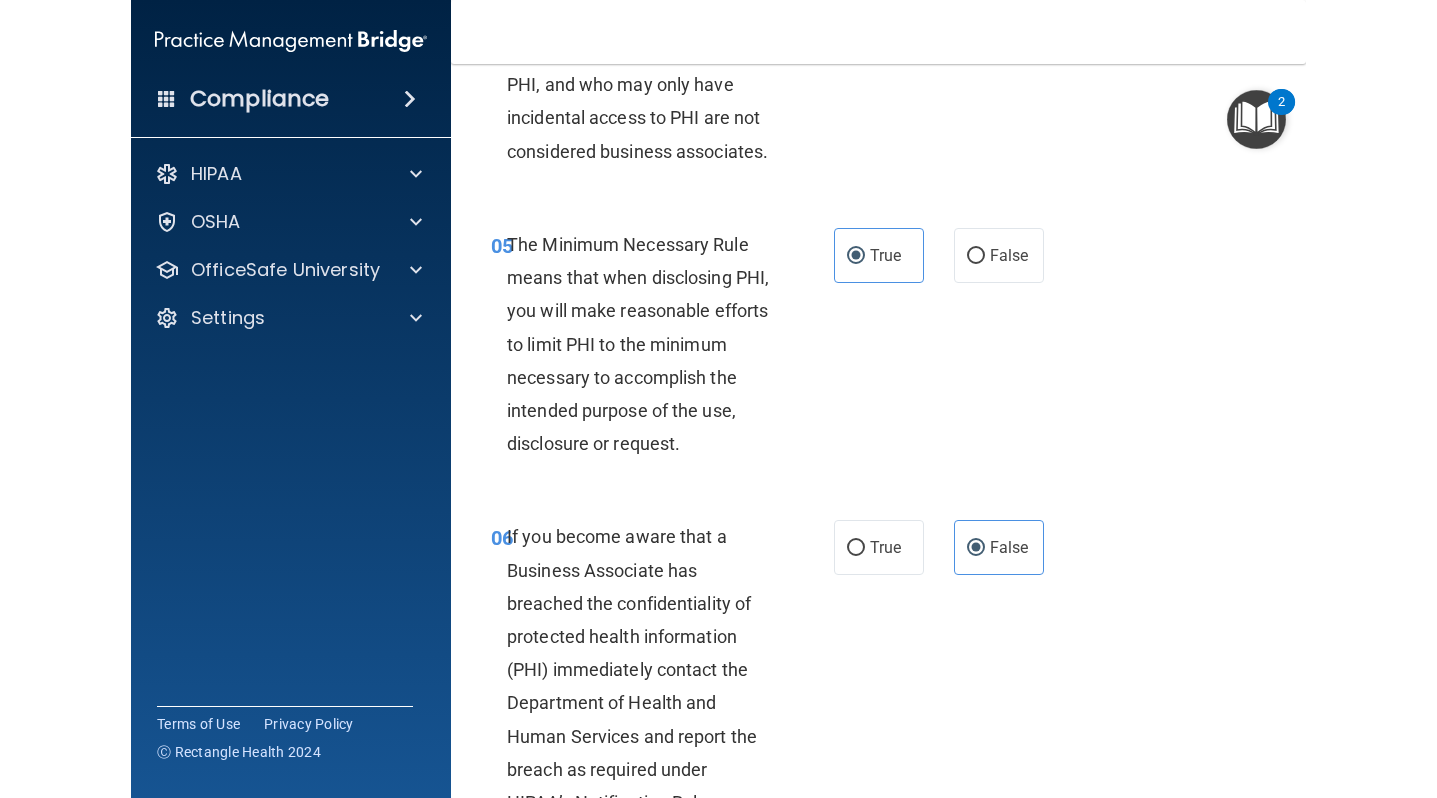 scroll, scrollTop: 1366, scrollLeft: 0, axis: vertical 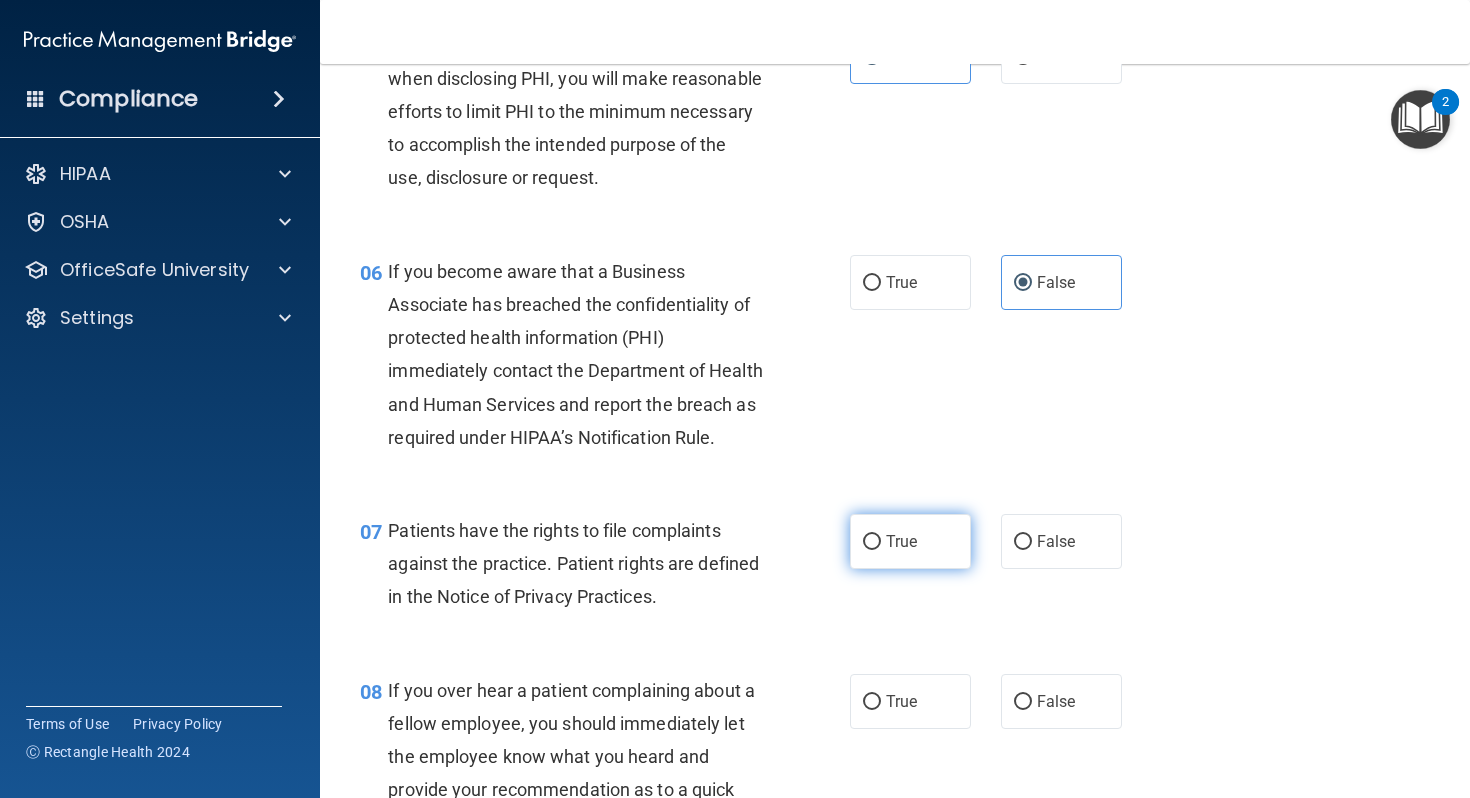 click on "True" at bounding box center (910, 541) 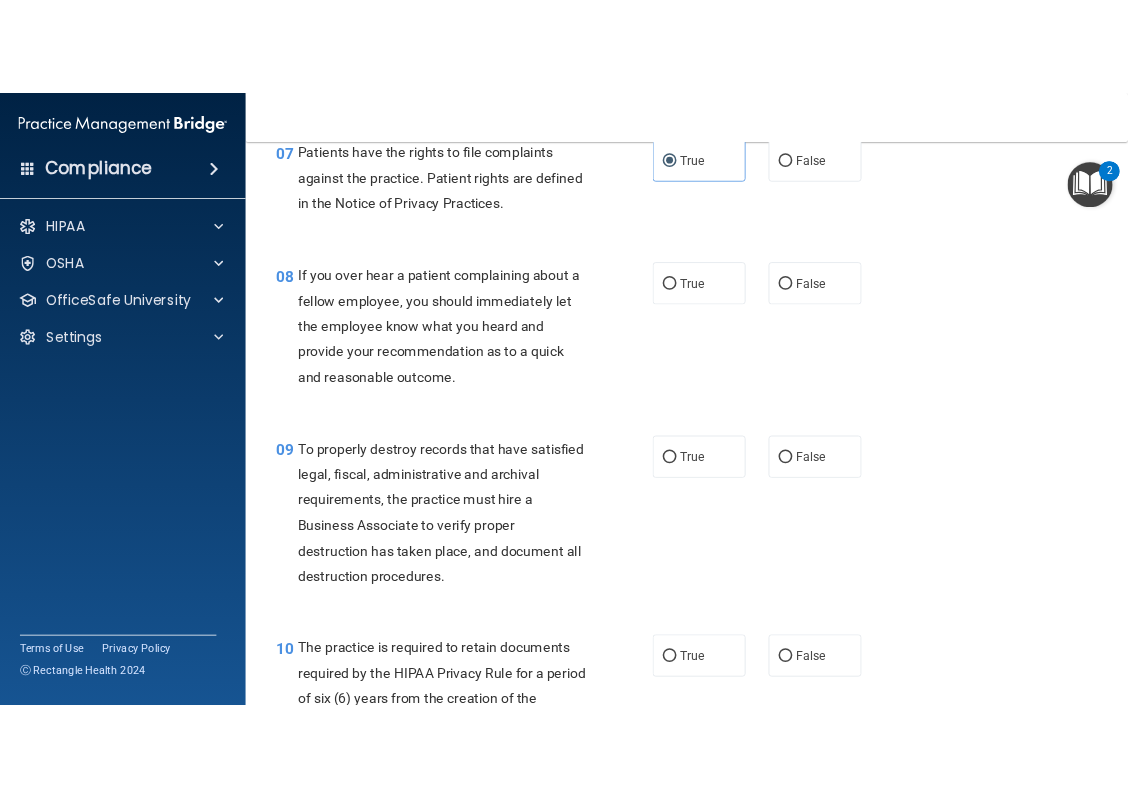 scroll, scrollTop: 1446, scrollLeft: 0, axis: vertical 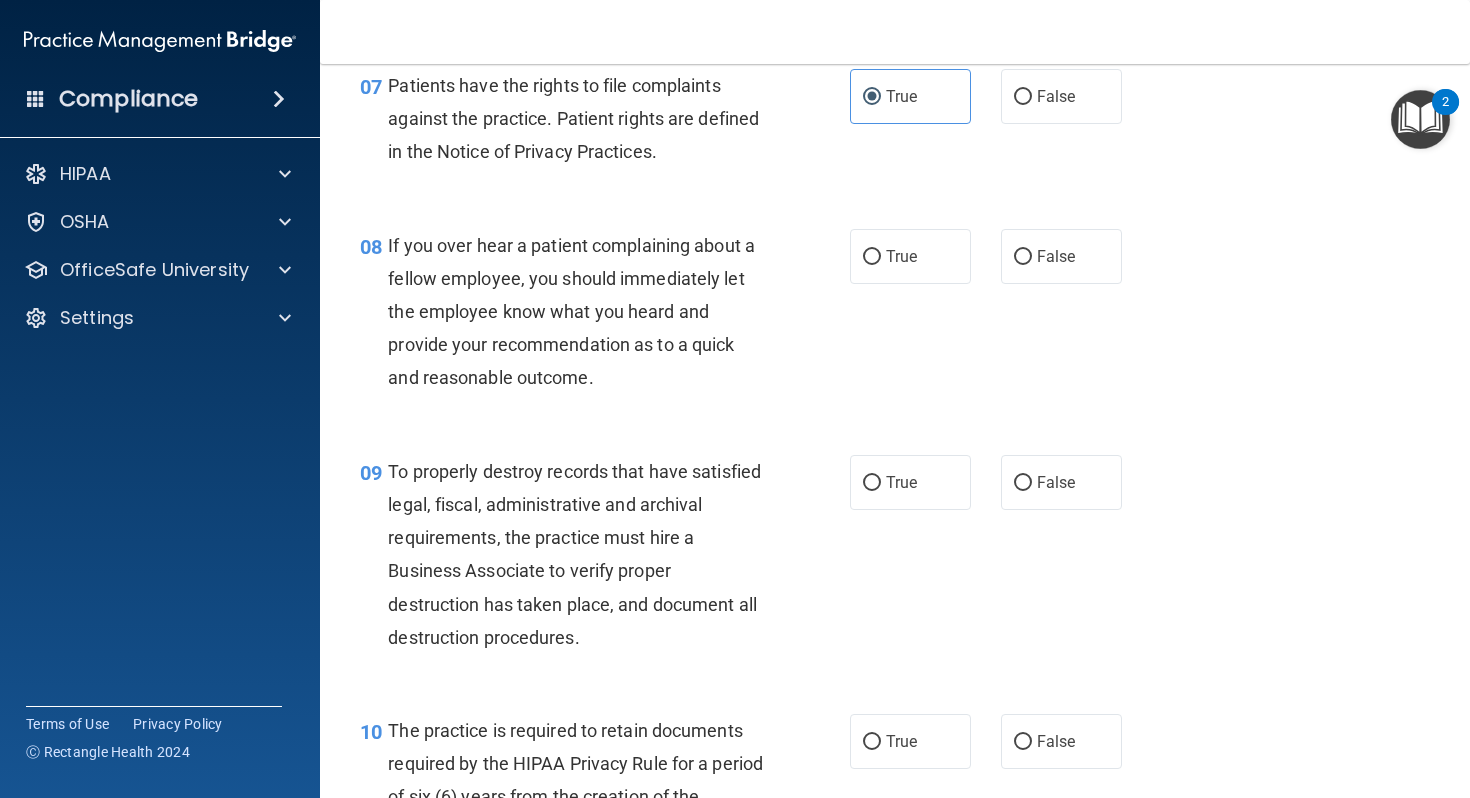 click on "08       If you over hear a patient complaining about a fellow employee, you should immediately let the employee know what you heard and provide your recommendation as to a quick and reasonable outcome.                  True           False" at bounding box center [895, 317] 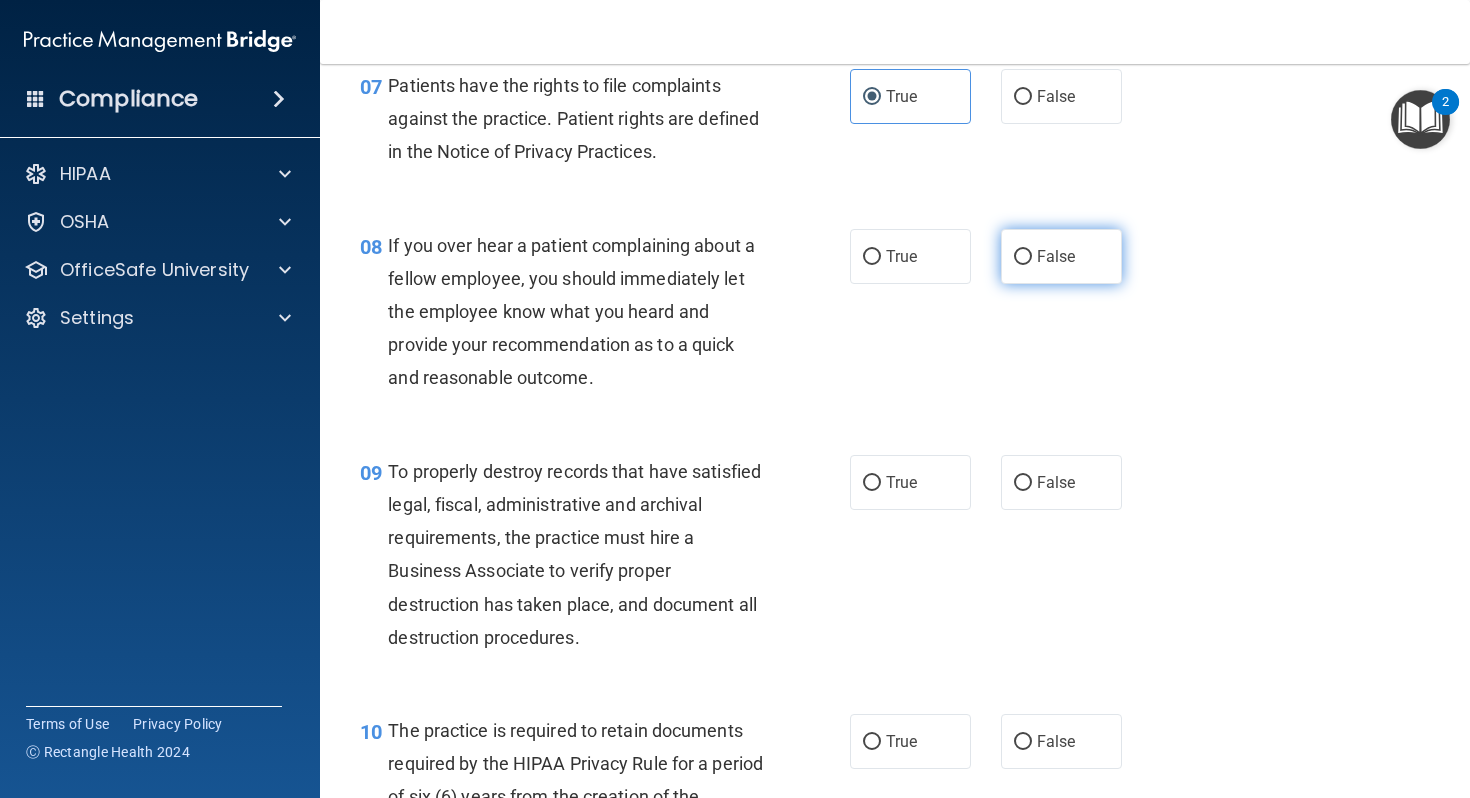 click on "False" at bounding box center [1023, 257] 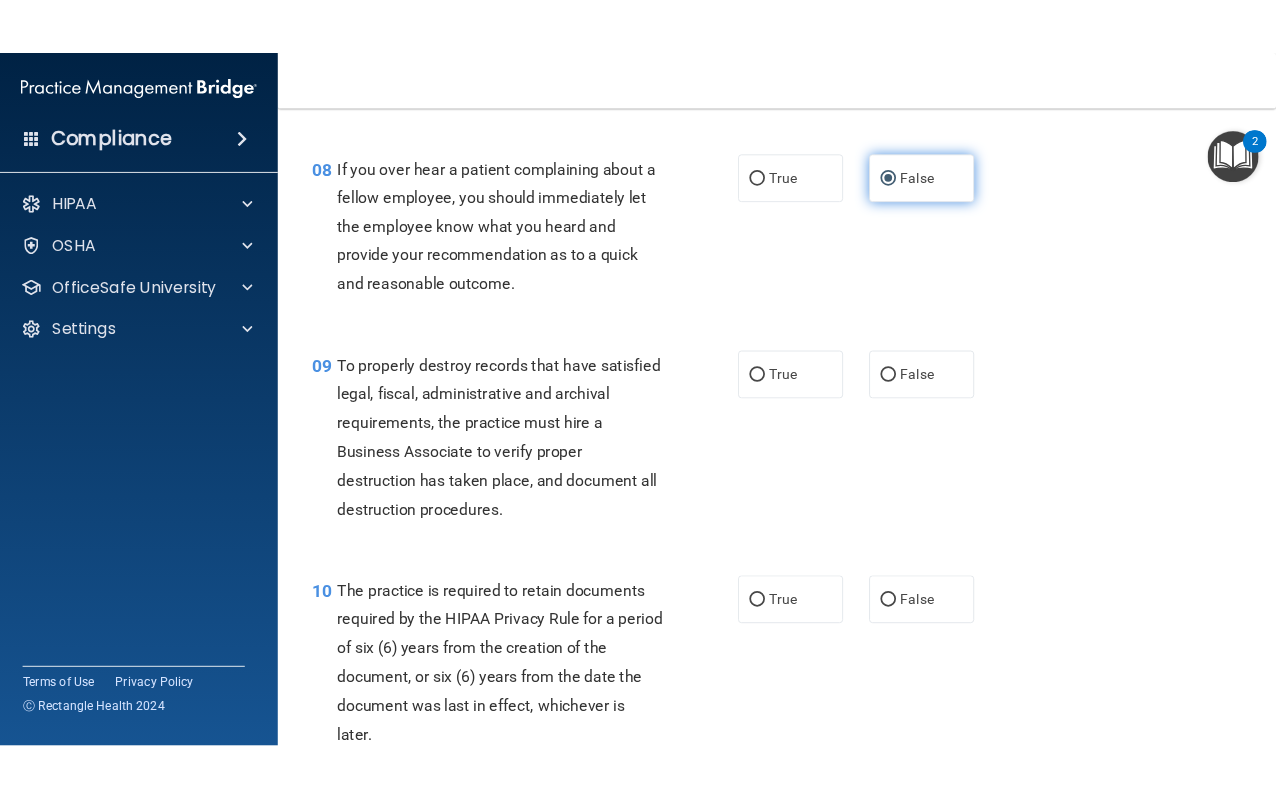scroll, scrollTop: 1559, scrollLeft: 0, axis: vertical 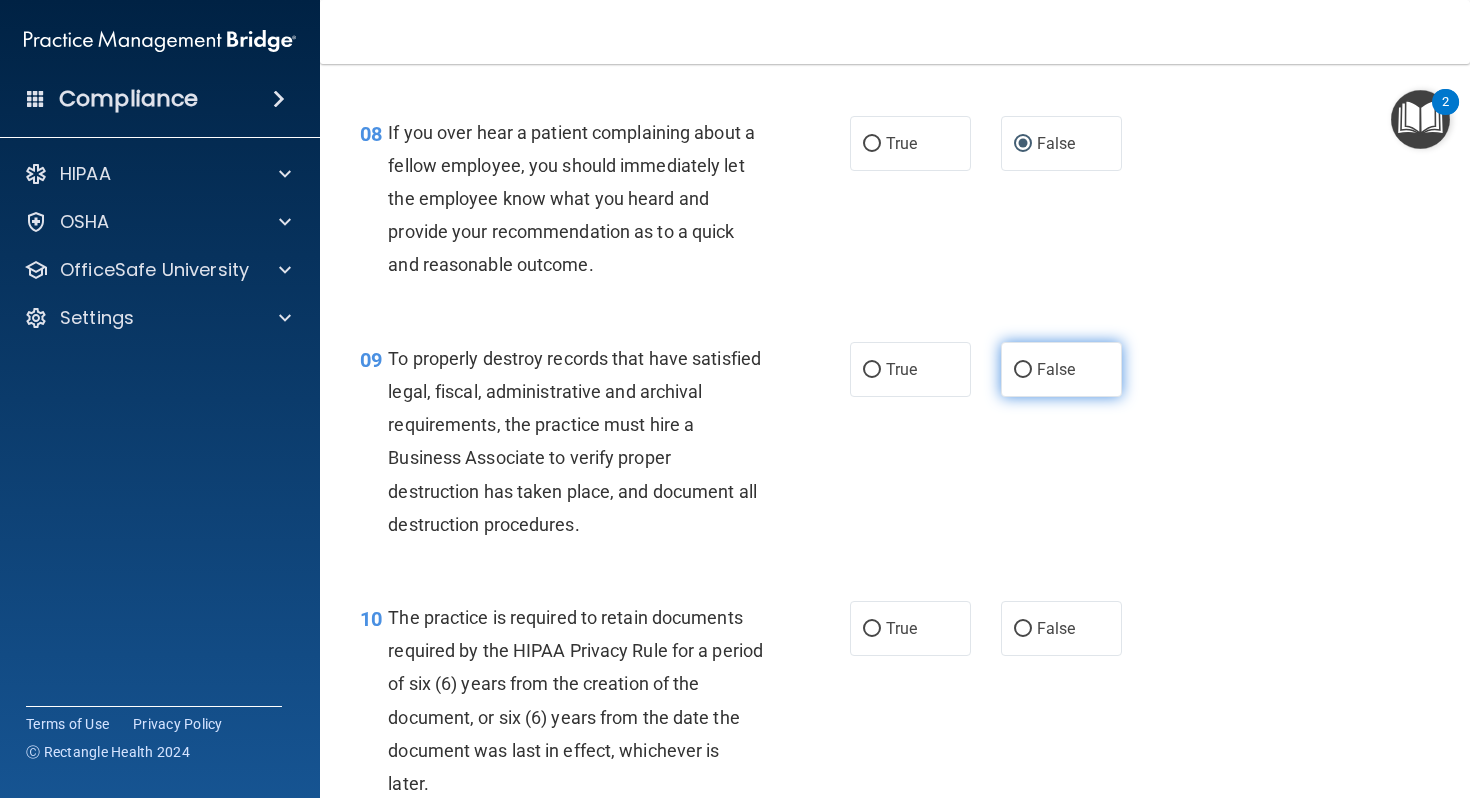 click on "False" at bounding box center (1061, 369) 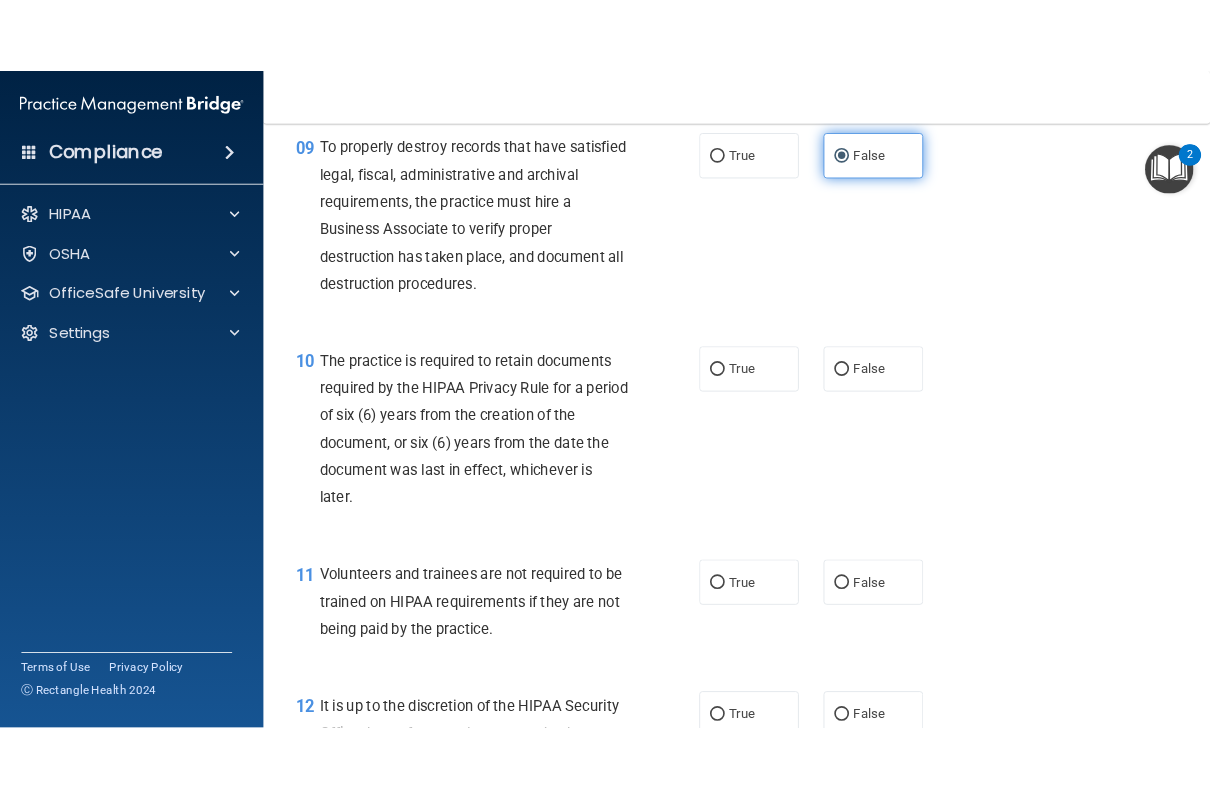 scroll, scrollTop: 1843, scrollLeft: 0, axis: vertical 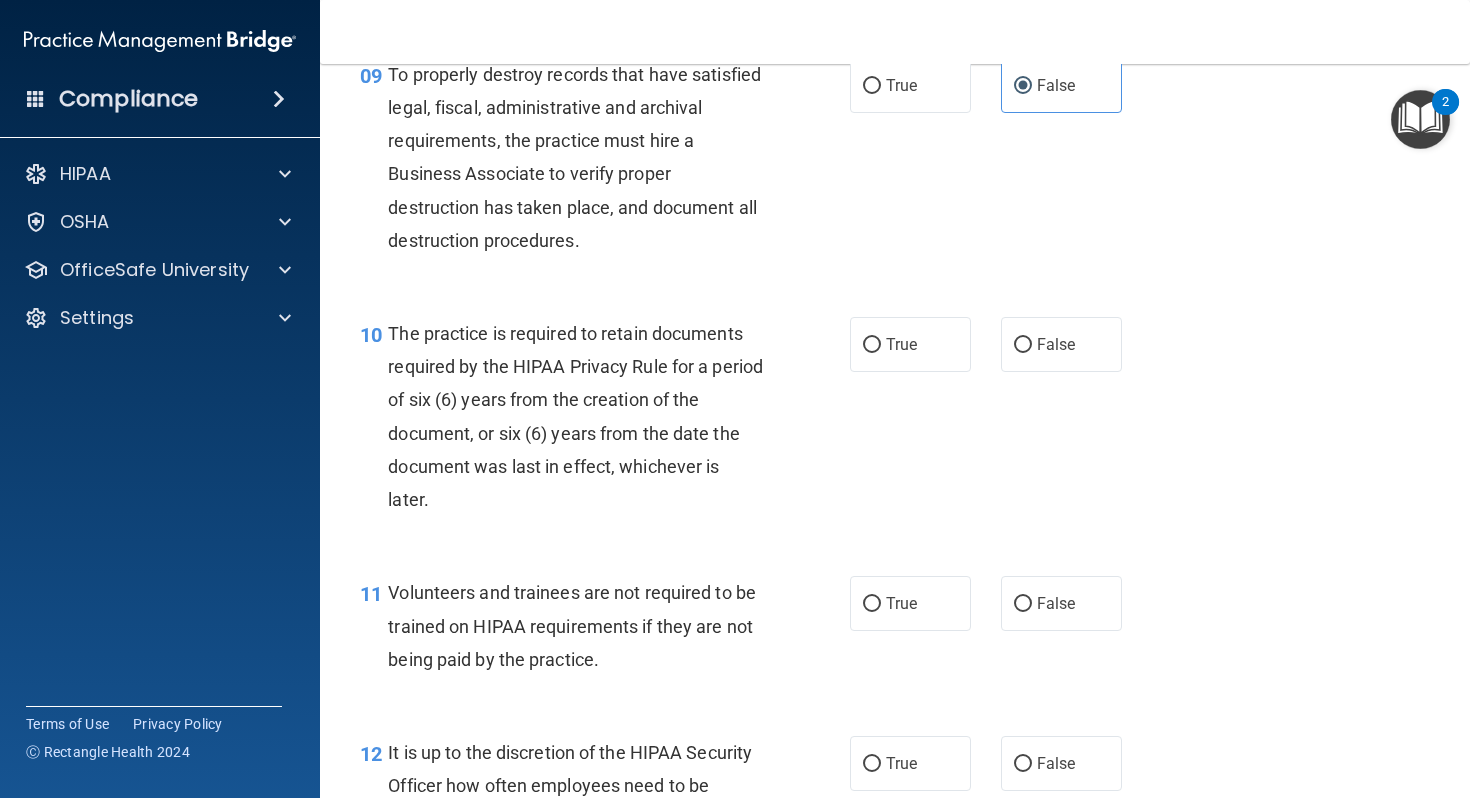 click on "10       The practice is required to retain documents required by the HIPAA Privacy Rule for a period of six (6) years from the creation of the document, or six (6) years from the date the document was last in effect, whichever is later.                 True           False" at bounding box center [895, 421] 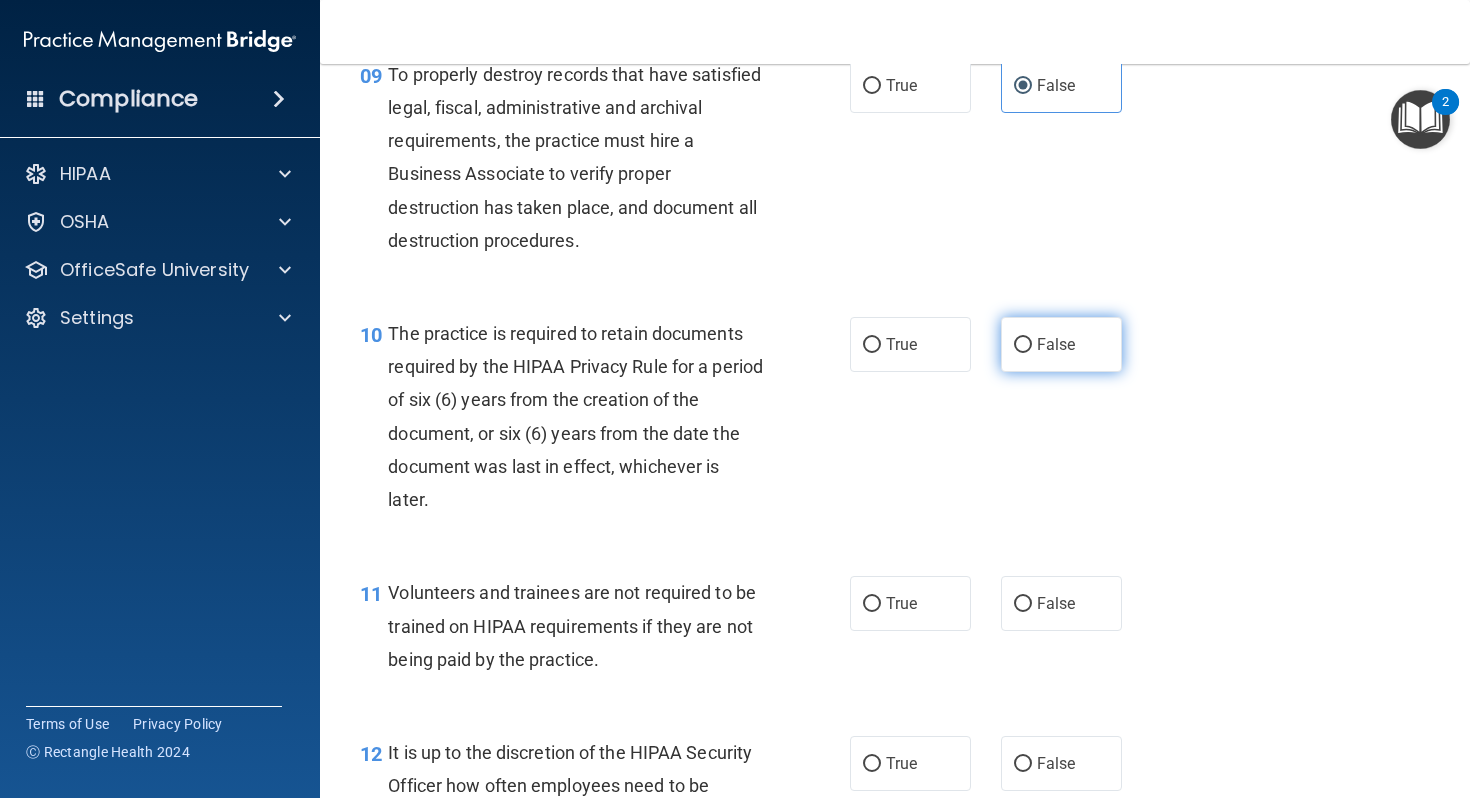 click on "False" at bounding box center (1056, 344) 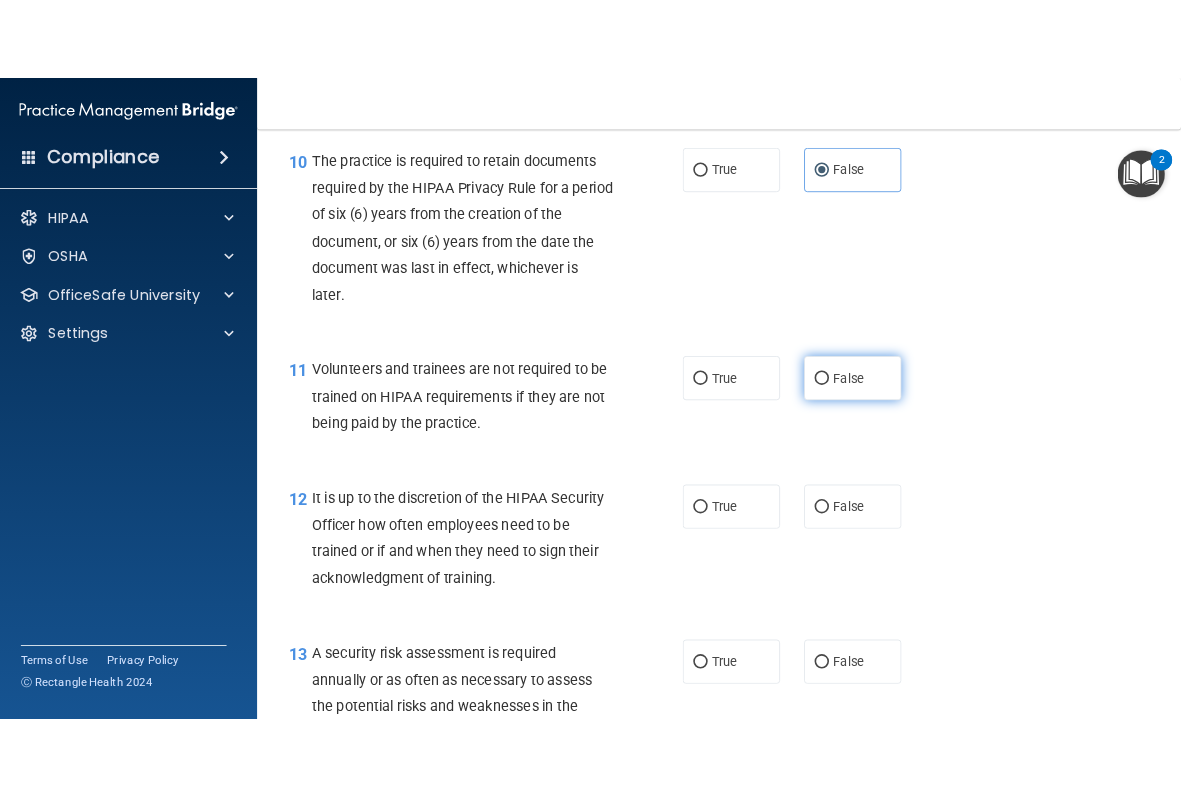 scroll, scrollTop: 2090, scrollLeft: 0, axis: vertical 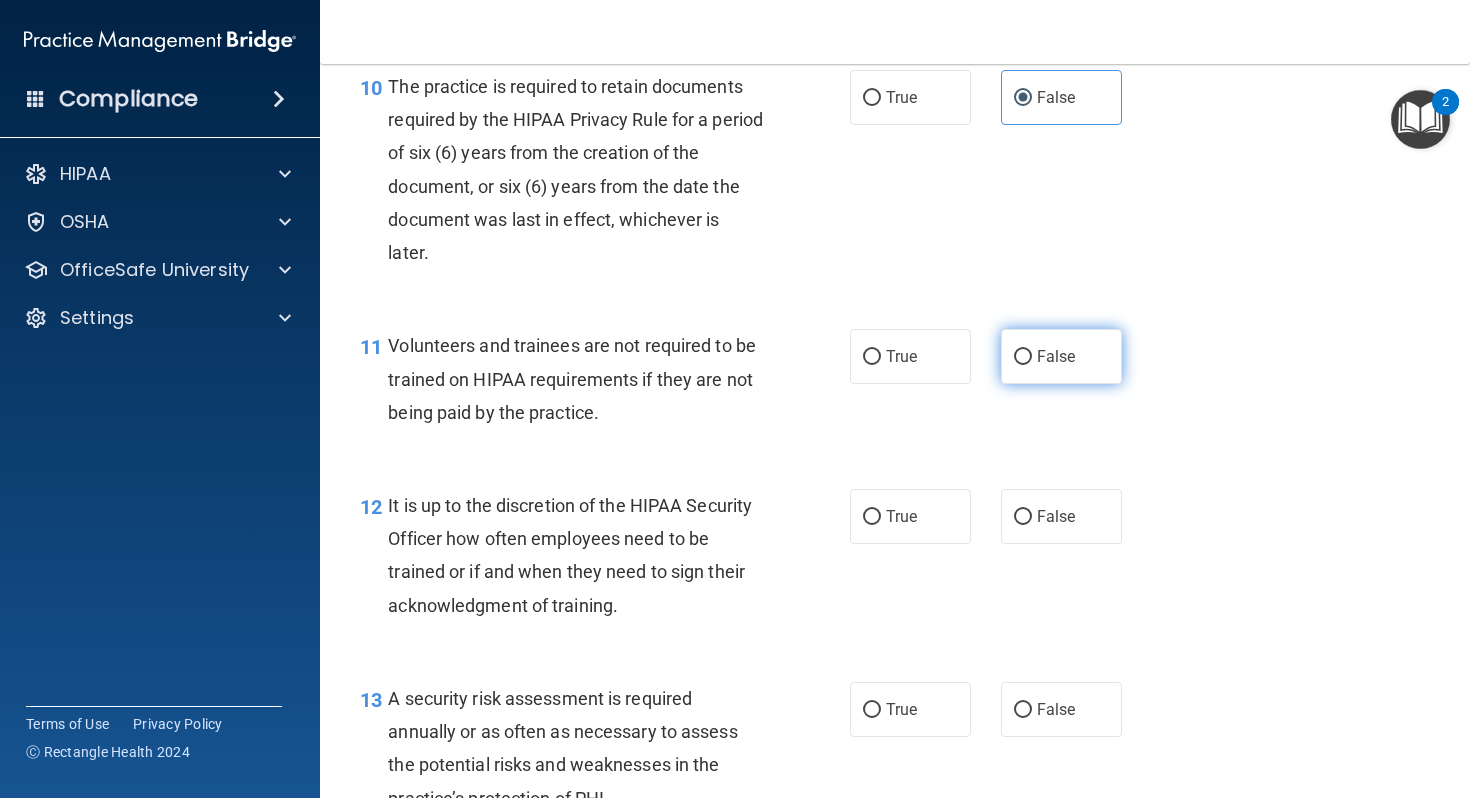 click on "False" at bounding box center [1061, 356] 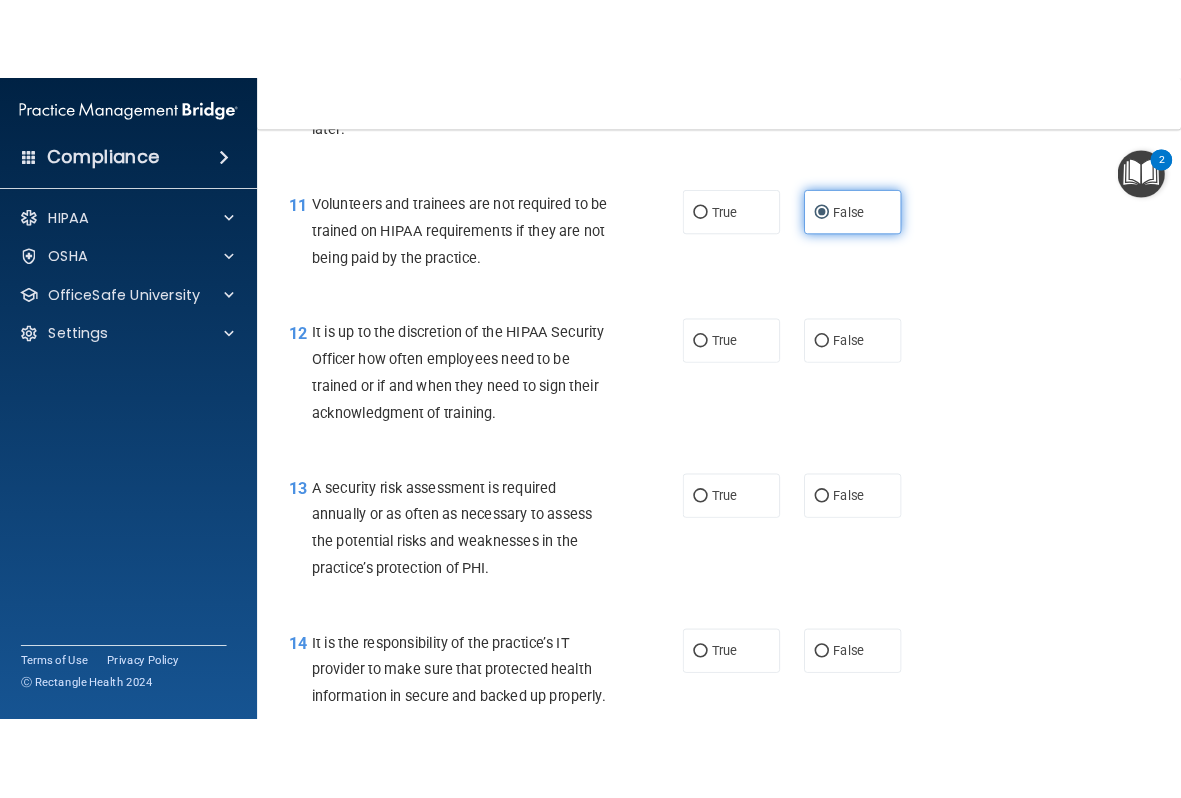 scroll, scrollTop: 2294, scrollLeft: 0, axis: vertical 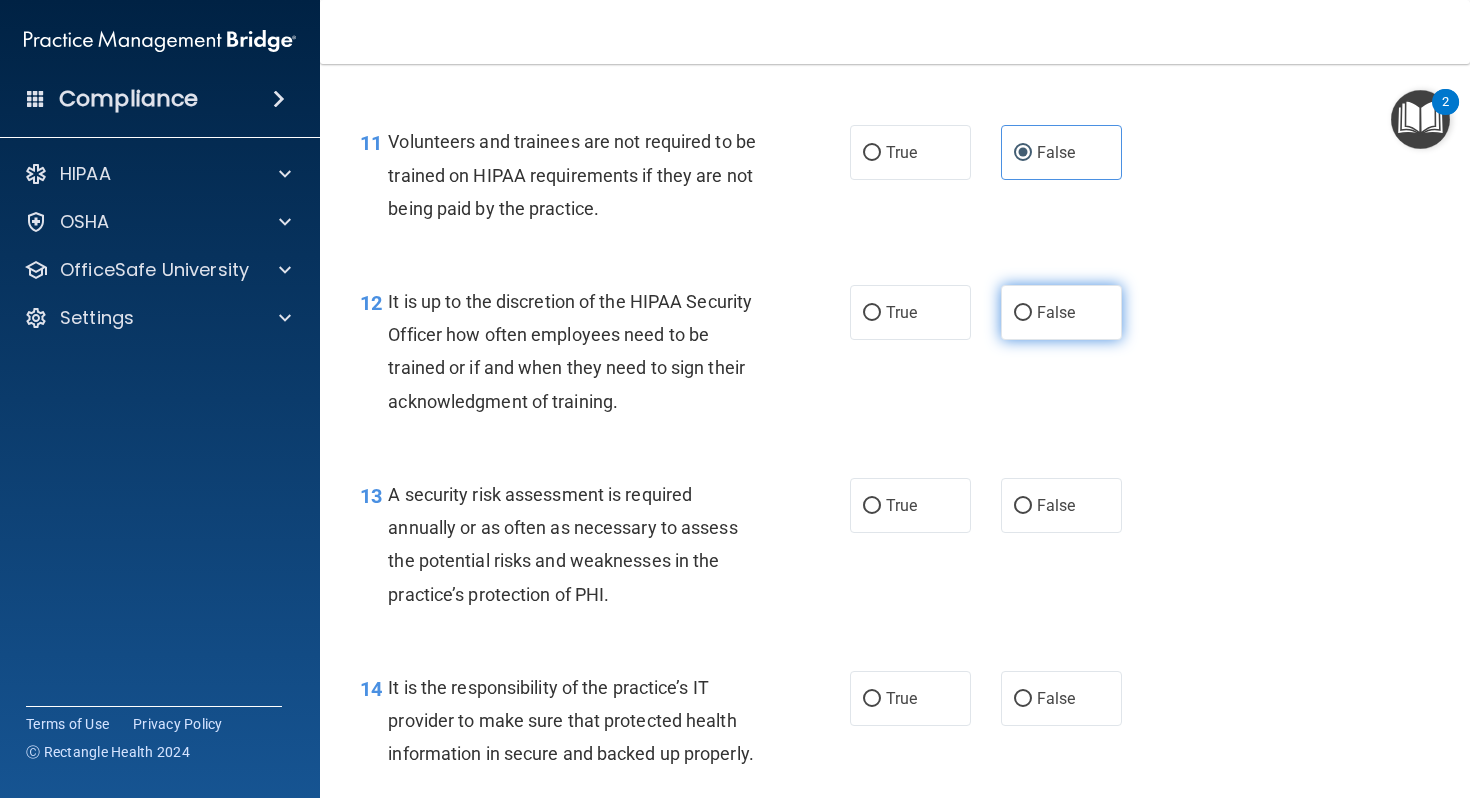 click on "False" at bounding box center (1061, 312) 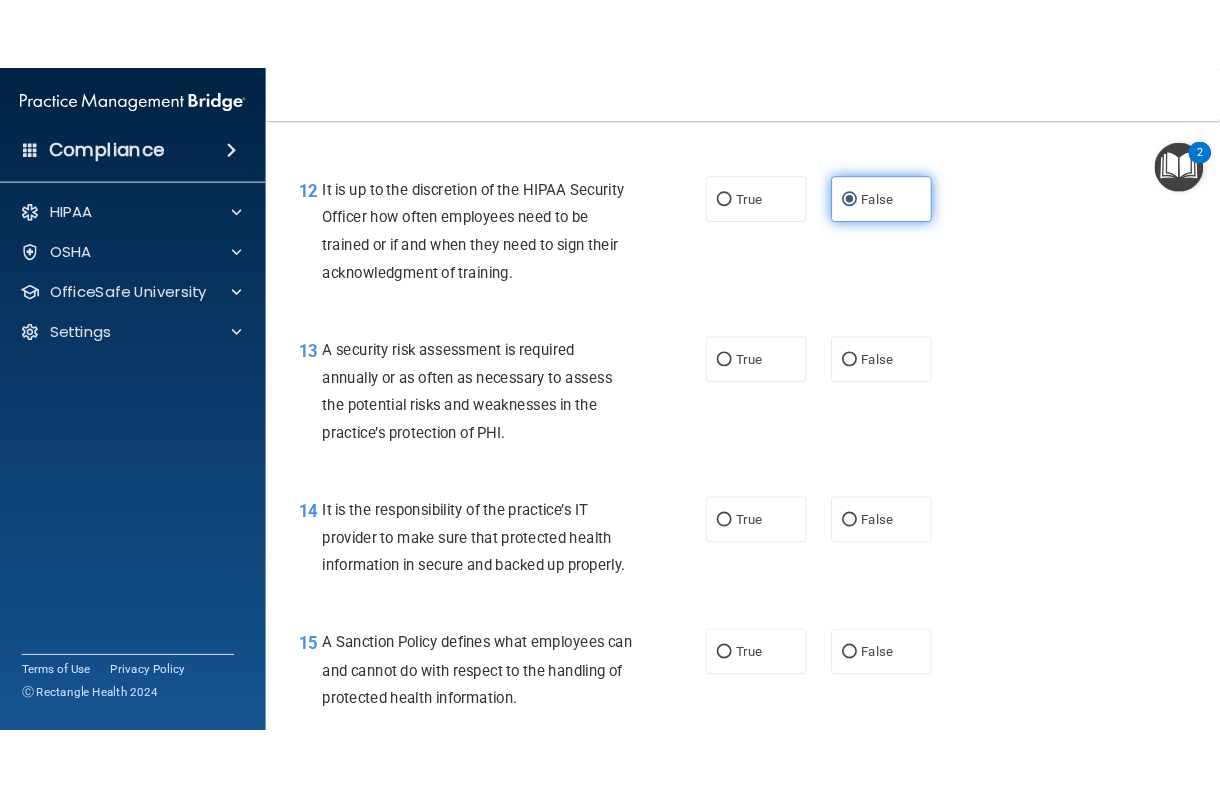 scroll, scrollTop: 2452, scrollLeft: 0, axis: vertical 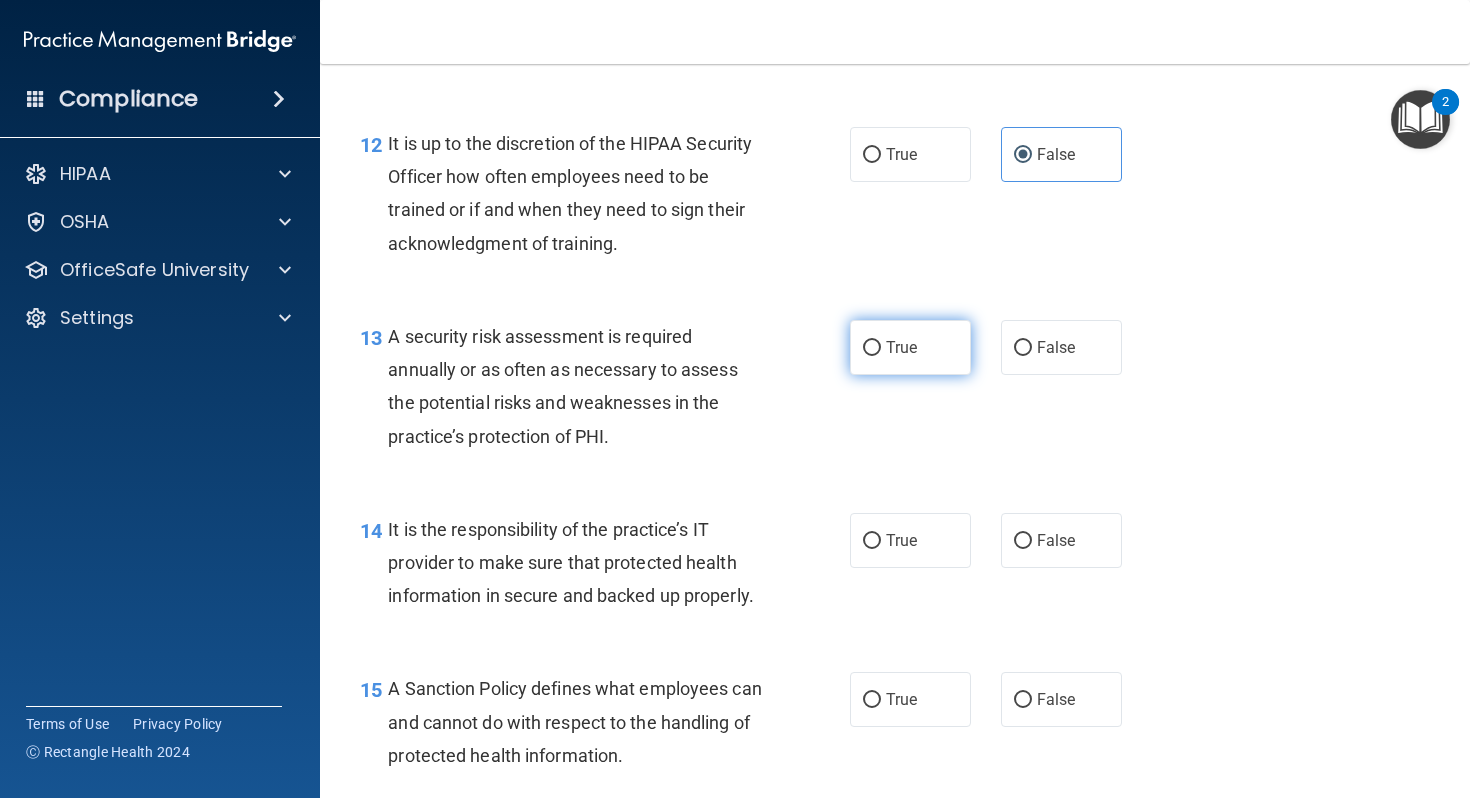 click on "True" at bounding box center [910, 347] 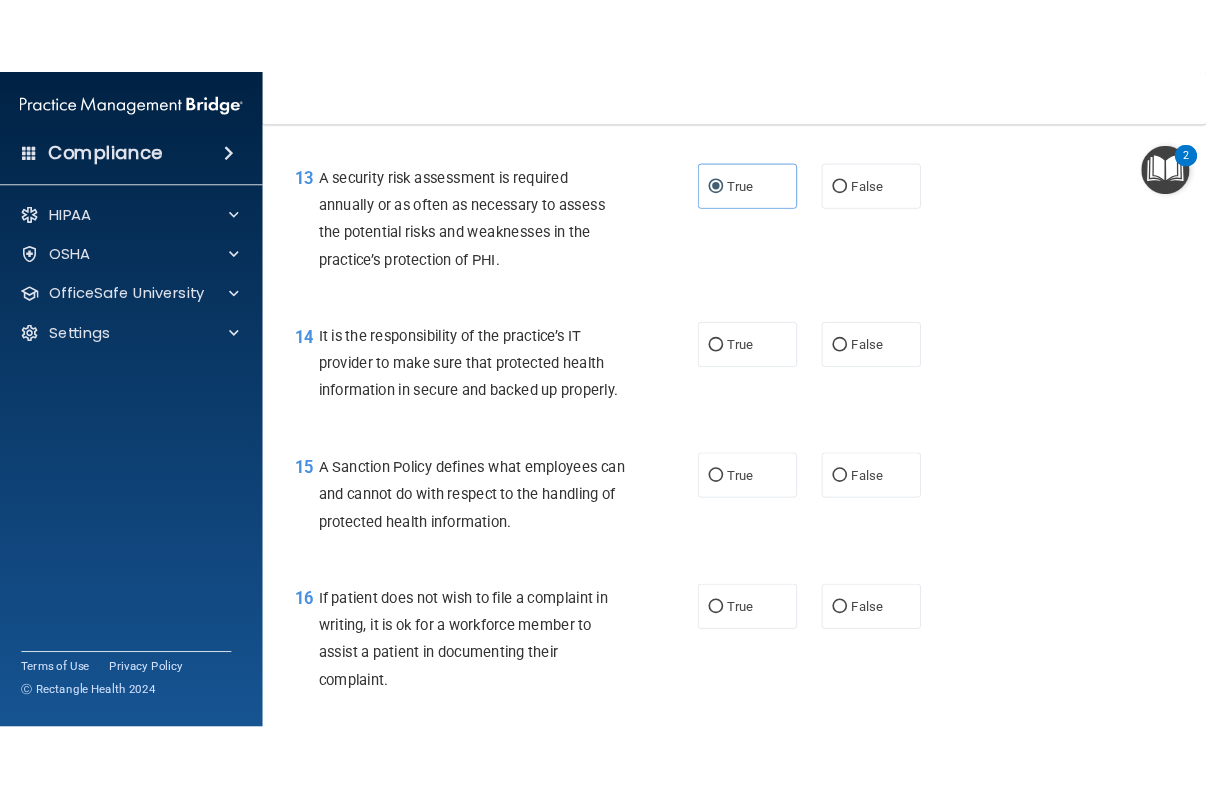 scroll, scrollTop: 2676, scrollLeft: 0, axis: vertical 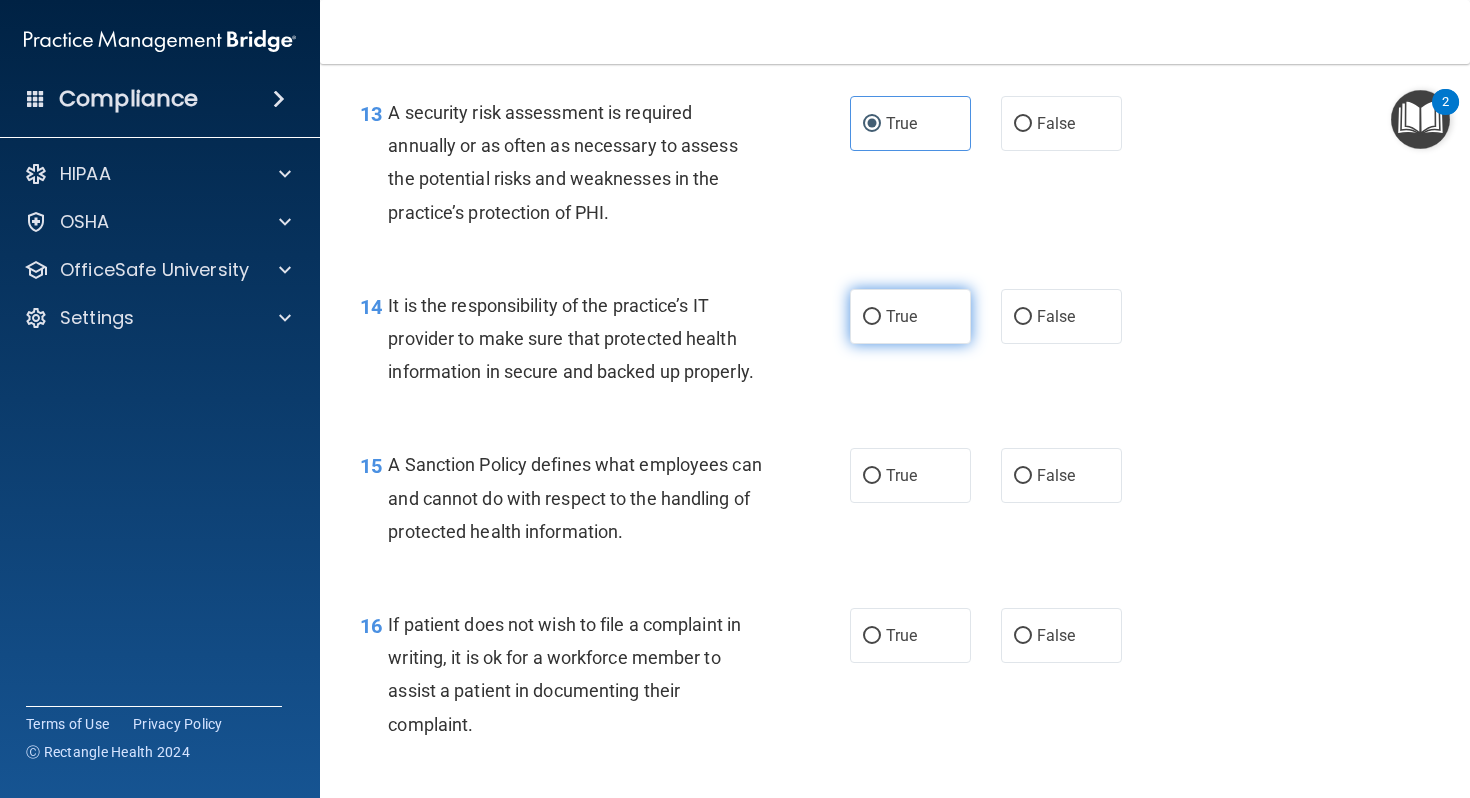 click on "True" at bounding box center (910, 316) 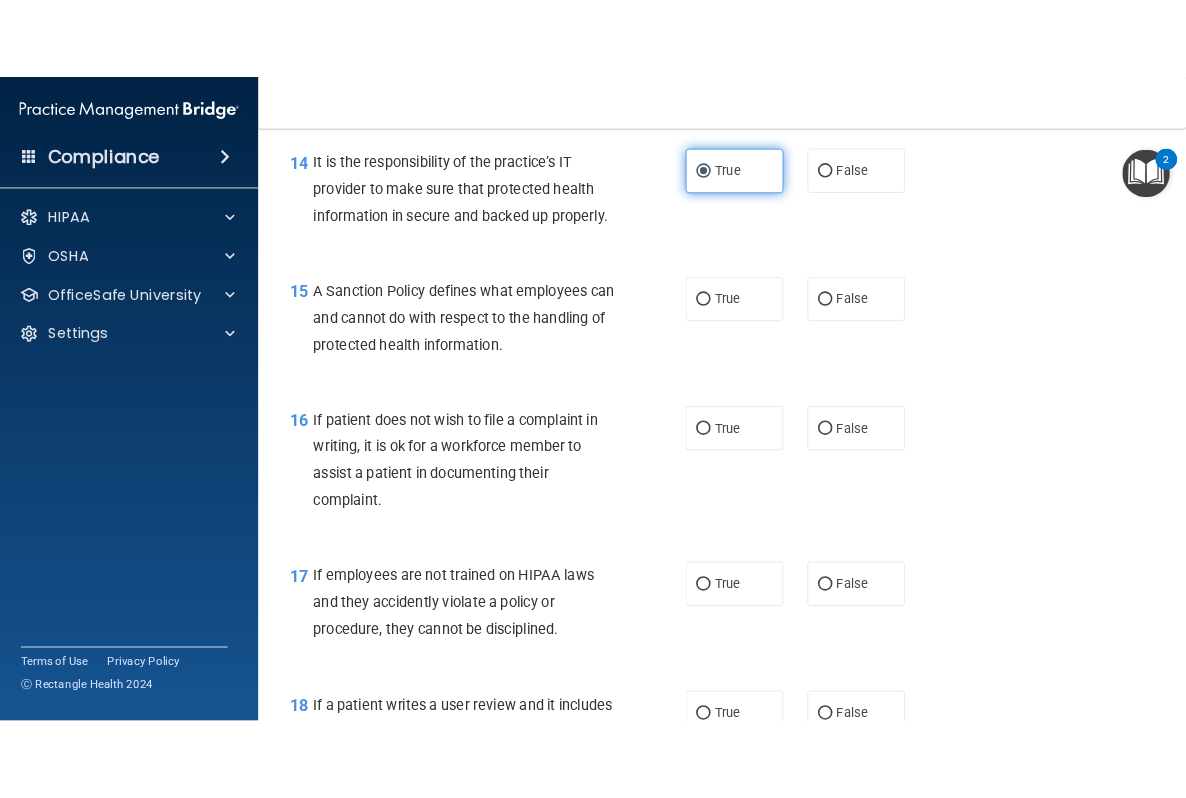 scroll, scrollTop: 2883, scrollLeft: 0, axis: vertical 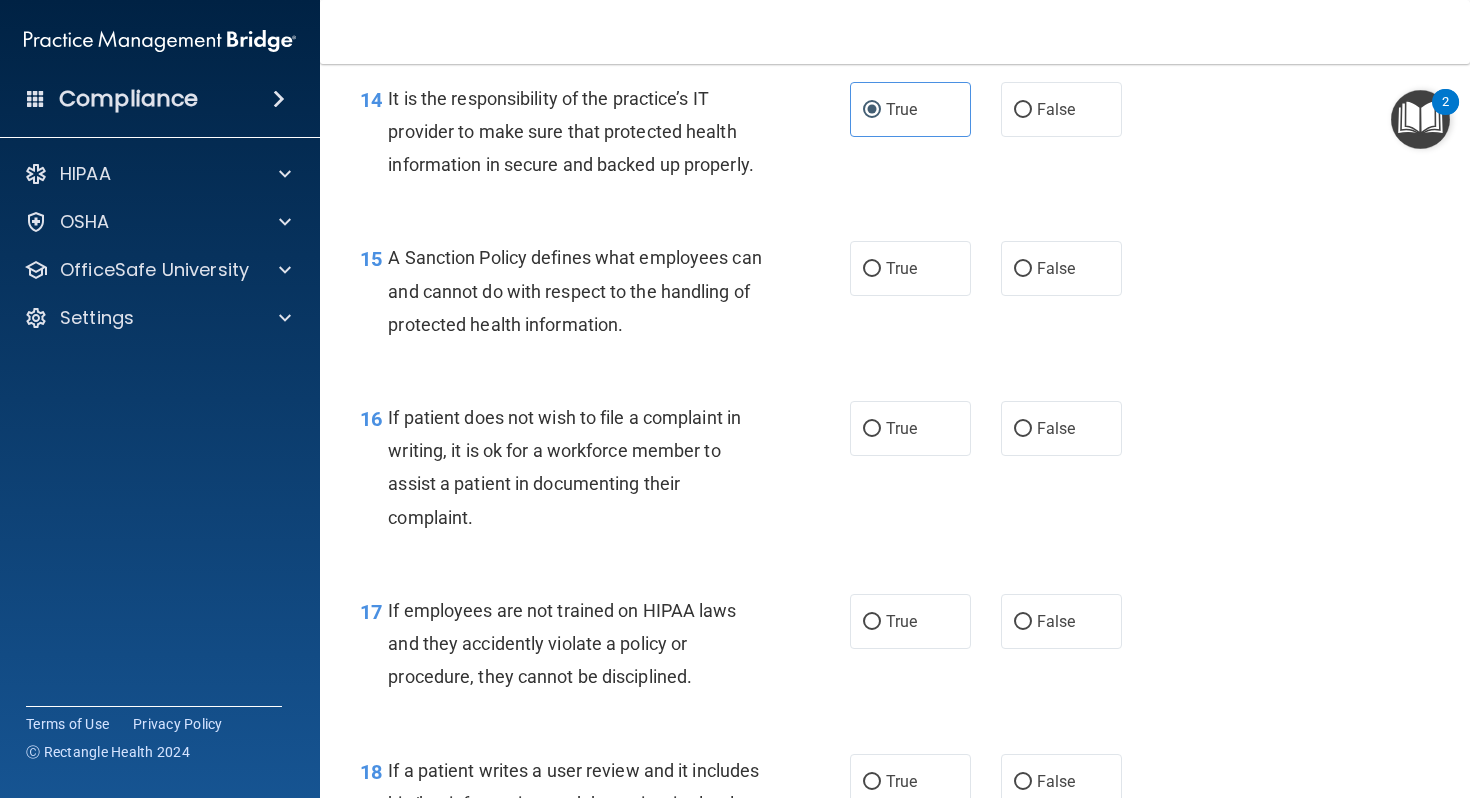click on "15       A Sanction Policy defines what employees can and cannot do with respect to the handling of protected health information." at bounding box center (605, 296) 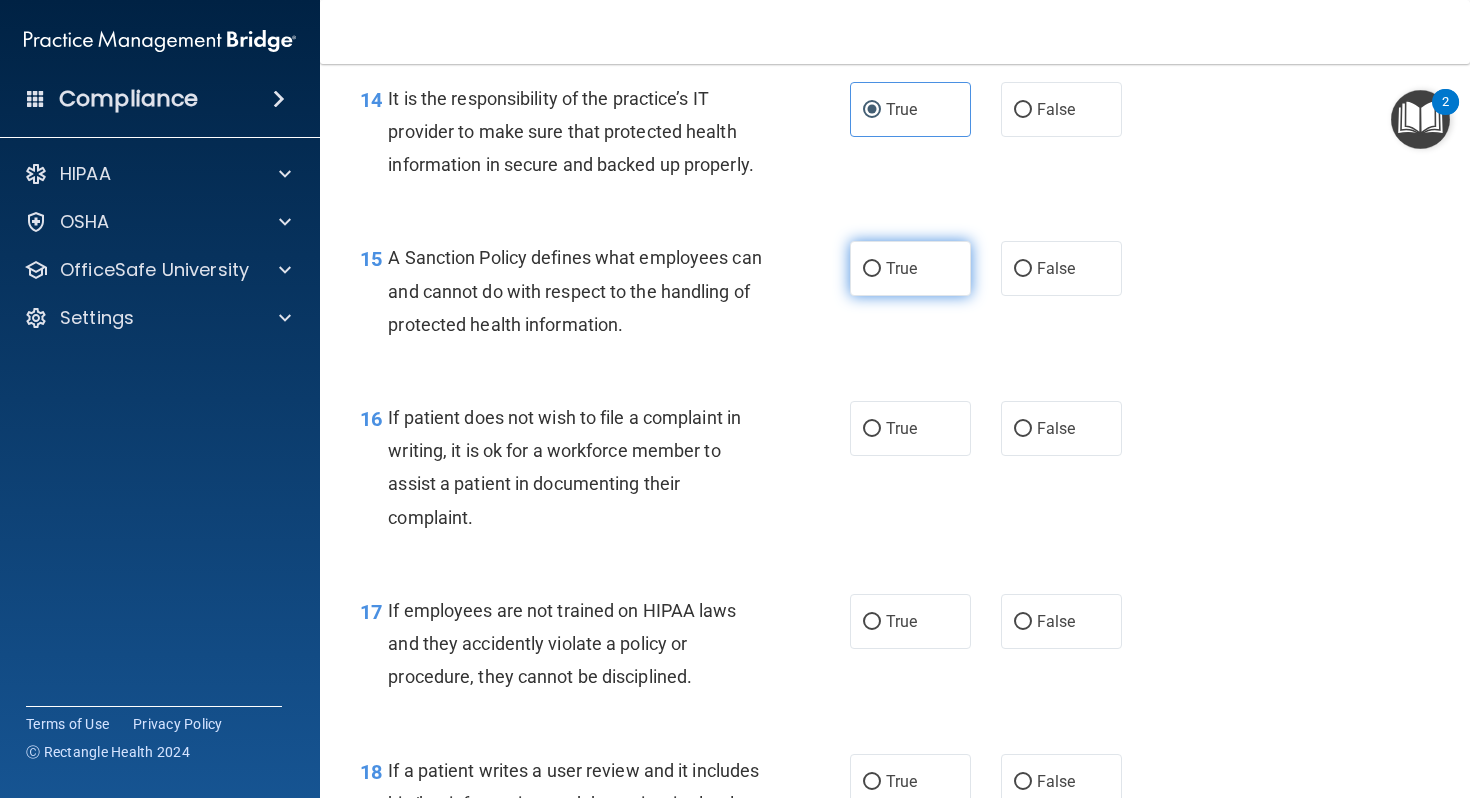 click on "True" at bounding box center [901, 268] 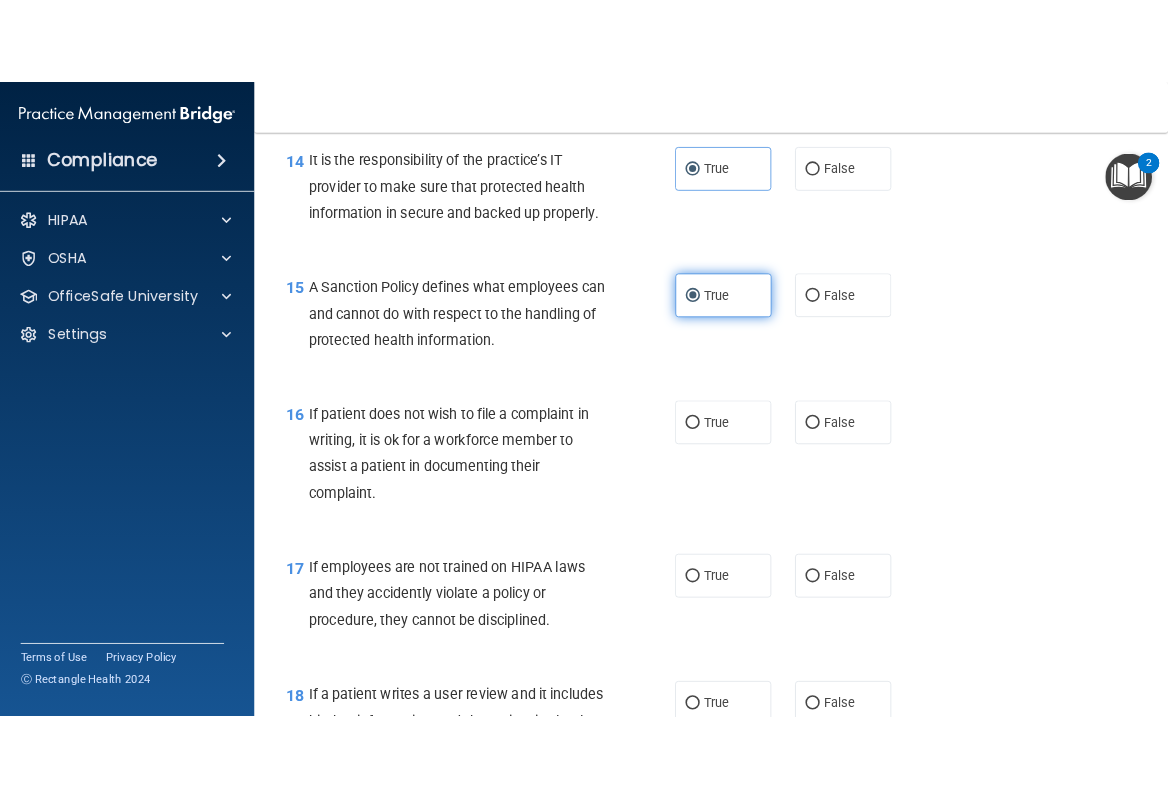 scroll, scrollTop: 3061, scrollLeft: 0, axis: vertical 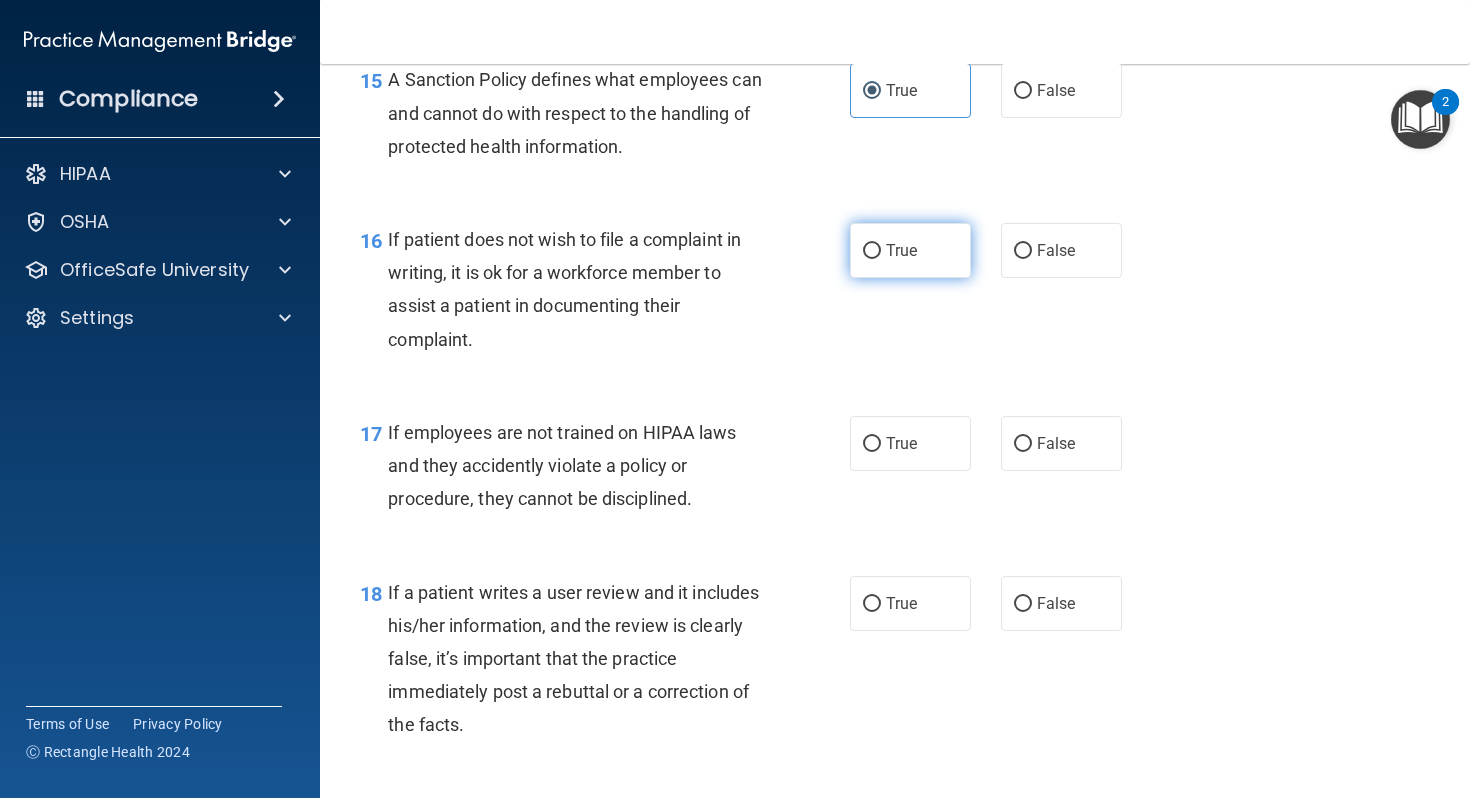 click on "True" at bounding box center [910, 250] 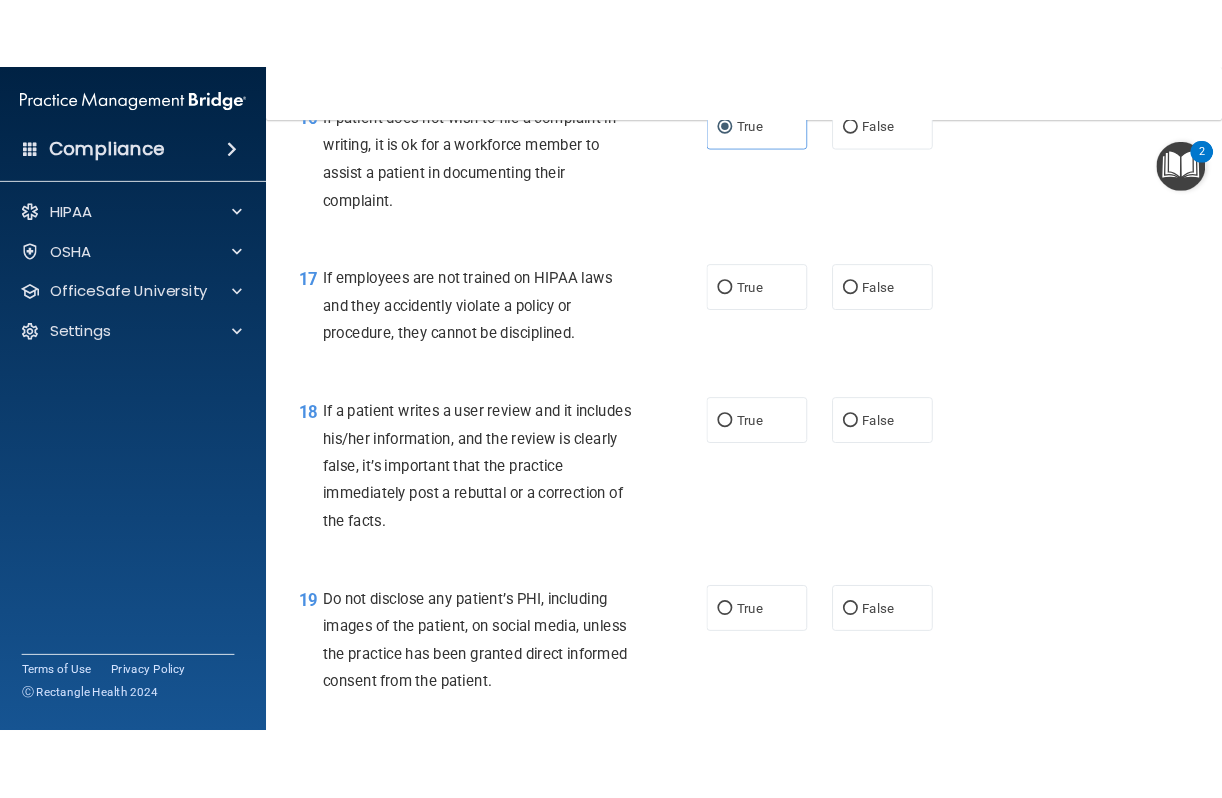 scroll, scrollTop: 3242, scrollLeft: 0, axis: vertical 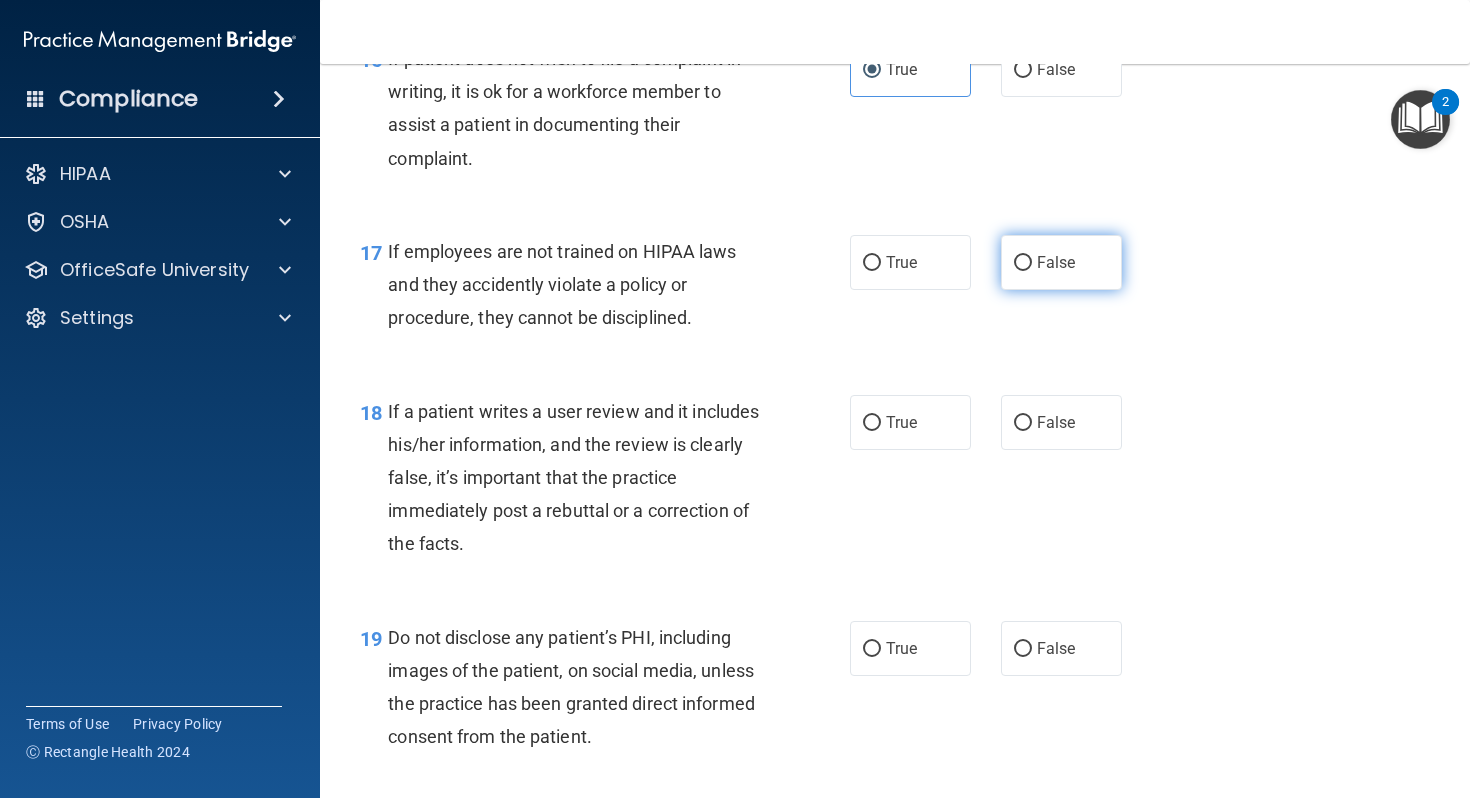 click on "False" at bounding box center (1061, 262) 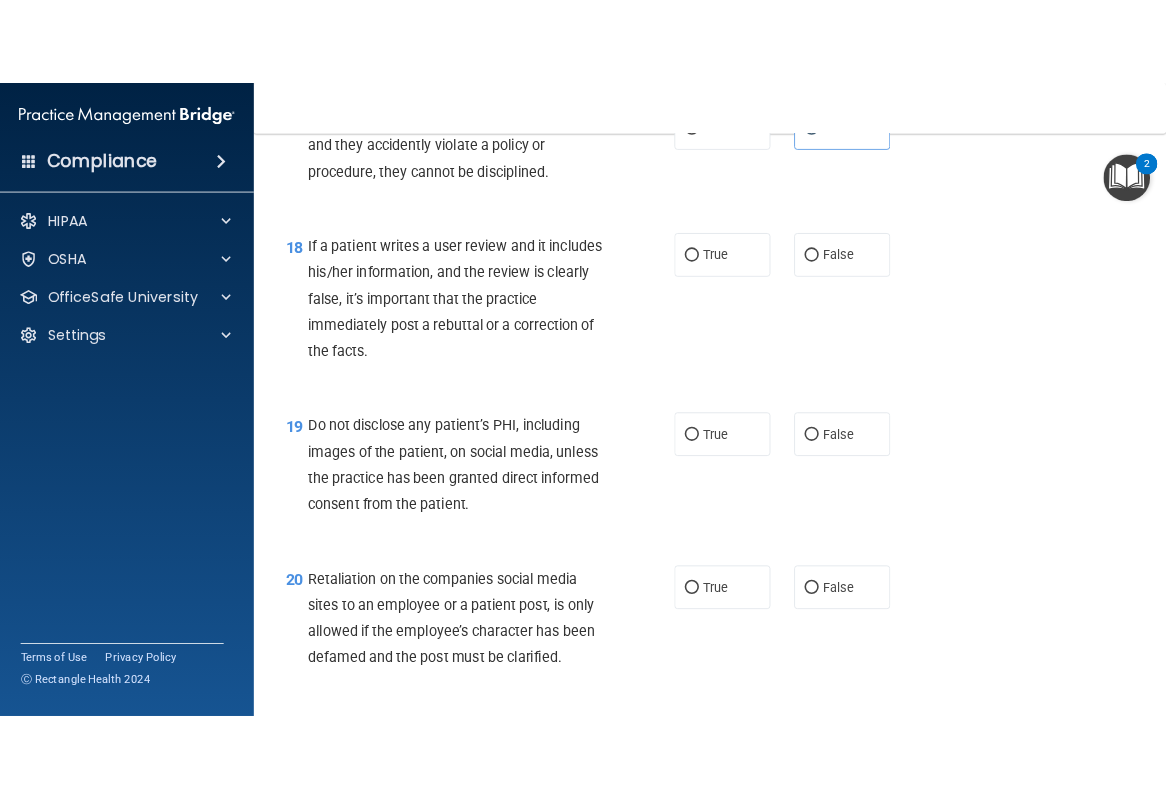 scroll, scrollTop: 3458, scrollLeft: 0, axis: vertical 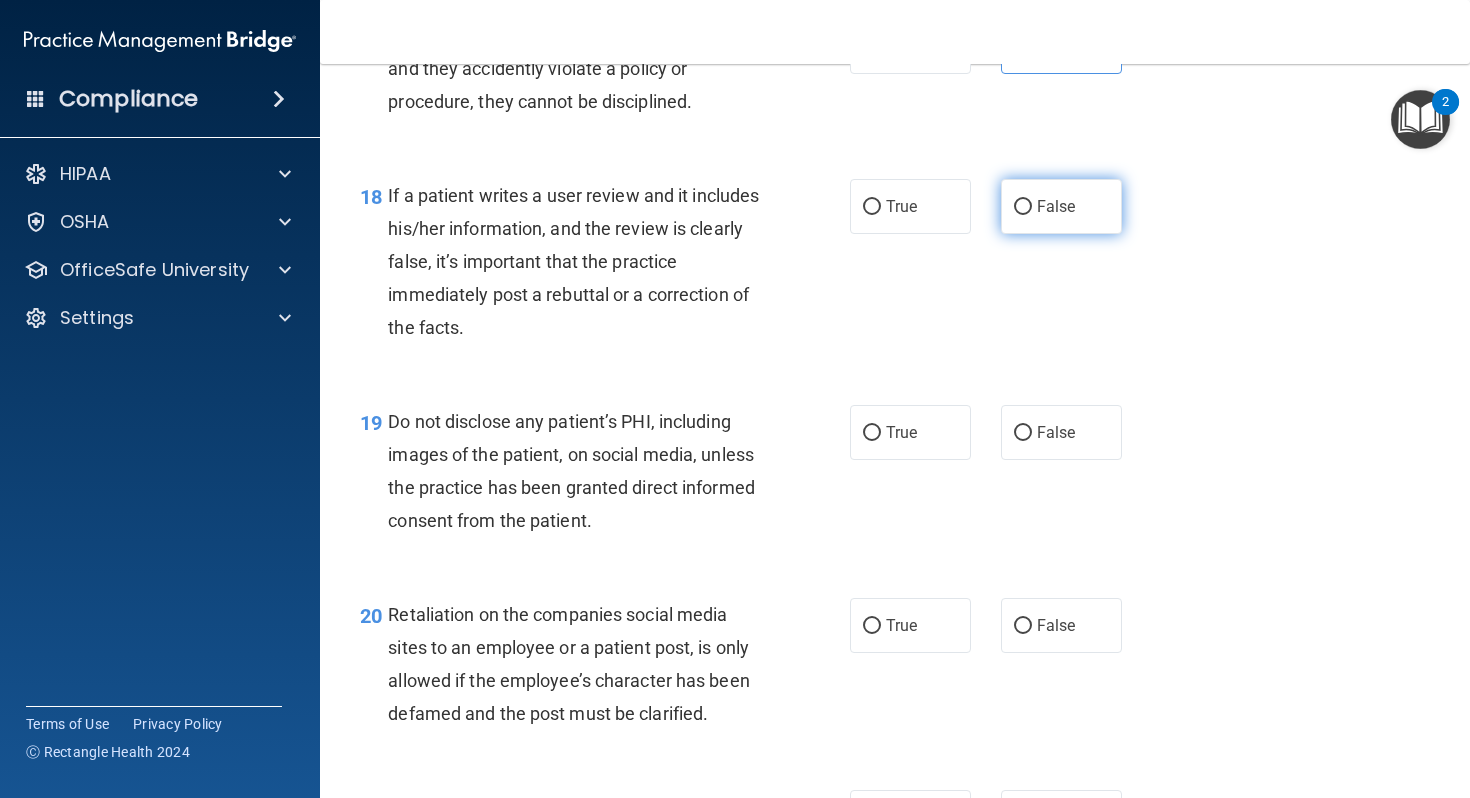 click on "False" at bounding box center (1056, 206) 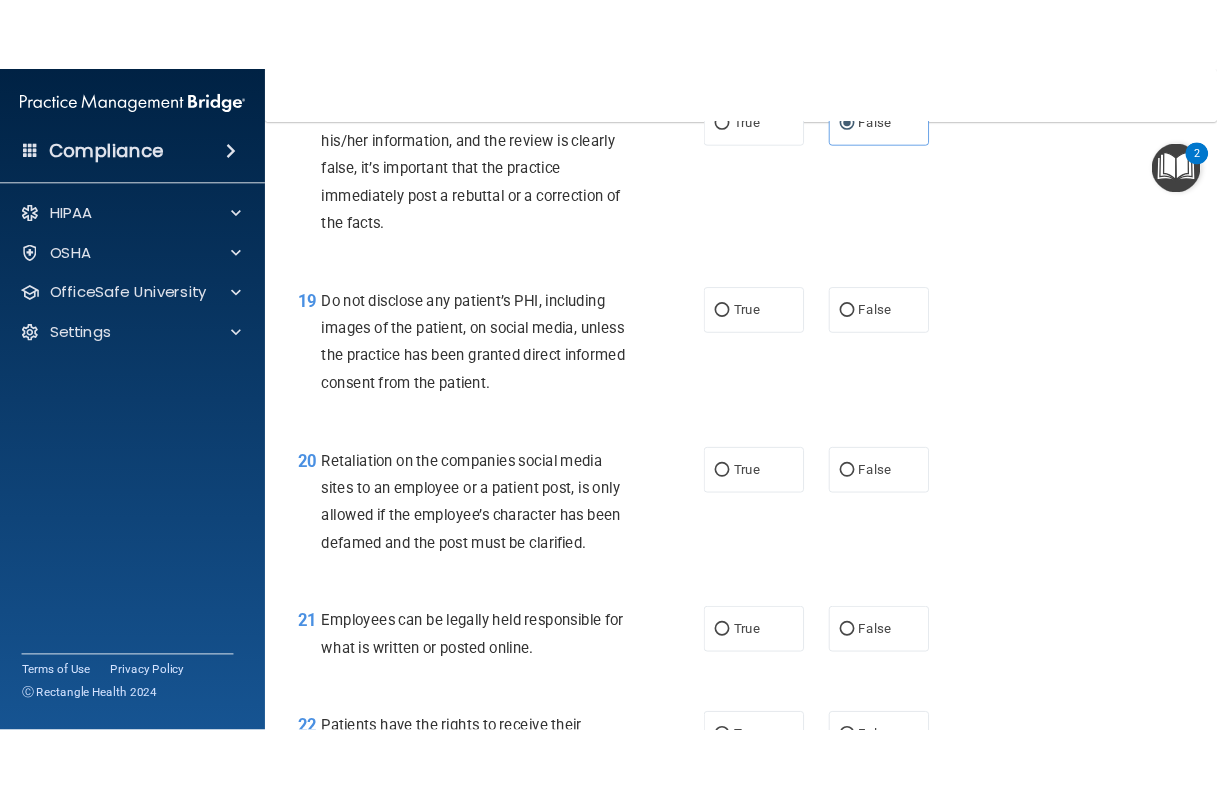 scroll, scrollTop: 3612, scrollLeft: 0, axis: vertical 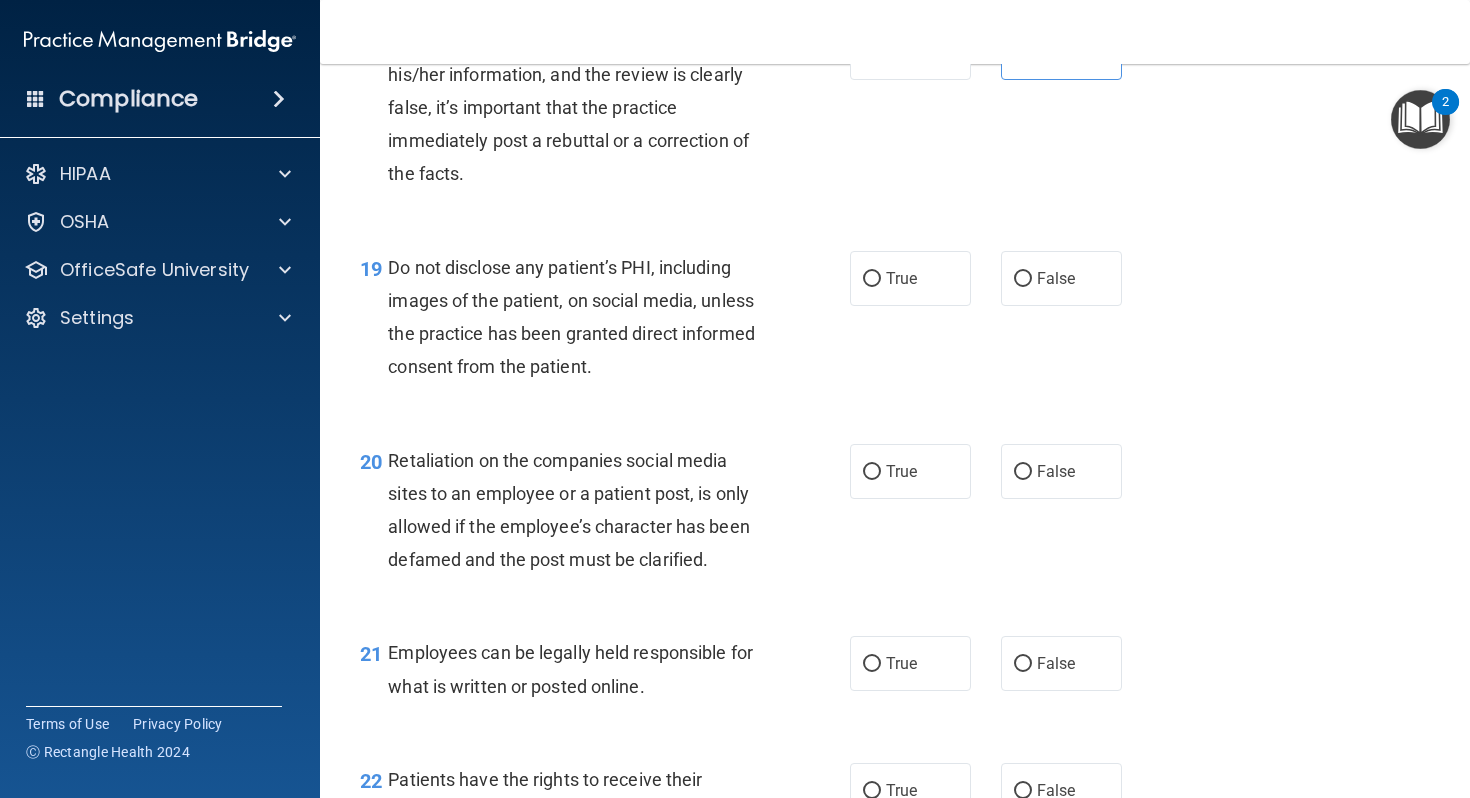 click on "19       Do not disclose any patient’s PHI, including images of the patient, on social media, unless the practice has been granted direct informed consent from the patient.                 True           False" at bounding box center (895, 322) 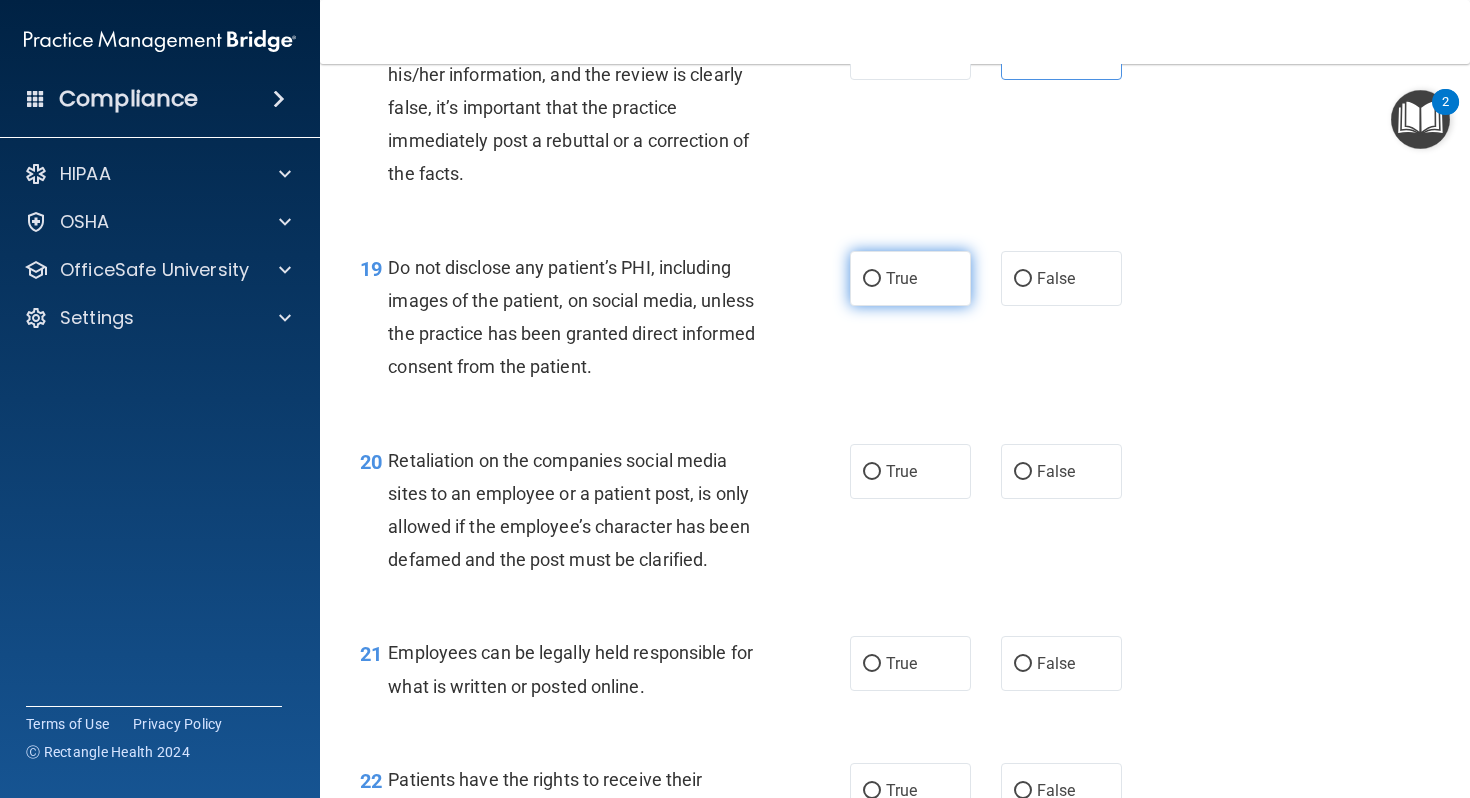 click on "True" at bounding box center (910, 278) 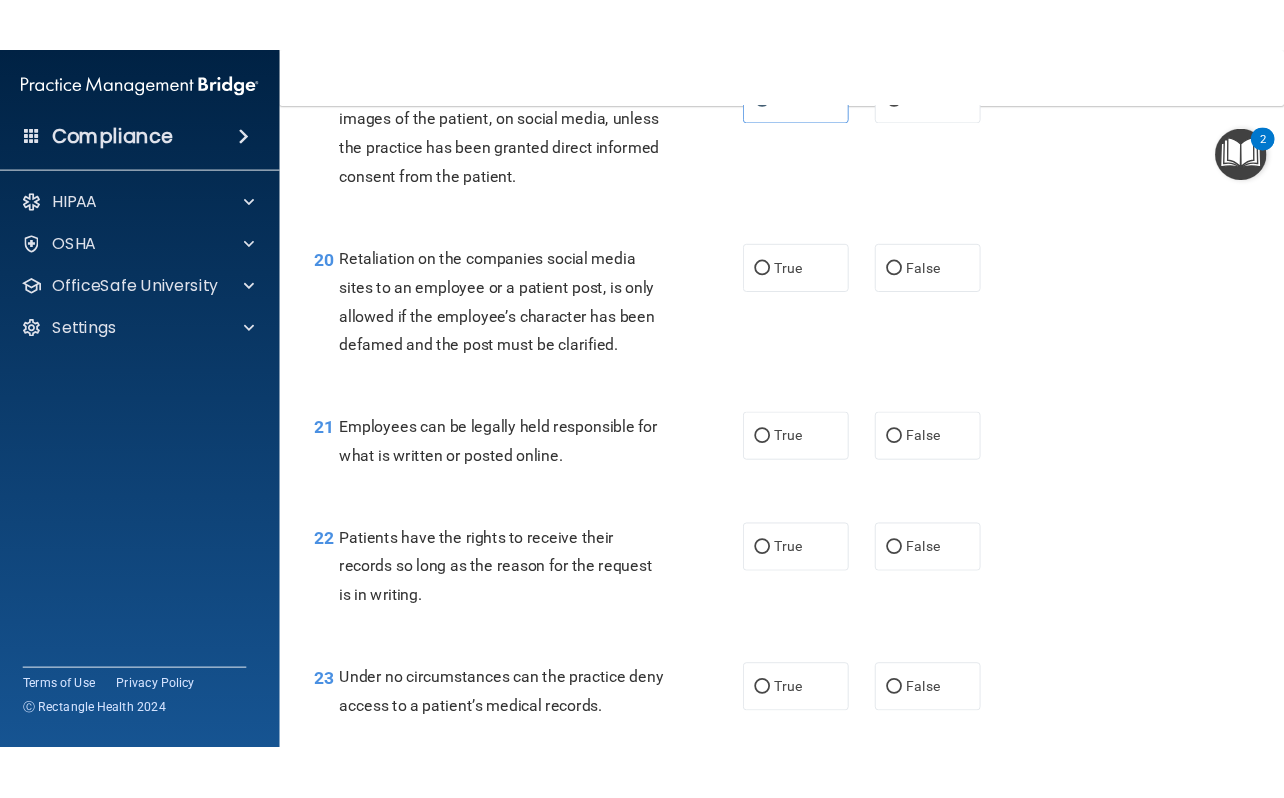 scroll, scrollTop: 3838, scrollLeft: 0, axis: vertical 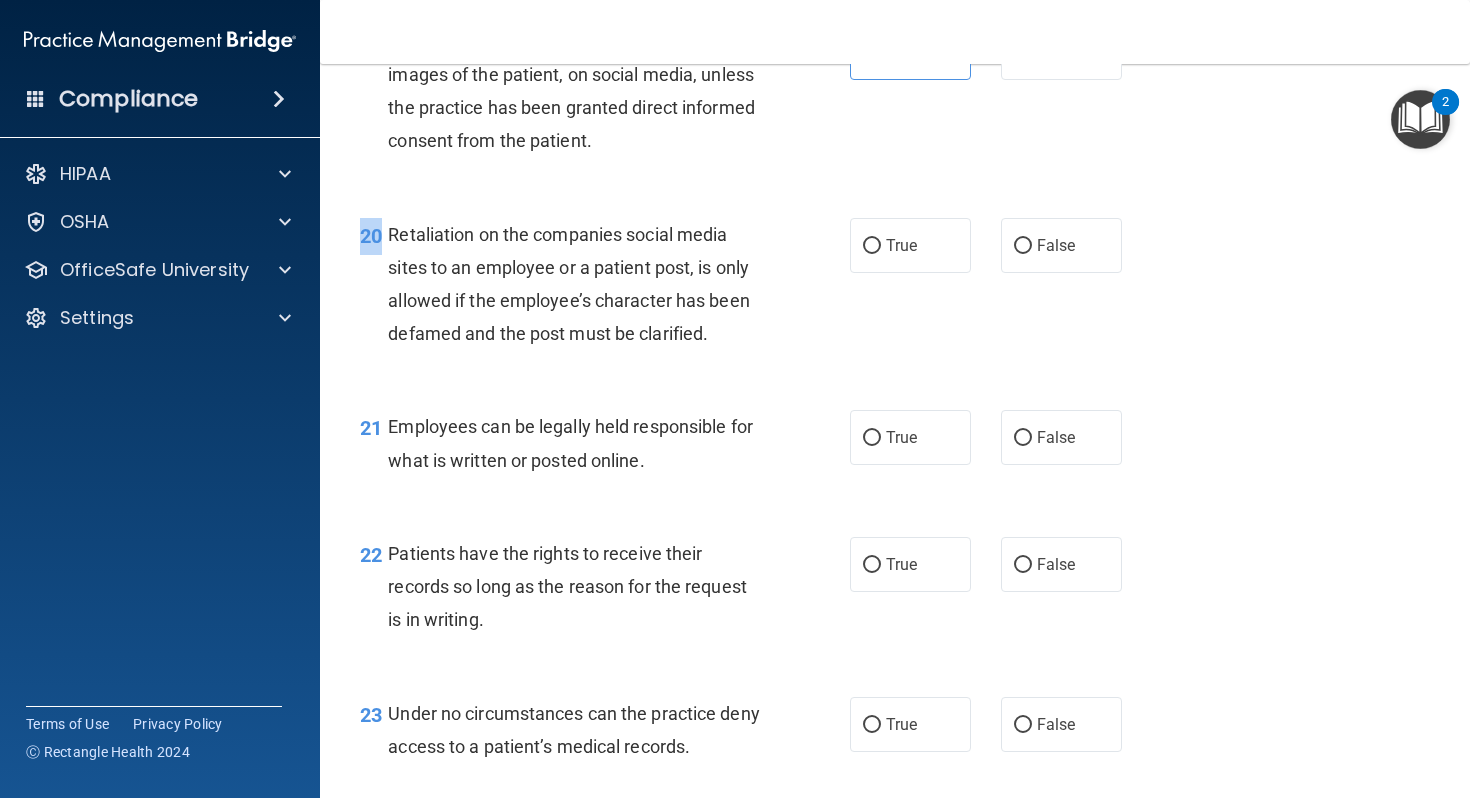 click on "20       Retaliation on the companies social media sites to an employee or a patient post, is only allowed if the employee’s character has been defamed and the post must be clarified.                  True           False" at bounding box center [895, 289] 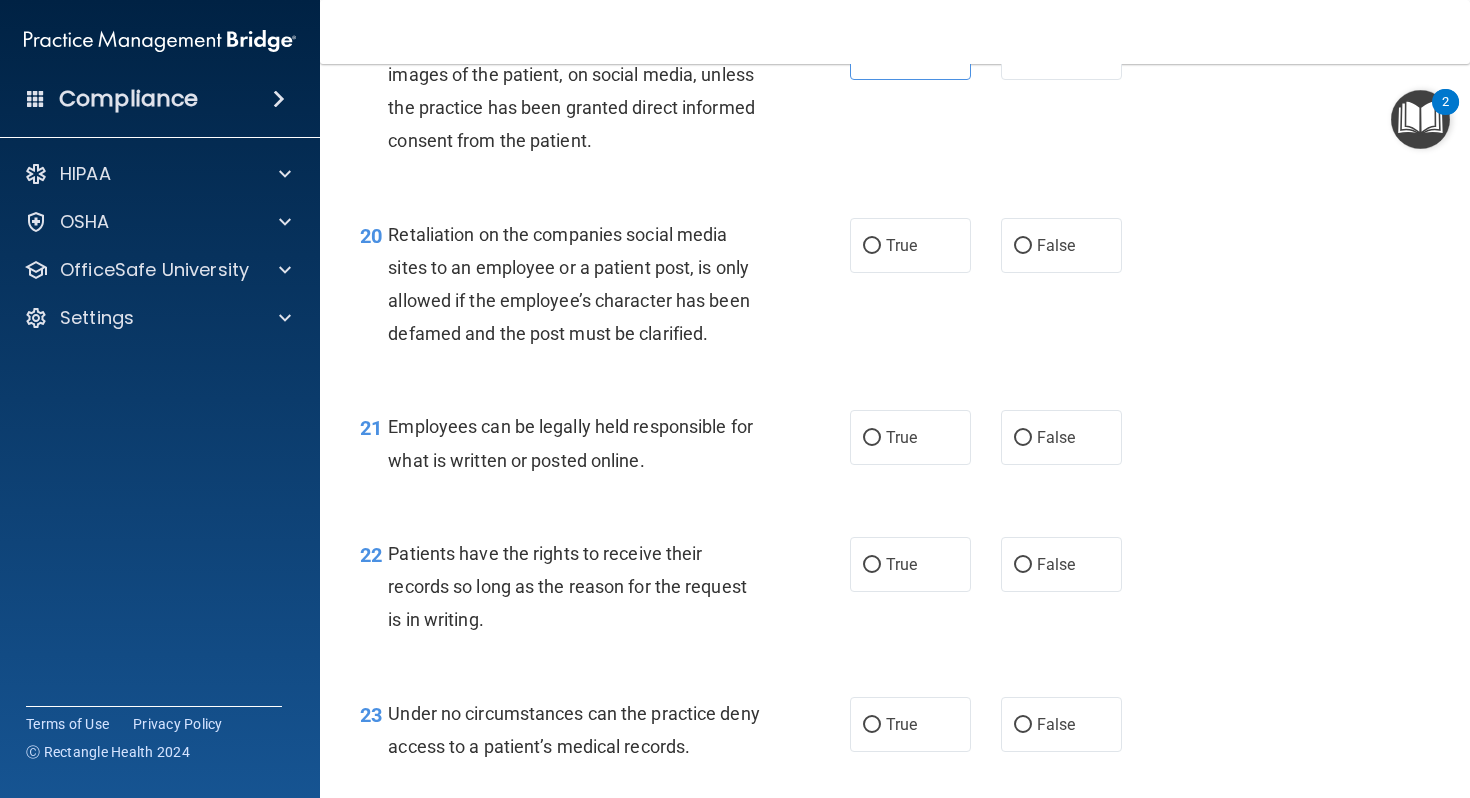 click on "-                HIPAA Policies and Procedures Quiz         This quiz doesn’t expire until . Are you sure you want to take this quiz now?   Take the quiz anyway!                       01       It is ok to share your password with a co-worker in case immediate access of a device during an emergency is needed.                 True           False                       02       HIPAA violations are punishable by law and those found violating HIPAA are subject to personal liabilities in both civil and criminal court.                  True           False                       03       Blogging or posting on social media sites about the practice’s policies and procedures is encouraged to support the practice’s dedication to patient privacy and security, so long as it will not damage the reputation of the practice.                  True           False                       04                       True           False                       05                       True           False" at bounding box center (895, 431) 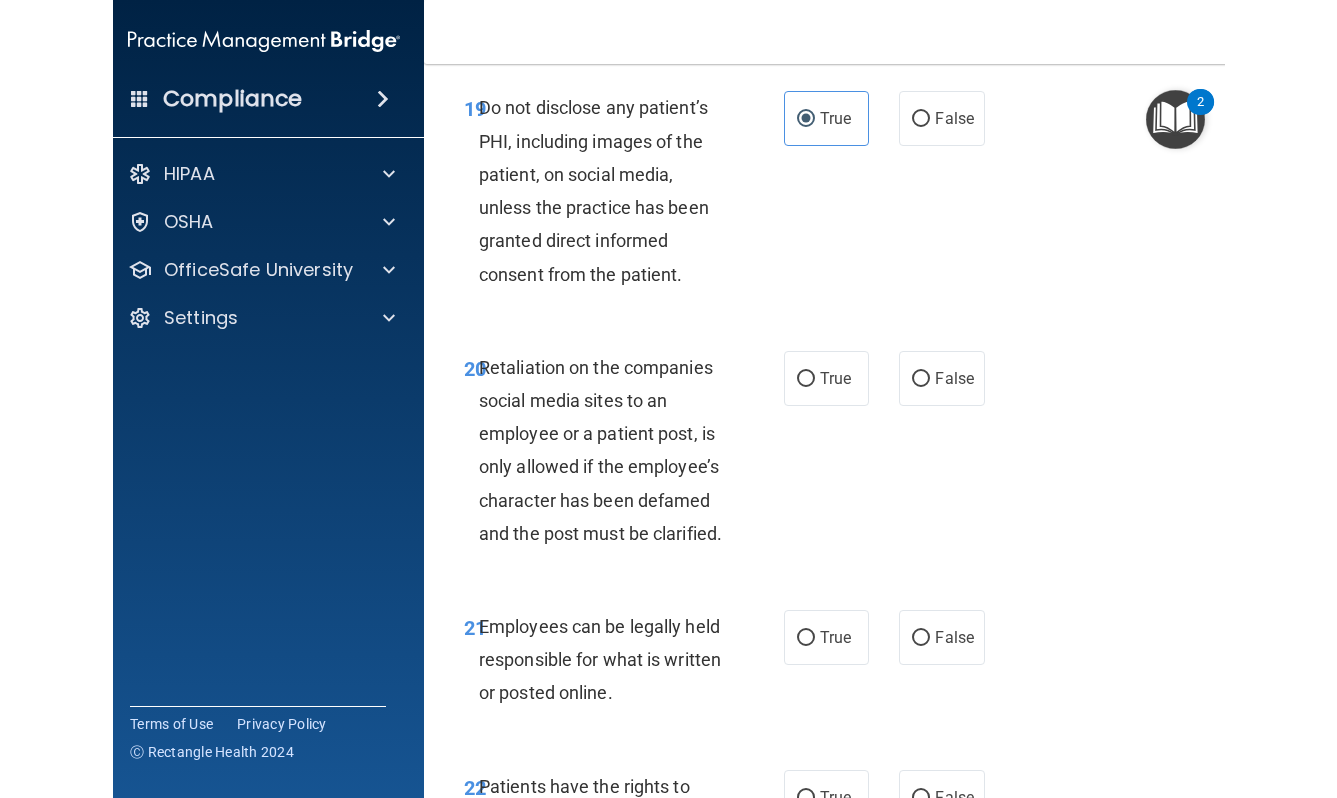 scroll, scrollTop: 5200, scrollLeft: 0, axis: vertical 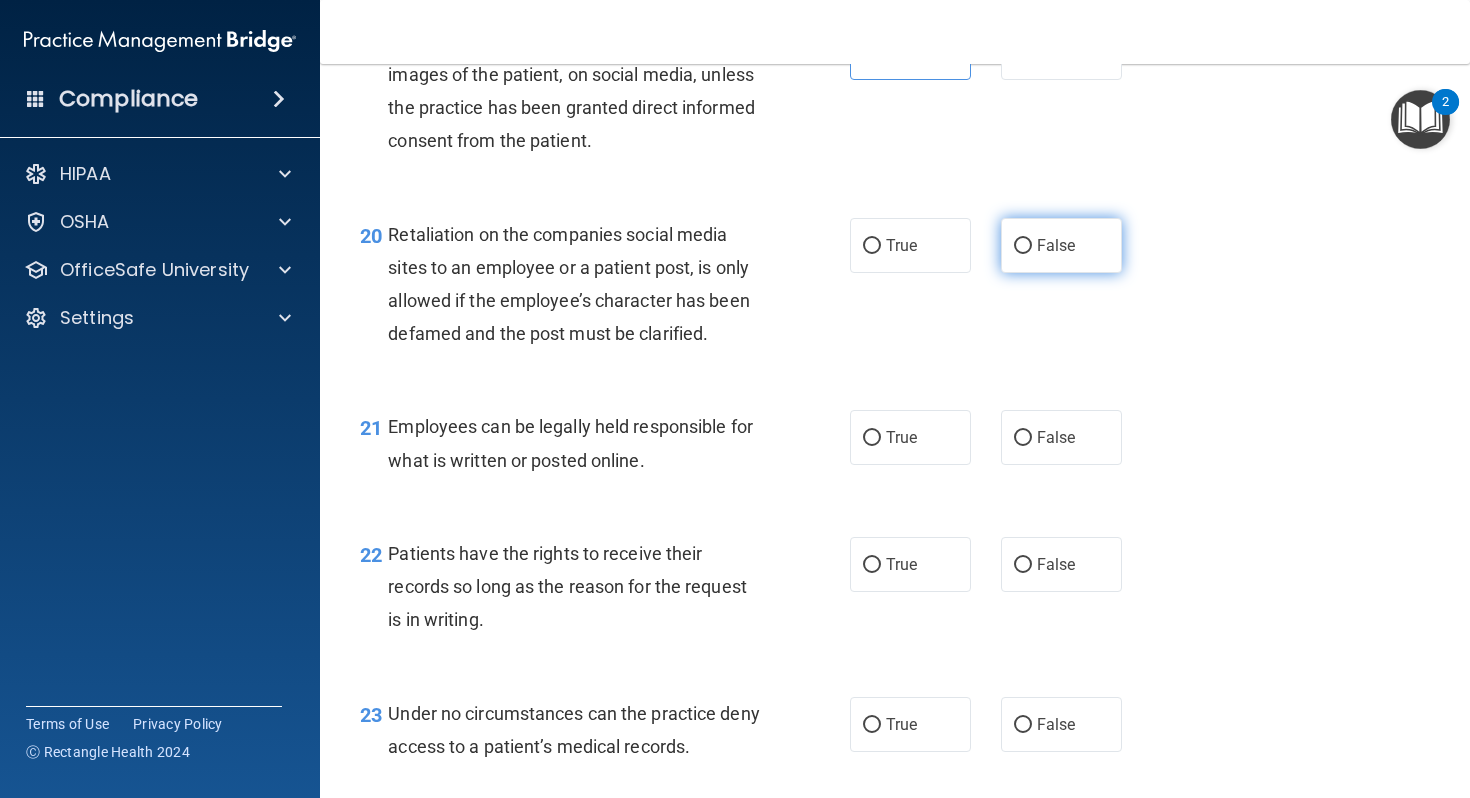 click on "False" at bounding box center (1061, 245) 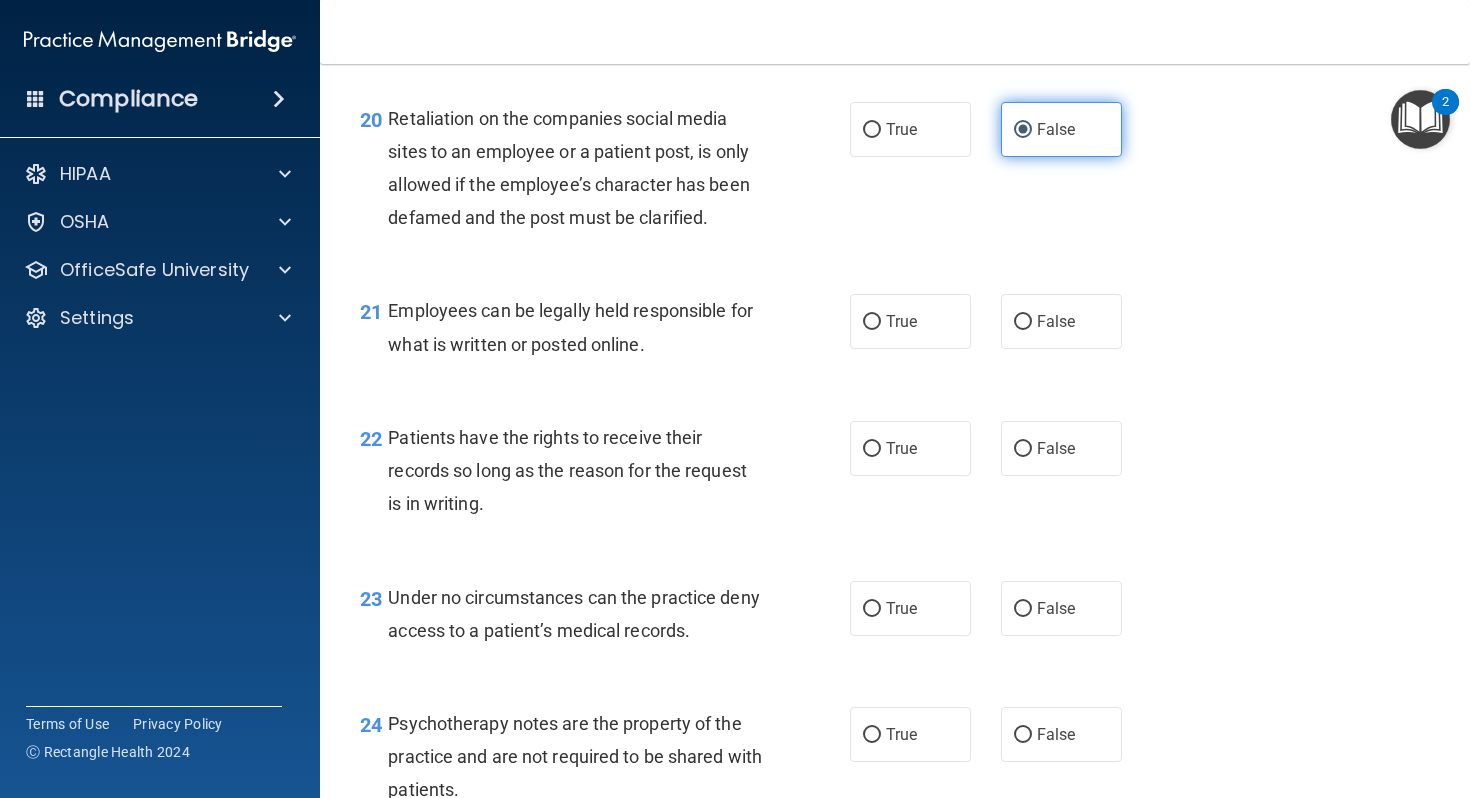 scroll, scrollTop: 3968, scrollLeft: 0, axis: vertical 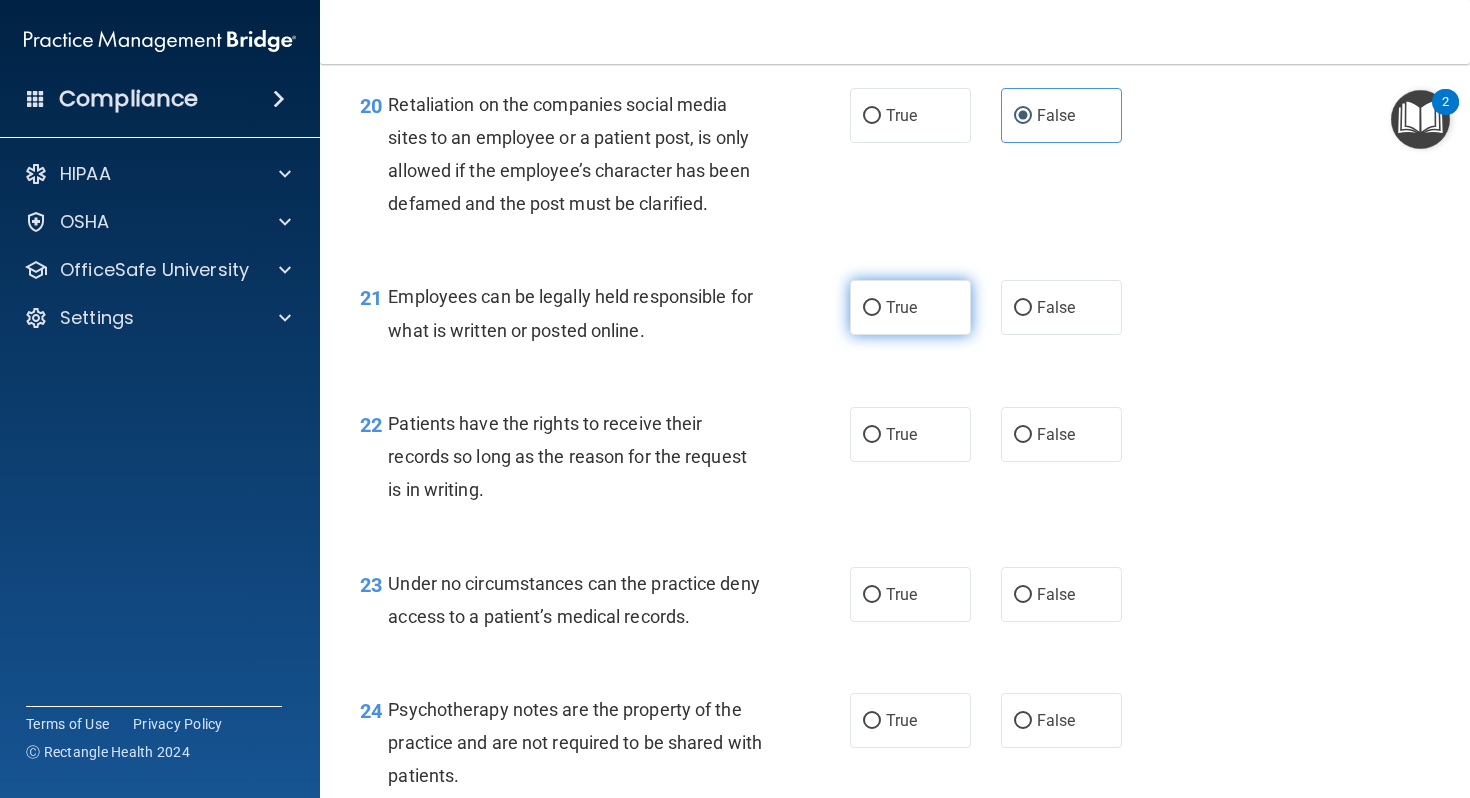 click on "True" at bounding box center (910, 307) 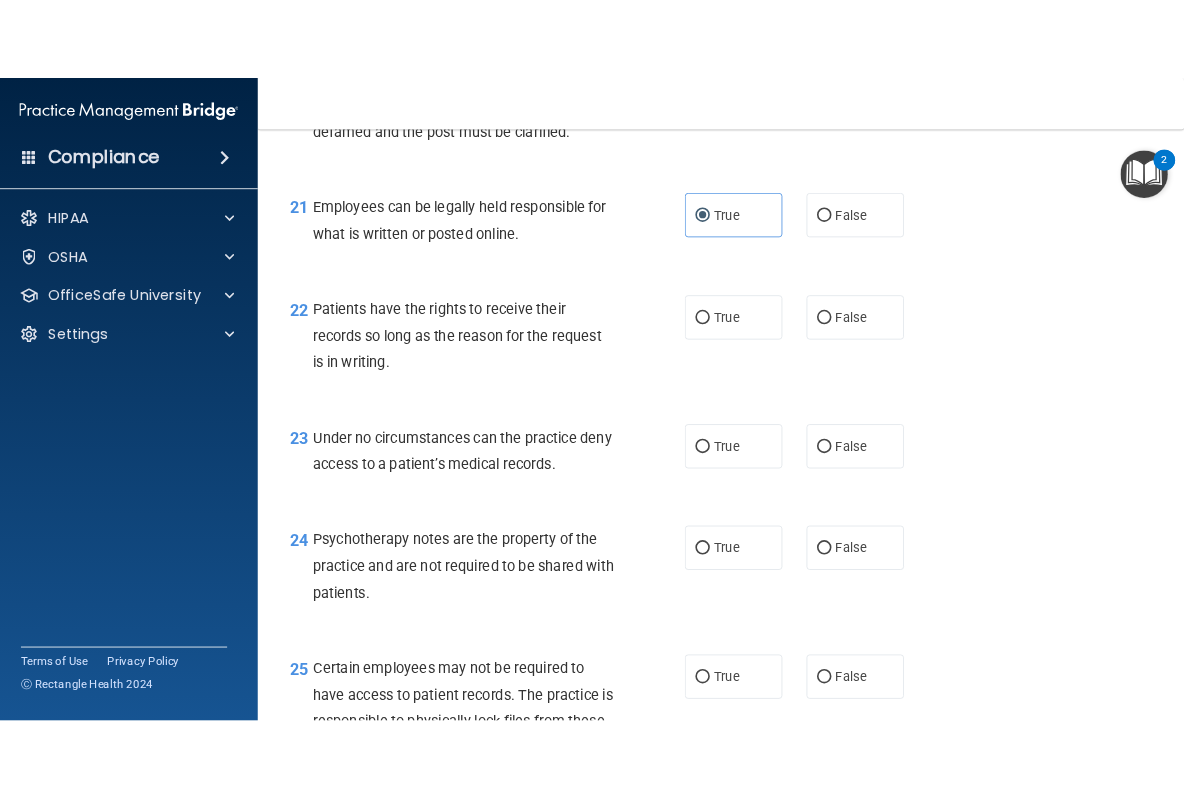 scroll, scrollTop: 4103, scrollLeft: 0, axis: vertical 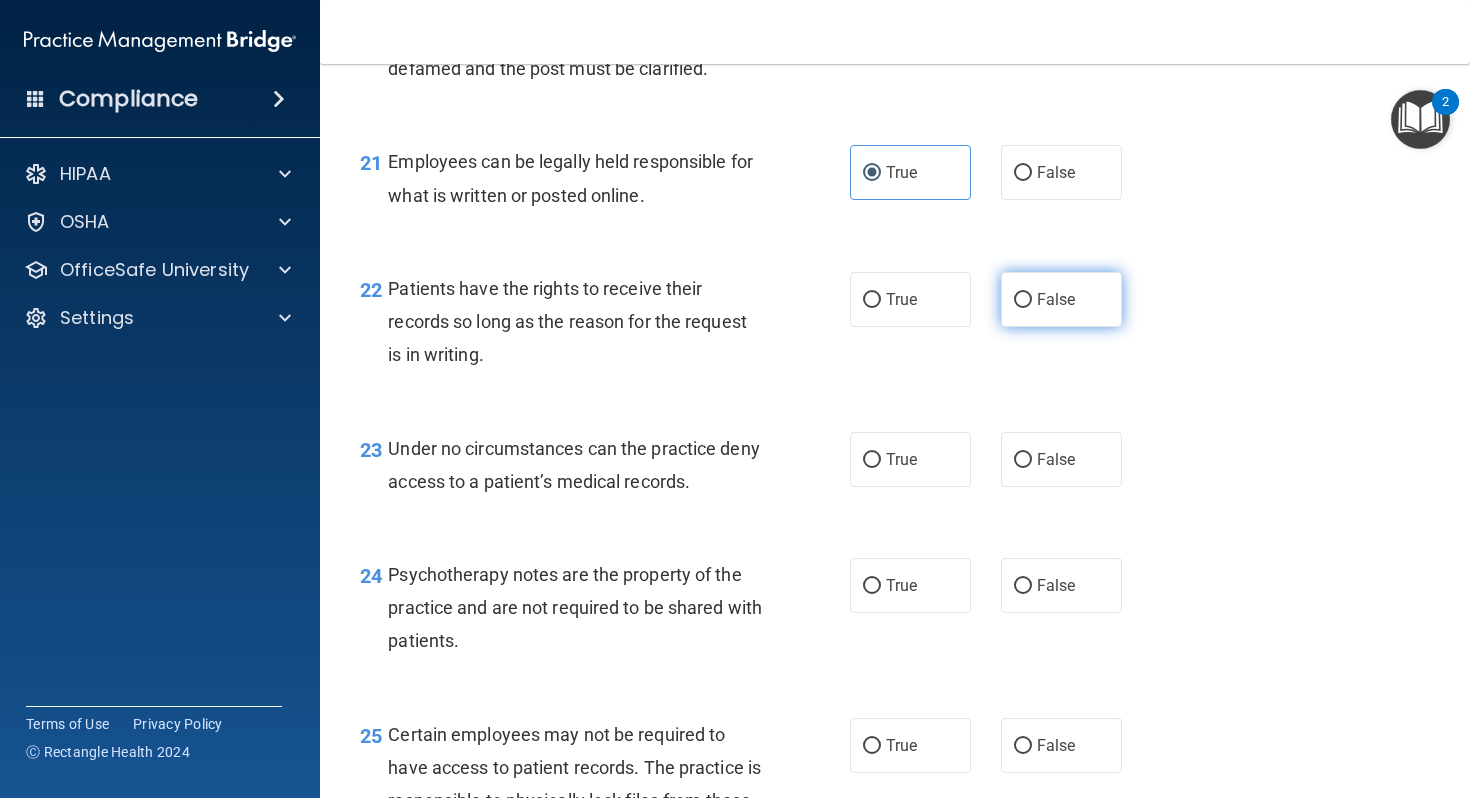 click on "False" at bounding box center [1056, 299] 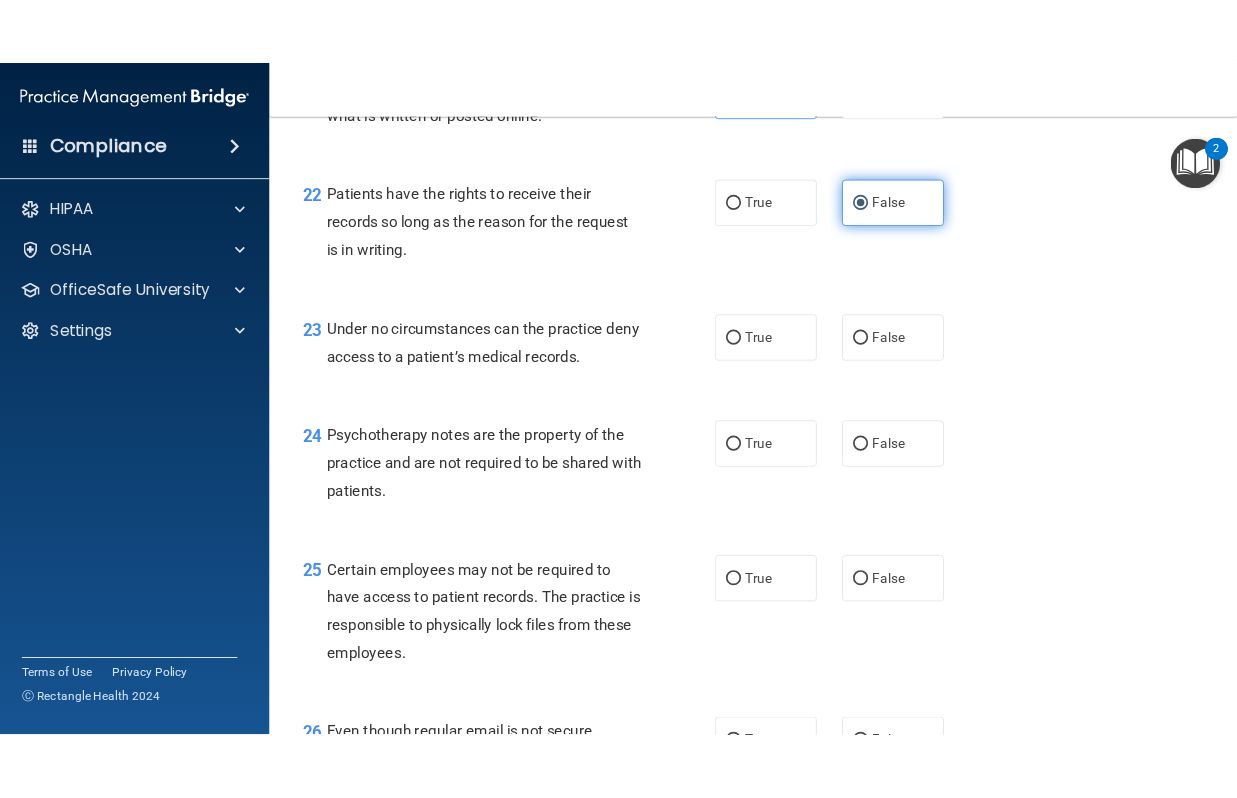 scroll, scrollTop: 4274, scrollLeft: 0, axis: vertical 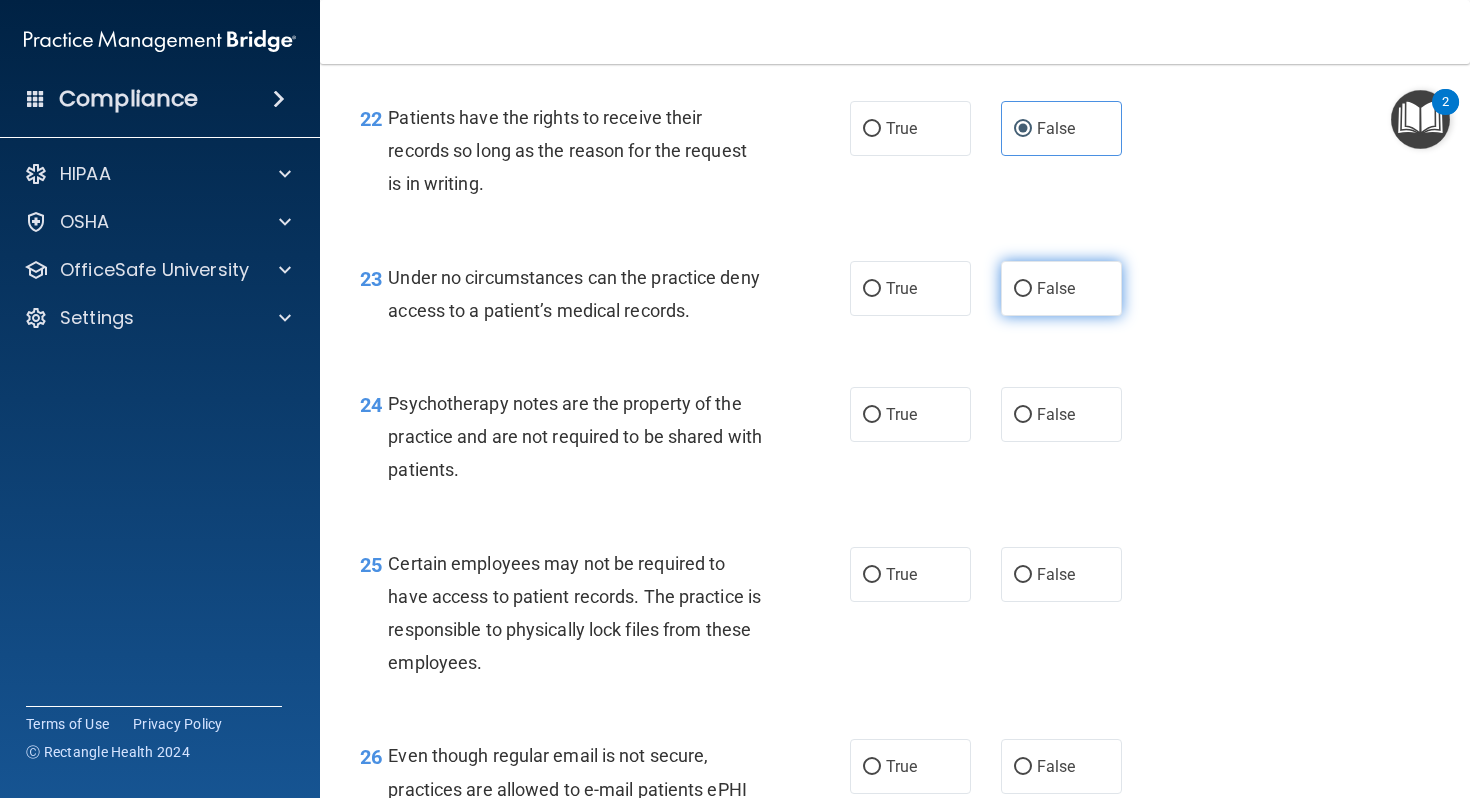 click on "False" at bounding box center [1061, 288] 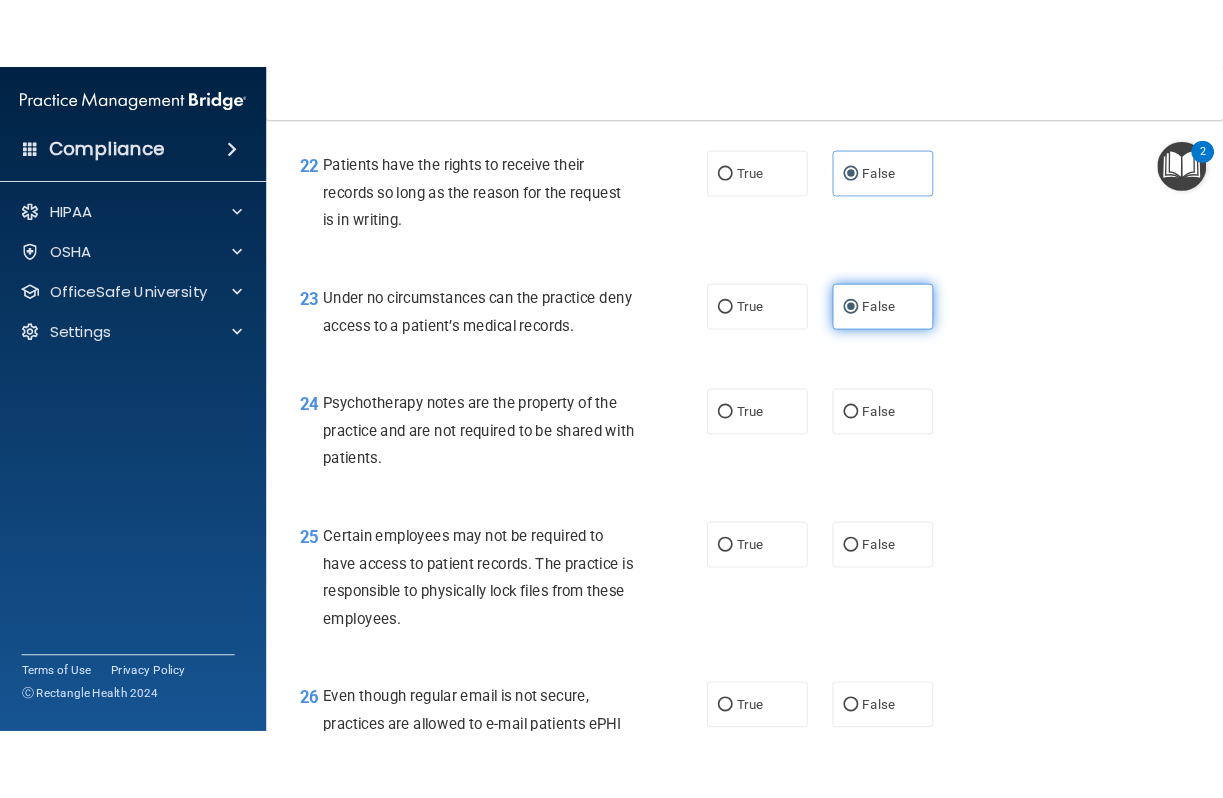 scroll, scrollTop: 4385, scrollLeft: 0, axis: vertical 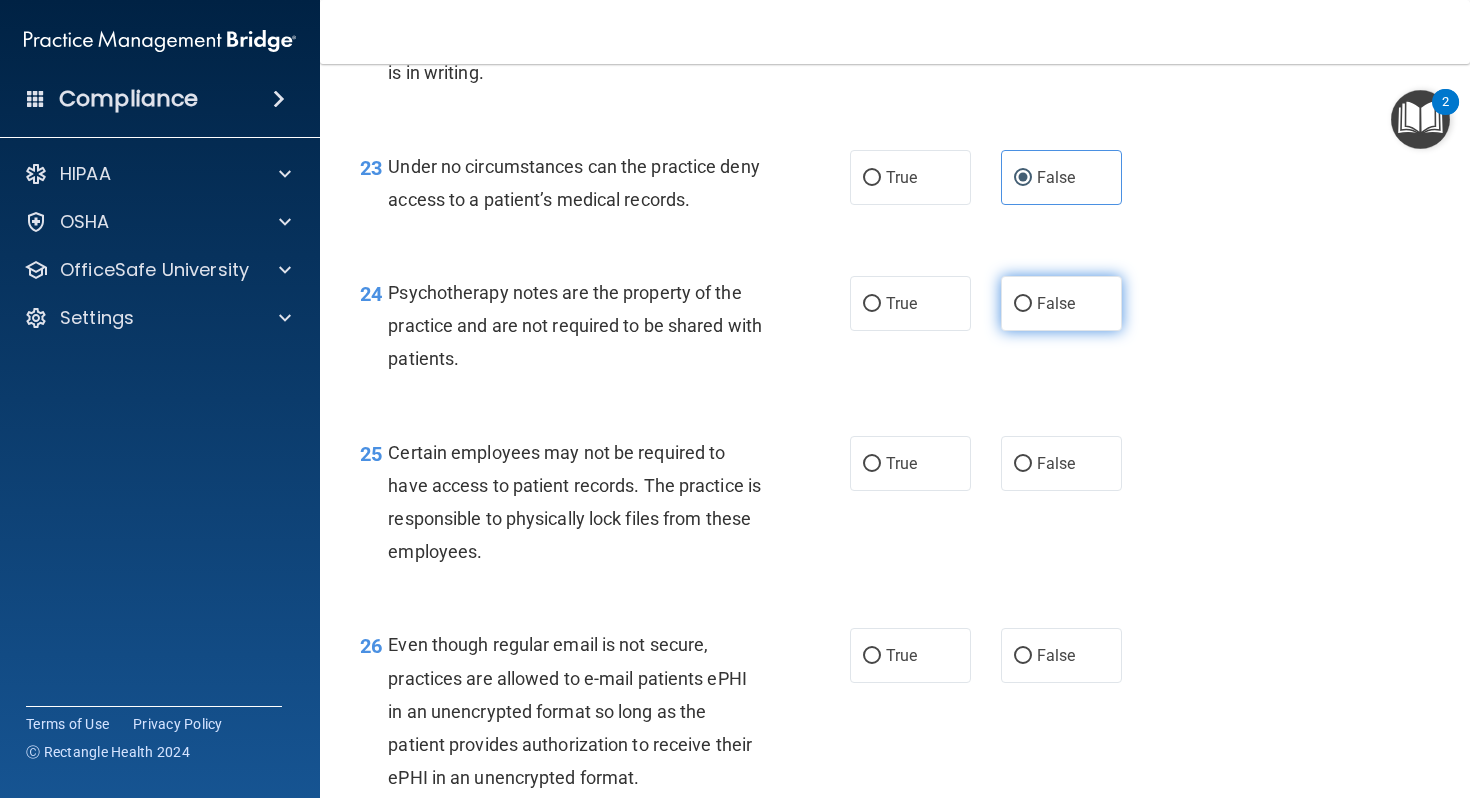 click on "False" at bounding box center (1061, 303) 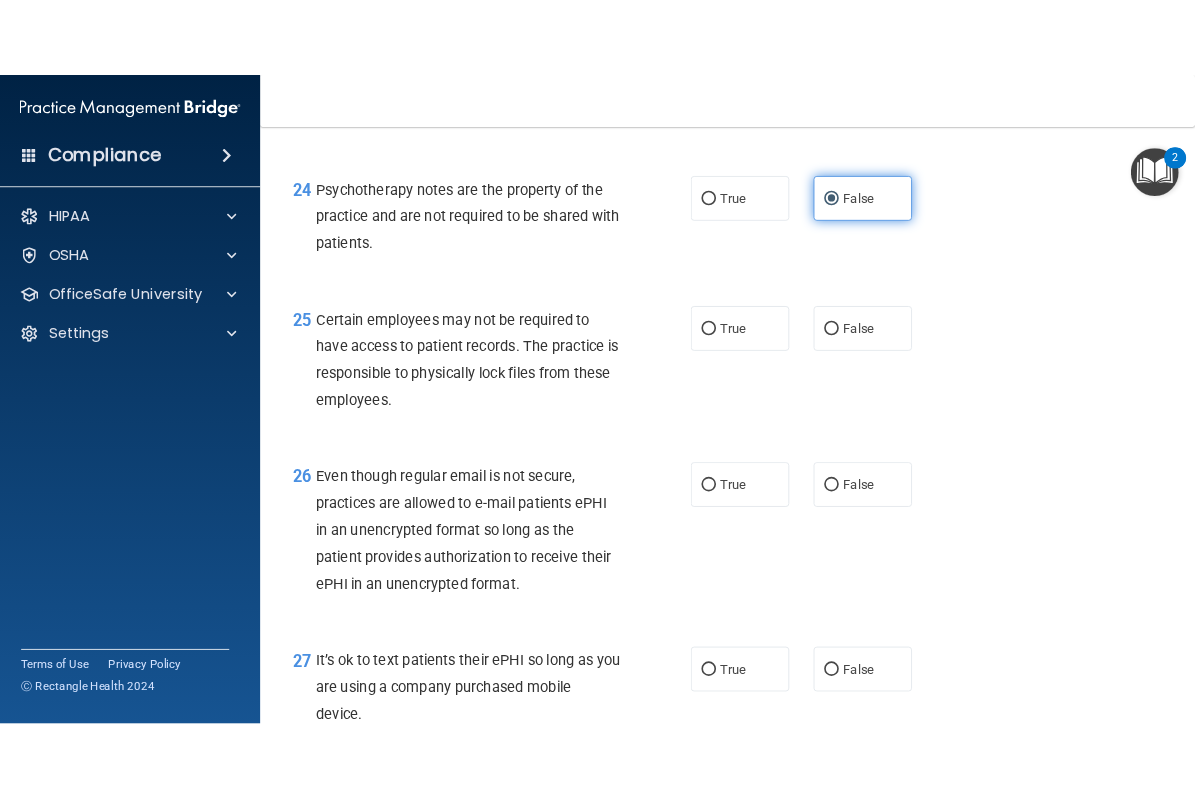 scroll, scrollTop: 4561, scrollLeft: 0, axis: vertical 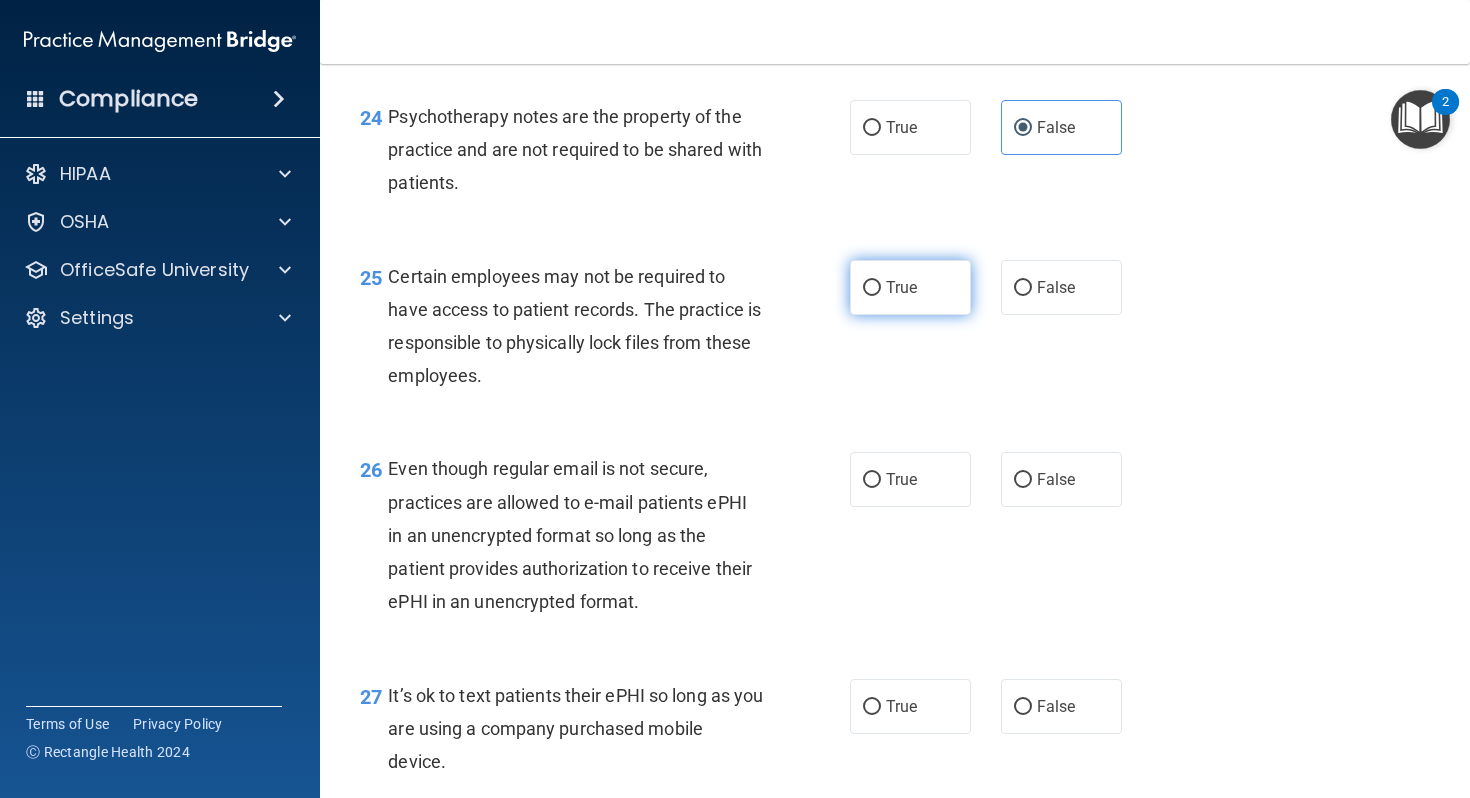 click on "True" at bounding box center [910, 287] 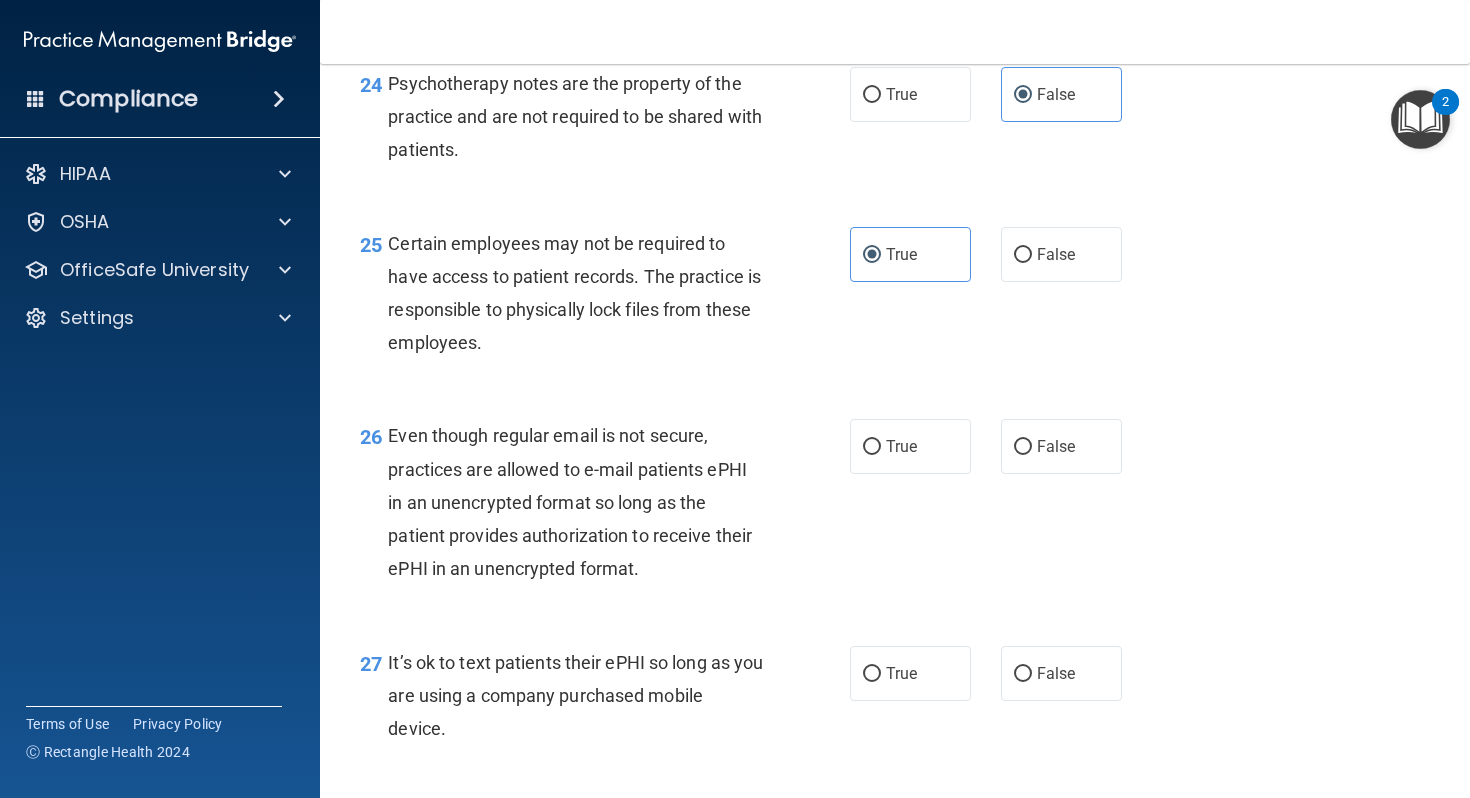 scroll, scrollTop: 4561, scrollLeft: 0, axis: vertical 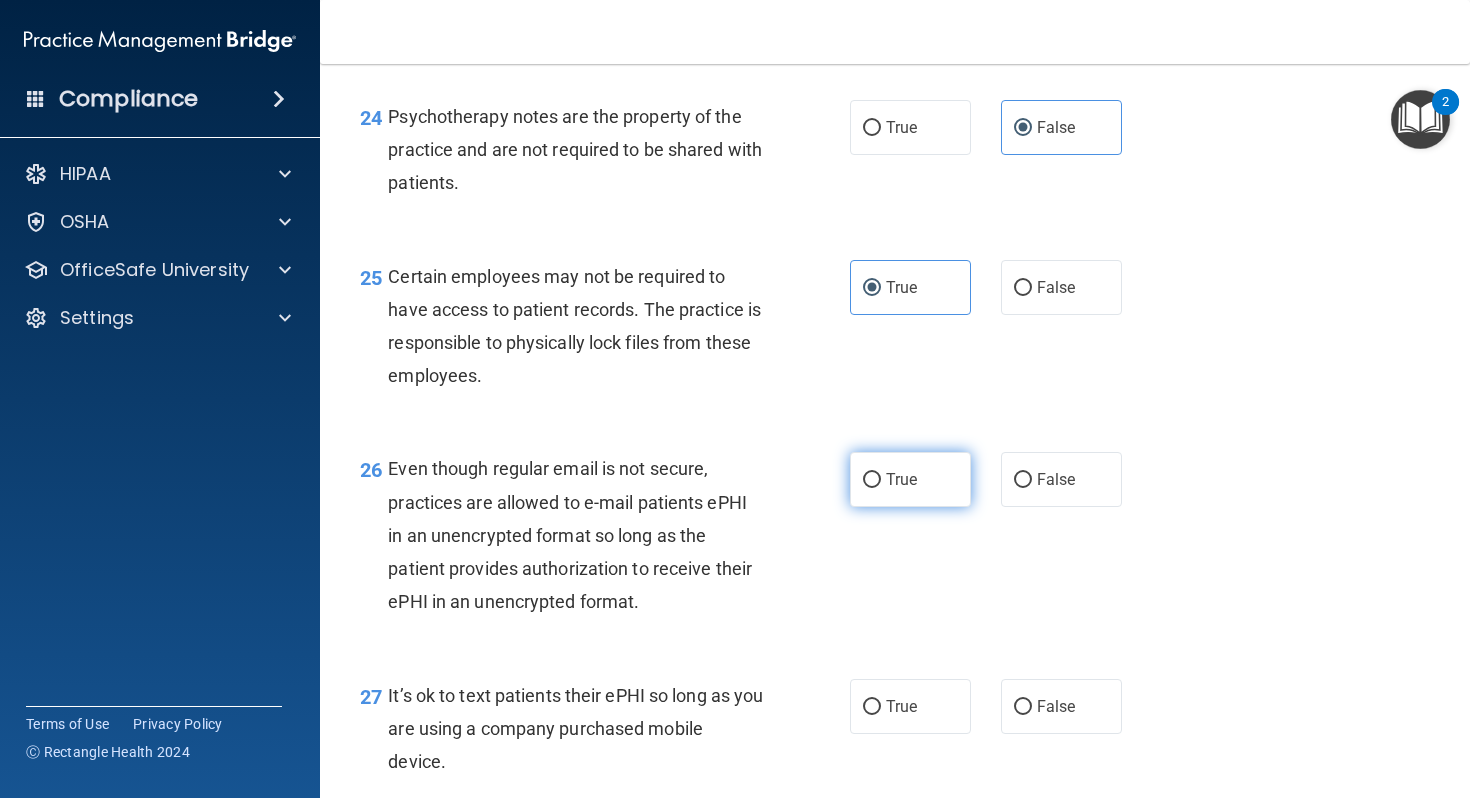click on "True" at bounding box center [901, 479] 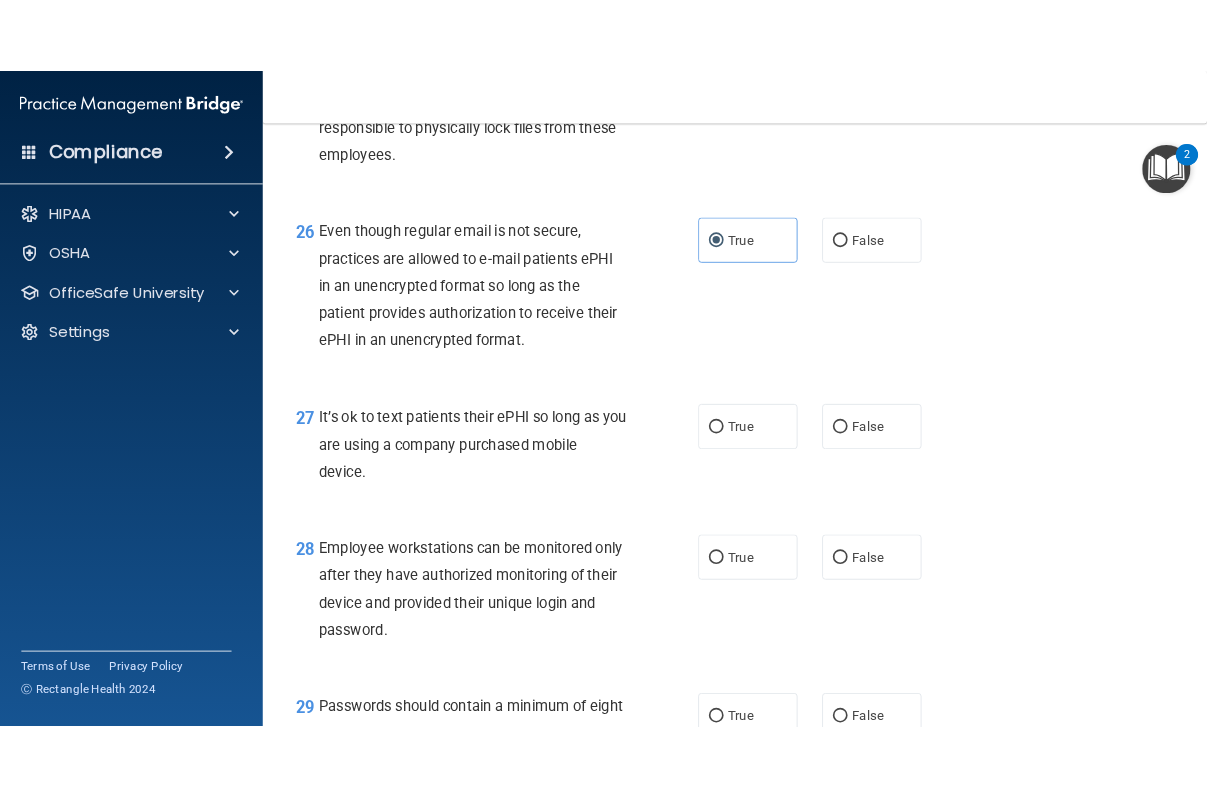 scroll, scrollTop: 4854, scrollLeft: 0, axis: vertical 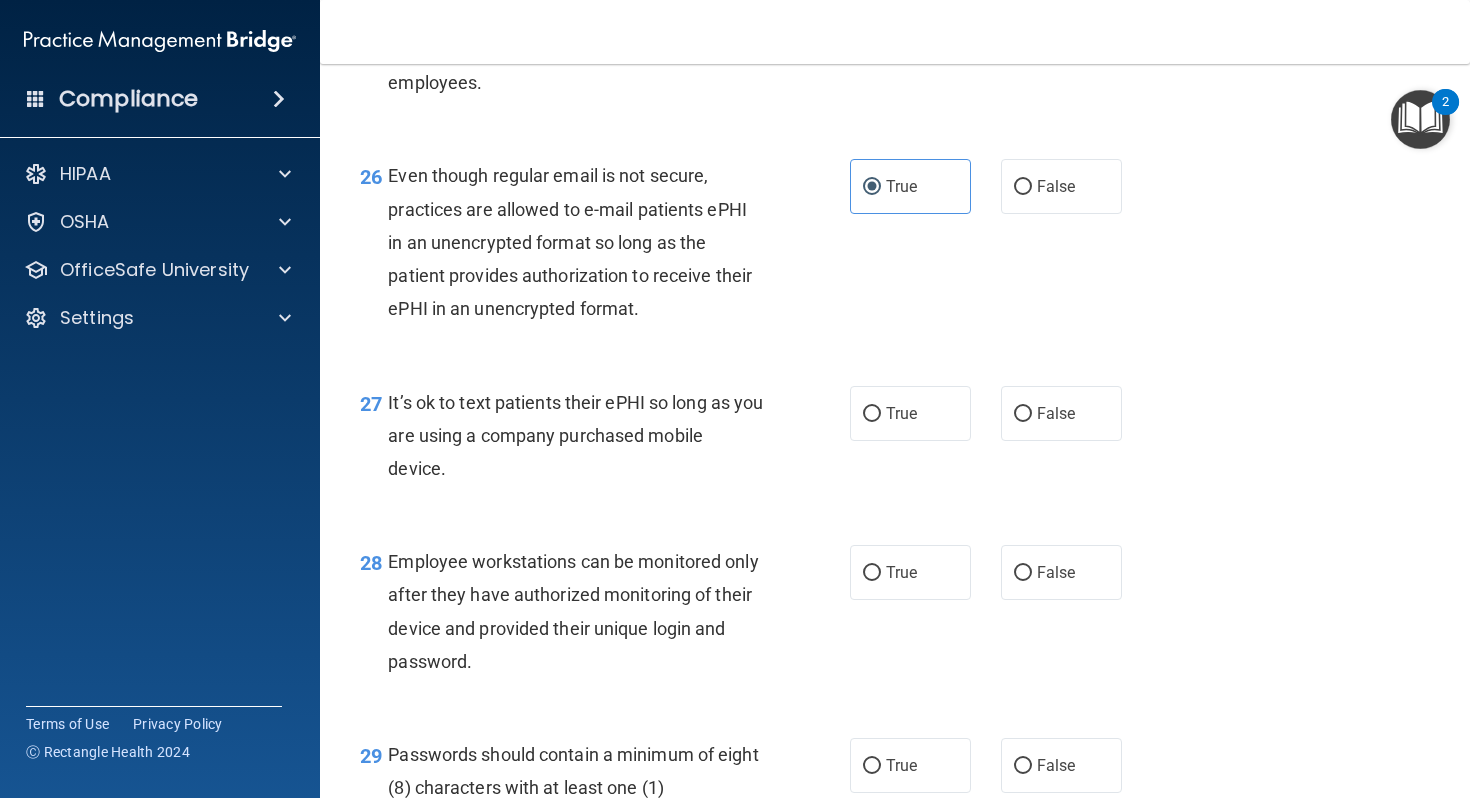 click on "-                HIPAA Policies and Procedures Quiz         This quiz doesn’t expire until . Are you sure you want to take this quiz now?   Take the quiz anyway!                       01       It is ok to share your password with a co-worker in case immediate access of a device during an emergency is needed.                 True           False                       02       HIPAA violations are punishable by law and those found violating HIPAA are subject to personal liabilities in both civil and criminal court.                  True           False                       03       Blogging or posting on social media sites about the practice’s policies and procedures is encouraged to support the practice’s dedication to patient privacy and security, so long as it will not damage the reputation of the practice.                  True           False                       04                       True           False                       05                       True           False" at bounding box center [895, 431] 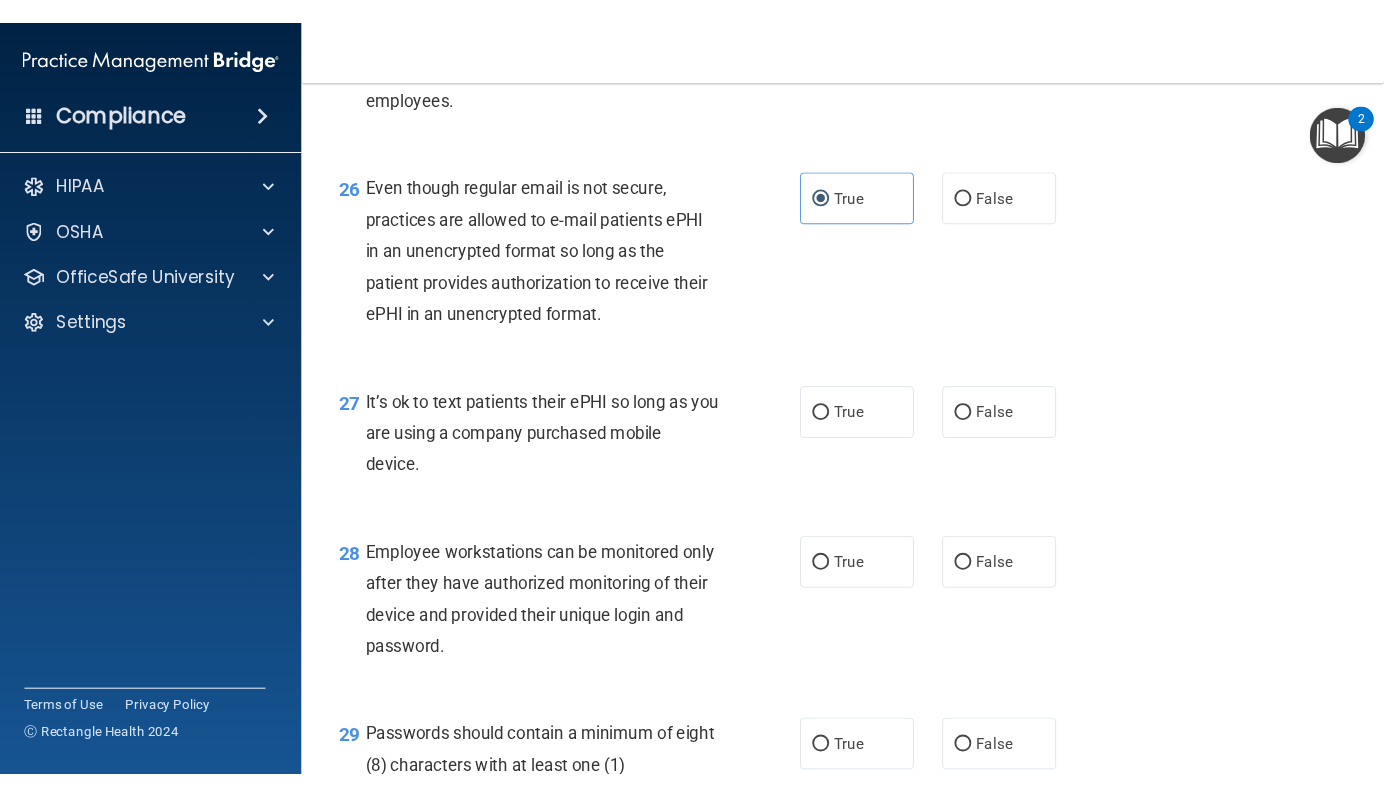 scroll, scrollTop: 6482, scrollLeft: 0, axis: vertical 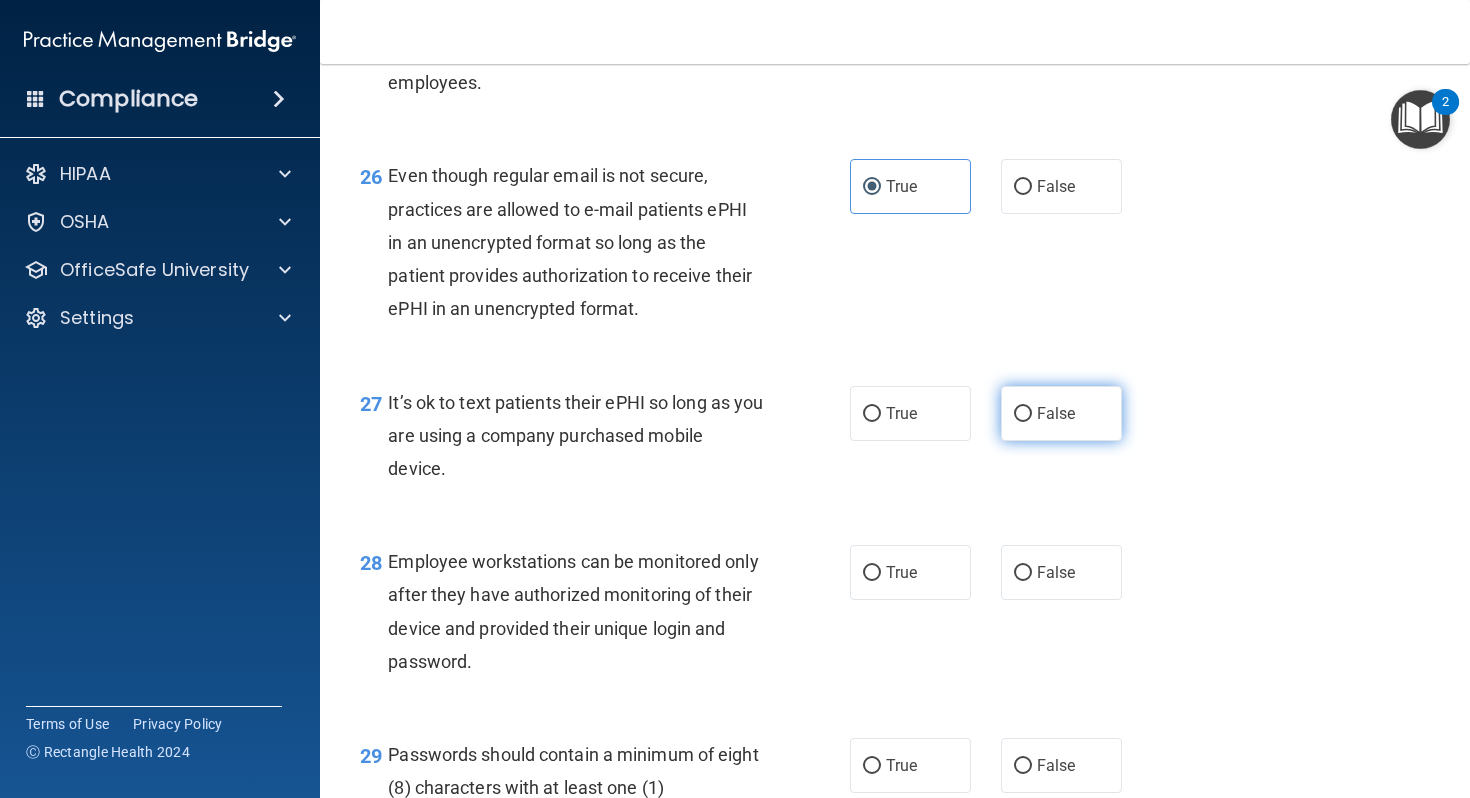 click on "False" at bounding box center [1061, 413] 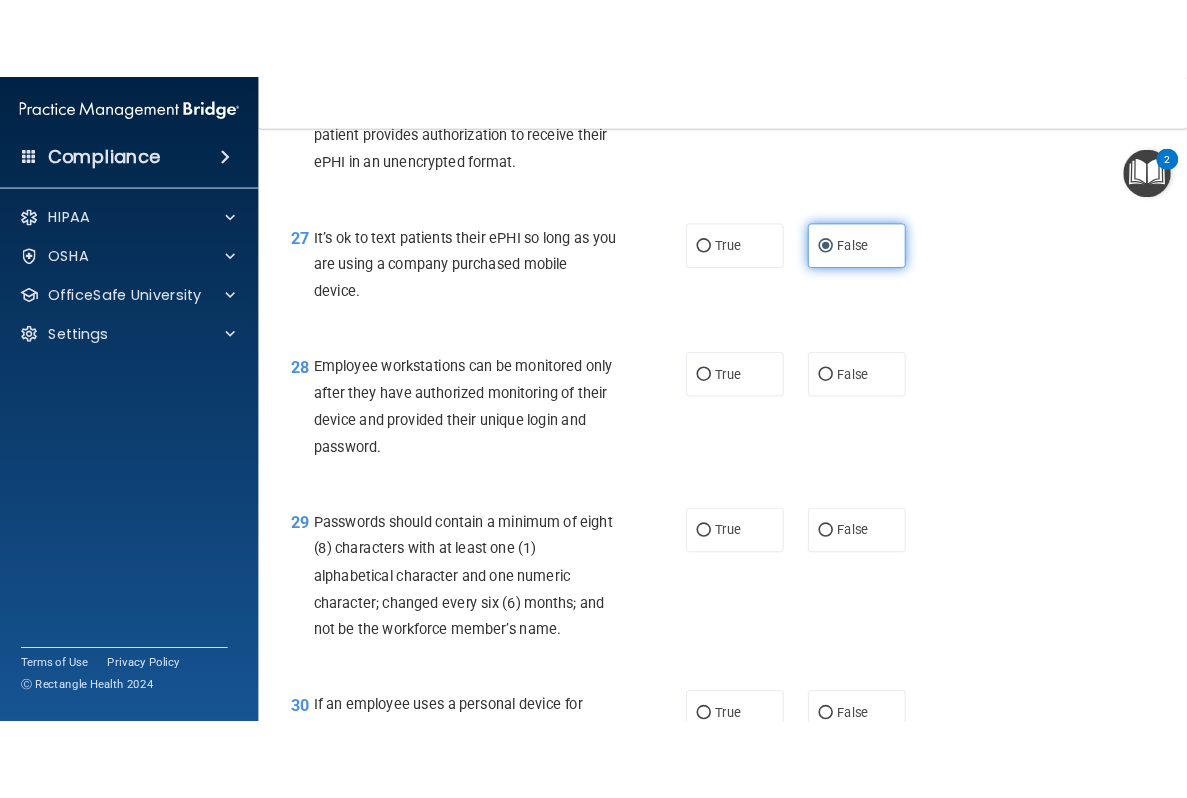 scroll, scrollTop: 5063, scrollLeft: 0, axis: vertical 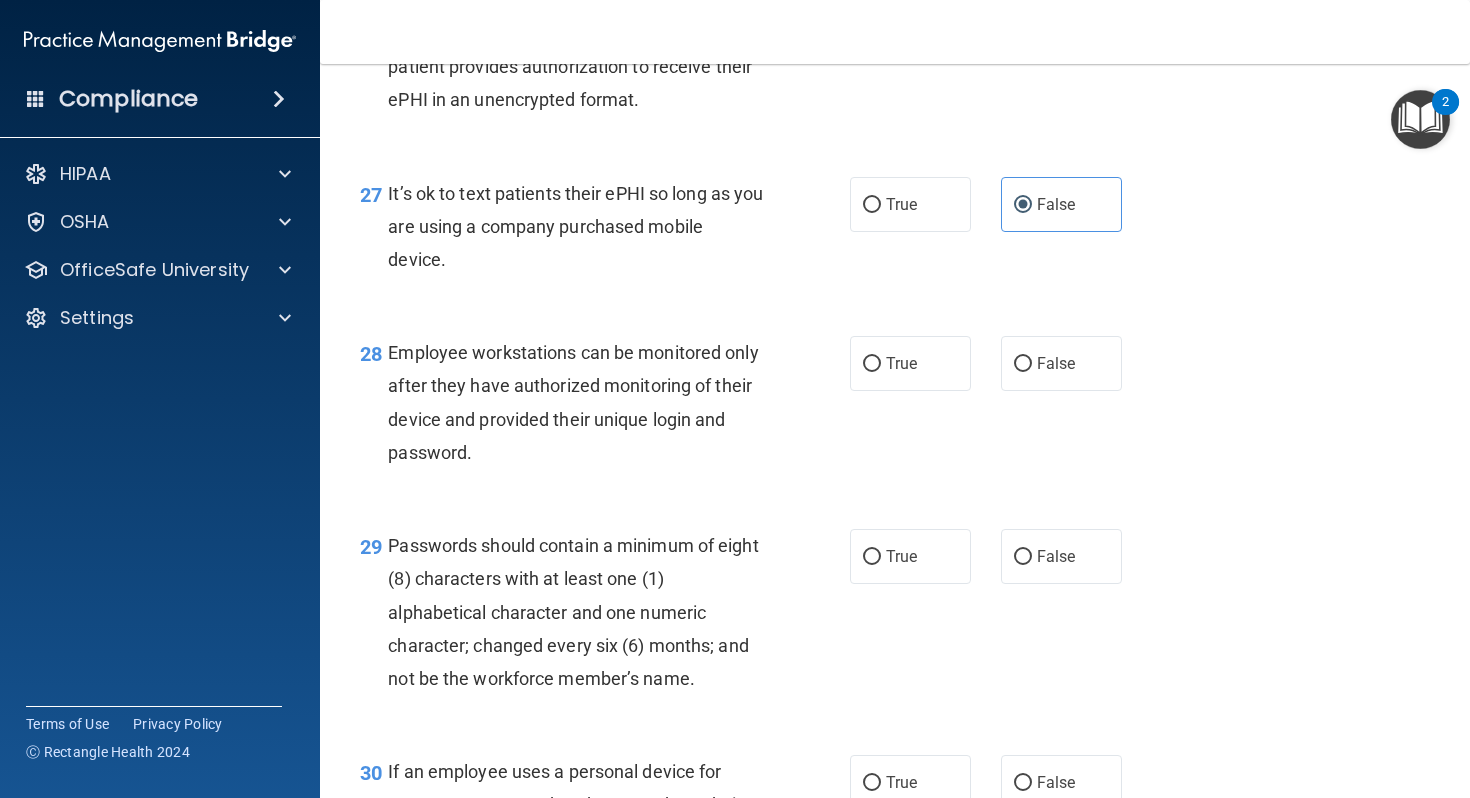 click on "28       Employee workstations can be monitored only after they have authorized monitoring of their device and provided their unique login and password.                  True           False" at bounding box center (895, 407) 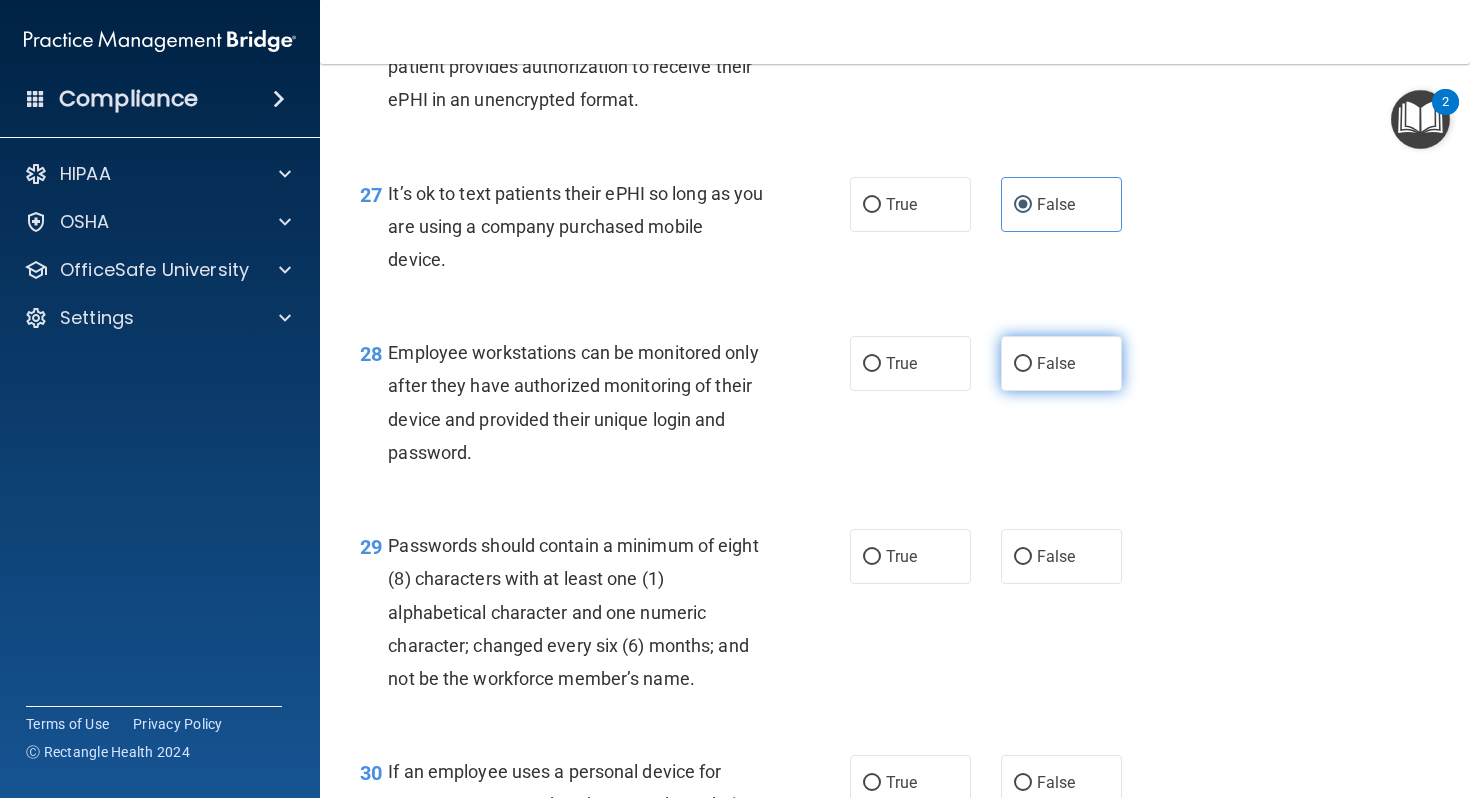 click on "False" at bounding box center (1061, 363) 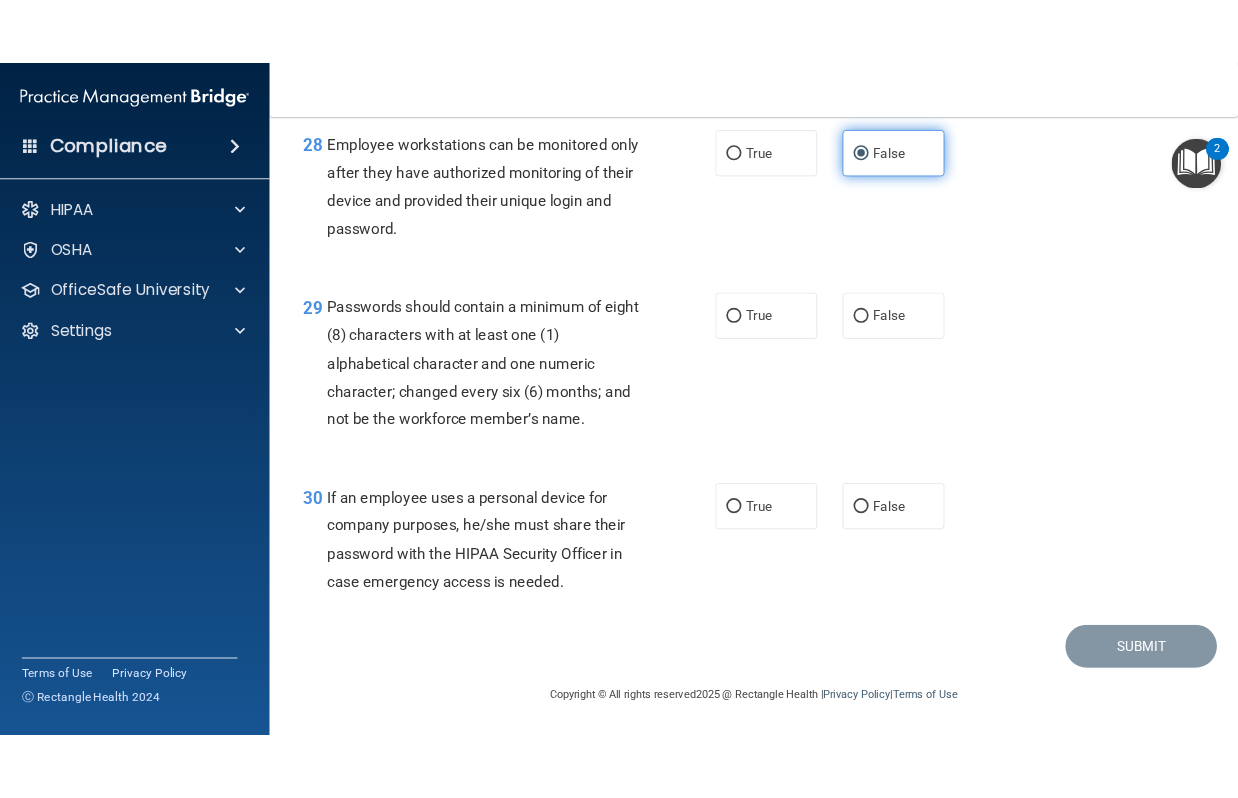 scroll, scrollTop: 5342, scrollLeft: 0, axis: vertical 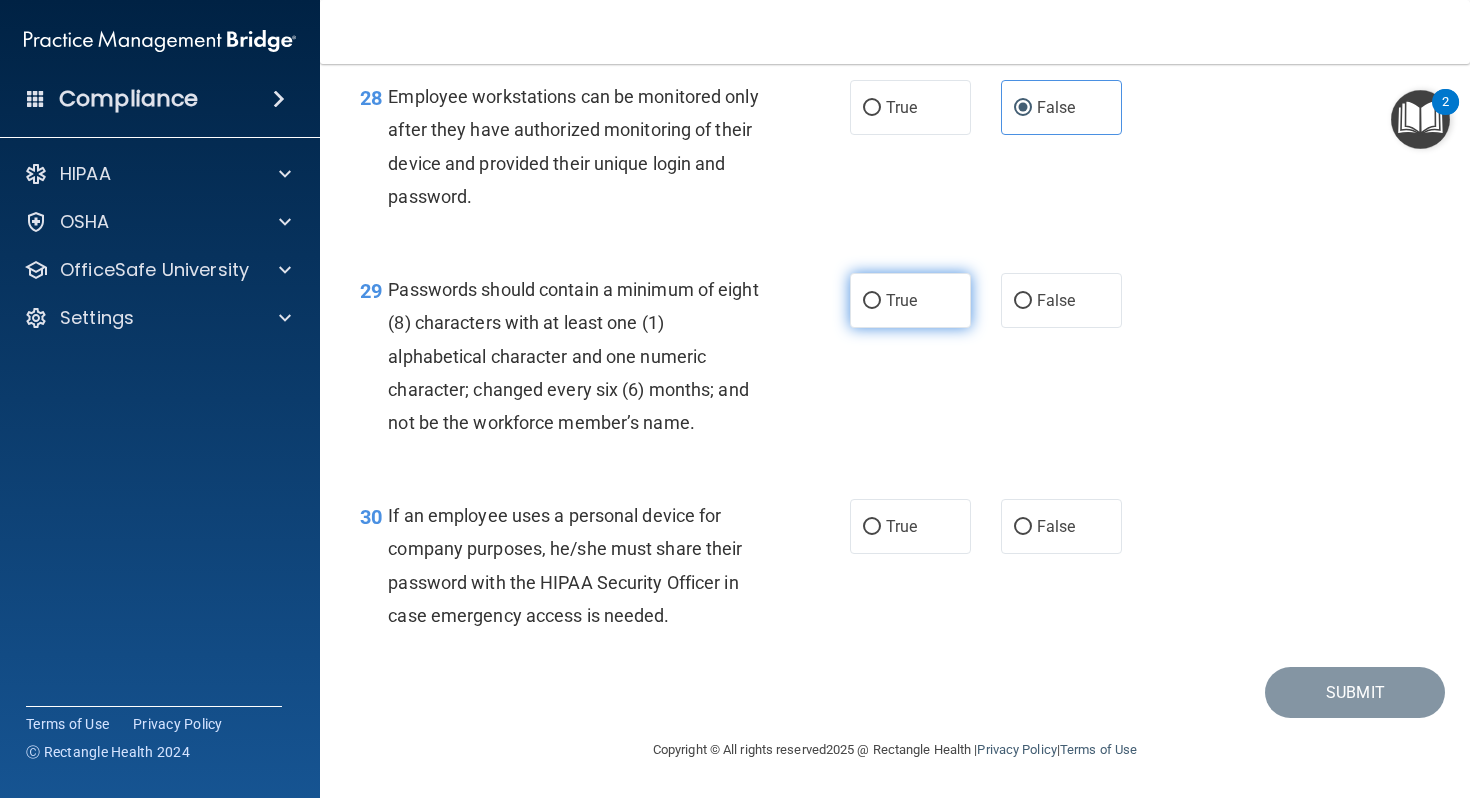 click on "True" at bounding box center [910, 300] 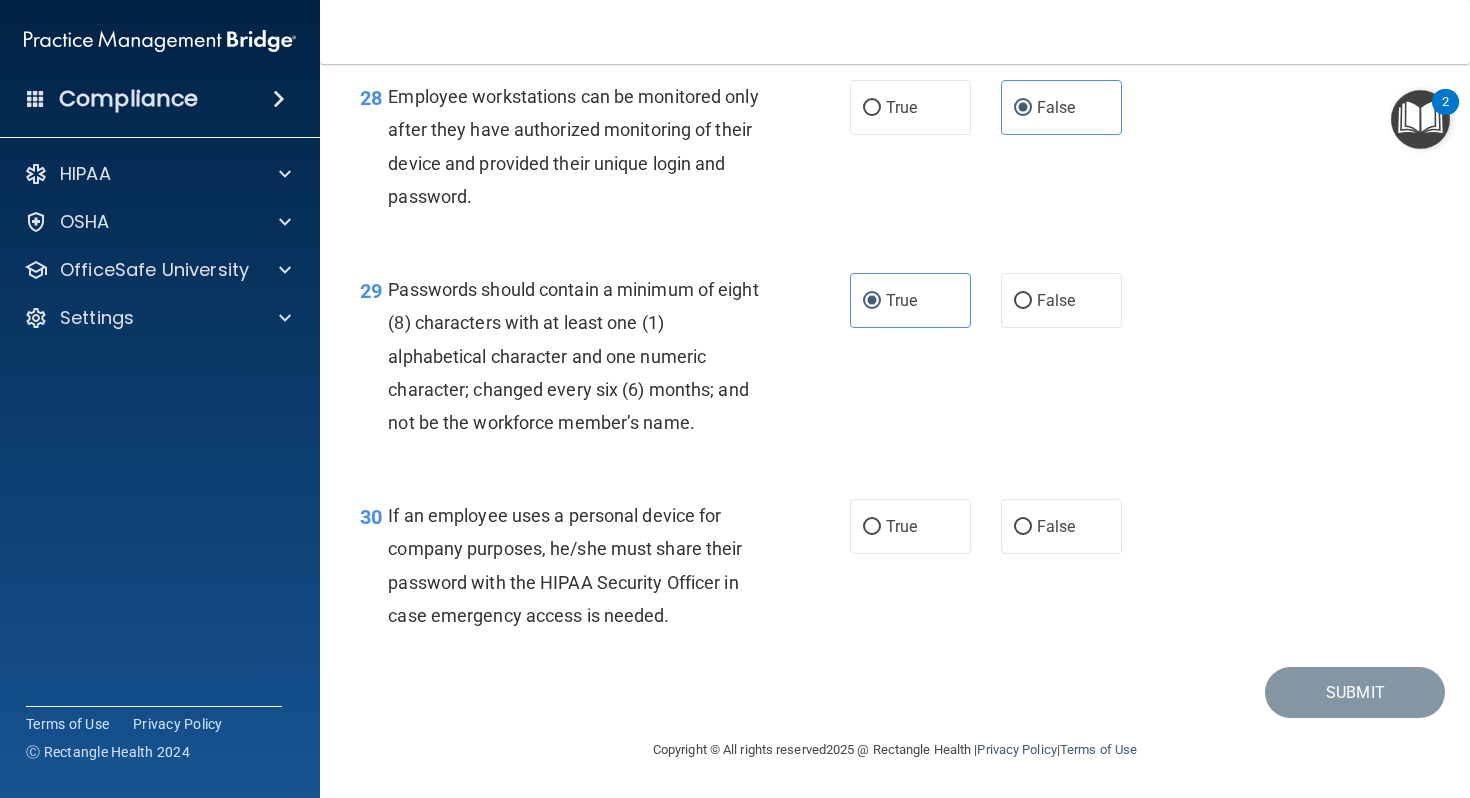 scroll, scrollTop: 5342, scrollLeft: 0, axis: vertical 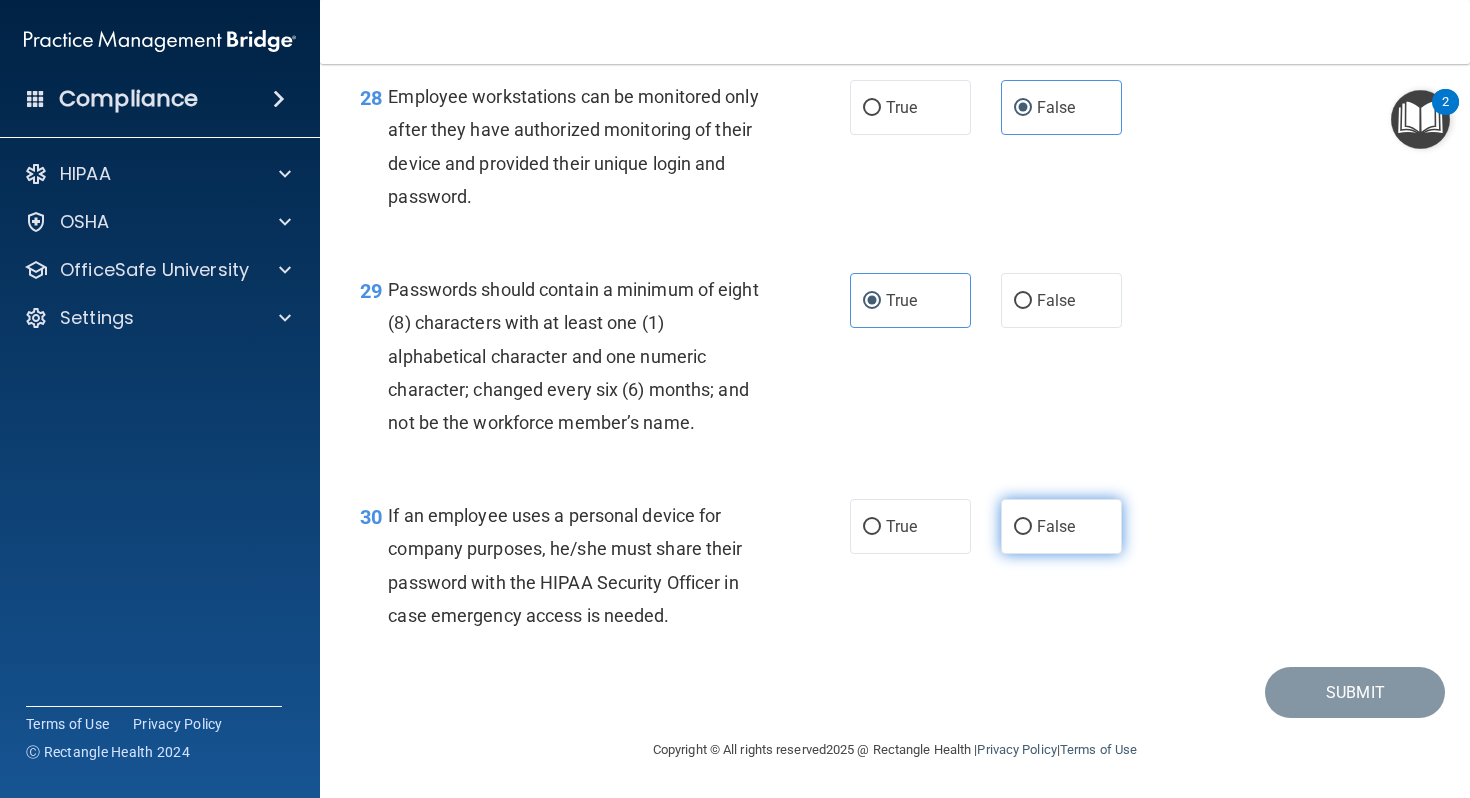 click on "False" at bounding box center (1061, 526) 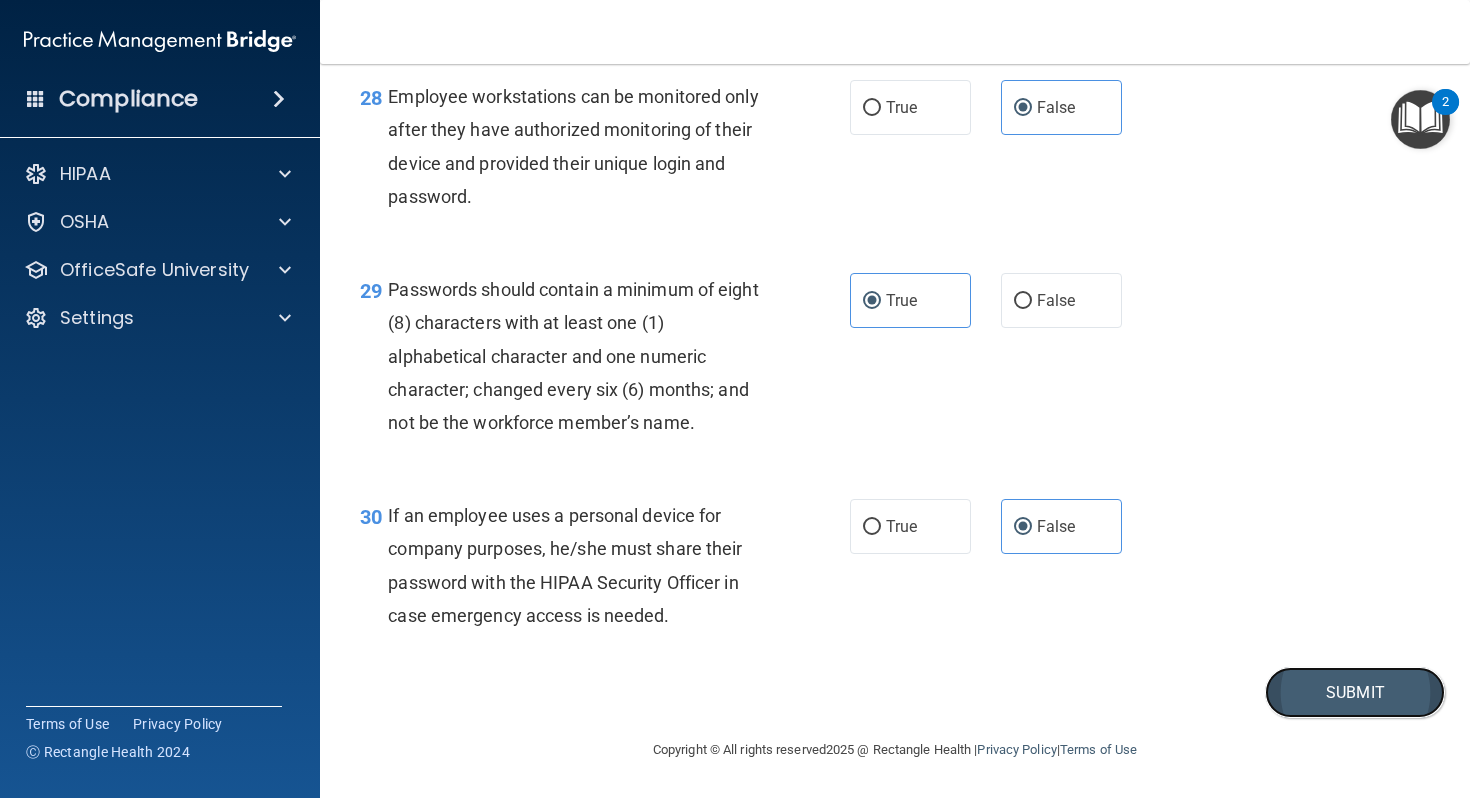 click on "Submit" at bounding box center [1355, 692] 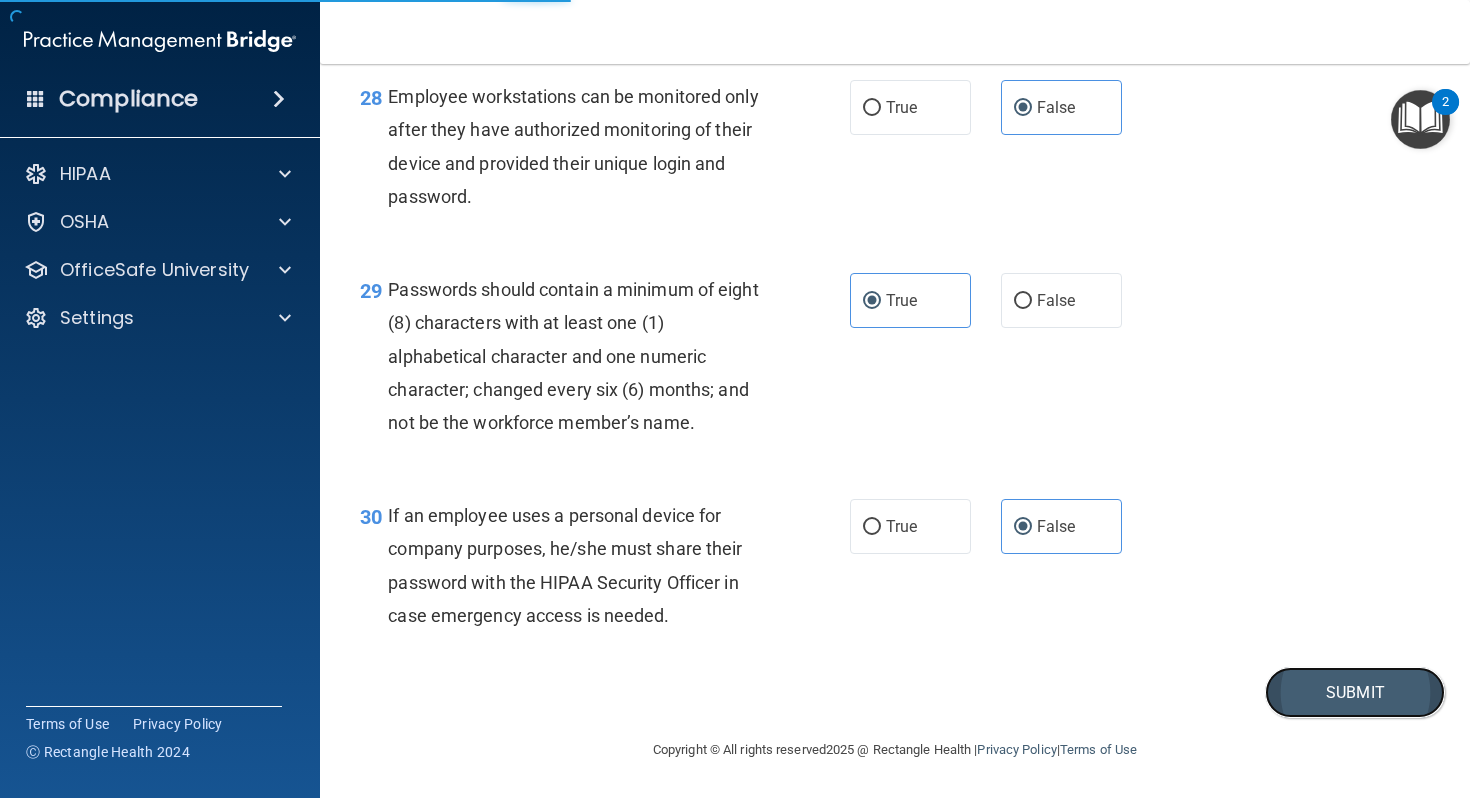 click on "Submit" at bounding box center (1355, 692) 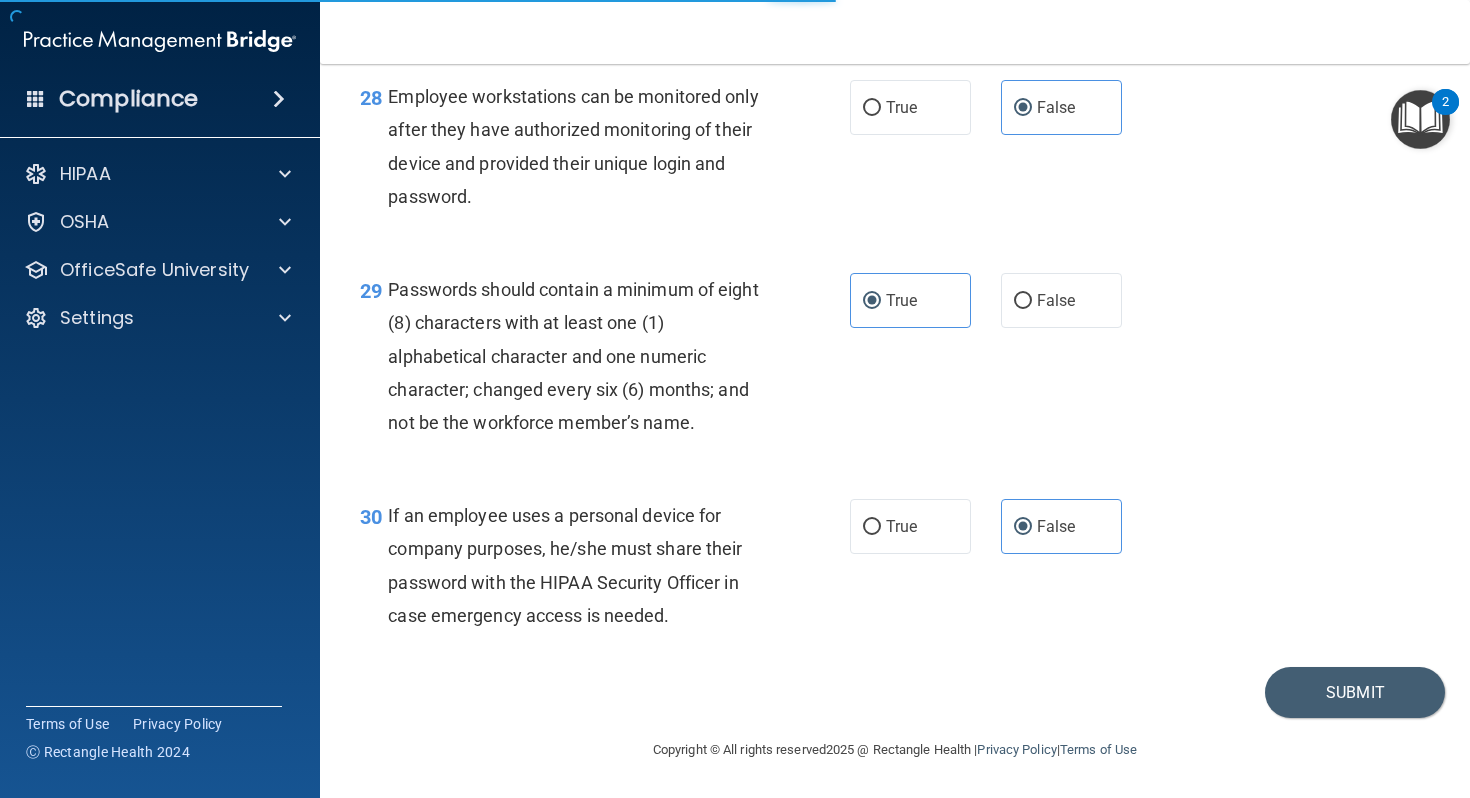 scroll, scrollTop: 0, scrollLeft: 0, axis: both 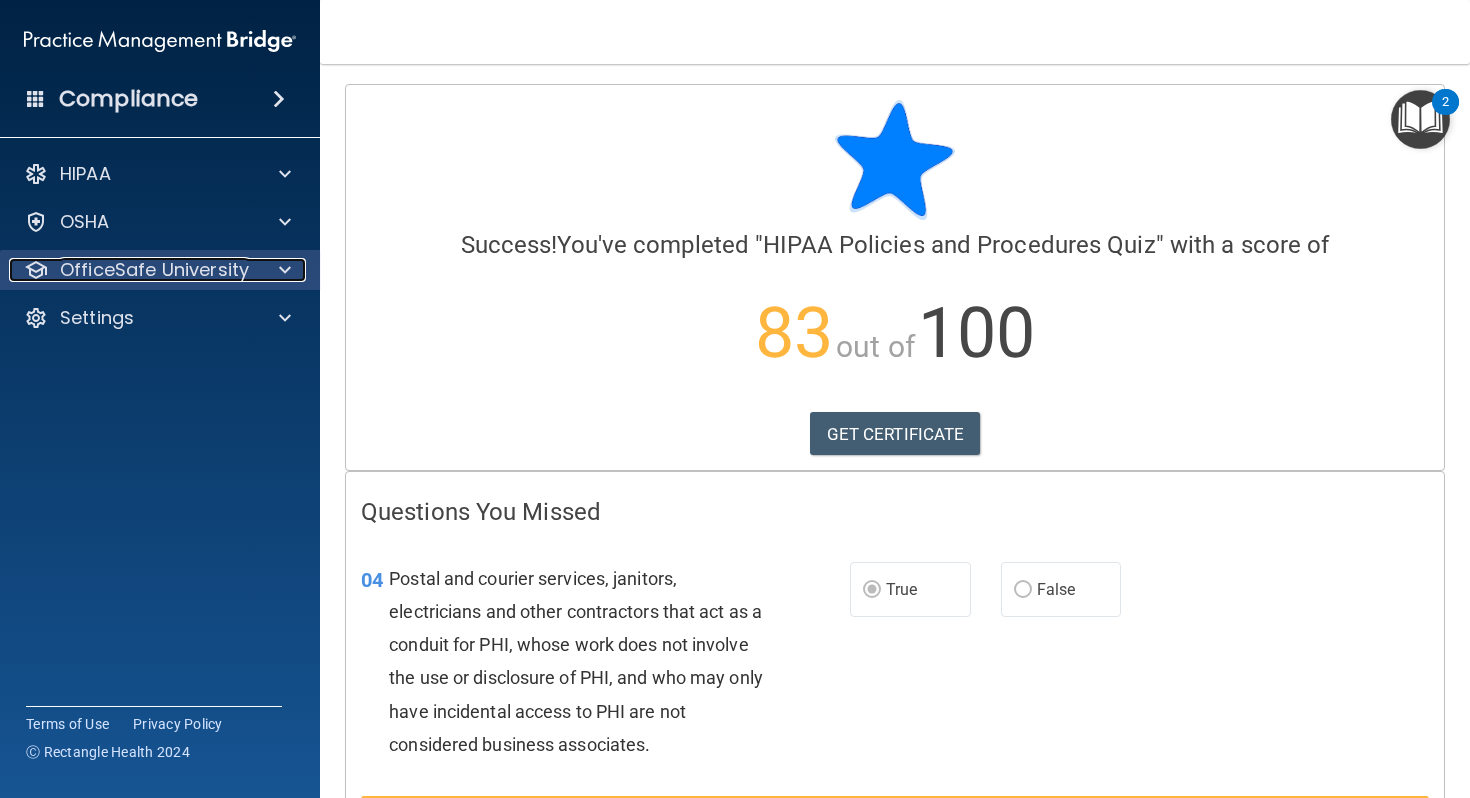 click on "OfficeSafe University" at bounding box center (154, 270) 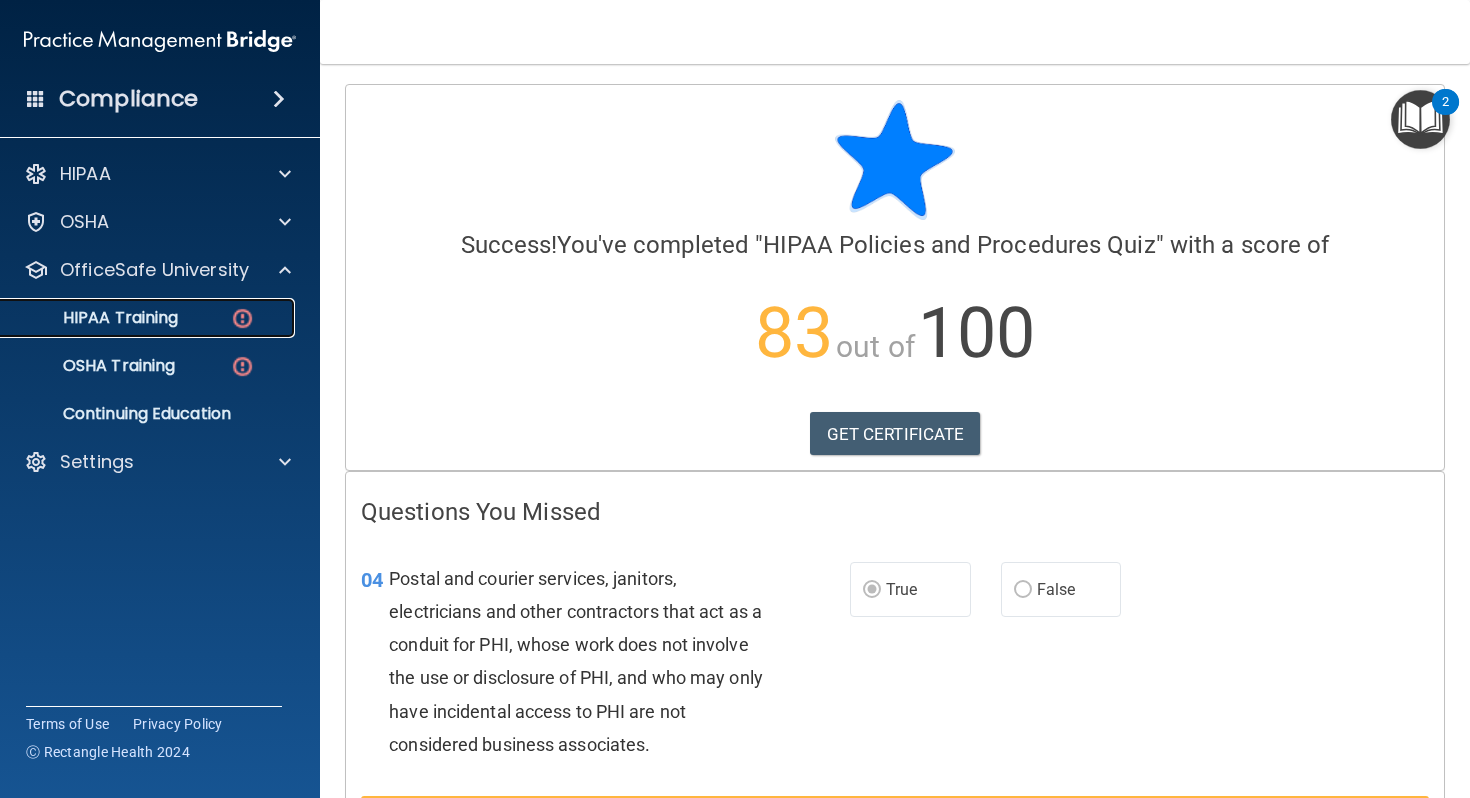 click on "HIPAA Training" at bounding box center [95, 318] 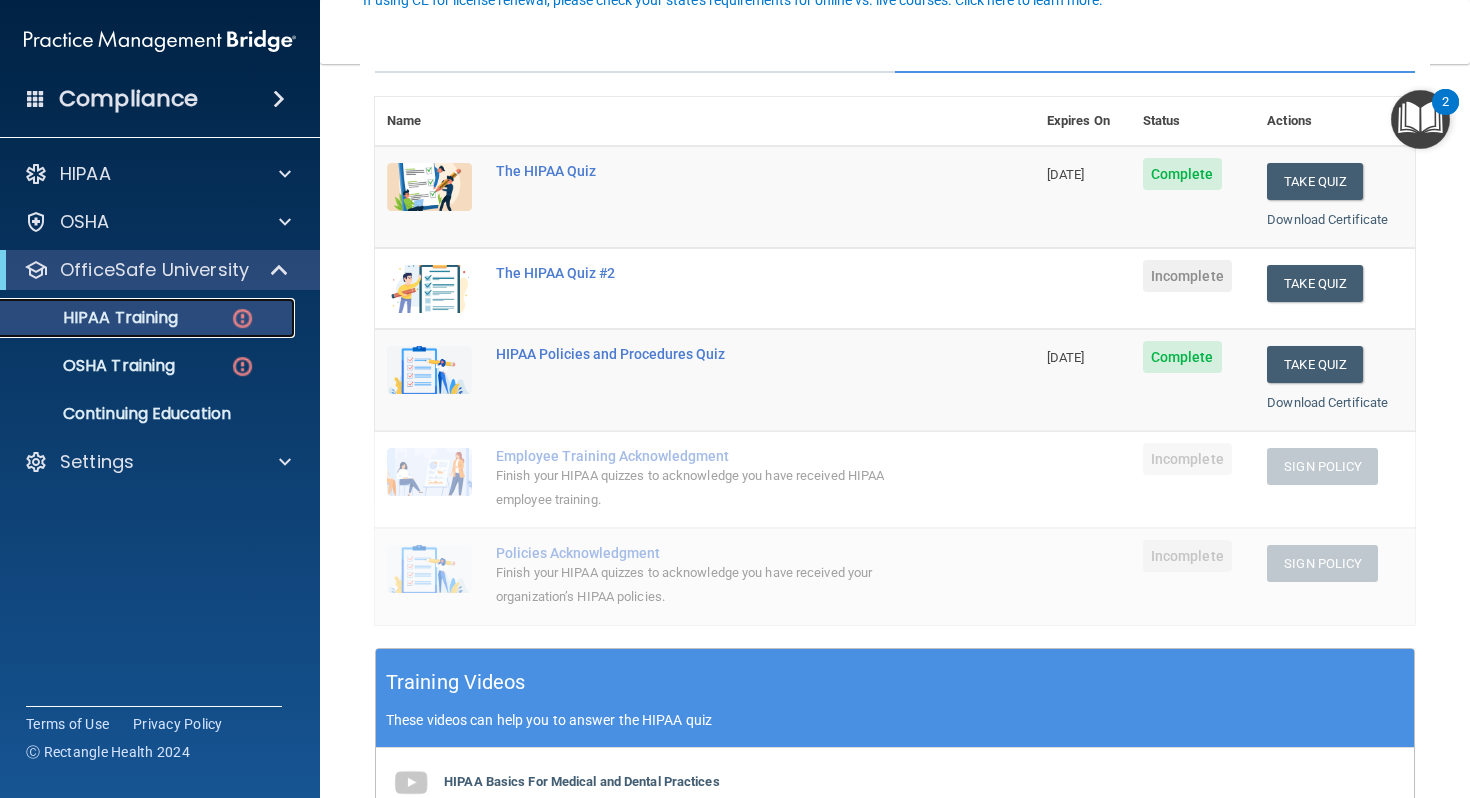 scroll, scrollTop: 207, scrollLeft: 0, axis: vertical 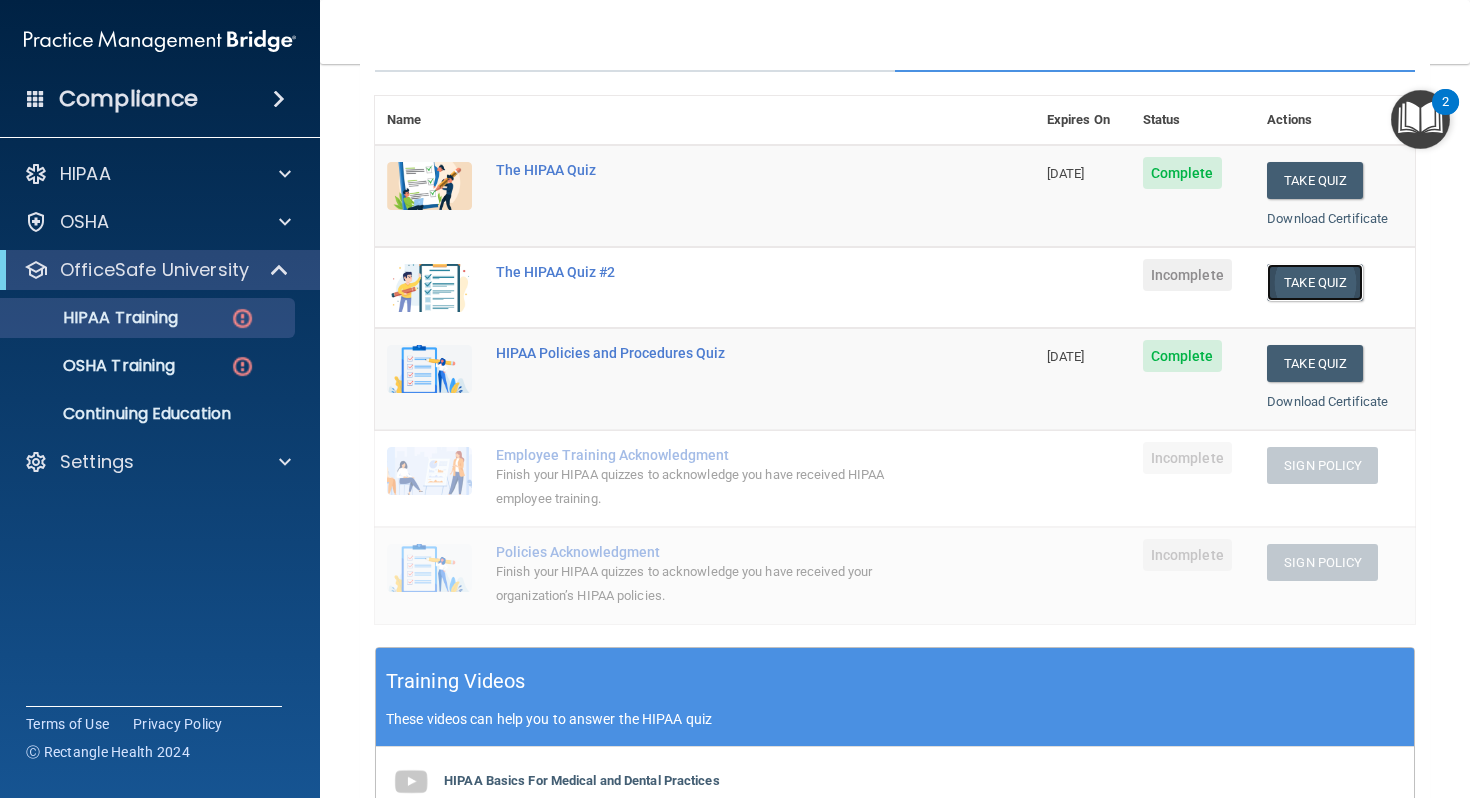 click on "Take Quiz" at bounding box center [1315, 282] 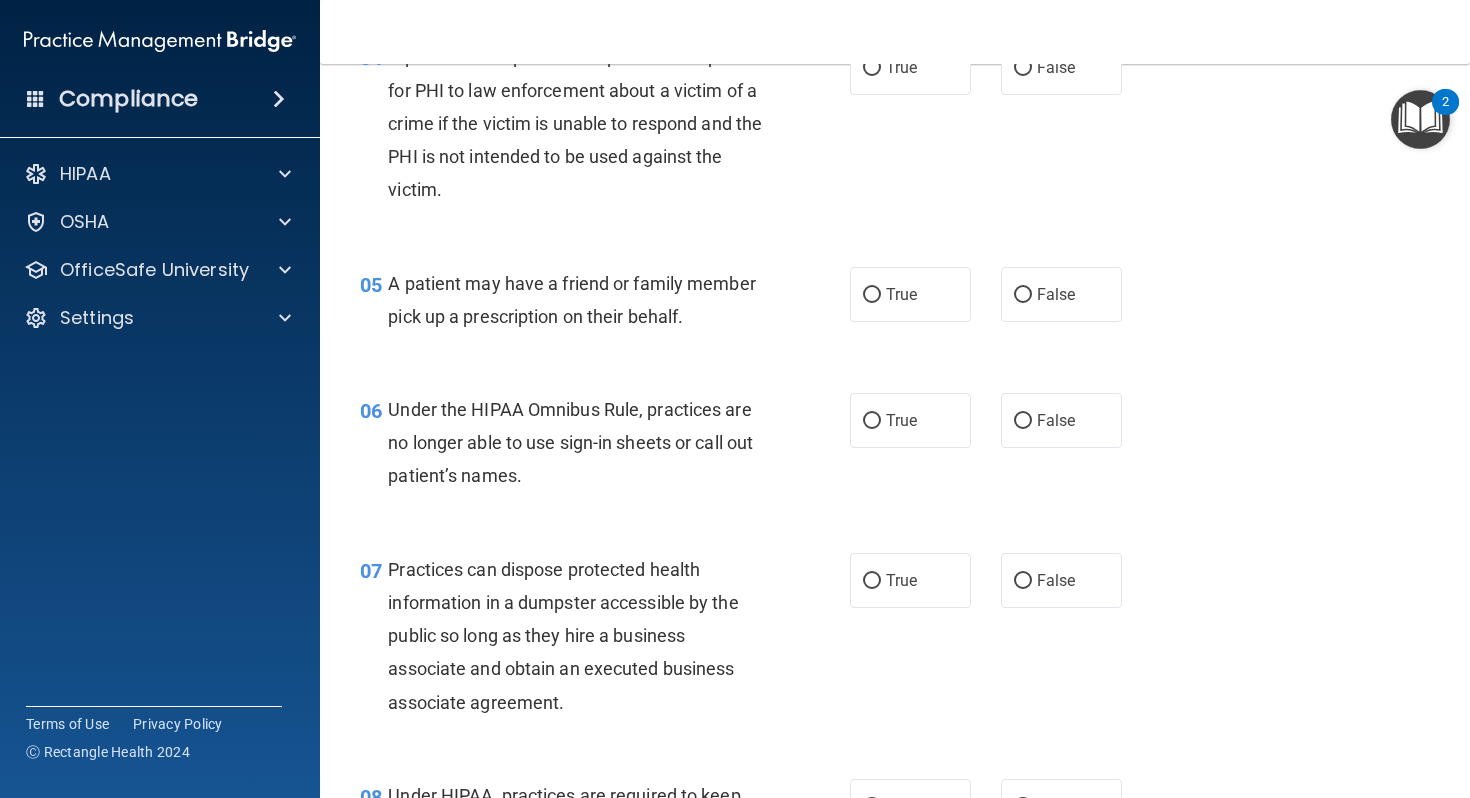 scroll, scrollTop: 0, scrollLeft: 0, axis: both 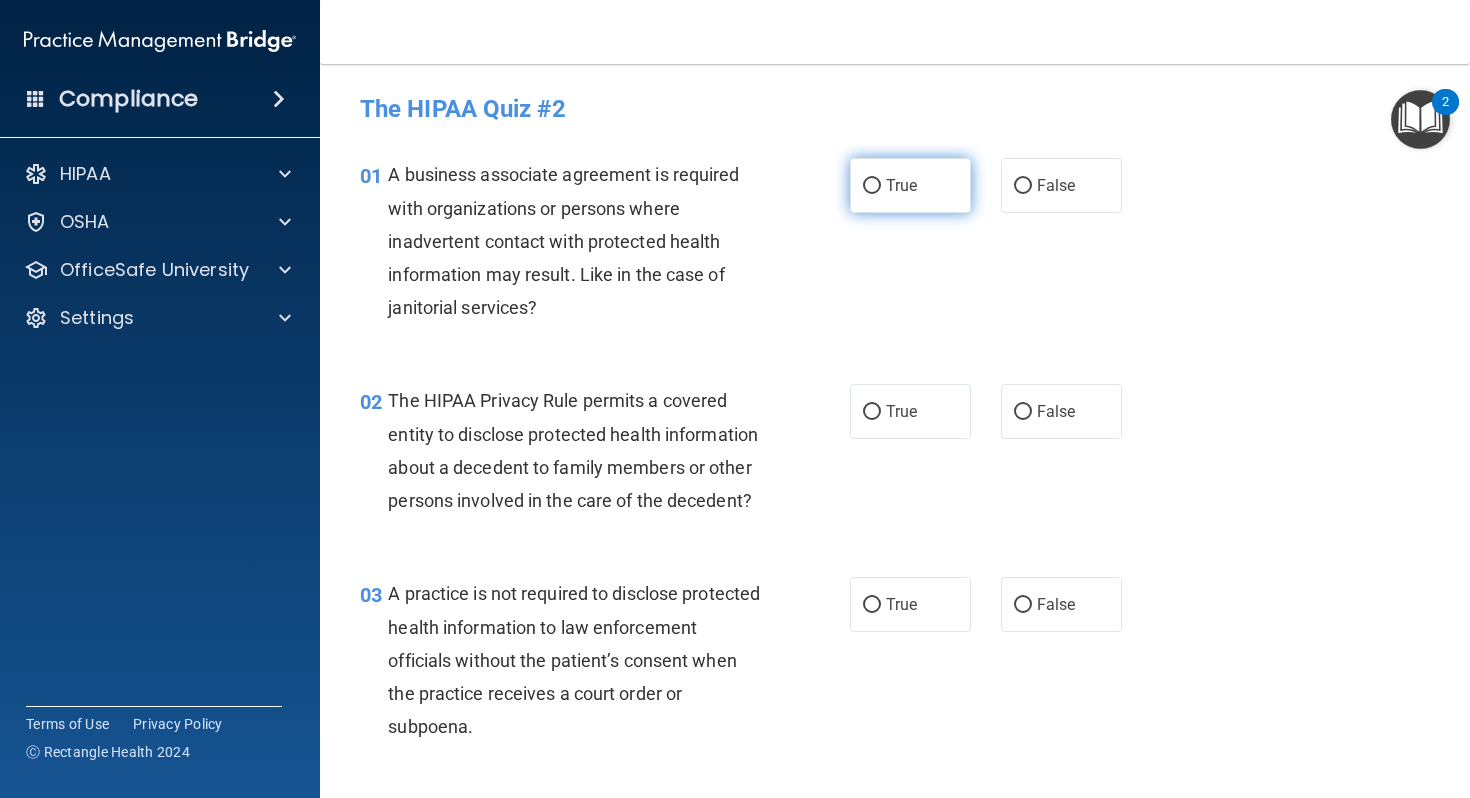 click on "True" at bounding box center (910, 185) 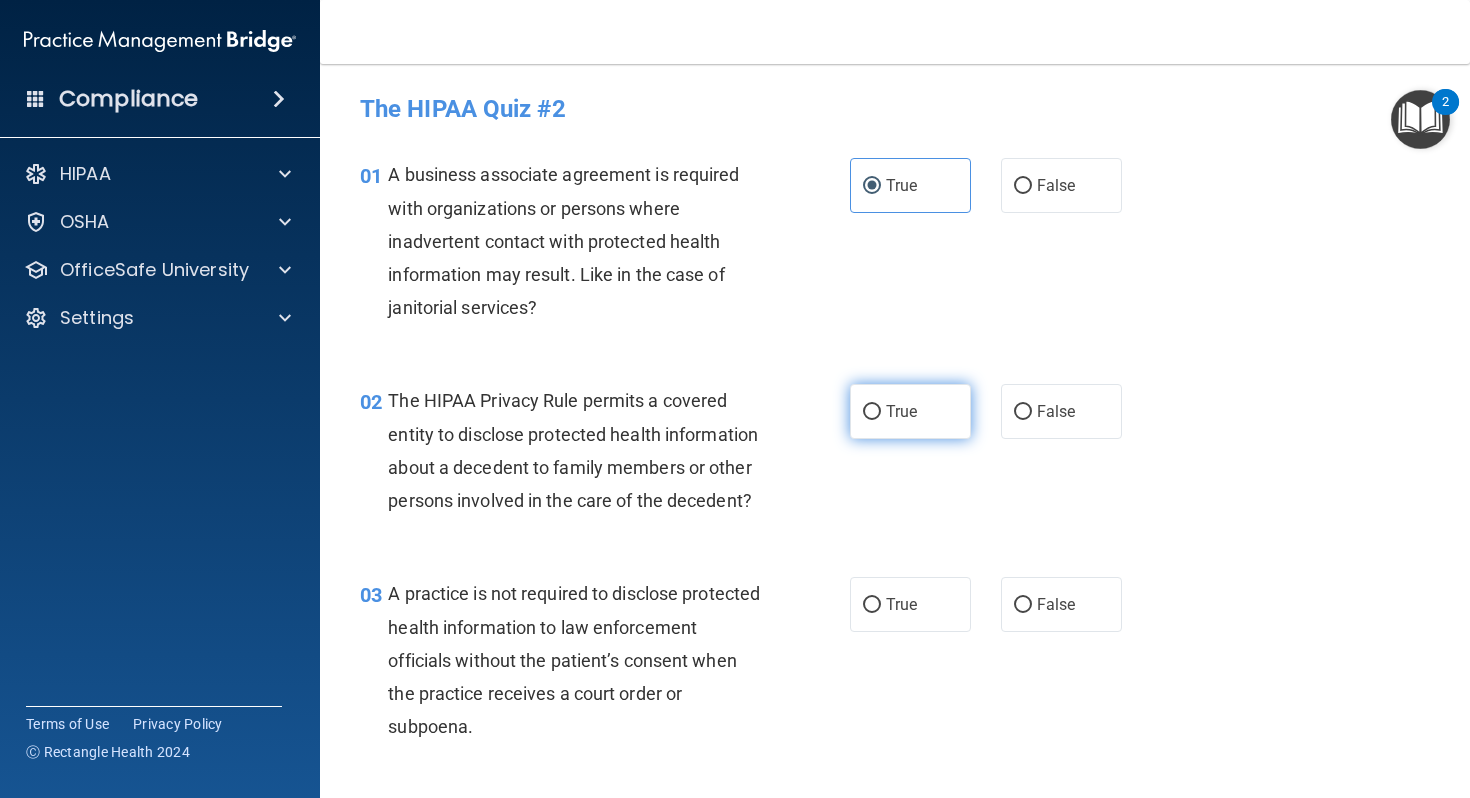 click on "True" at bounding box center (910, 411) 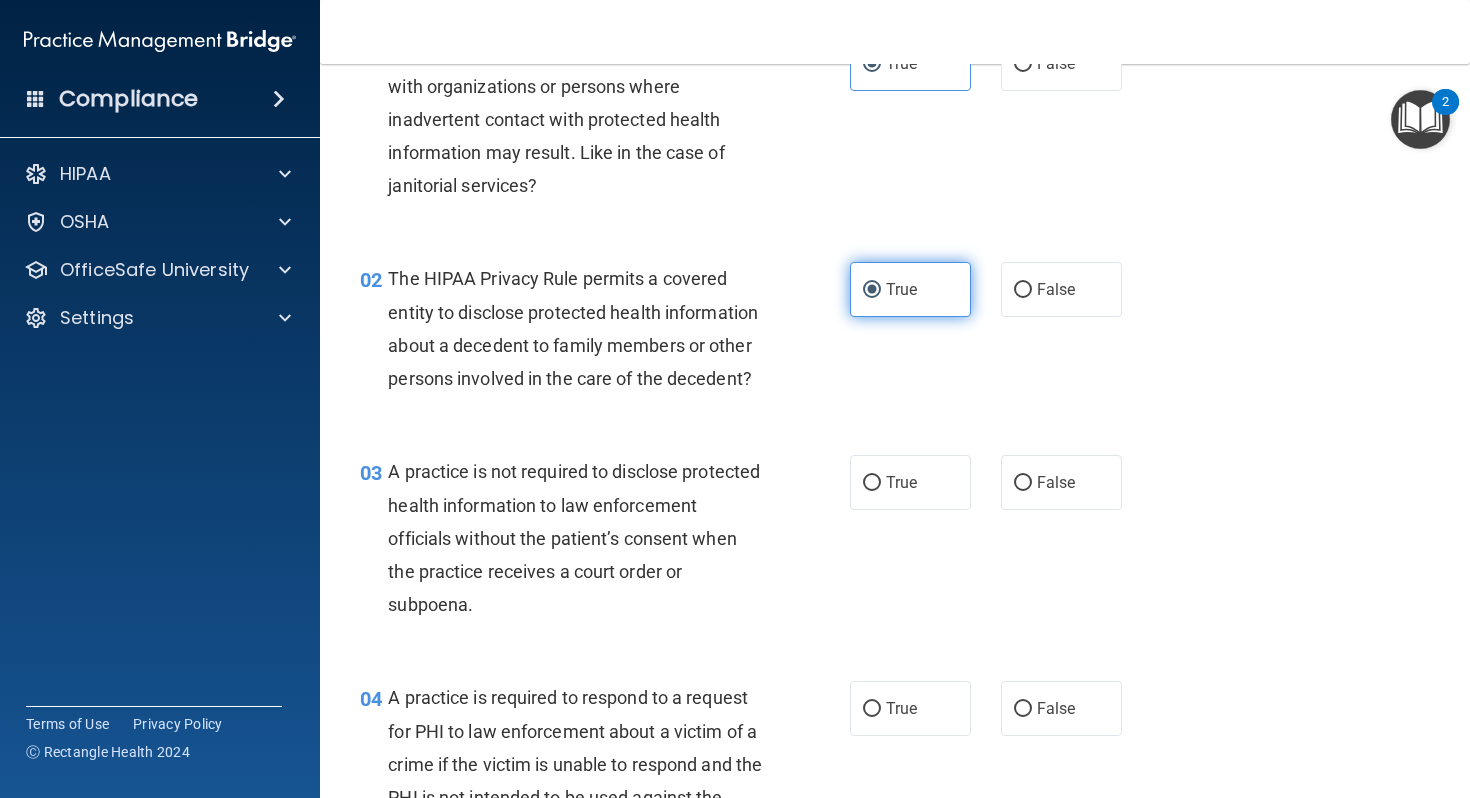 scroll, scrollTop: 138, scrollLeft: 0, axis: vertical 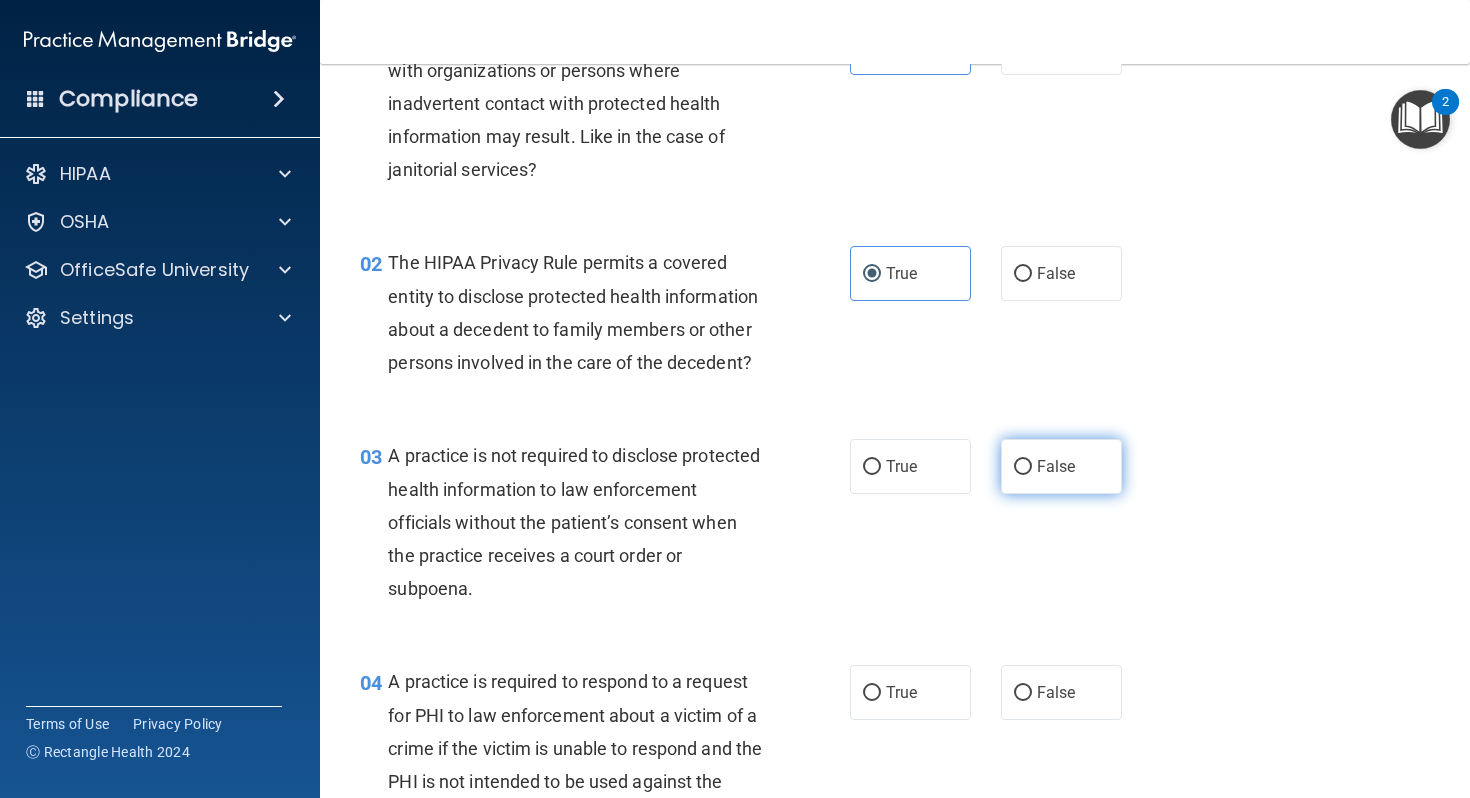 click on "False" at bounding box center [1056, 466] 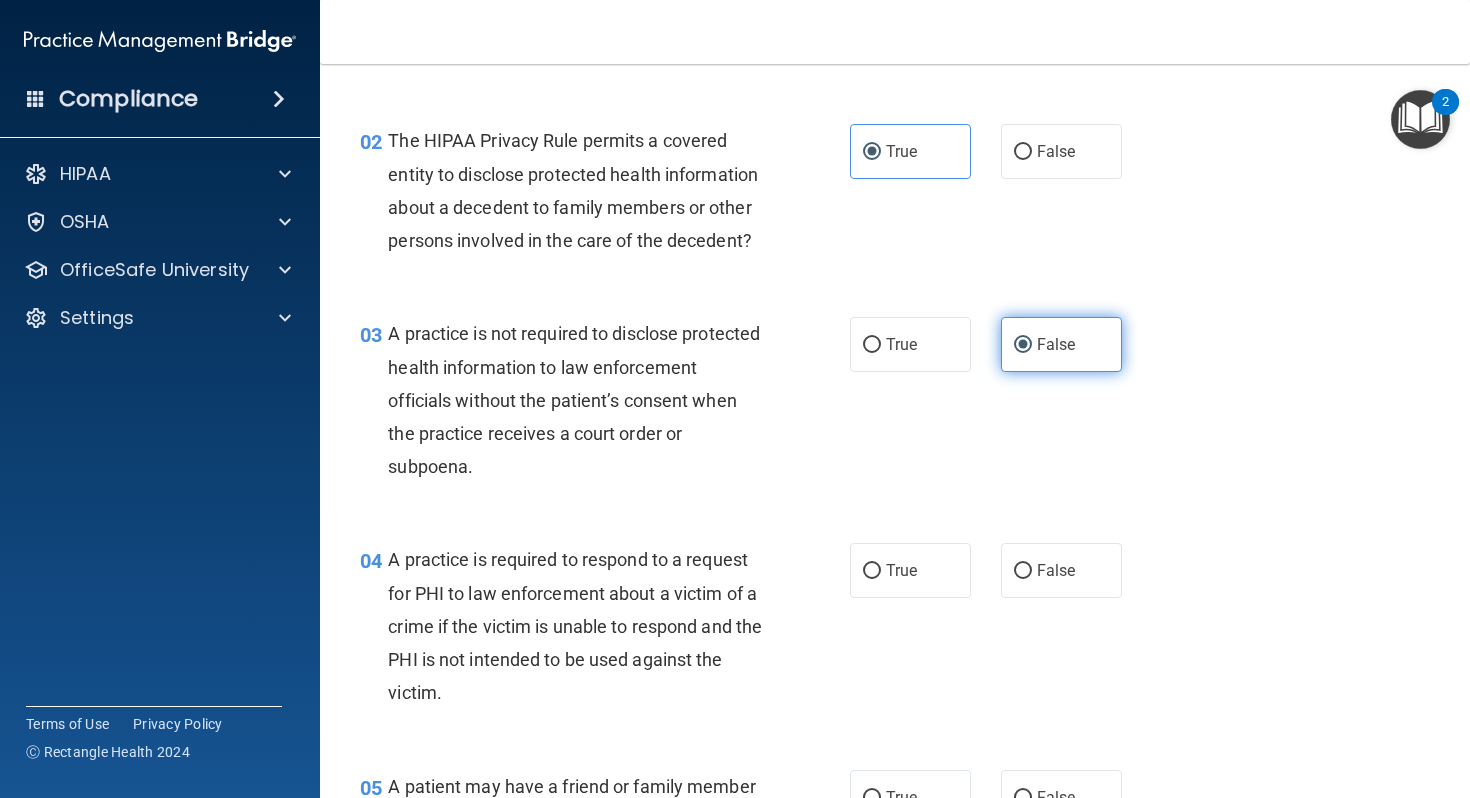 scroll, scrollTop: 293, scrollLeft: 0, axis: vertical 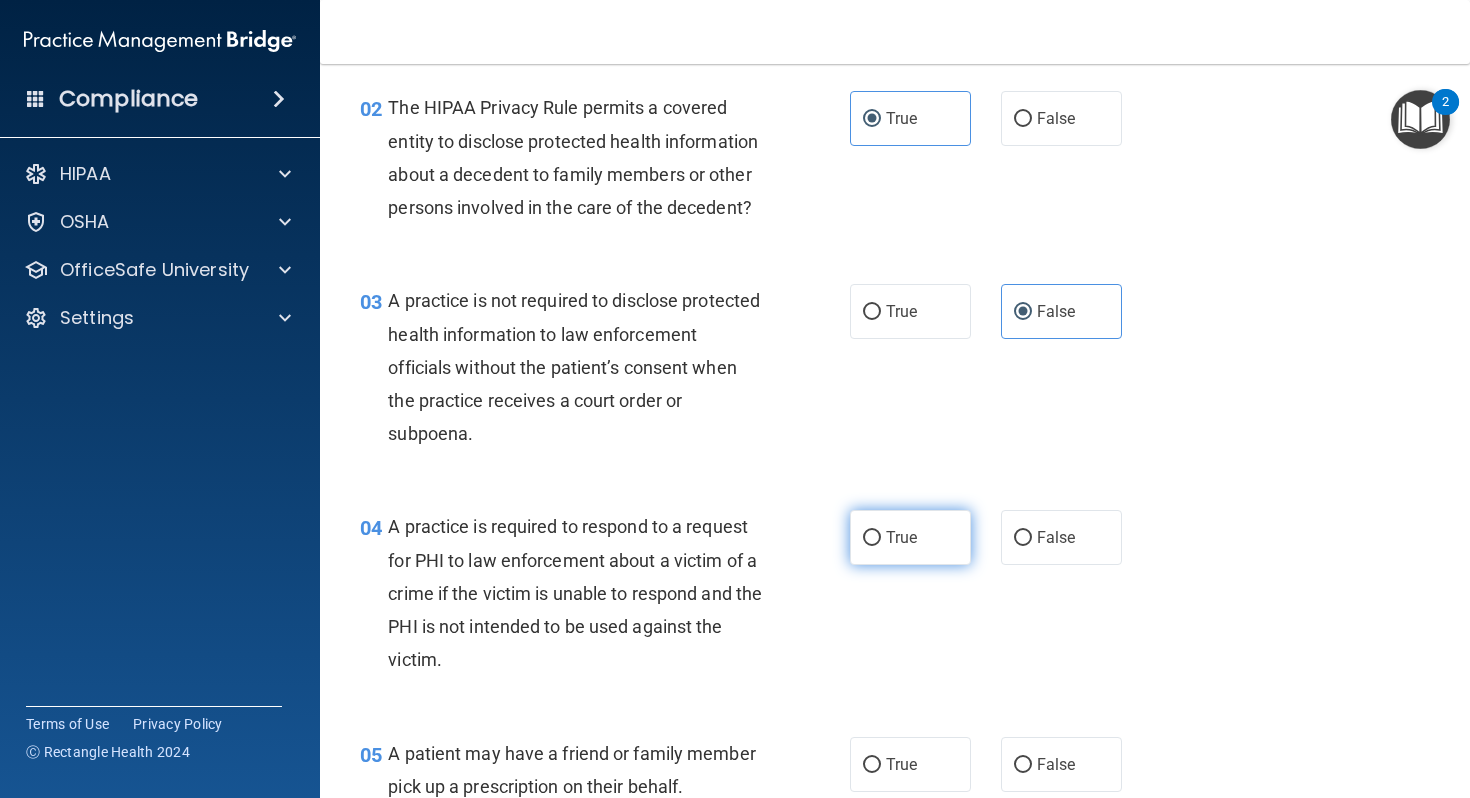 click on "True" at bounding box center [901, 537] 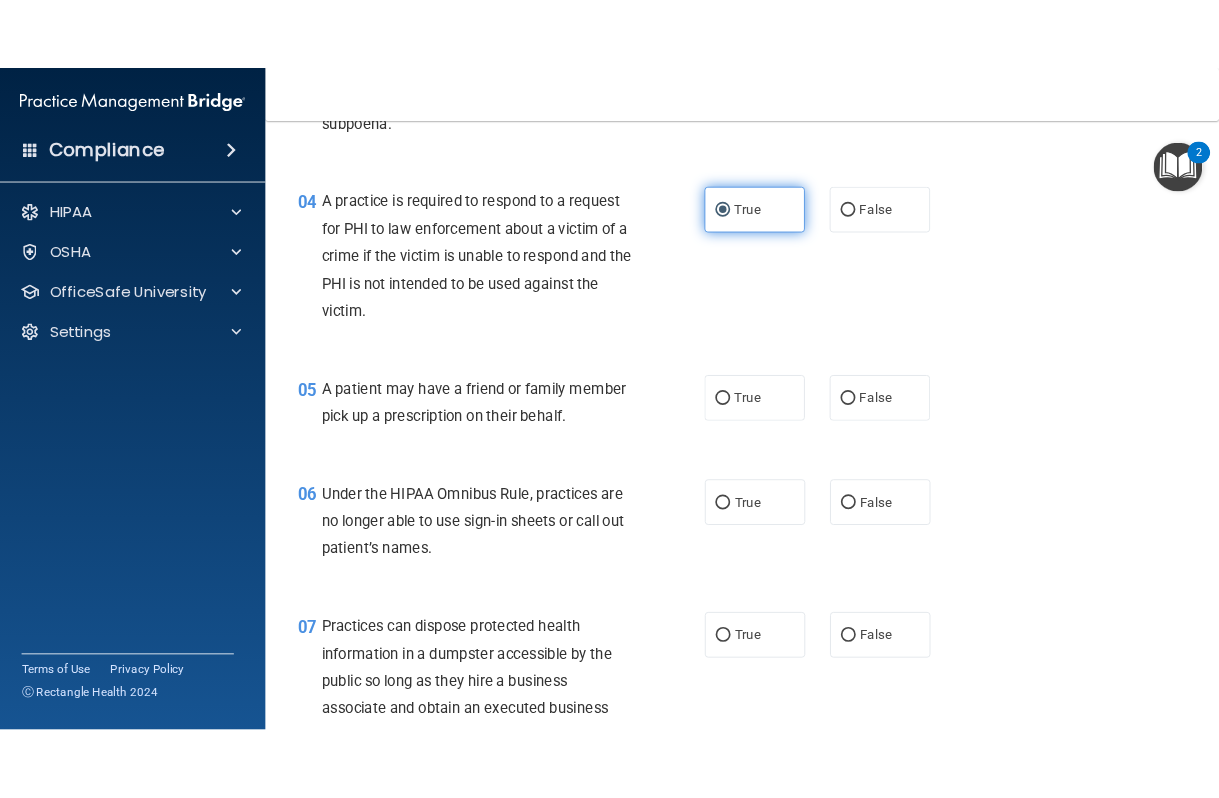 scroll, scrollTop: 659, scrollLeft: 0, axis: vertical 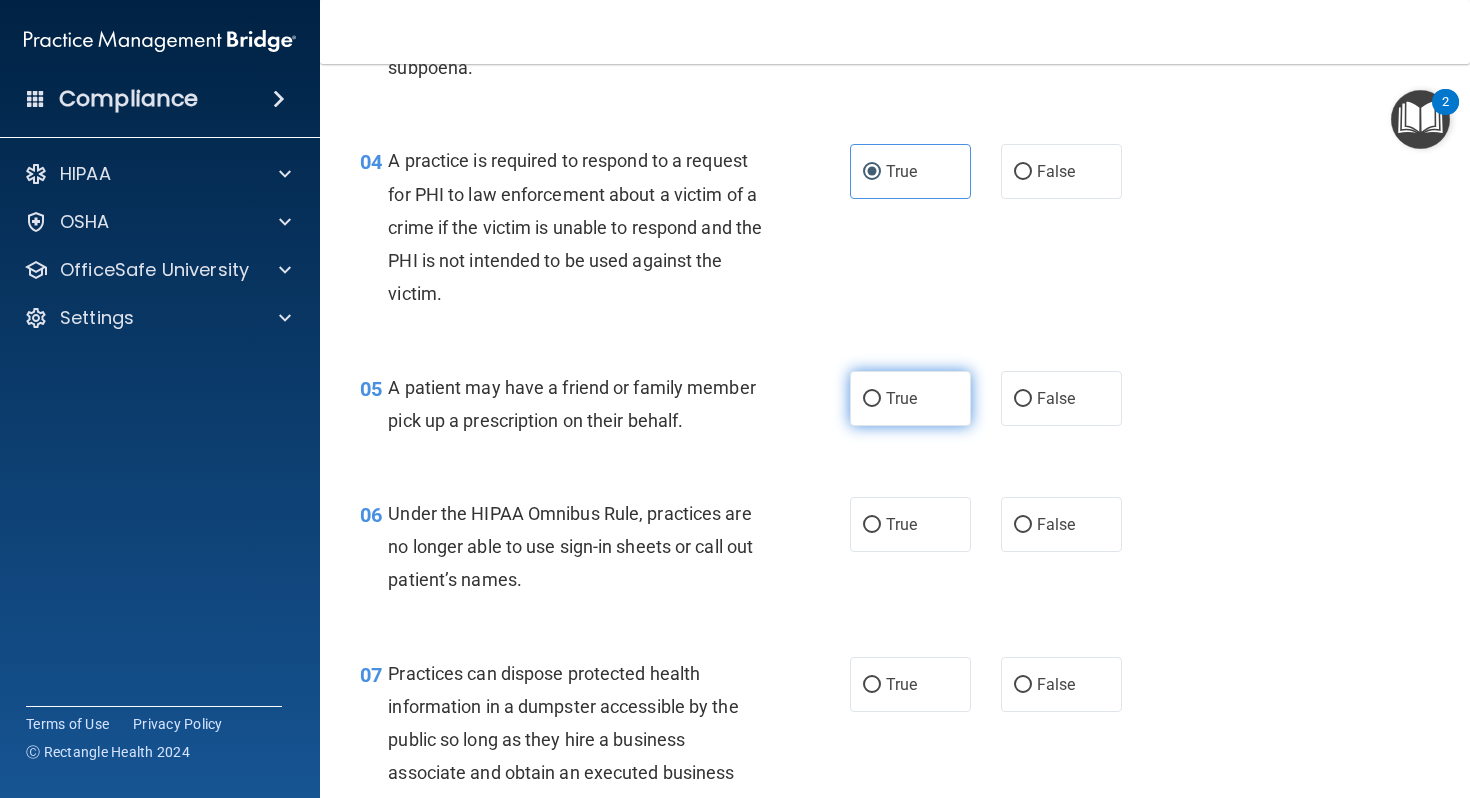click on "True" at bounding box center (910, 398) 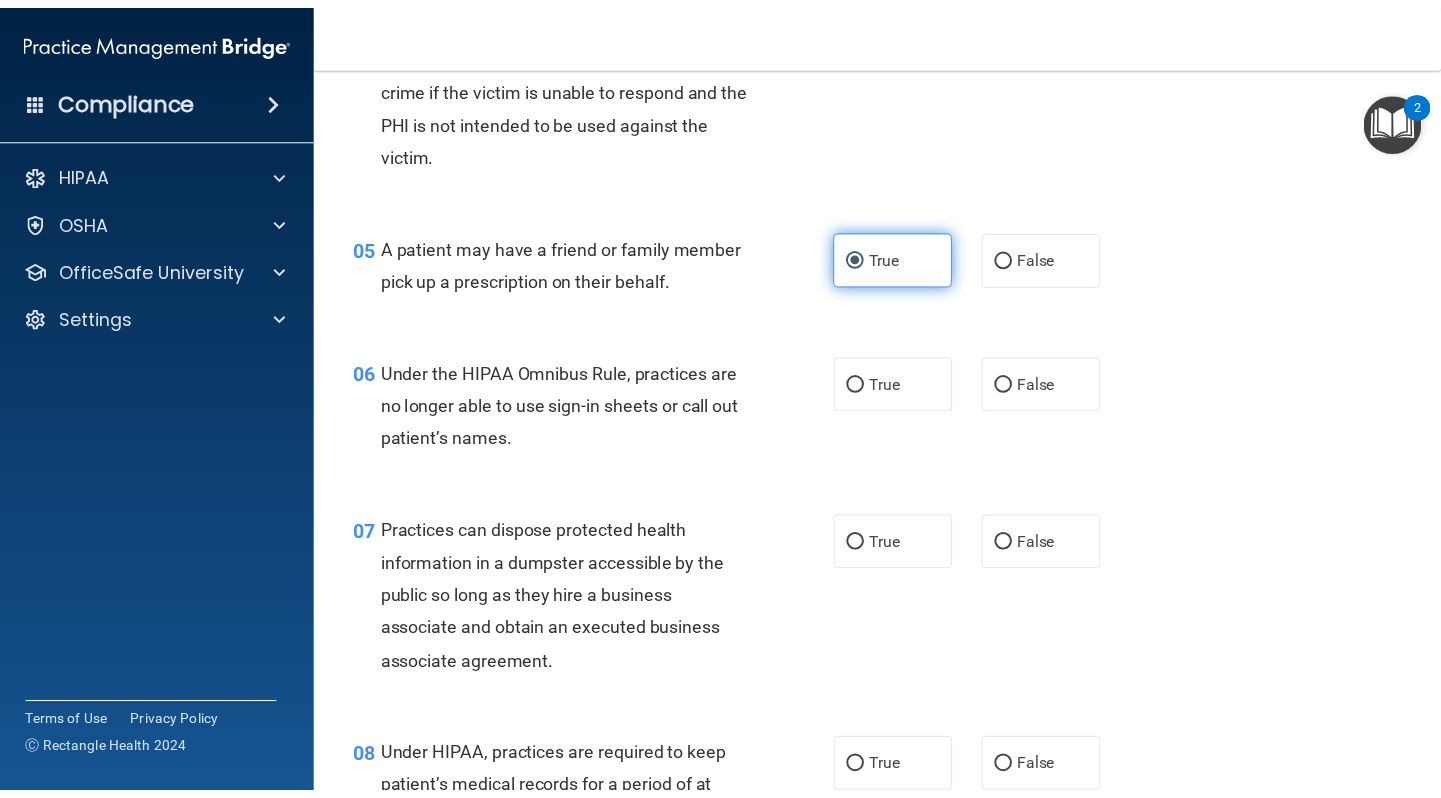 scroll, scrollTop: 810, scrollLeft: 0, axis: vertical 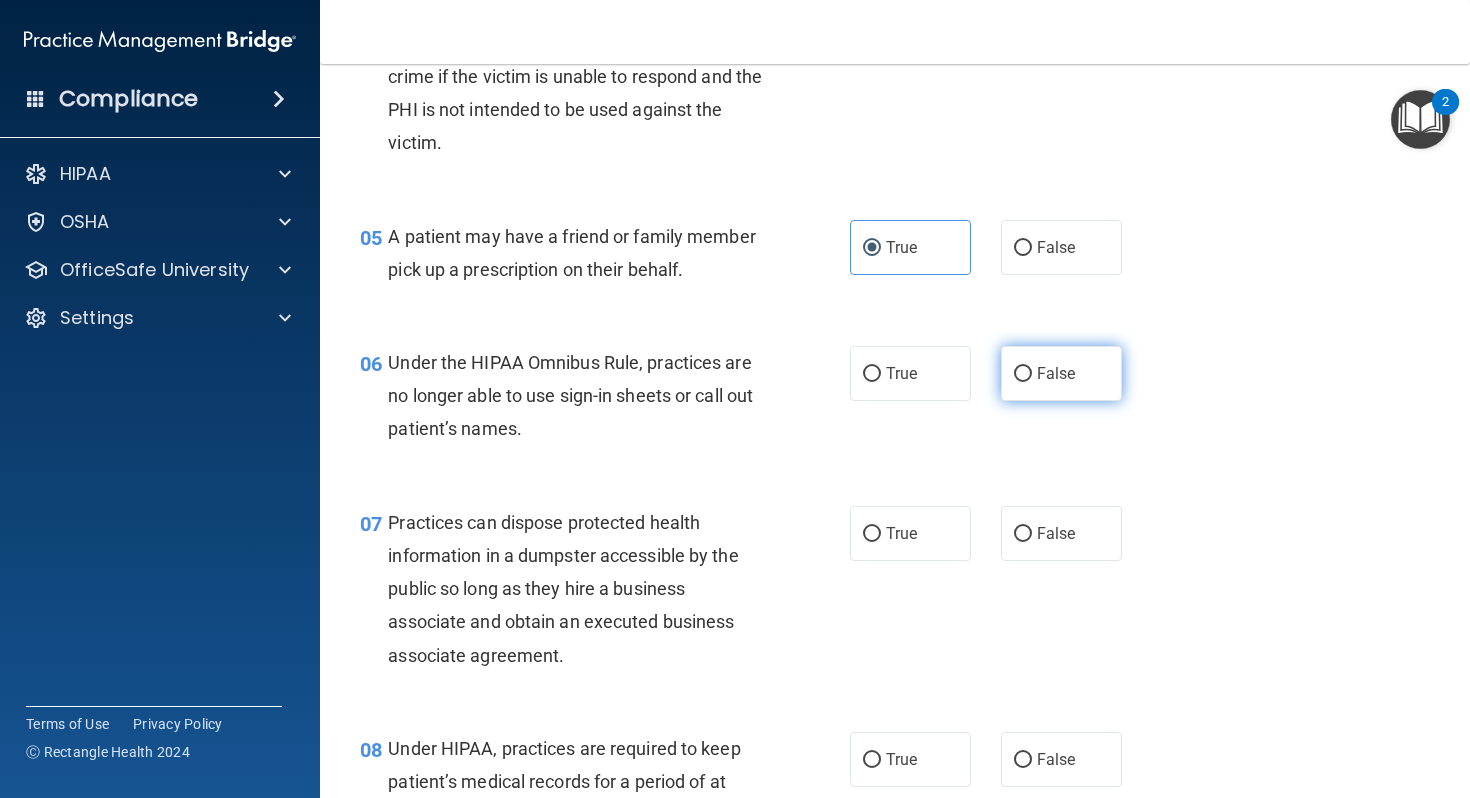 click on "False" at bounding box center [1061, 373] 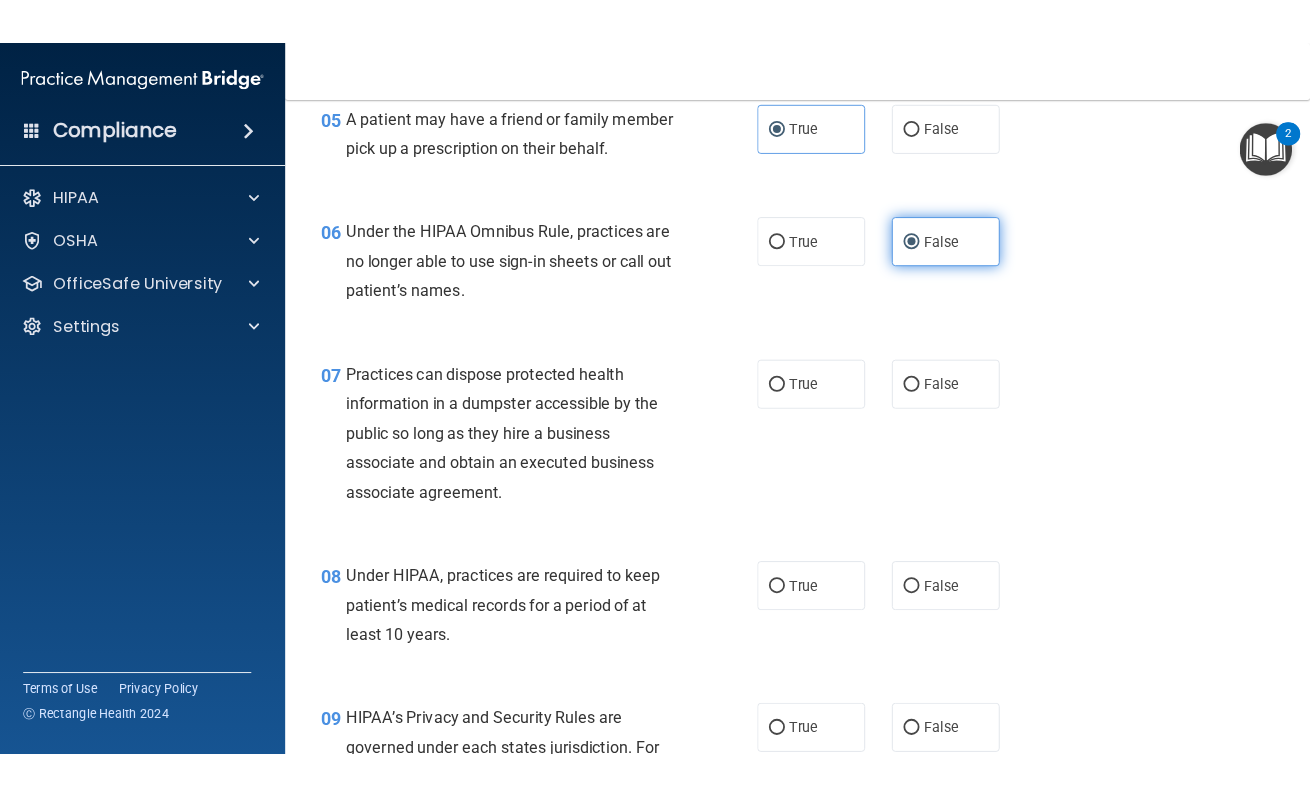 scroll, scrollTop: 1011, scrollLeft: 0, axis: vertical 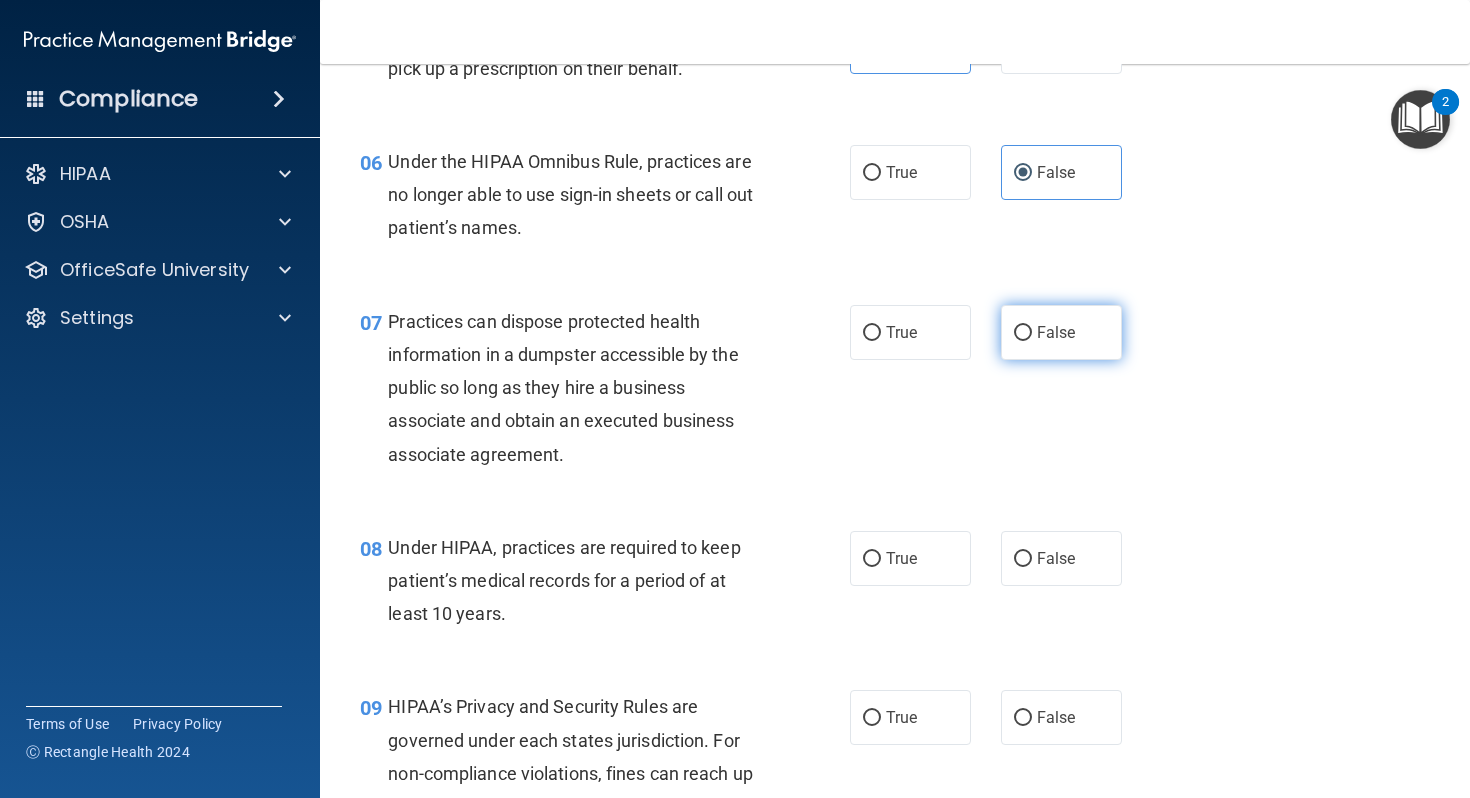 click on "False" at bounding box center (1056, 332) 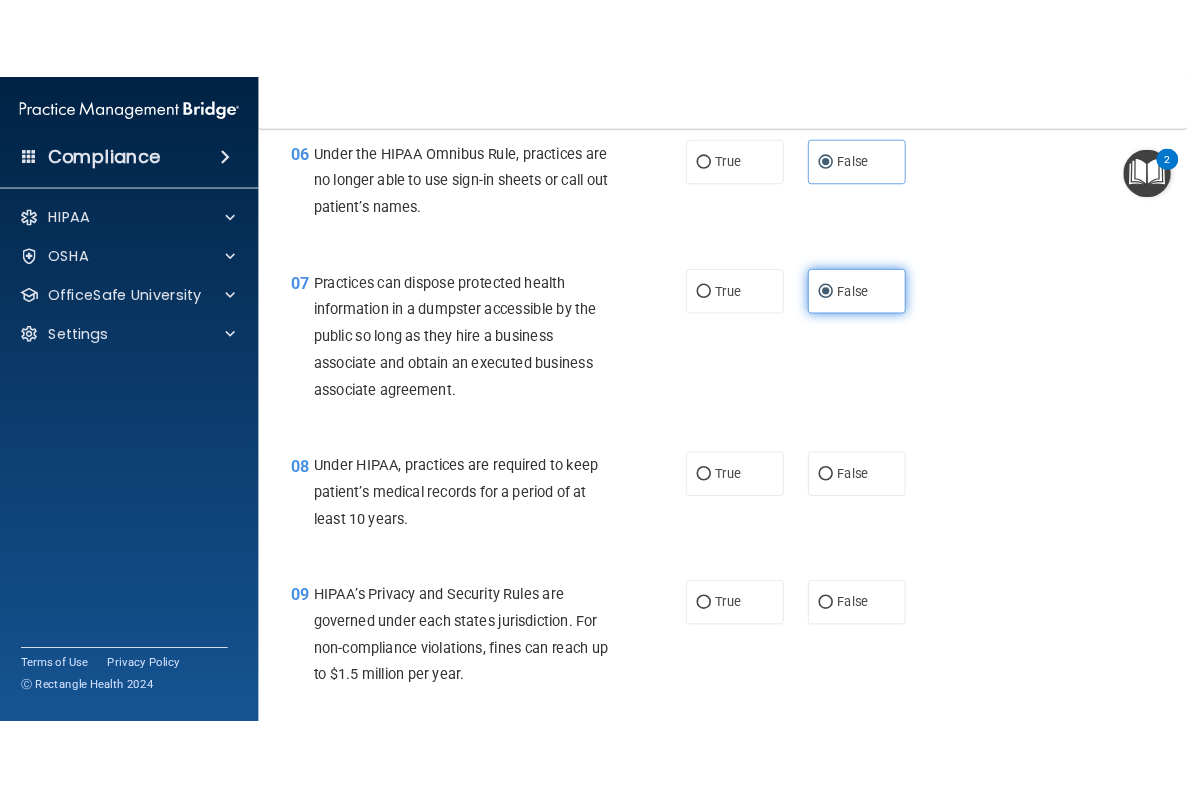 scroll, scrollTop: 1108, scrollLeft: 0, axis: vertical 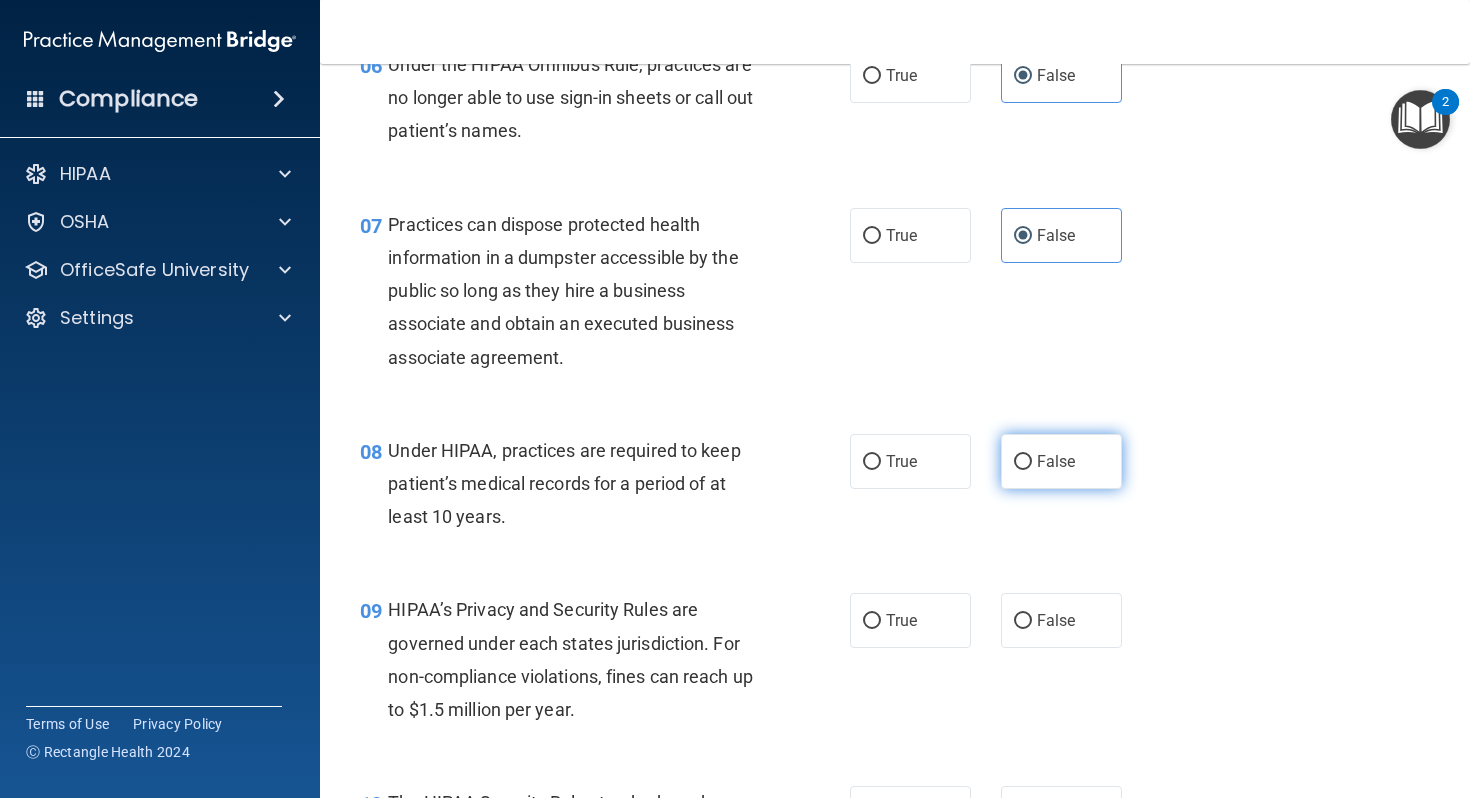 click on "False" at bounding box center [1061, 461] 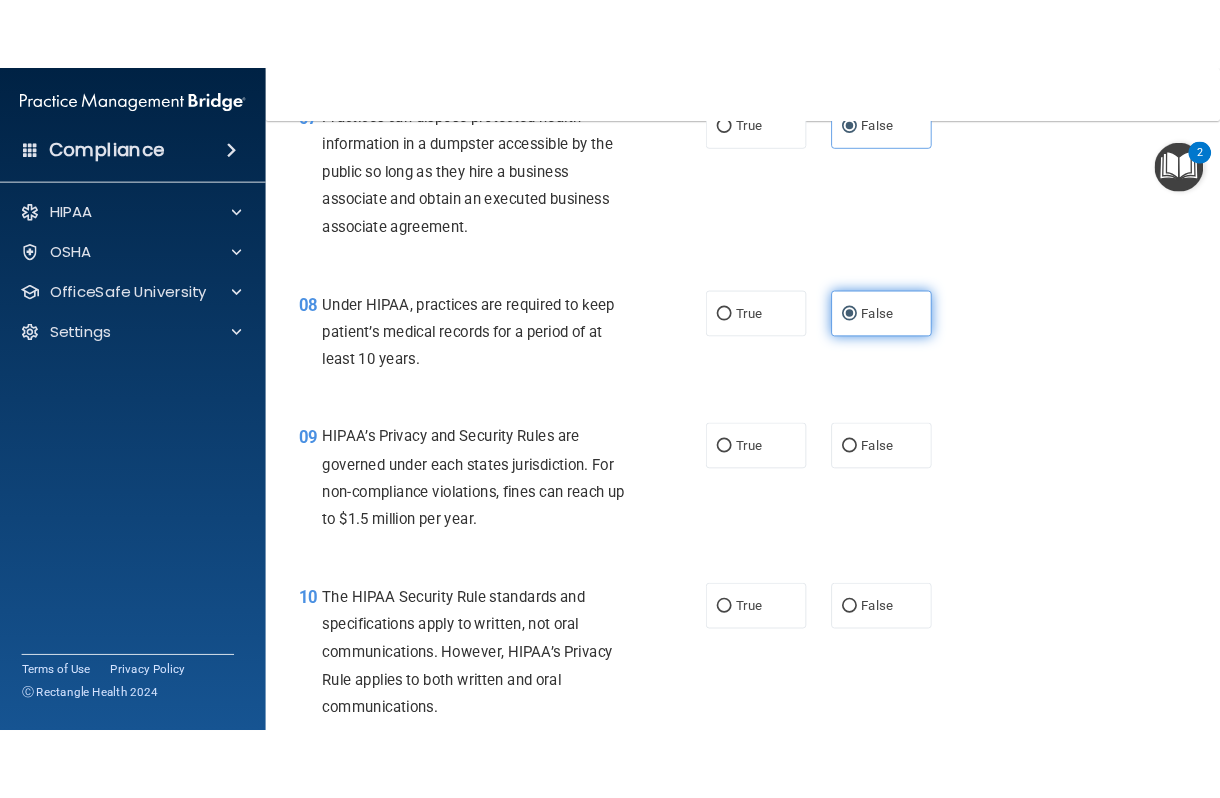 scroll, scrollTop: 1275, scrollLeft: 0, axis: vertical 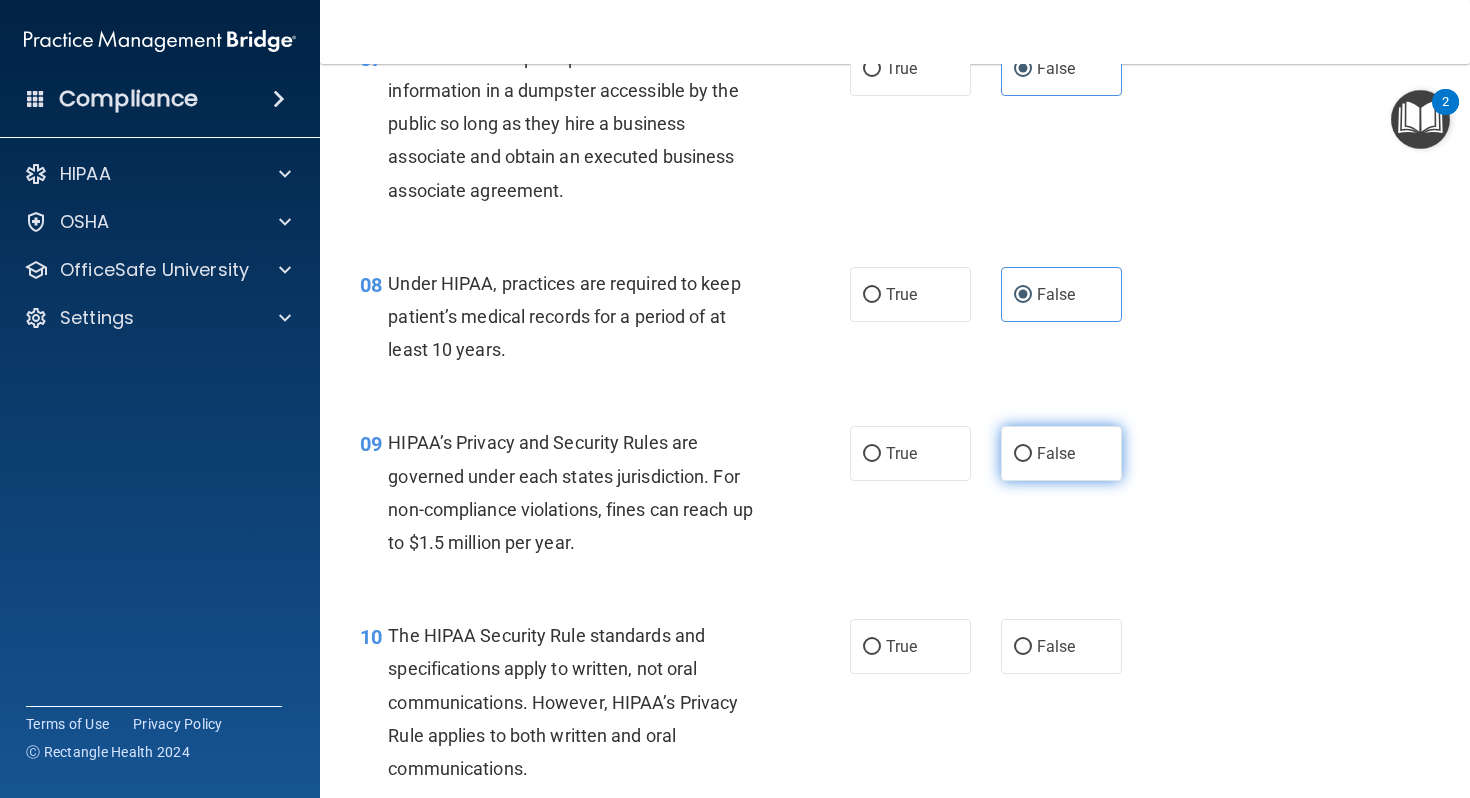 click on "False" at bounding box center [1061, 453] 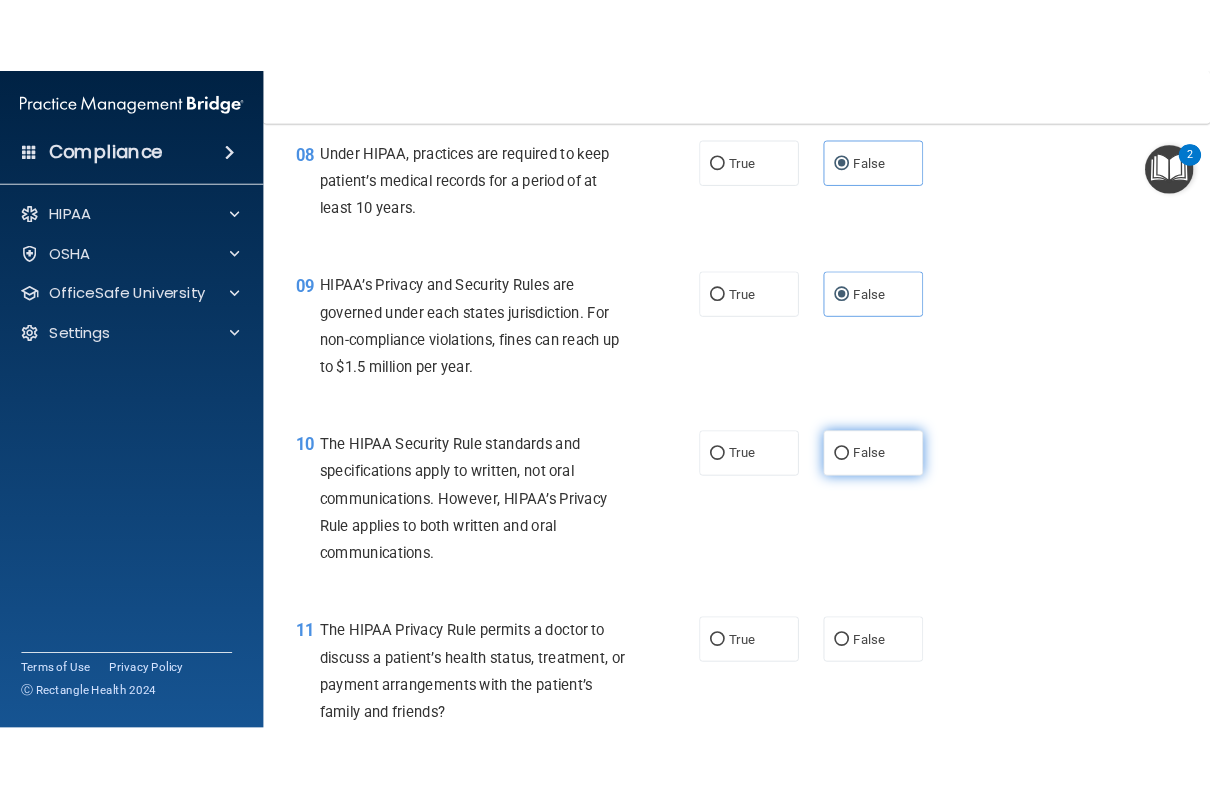 scroll, scrollTop: 1466, scrollLeft: 0, axis: vertical 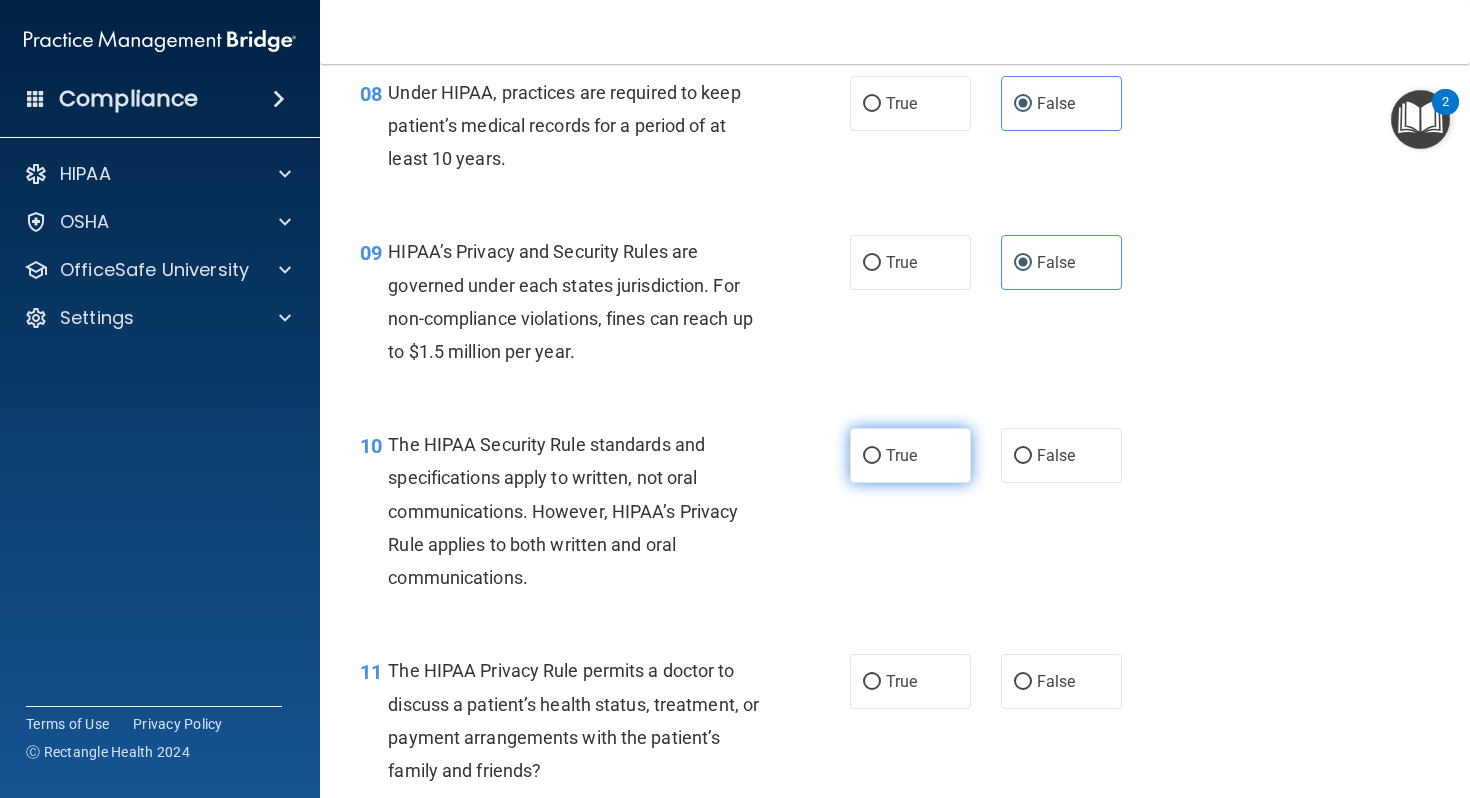 click on "True" at bounding box center (872, 456) 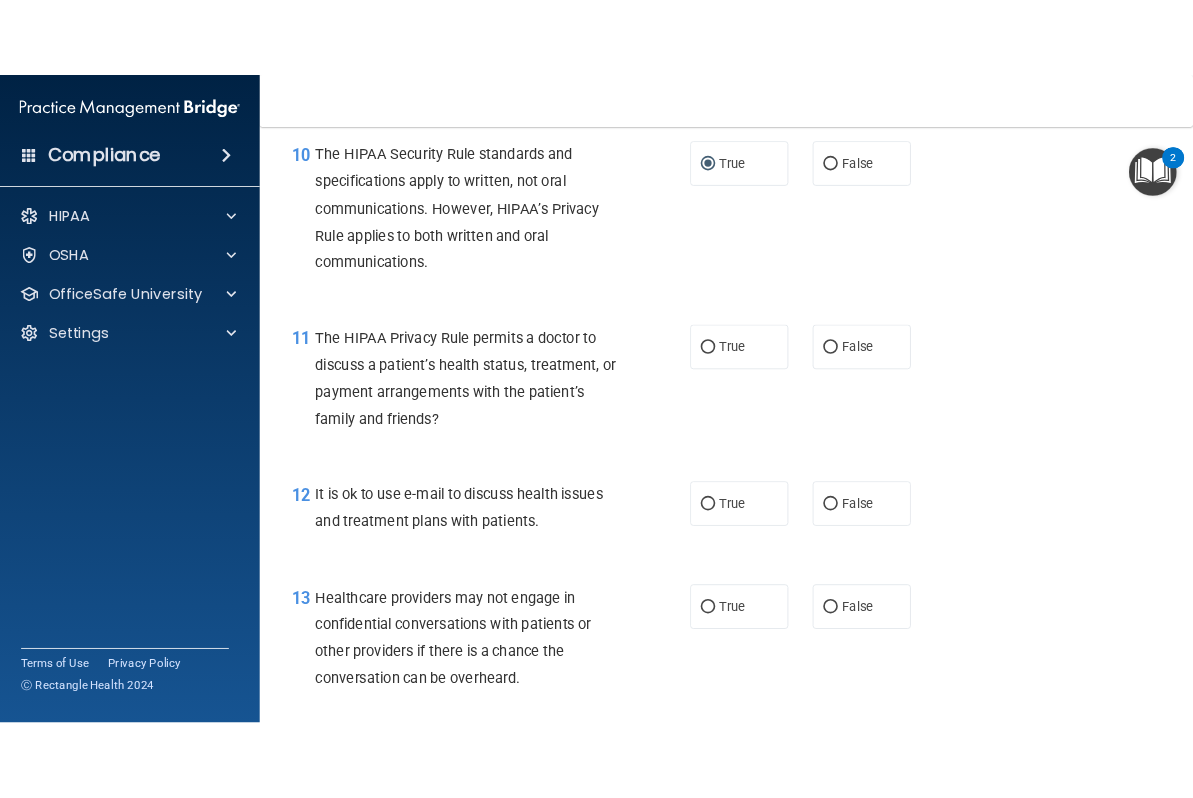 scroll, scrollTop: 1823, scrollLeft: 0, axis: vertical 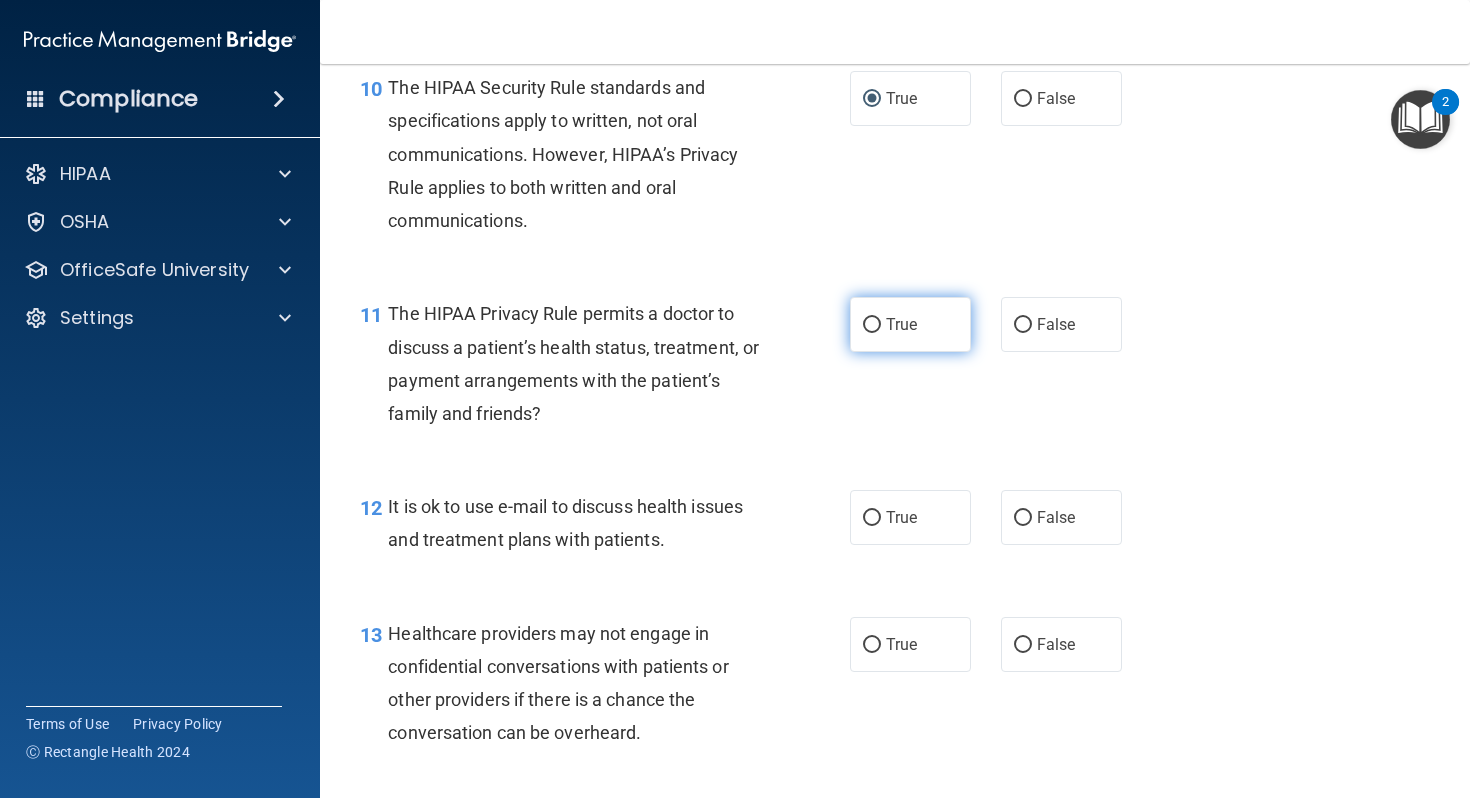 click on "True" at bounding box center [910, 324] 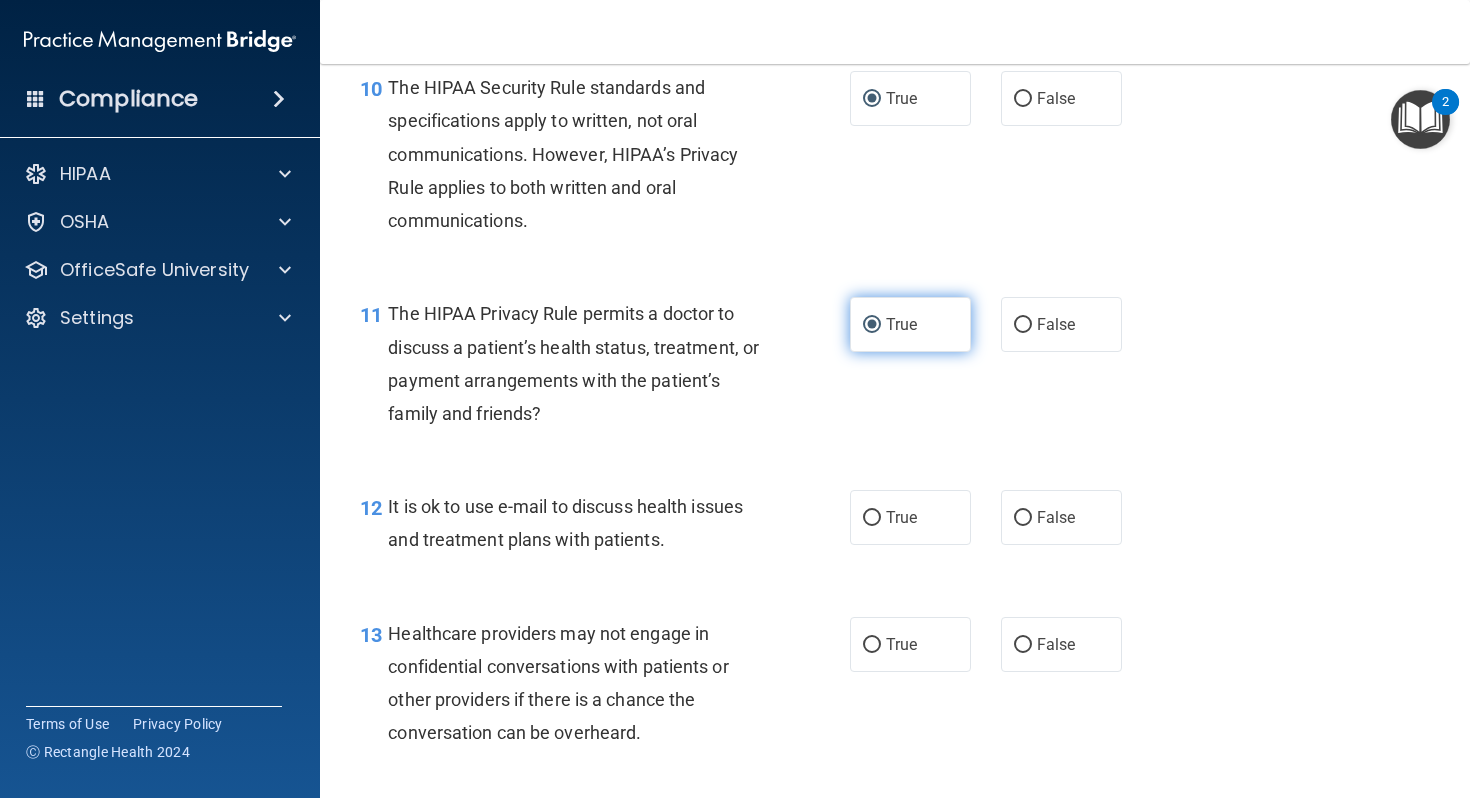 click on "True" at bounding box center (910, 324) 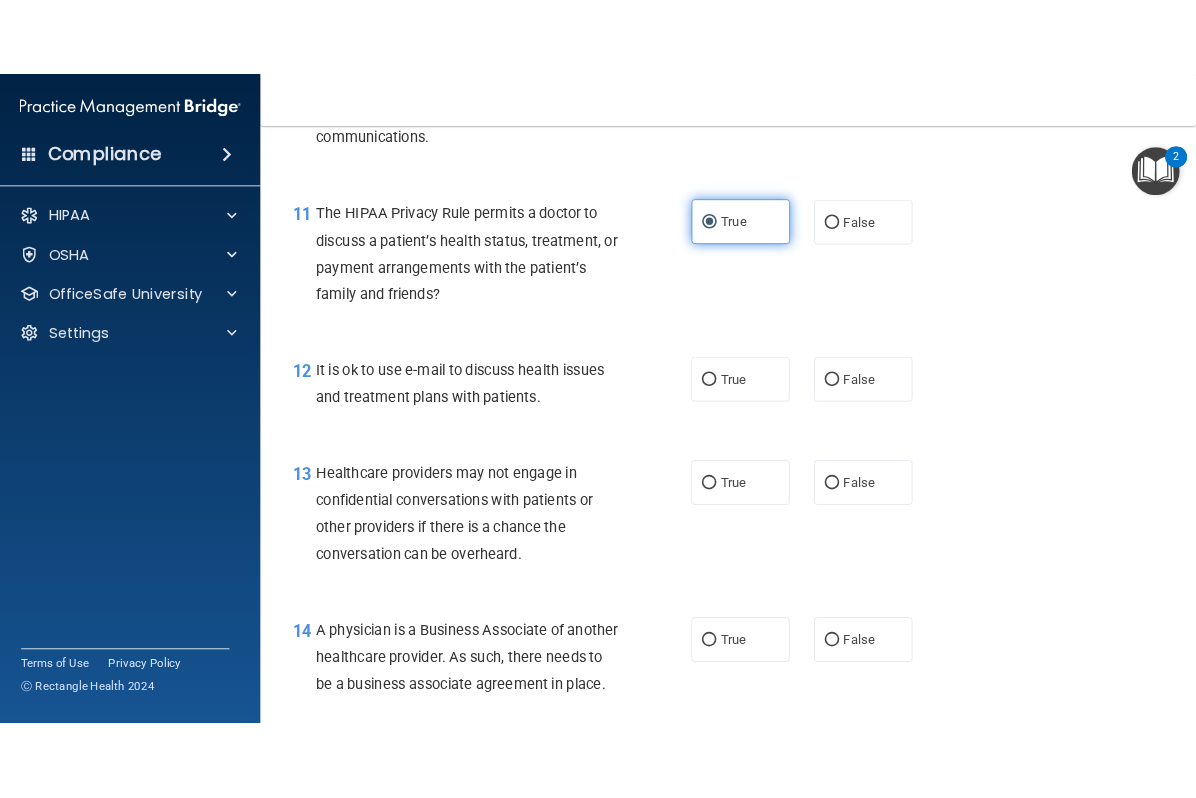 scroll, scrollTop: 1967, scrollLeft: 0, axis: vertical 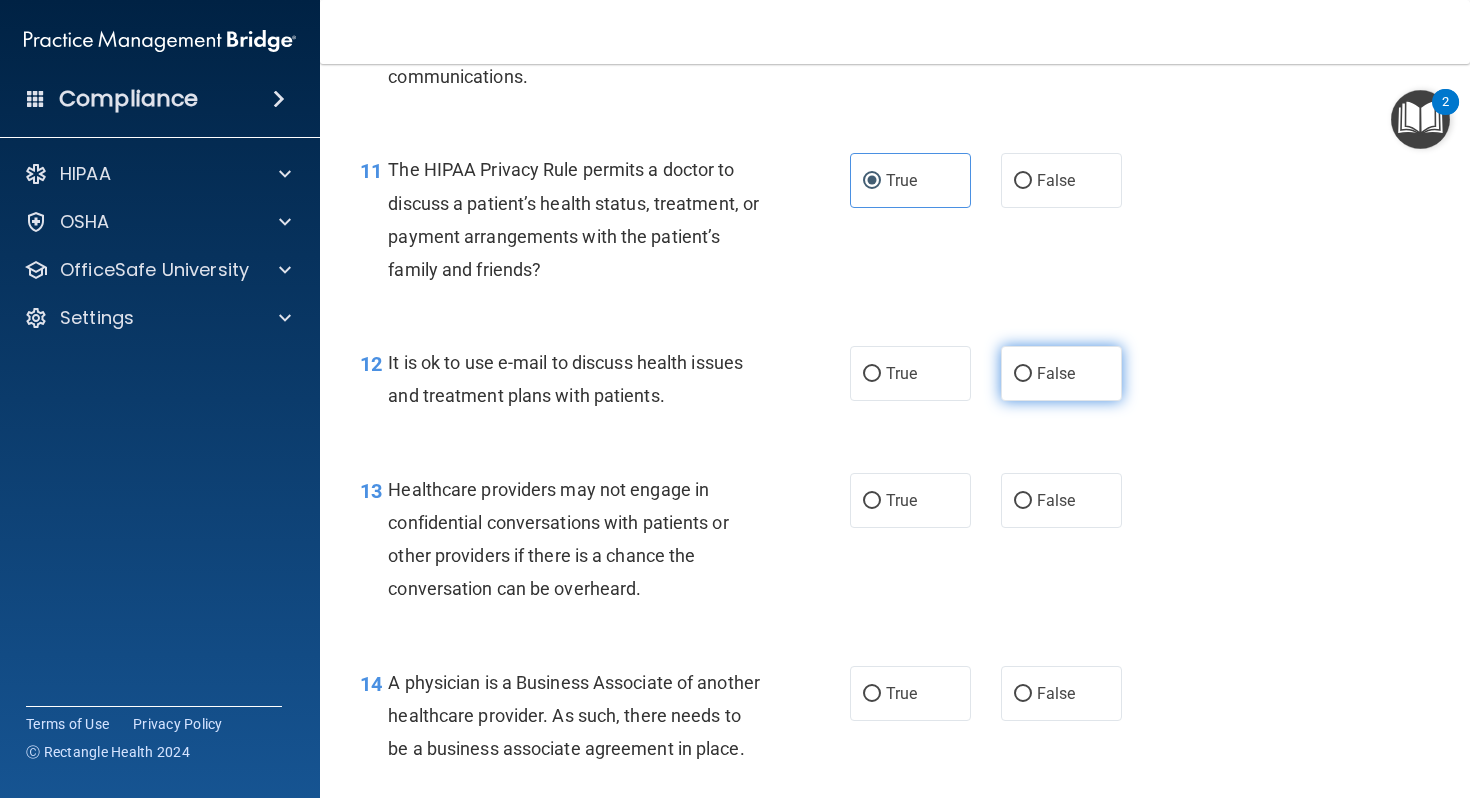 click on "False" at bounding box center [1023, 374] 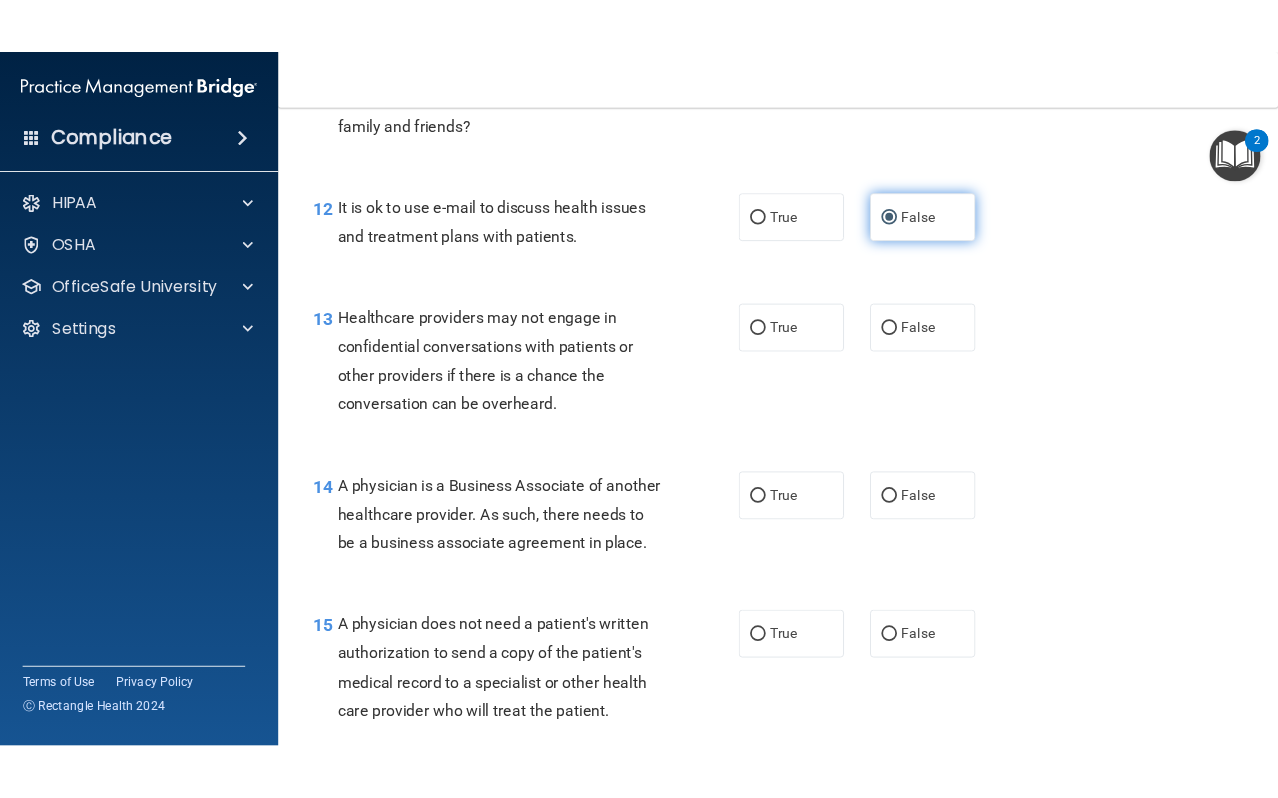scroll, scrollTop: 2160, scrollLeft: 0, axis: vertical 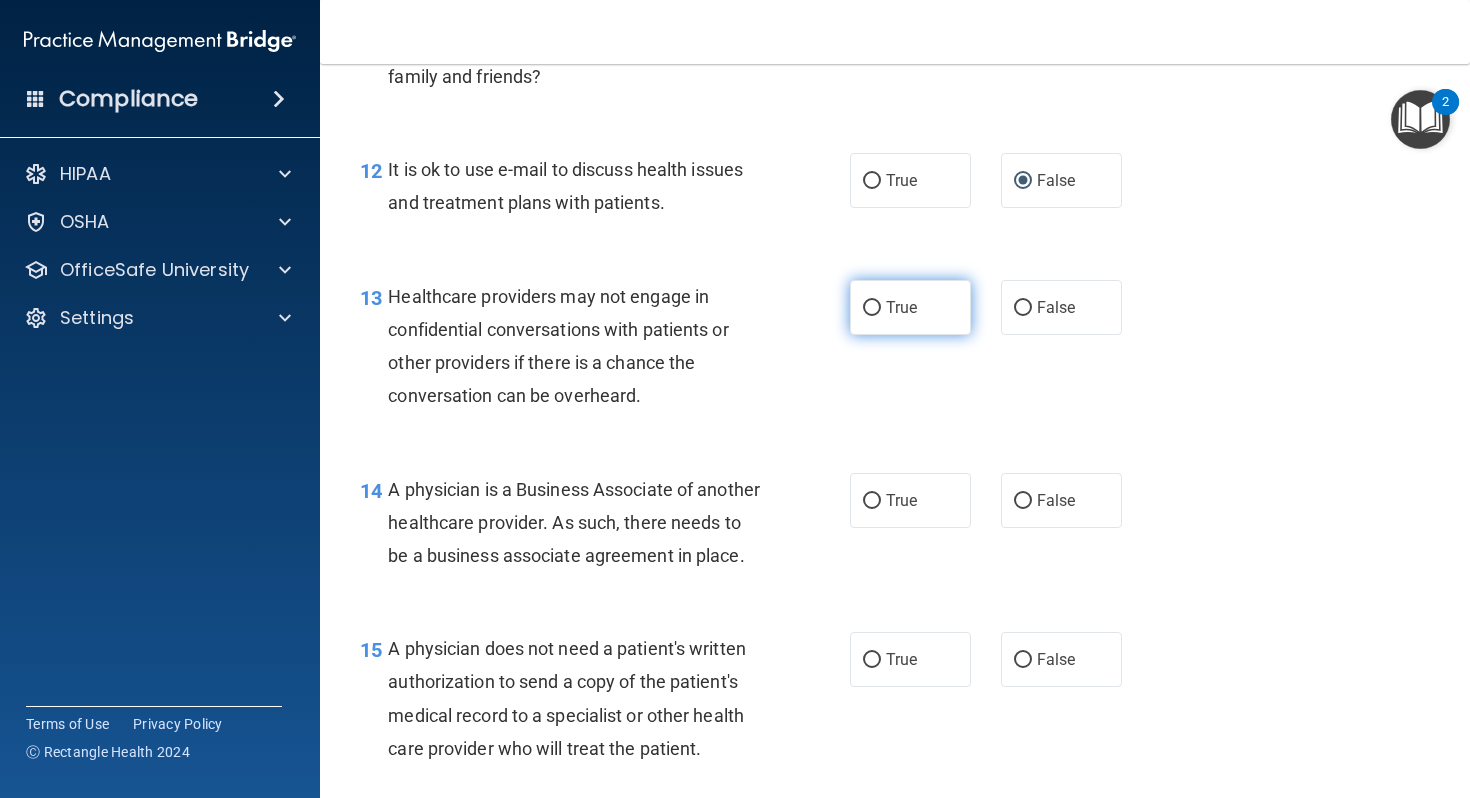 click on "True" at bounding box center [910, 307] 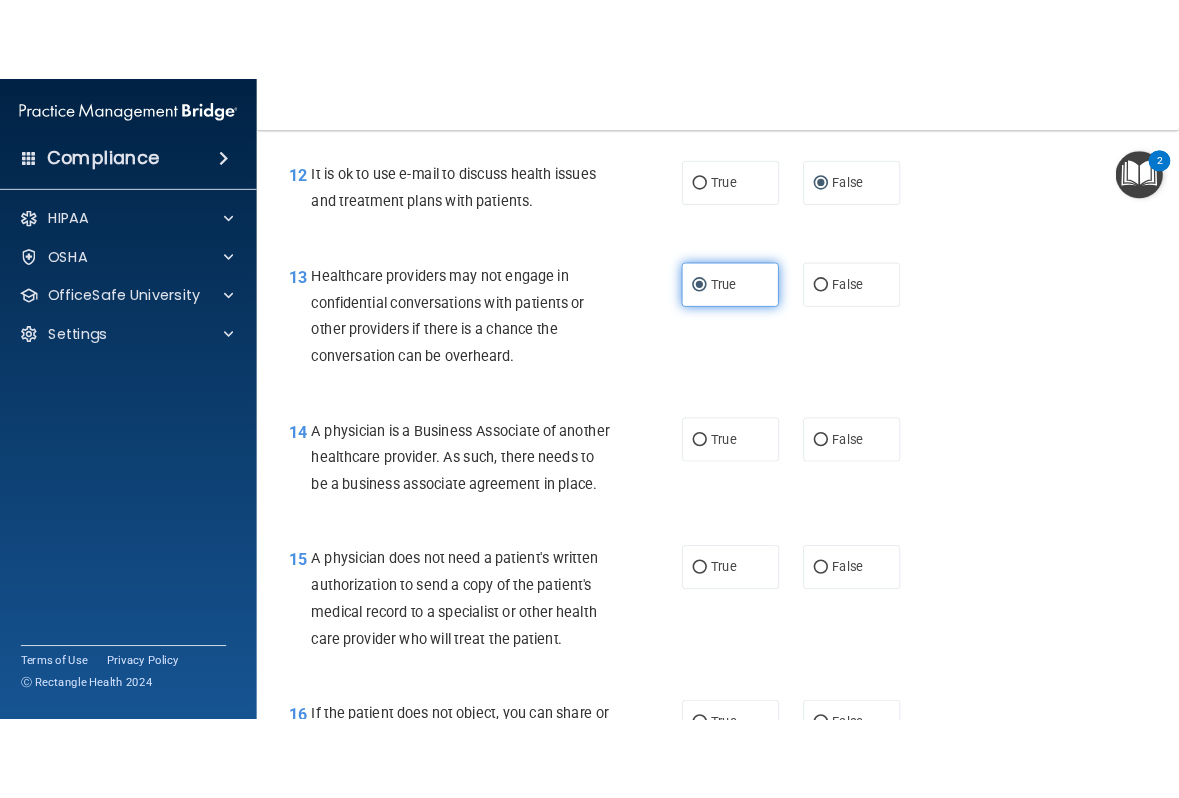 scroll, scrollTop: 2221, scrollLeft: 0, axis: vertical 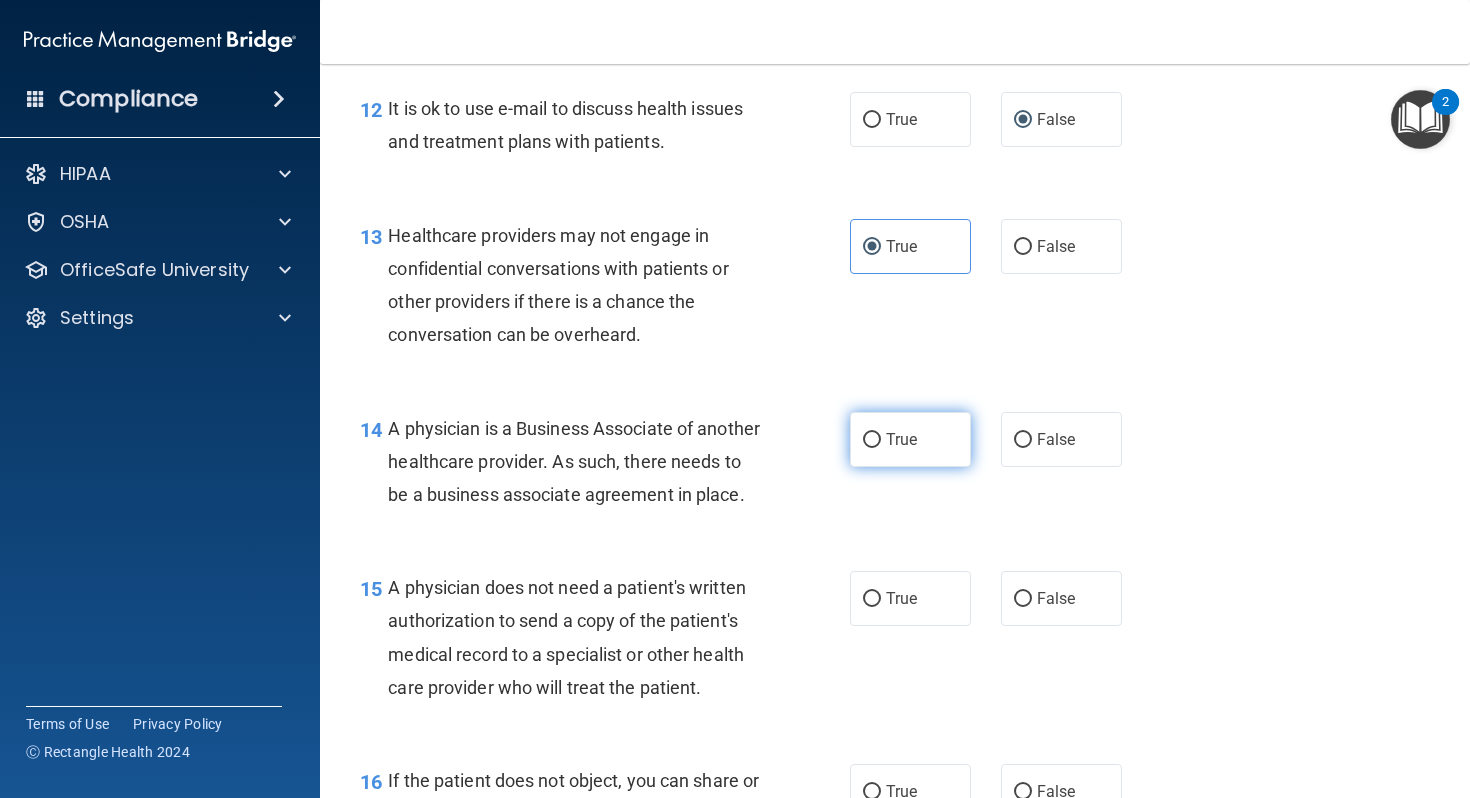 click on "True" at bounding box center (910, 439) 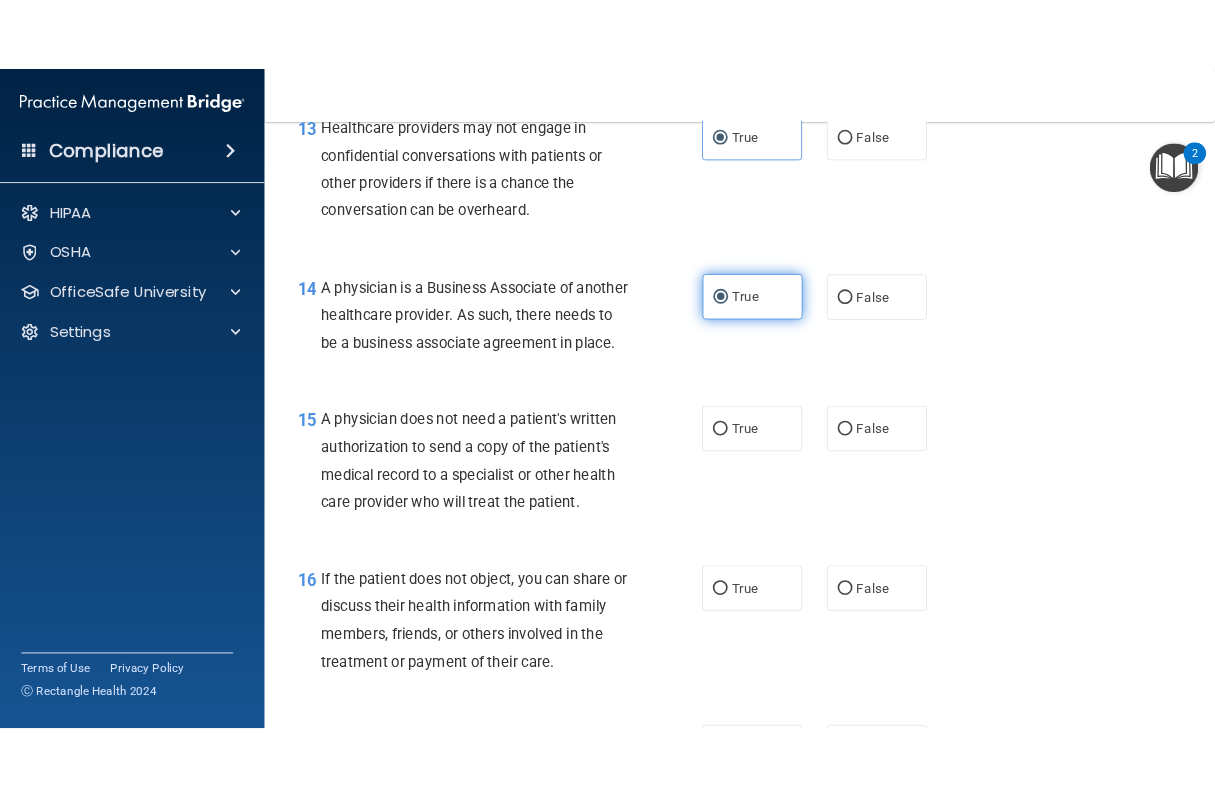 scroll, scrollTop: 2398, scrollLeft: 0, axis: vertical 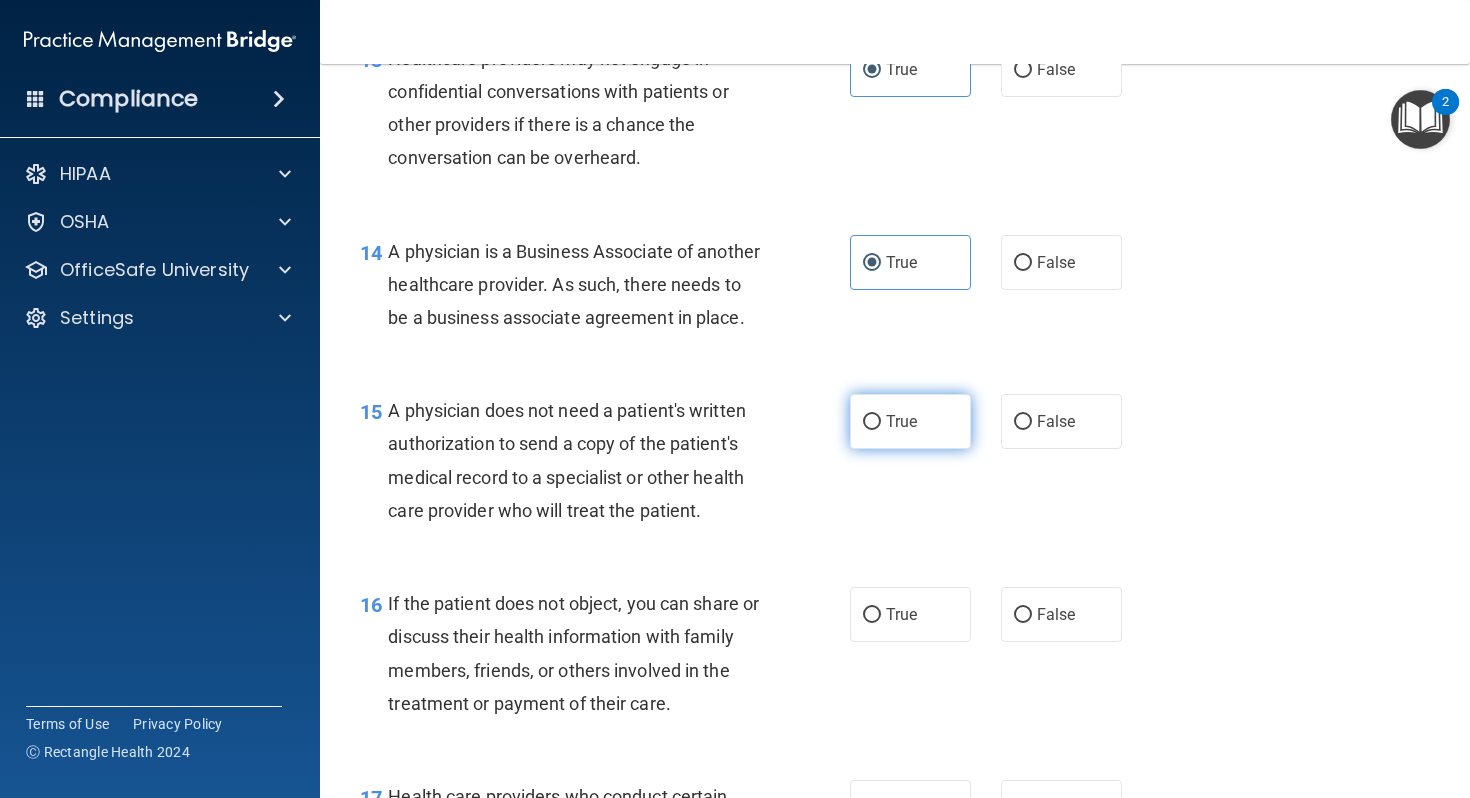 click on "True" at bounding box center (910, 421) 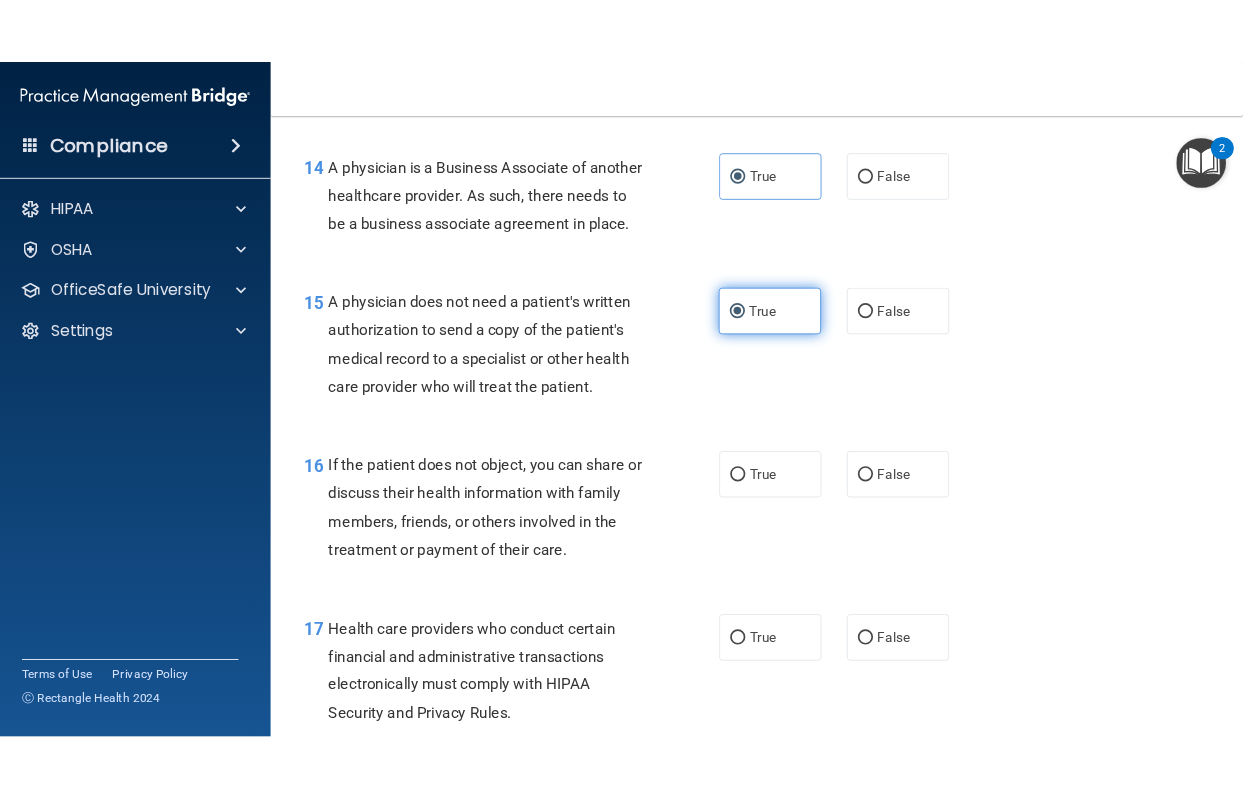 scroll, scrollTop: 2535, scrollLeft: 0, axis: vertical 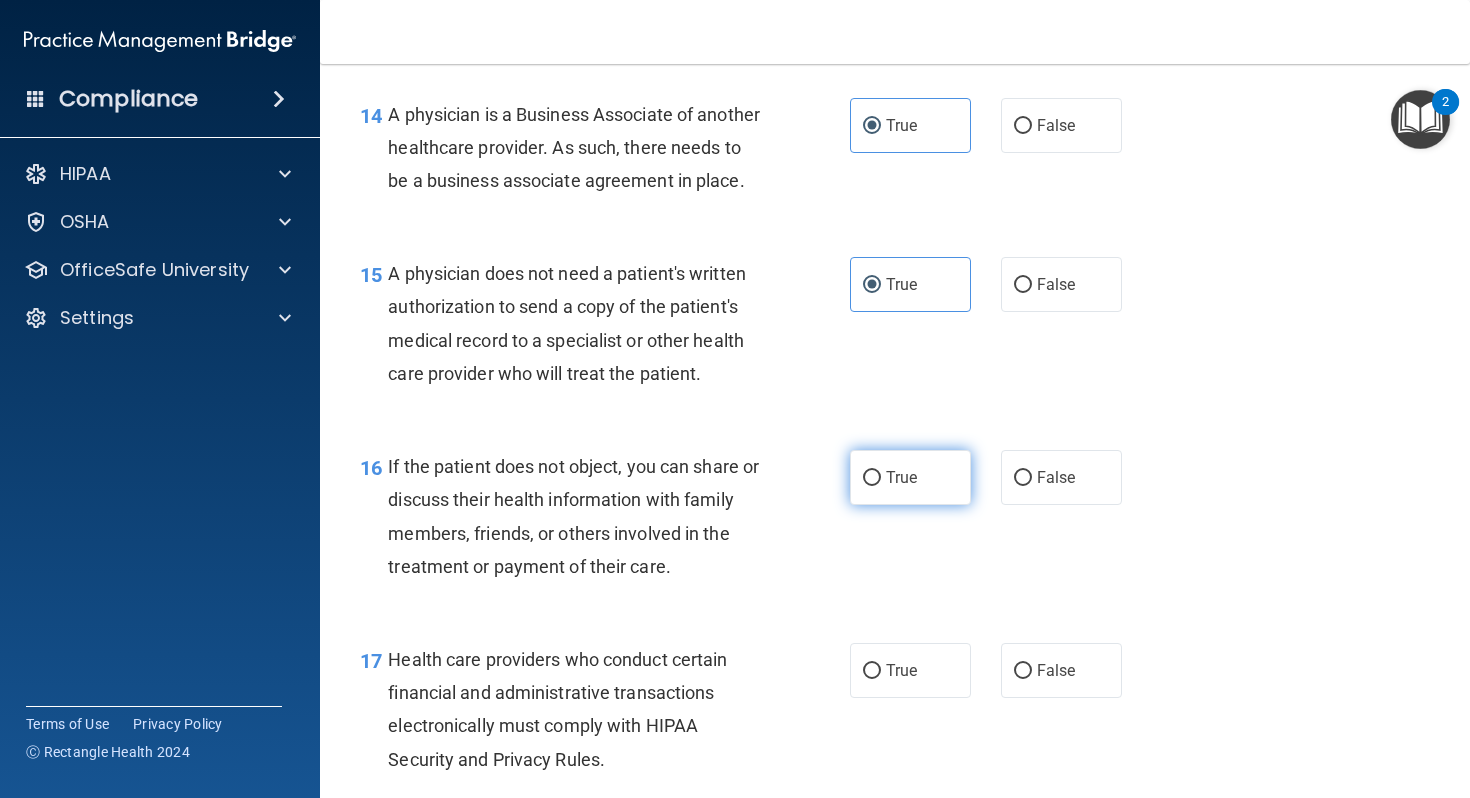 click on "True" at bounding box center (910, 477) 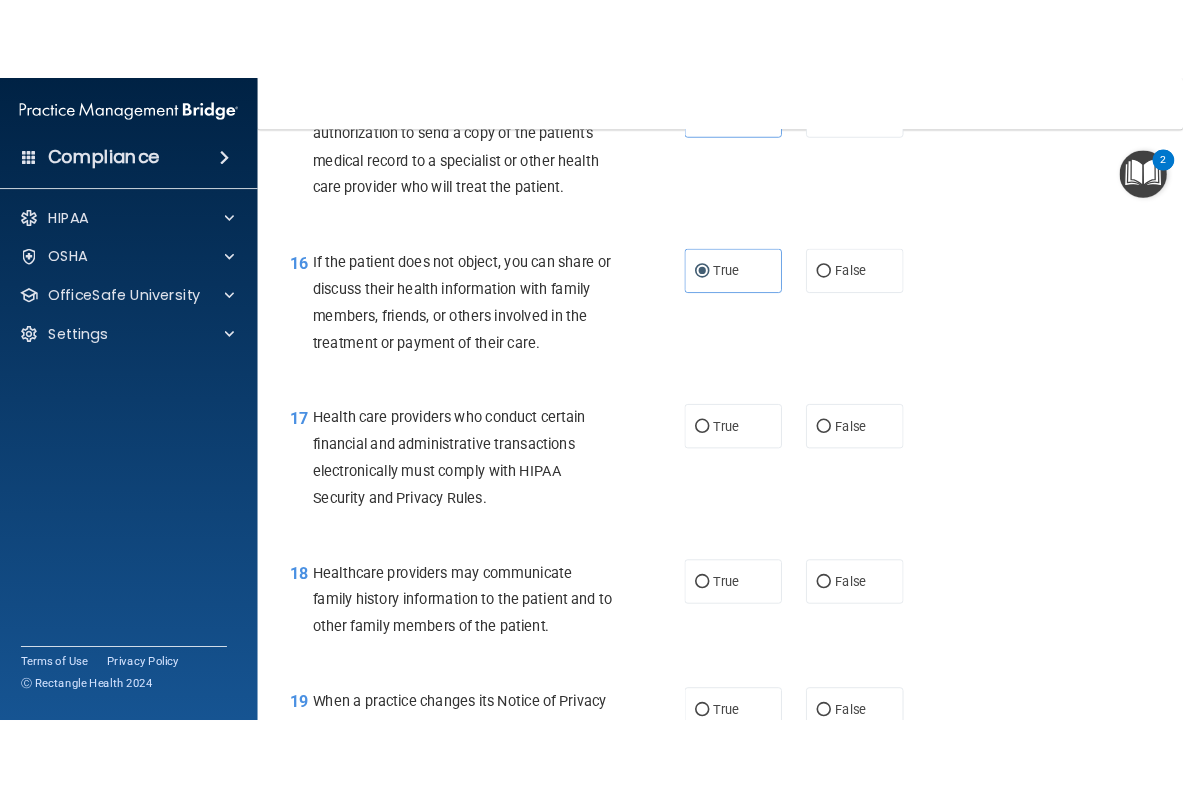 scroll, scrollTop: 2784, scrollLeft: 0, axis: vertical 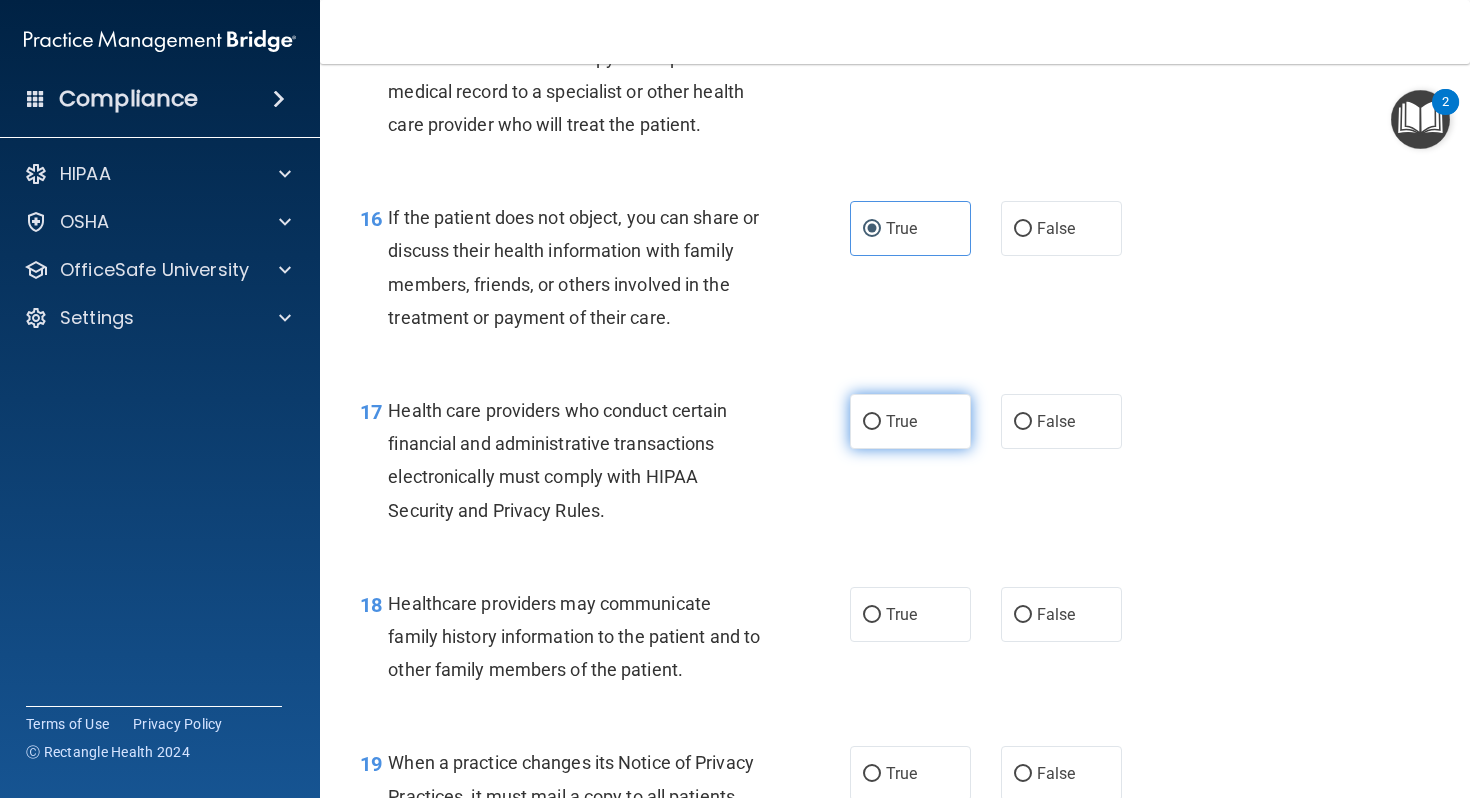 click on "True" at bounding box center (910, 421) 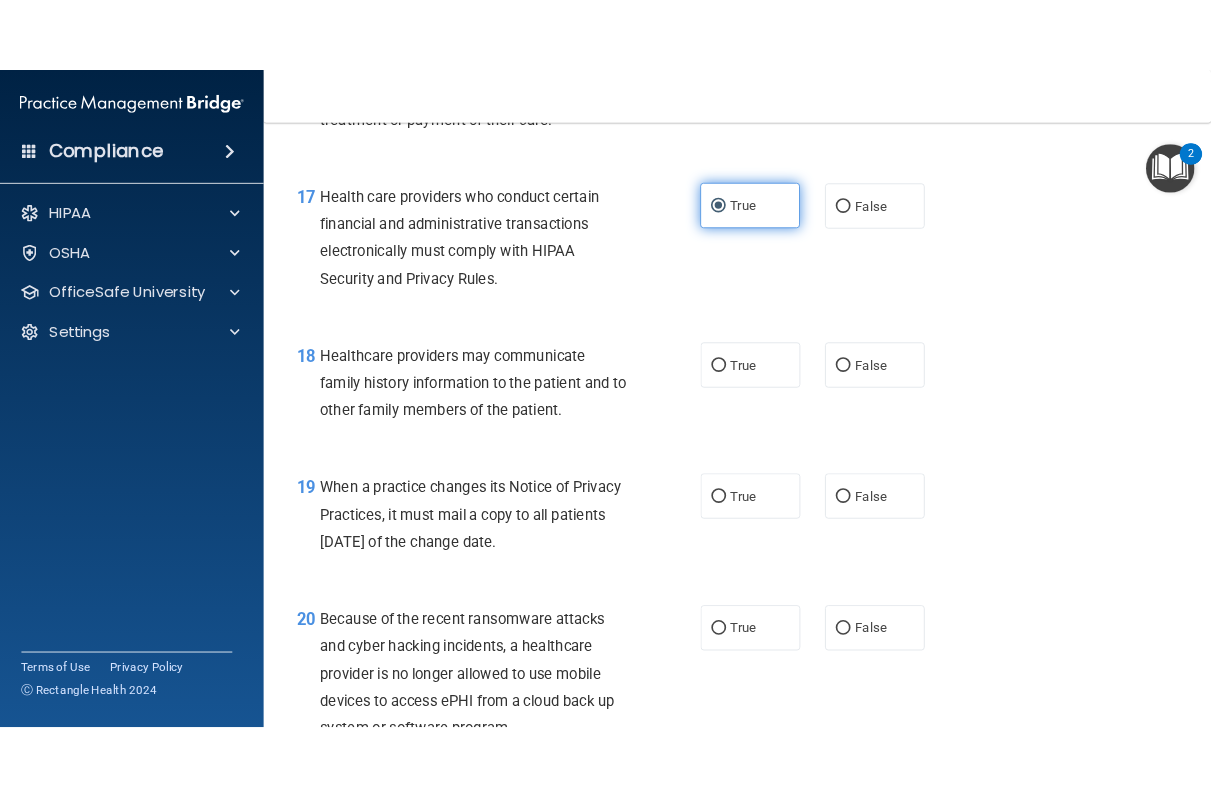 scroll, scrollTop: 3073, scrollLeft: 0, axis: vertical 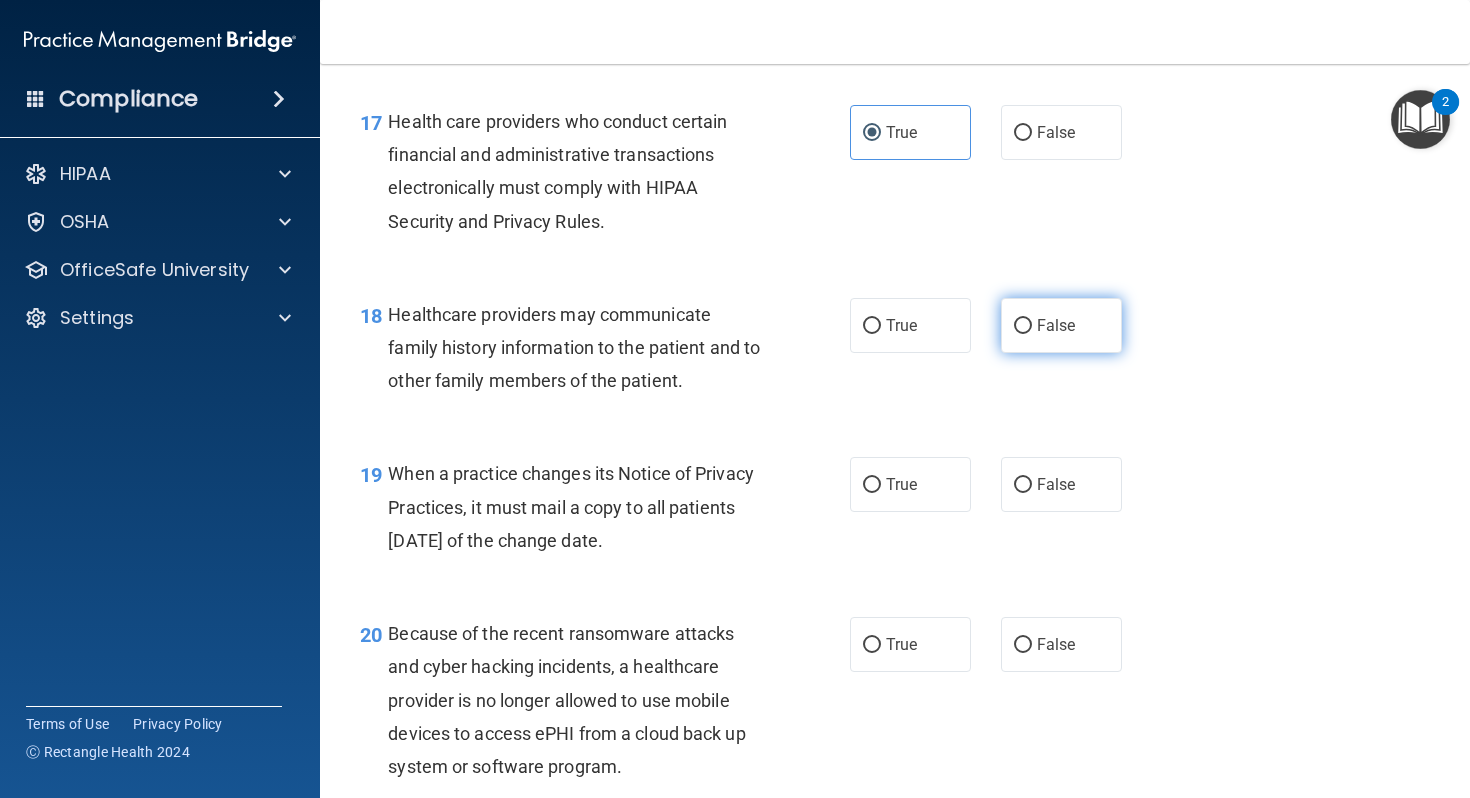click on "False" at bounding box center (1061, 325) 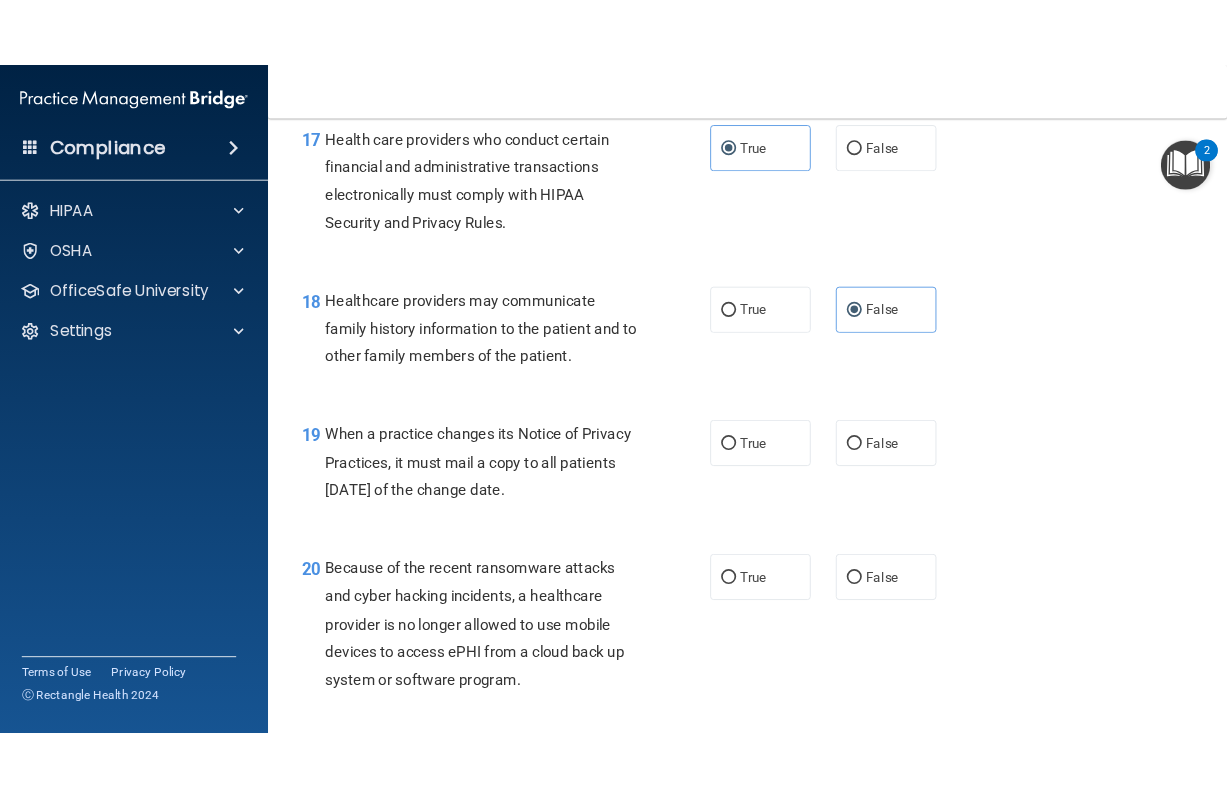 scroll, scrollTop: 3073, scrollLeft: 0, axis: vertical 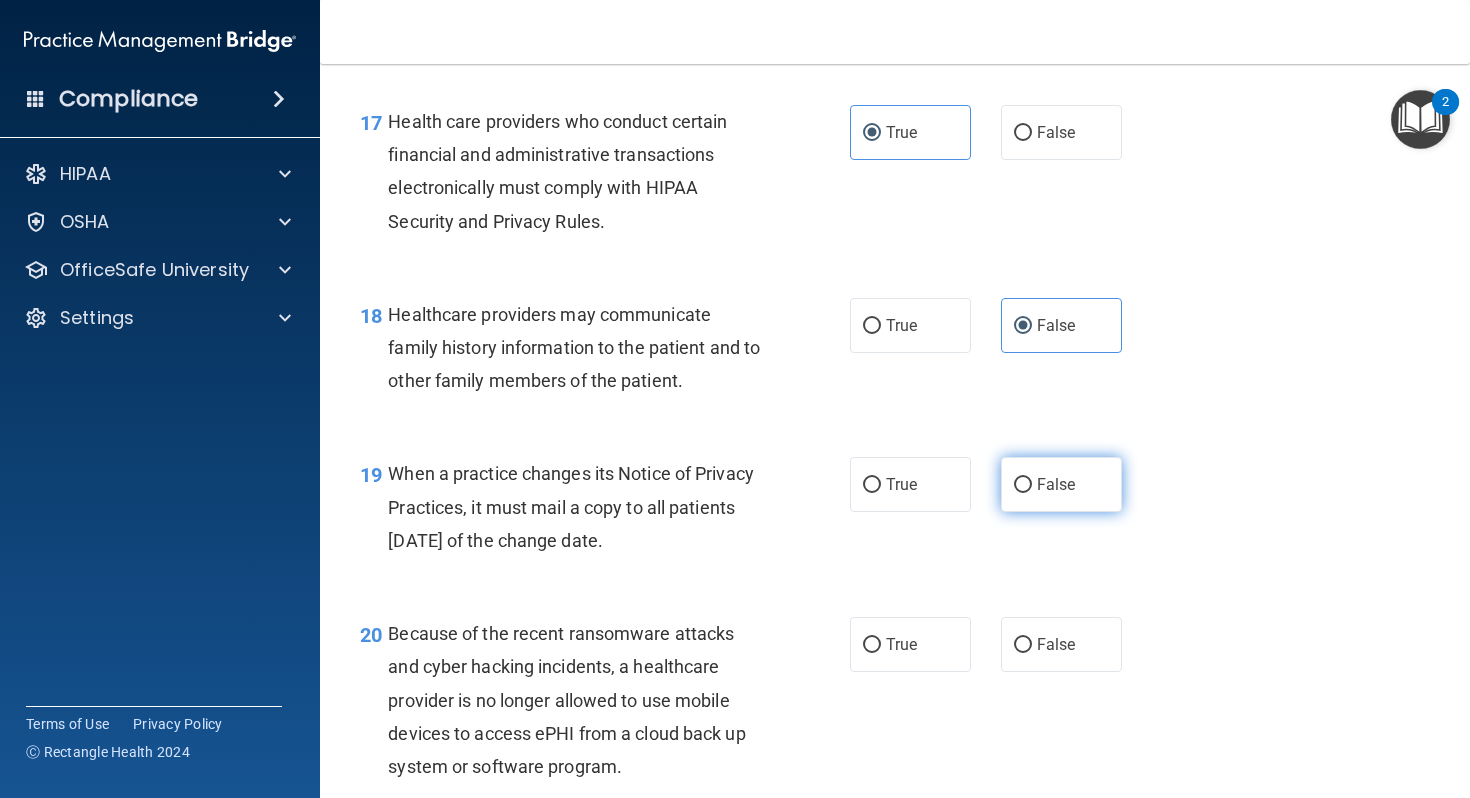 click on "False" at bounding box center [1056, 484] 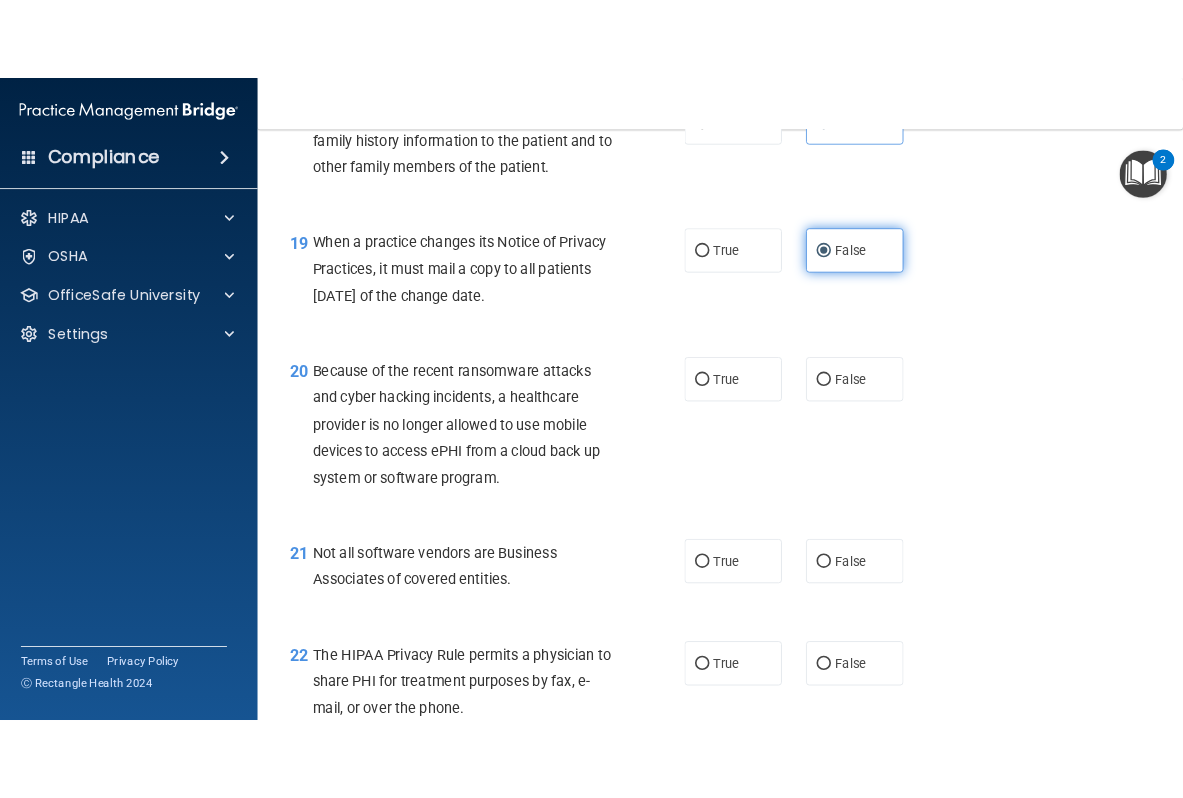 scroll, scrollTop: 3356, scrollLeft: 0, axis: vertical 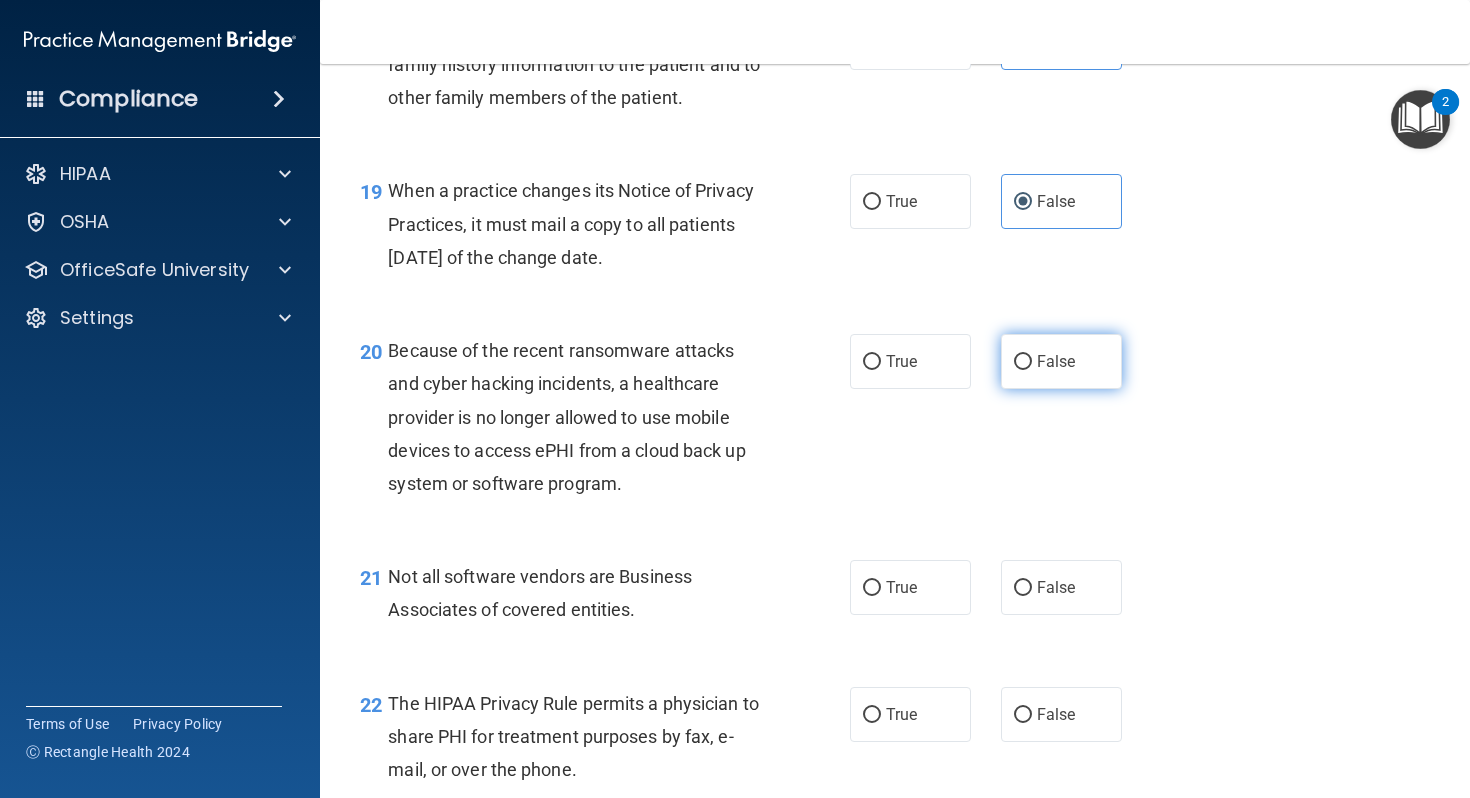 click on "False" at bounding box center [1061, 361] 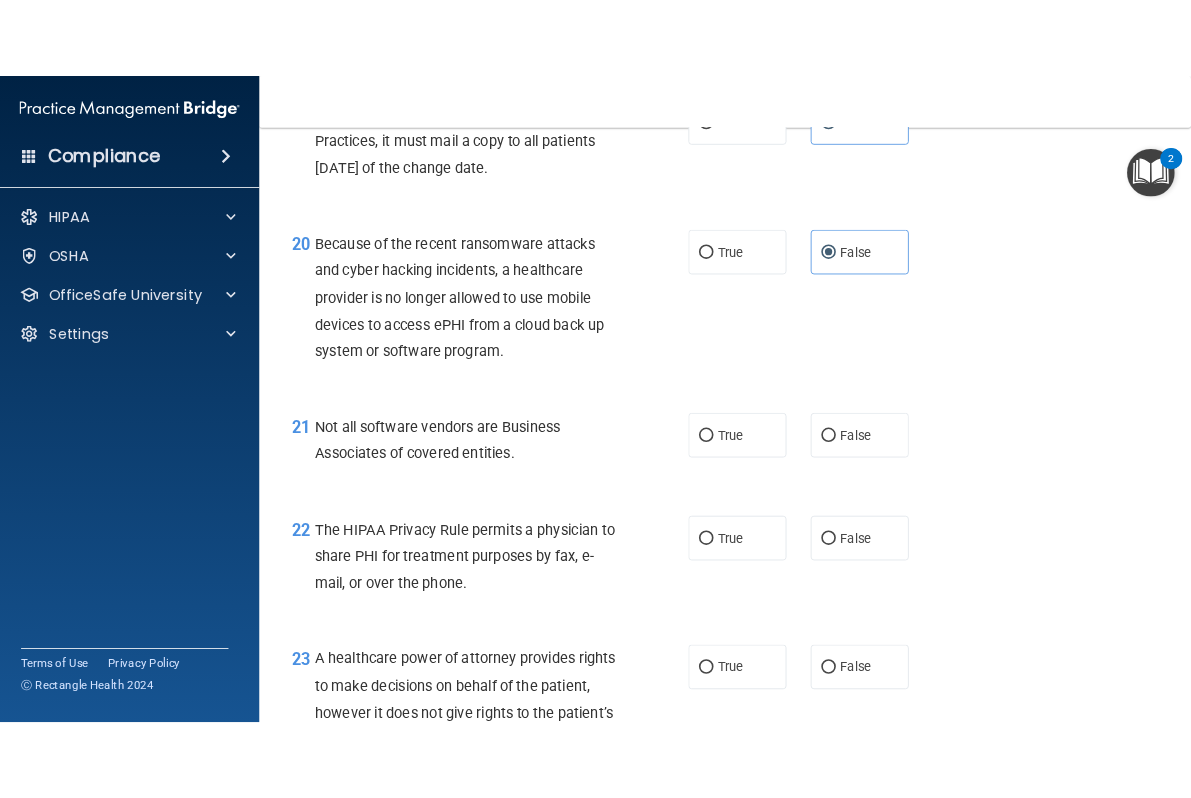 scroll, scrollTop: 3496, scrollLeft: 0, axis: vertical 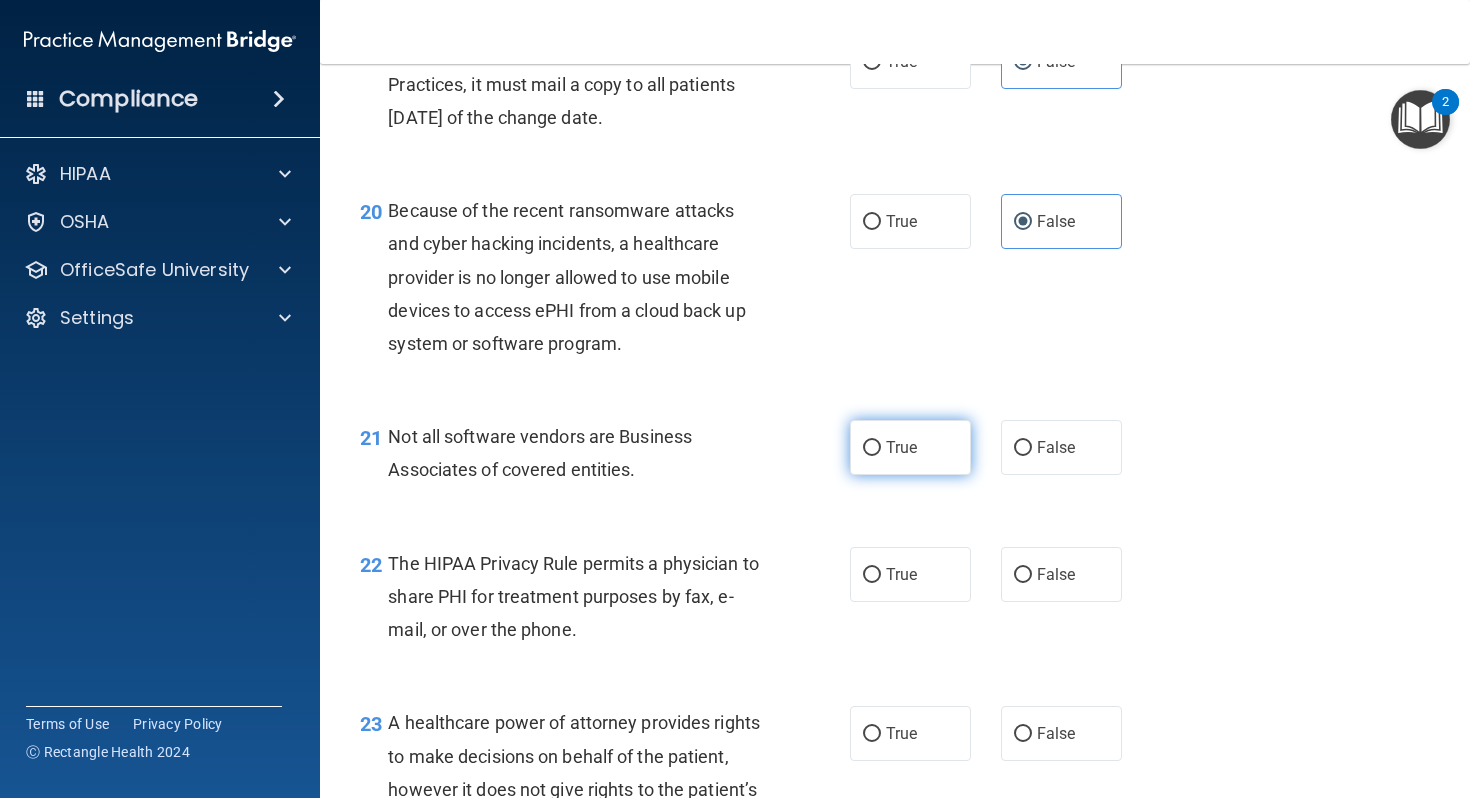 click on "True" at bounding box center (910, 447) 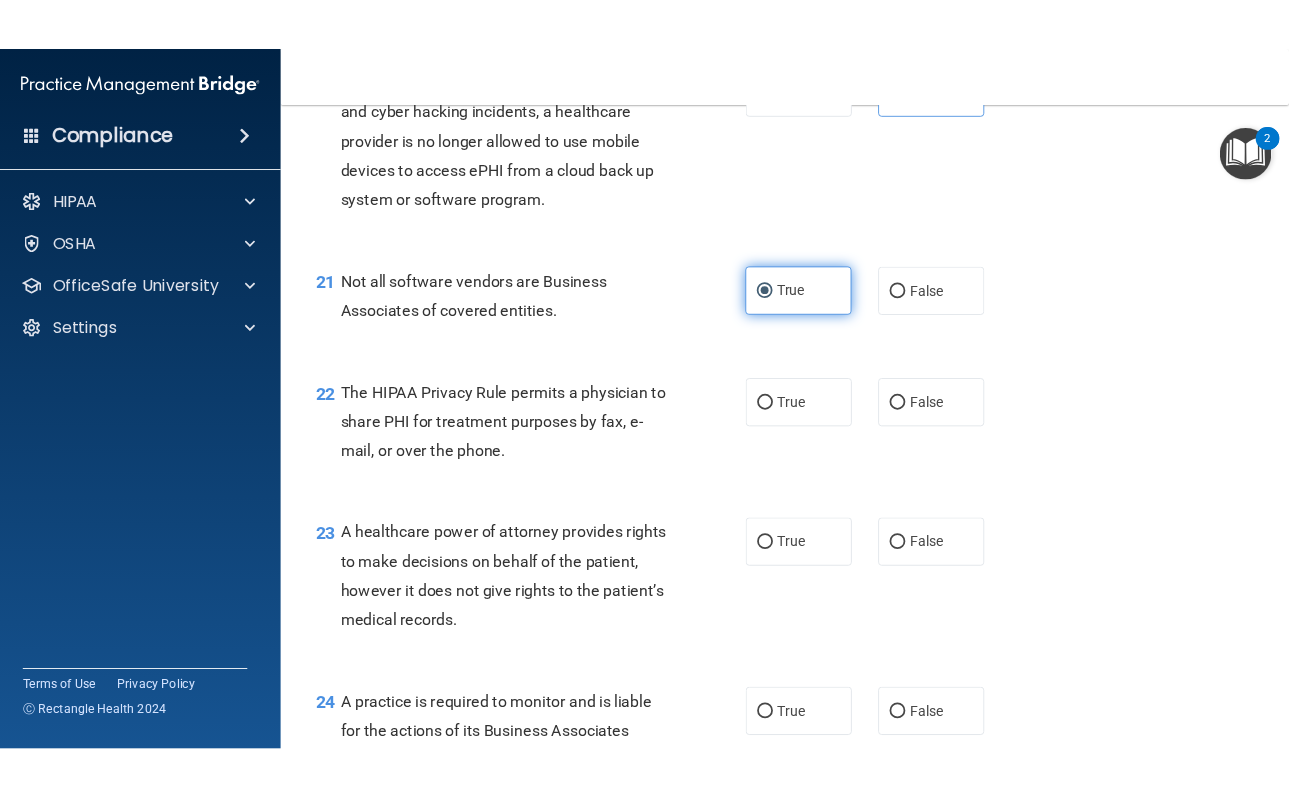 scroll, scrollTop: 3699, scrollLeft: 0, axis: vertical 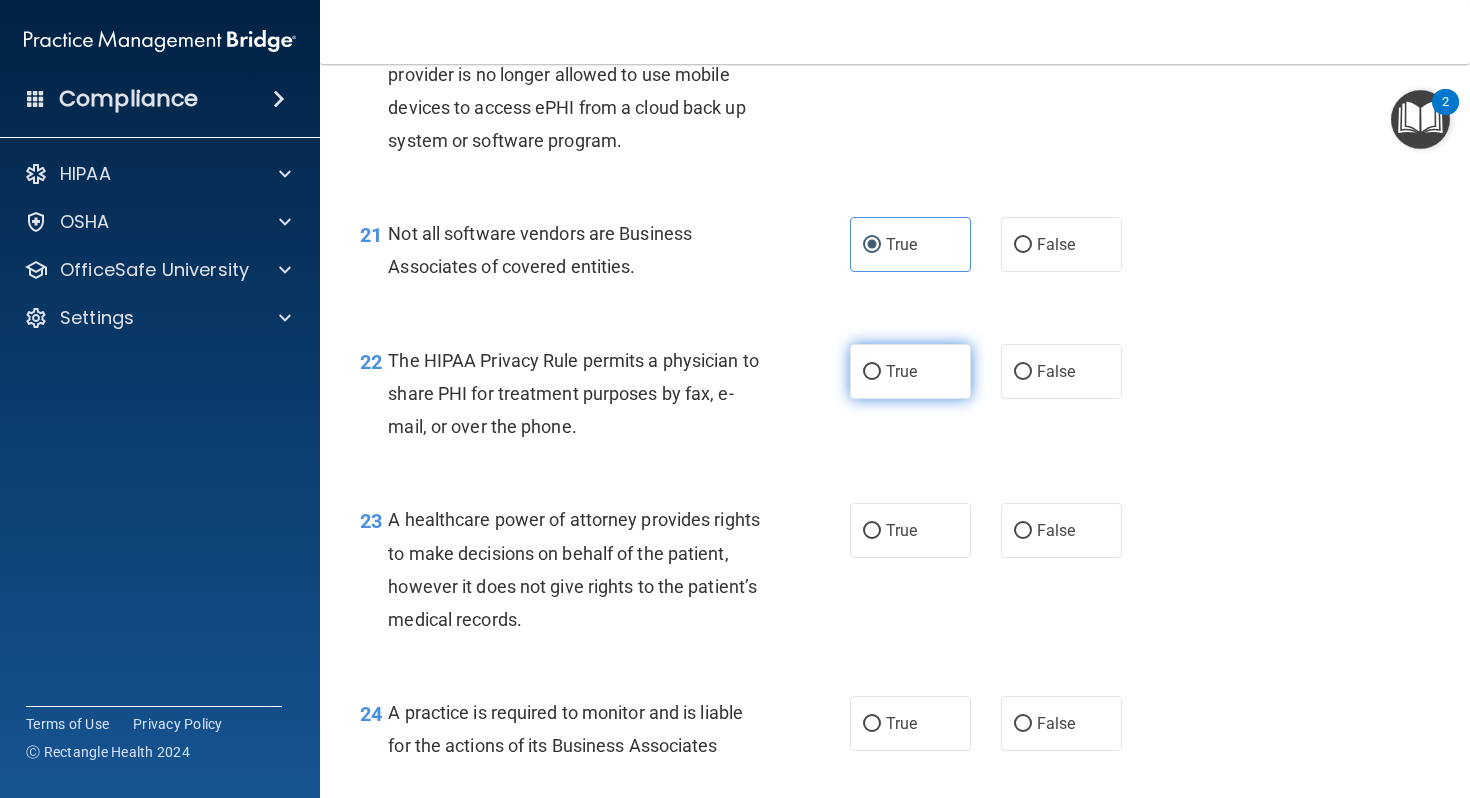 click on "True" at bounding box center [910, 371] 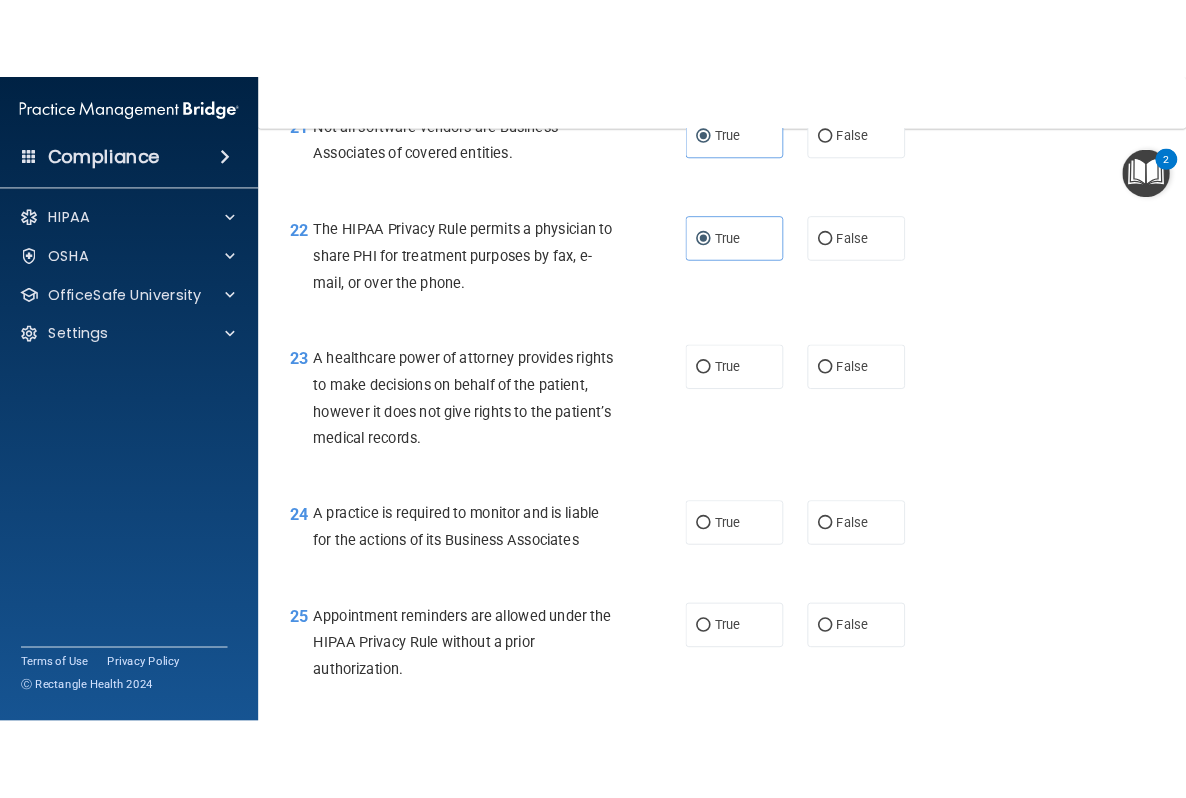 scroll, scrollTop: 3879, scrollLeft: 0, axis: vertical 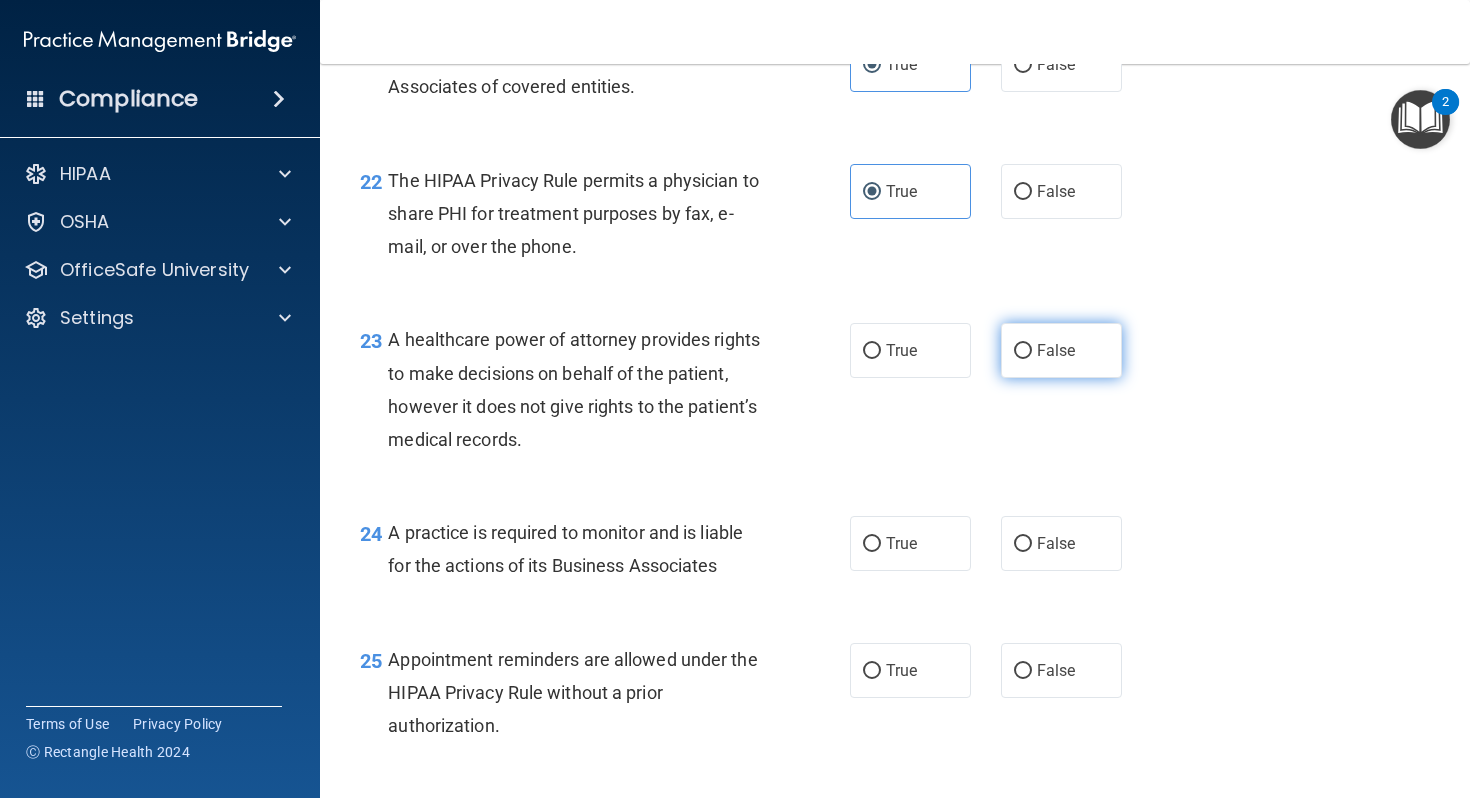 click on "False" at bounding box center [1023, 351] 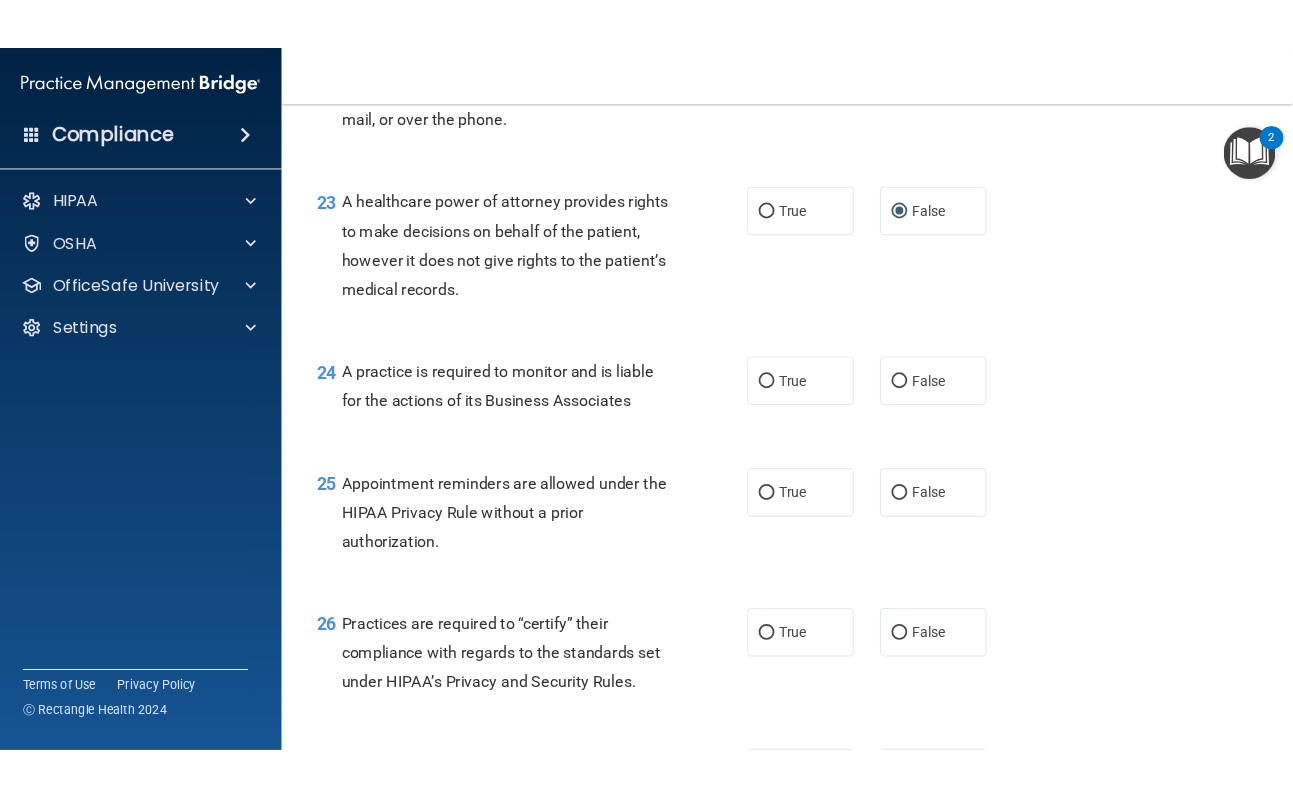 scroll, scrollTop: 4054, scrollLeft: 0, axis: vertical 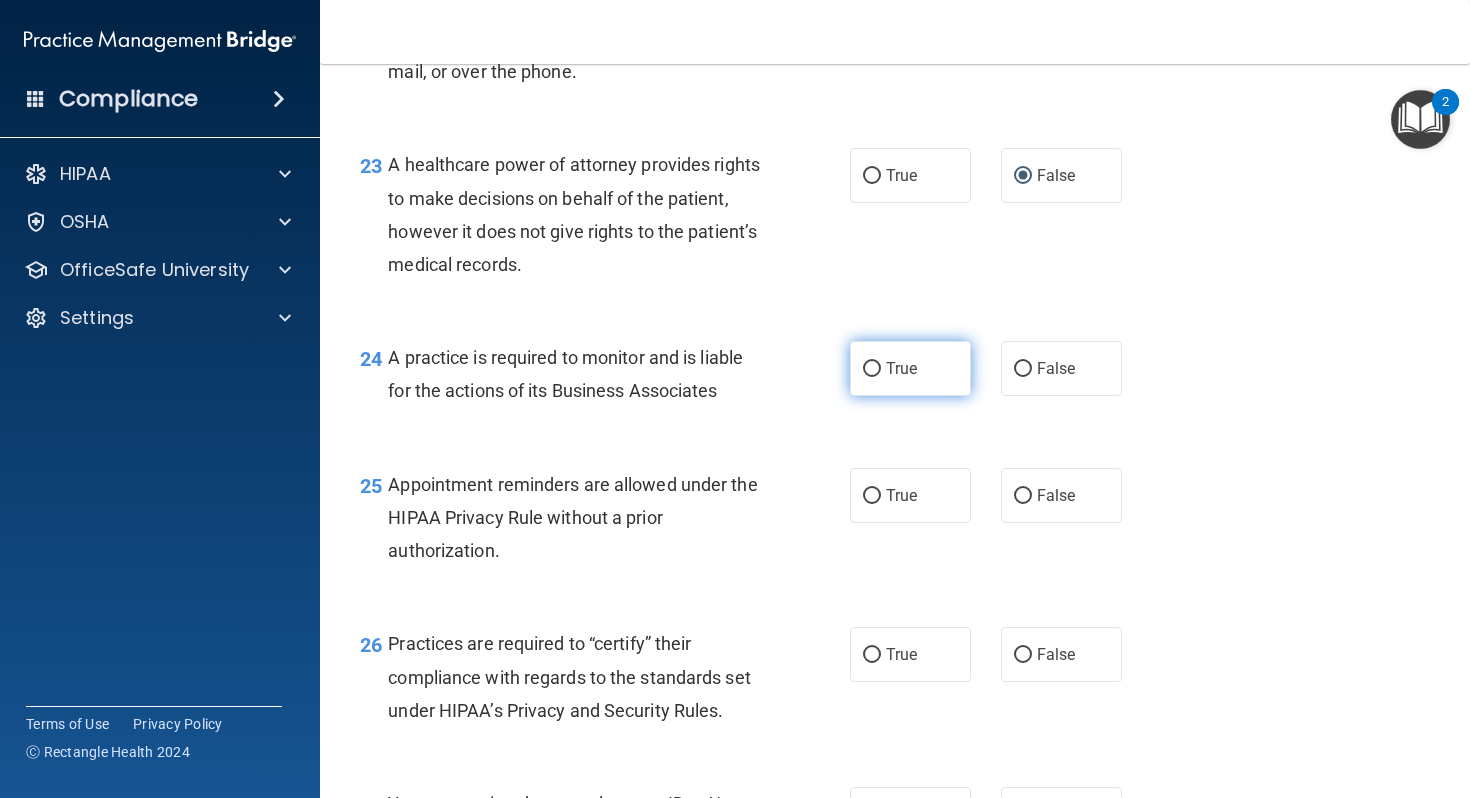 click on "True" at bounding box center (910, 368) 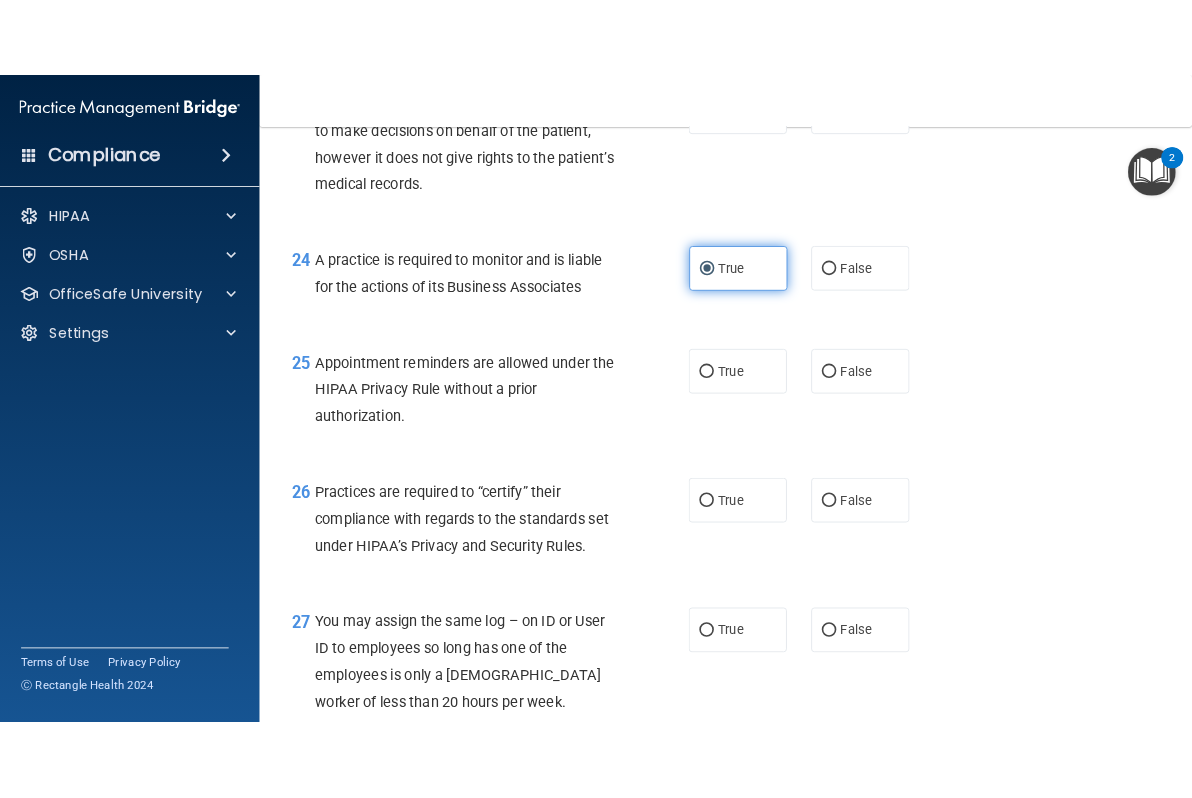 scroll, scrollTop: 4202, scrollLeft: 0, axis: vertical 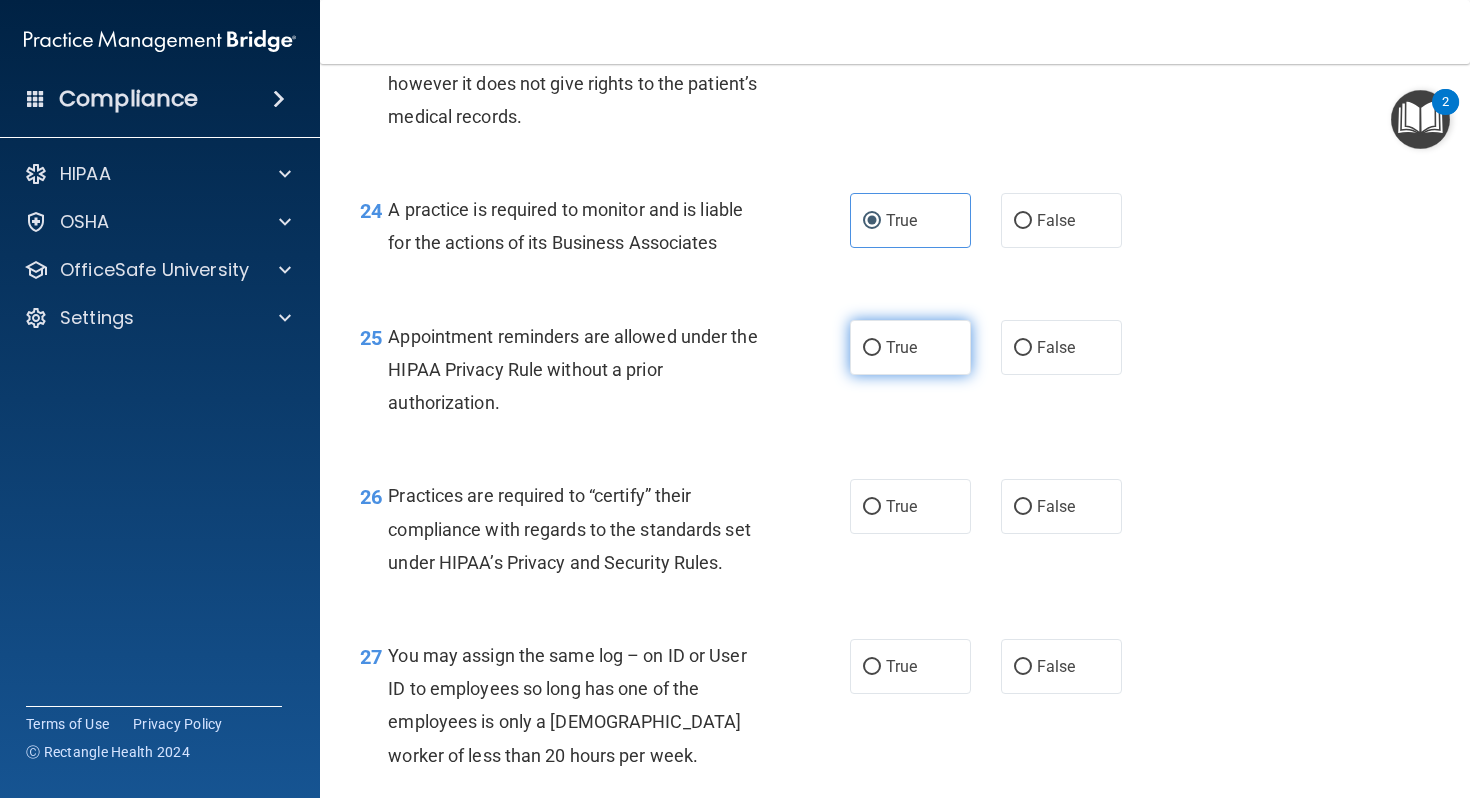 click on "True" at bounding box center [910, 347] 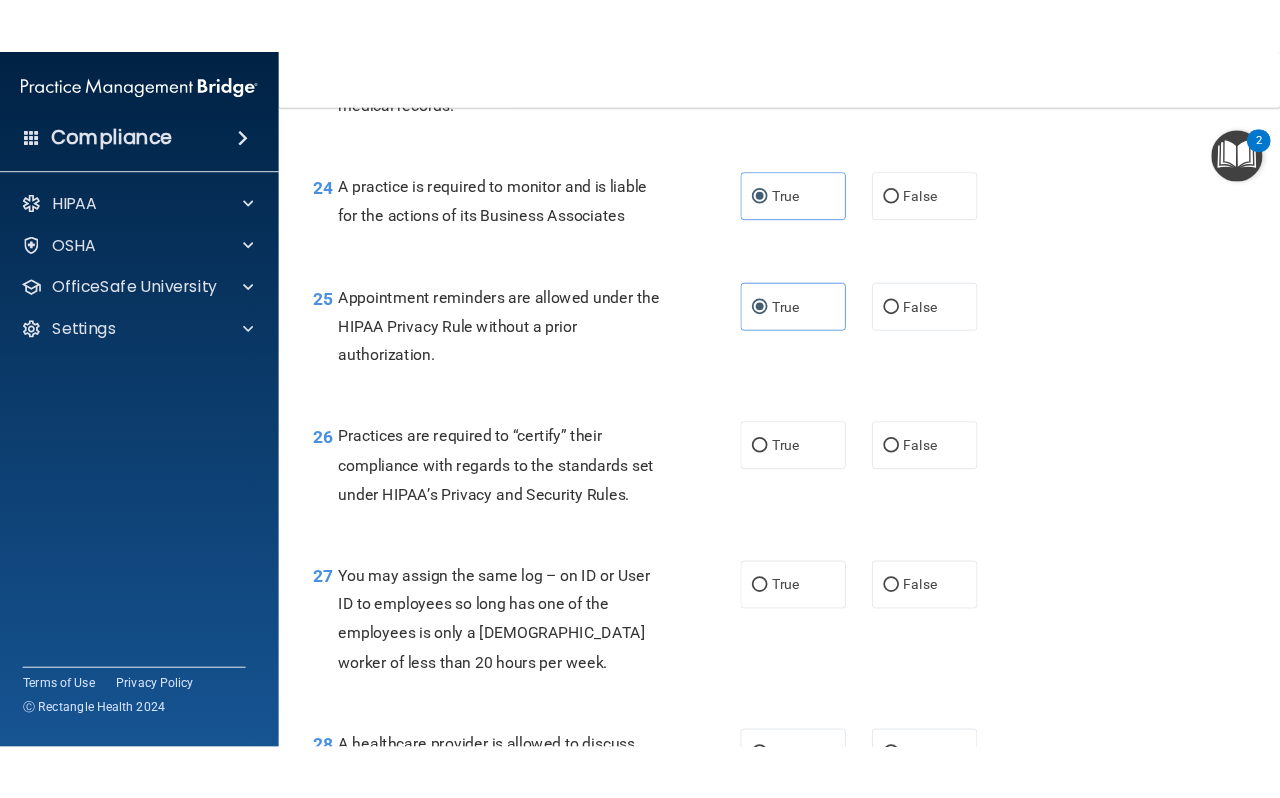 scroll, scrollTop: 4271, scrollLeft: 0, axis: vertical 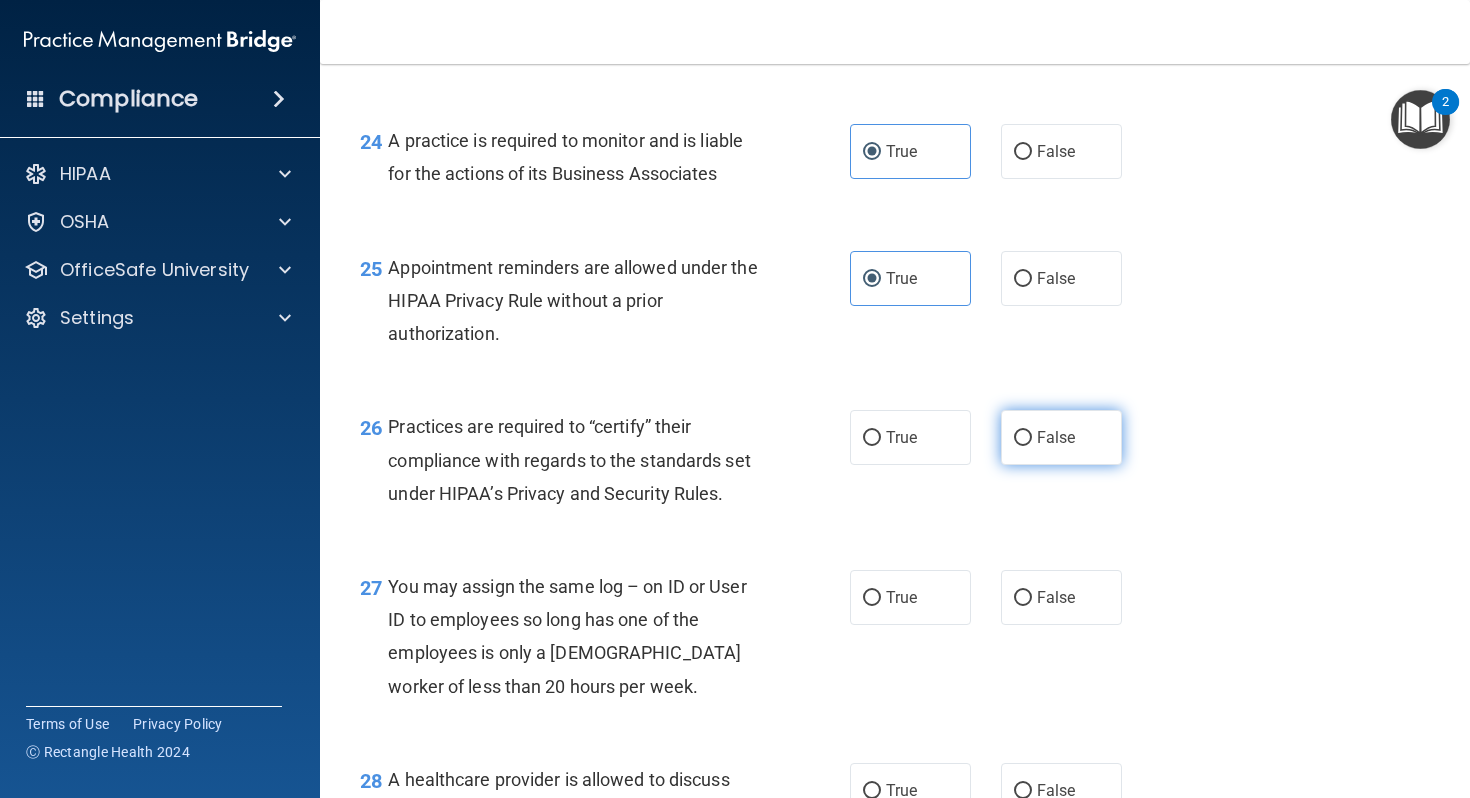 click on "False" at bounding box center [1056, 437] 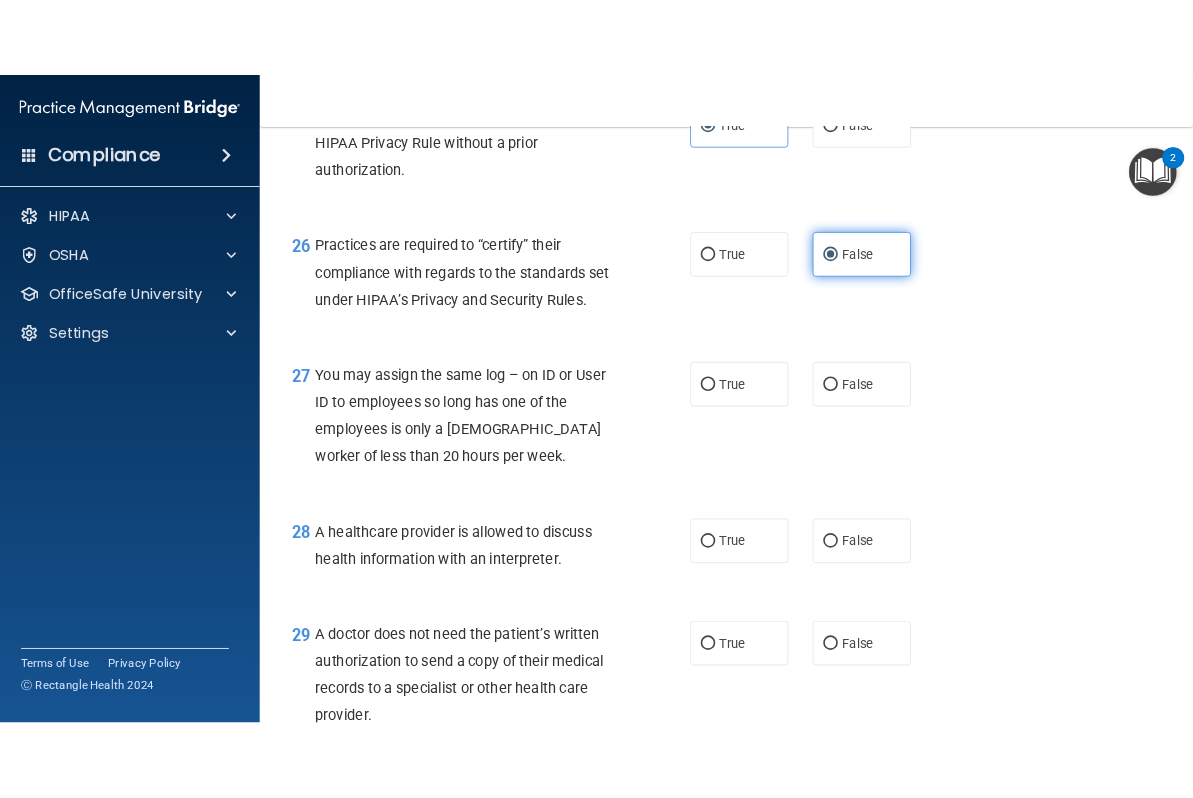 scroll, scrollTop: 4498, scrollLeft: 0, axis: vertical 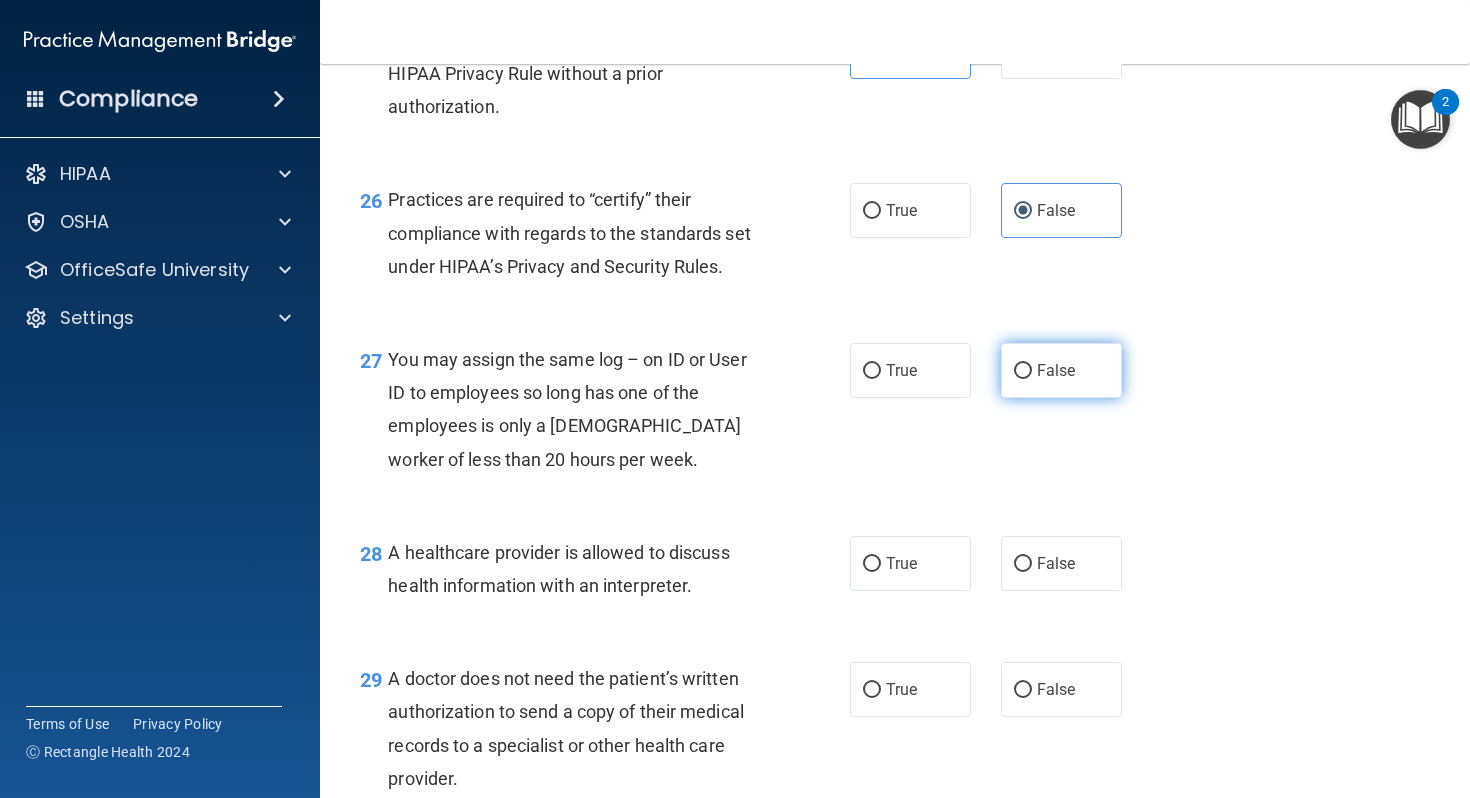 click on "False" at bounding box center (1061, 370) 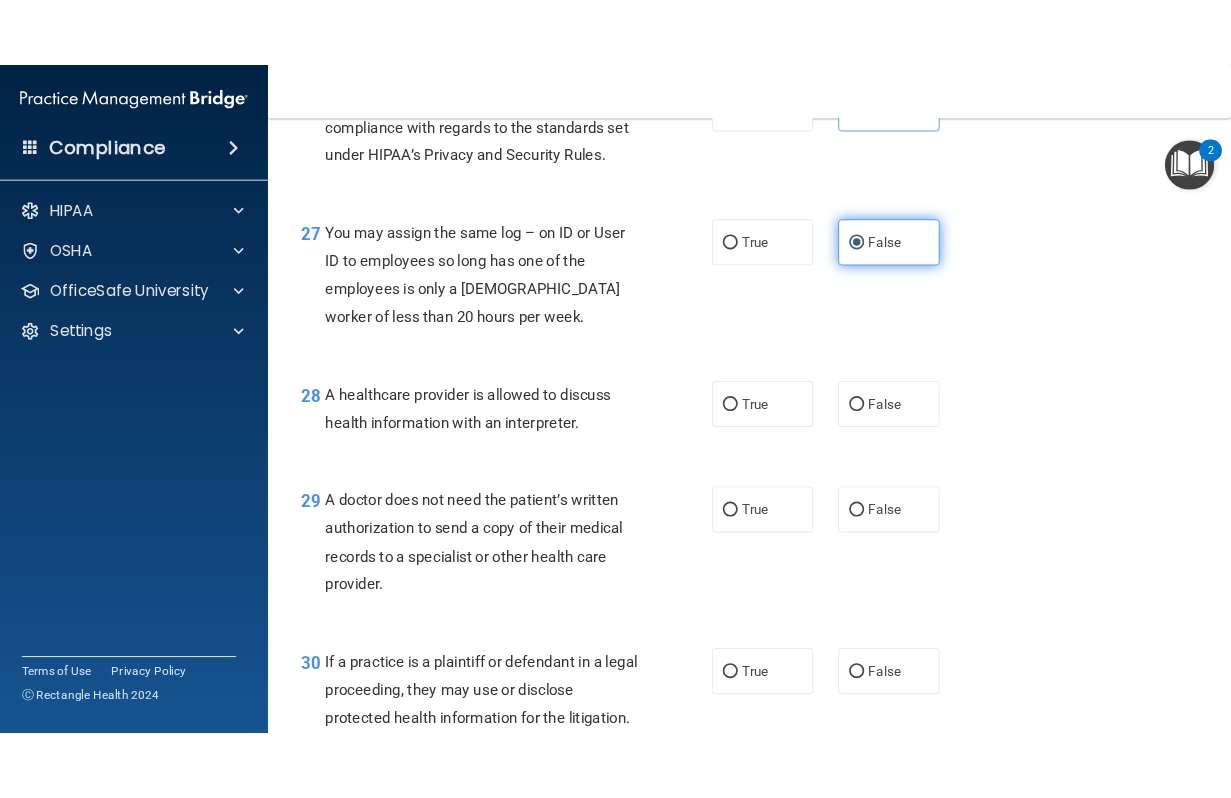 scroll, scrollTop: 4674, scrollLeft: 0, axis: vertical 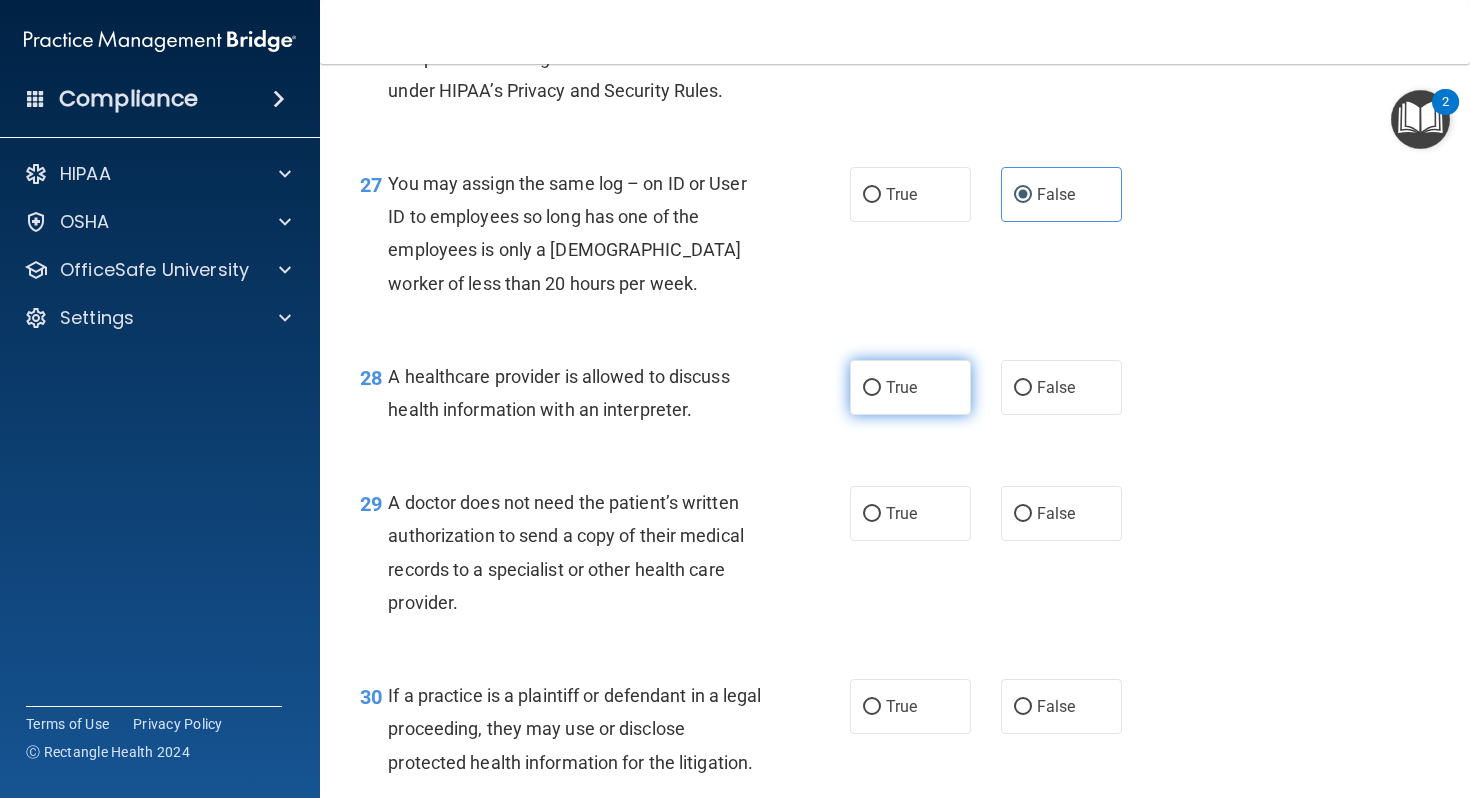 click on "True" at bounding box center [910, 387] 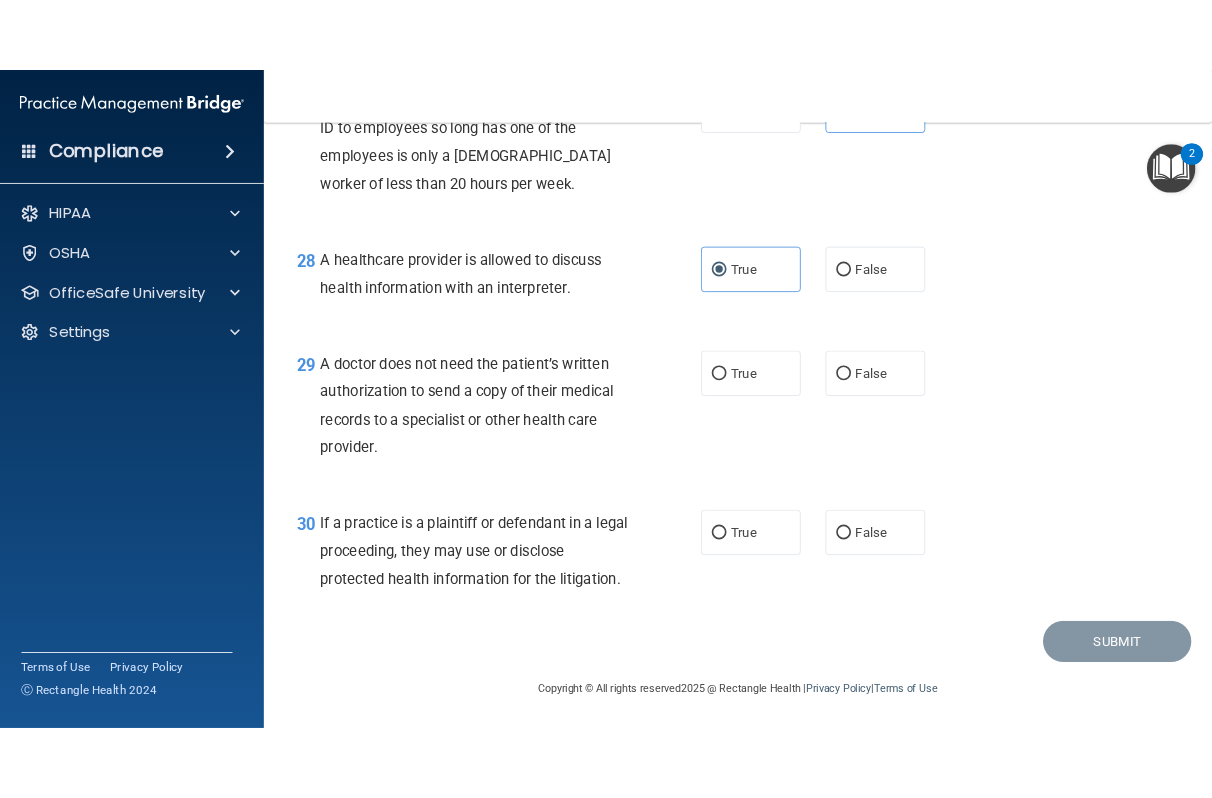 scroll, scrollTop: 4823, scrollLeft: 0, axis: vertical 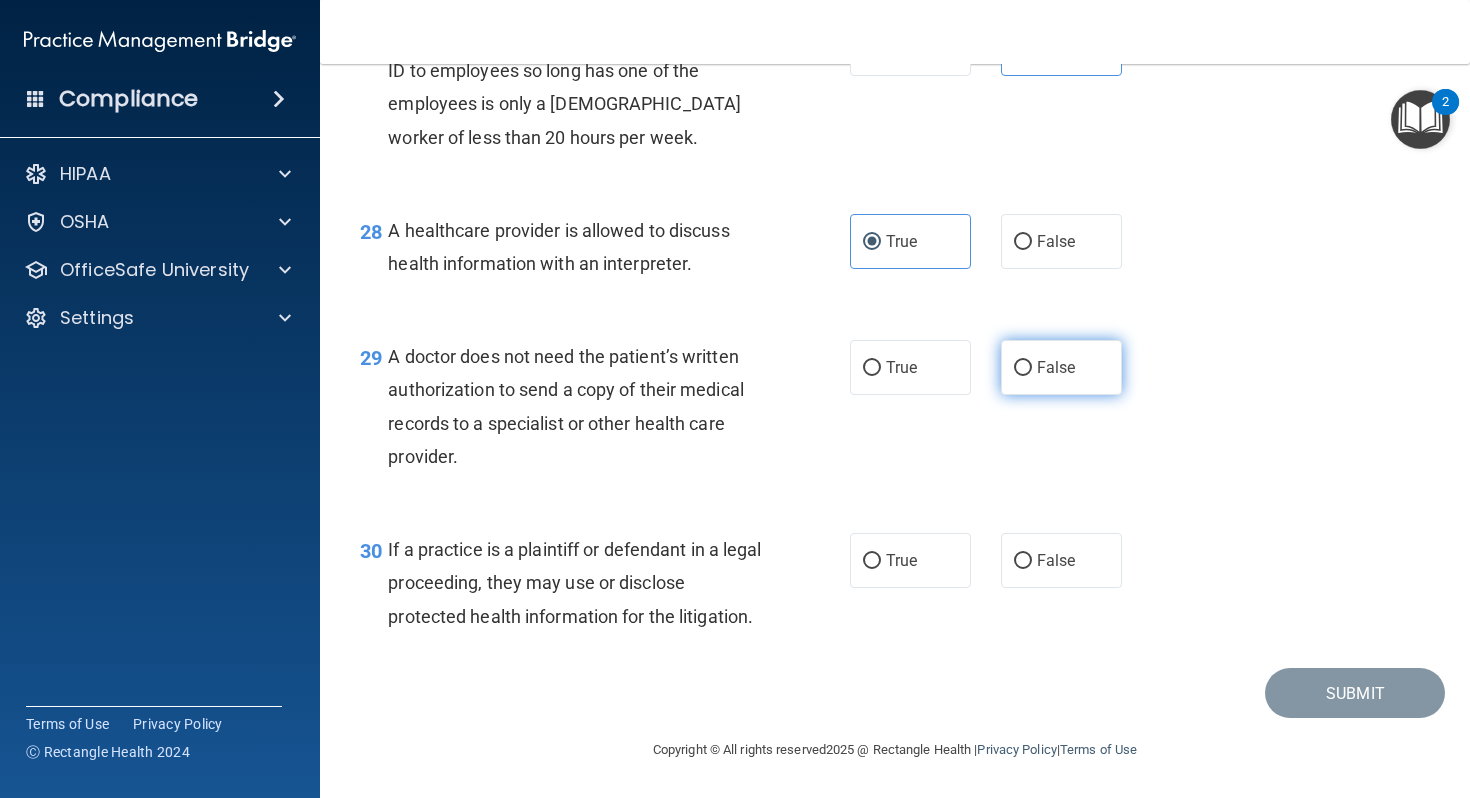 click on "False" at bounding box center [1061, 367] 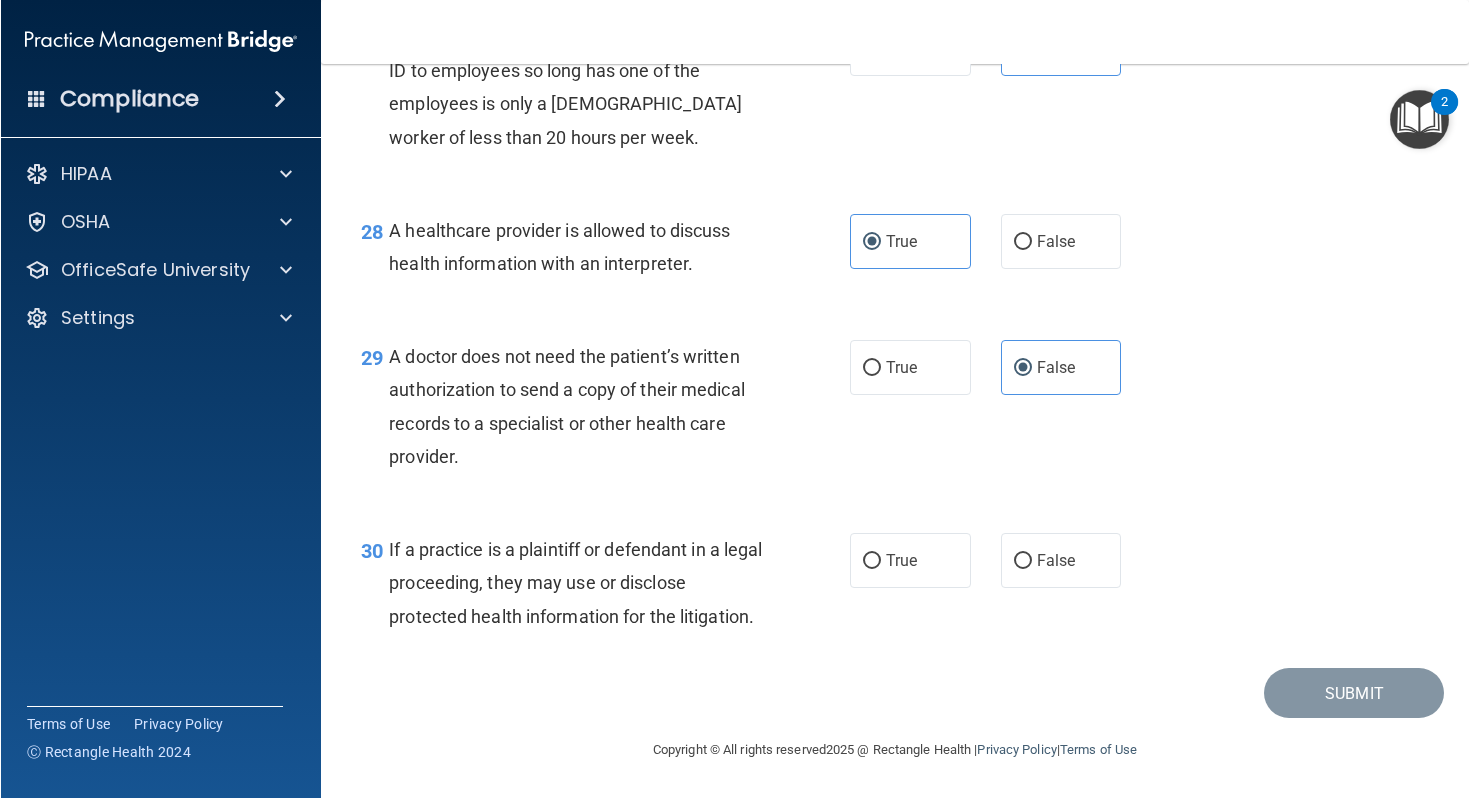 scroll, scrollTop: 4823, scrollLeft: 0, axis: vertical 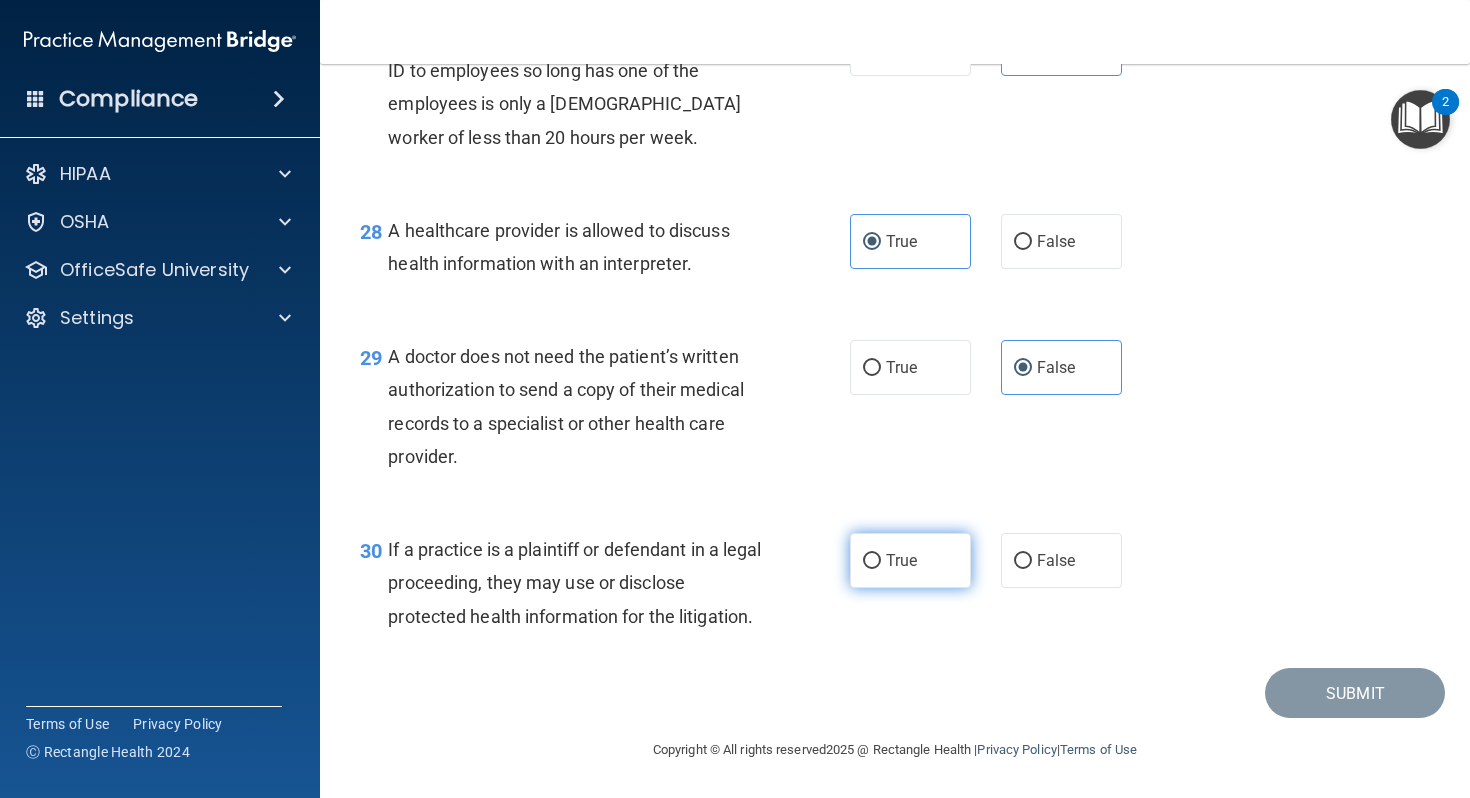 click on "True" at bounding box center [901, 560] 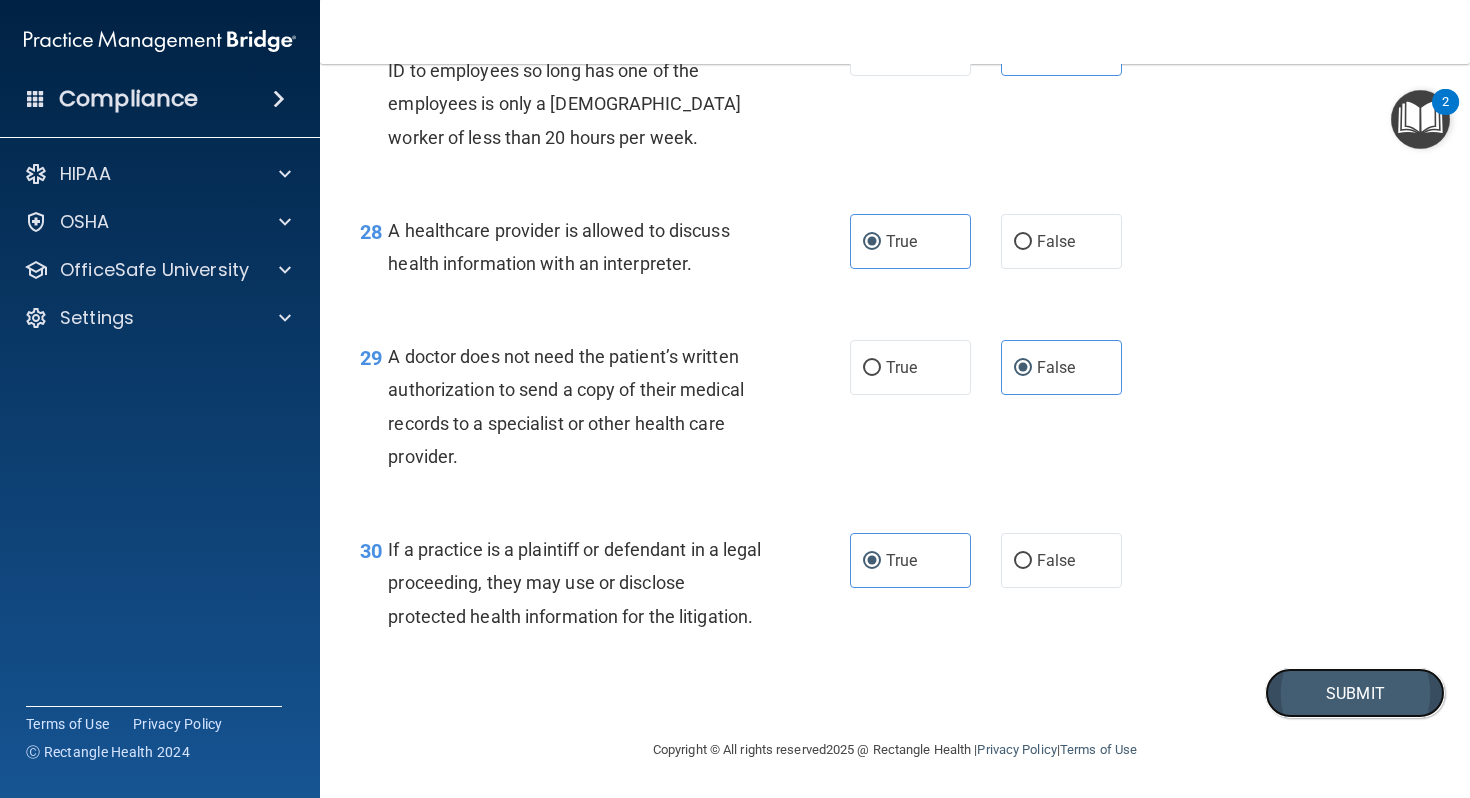 click on "Submit" at bounding box center [1355, 693] 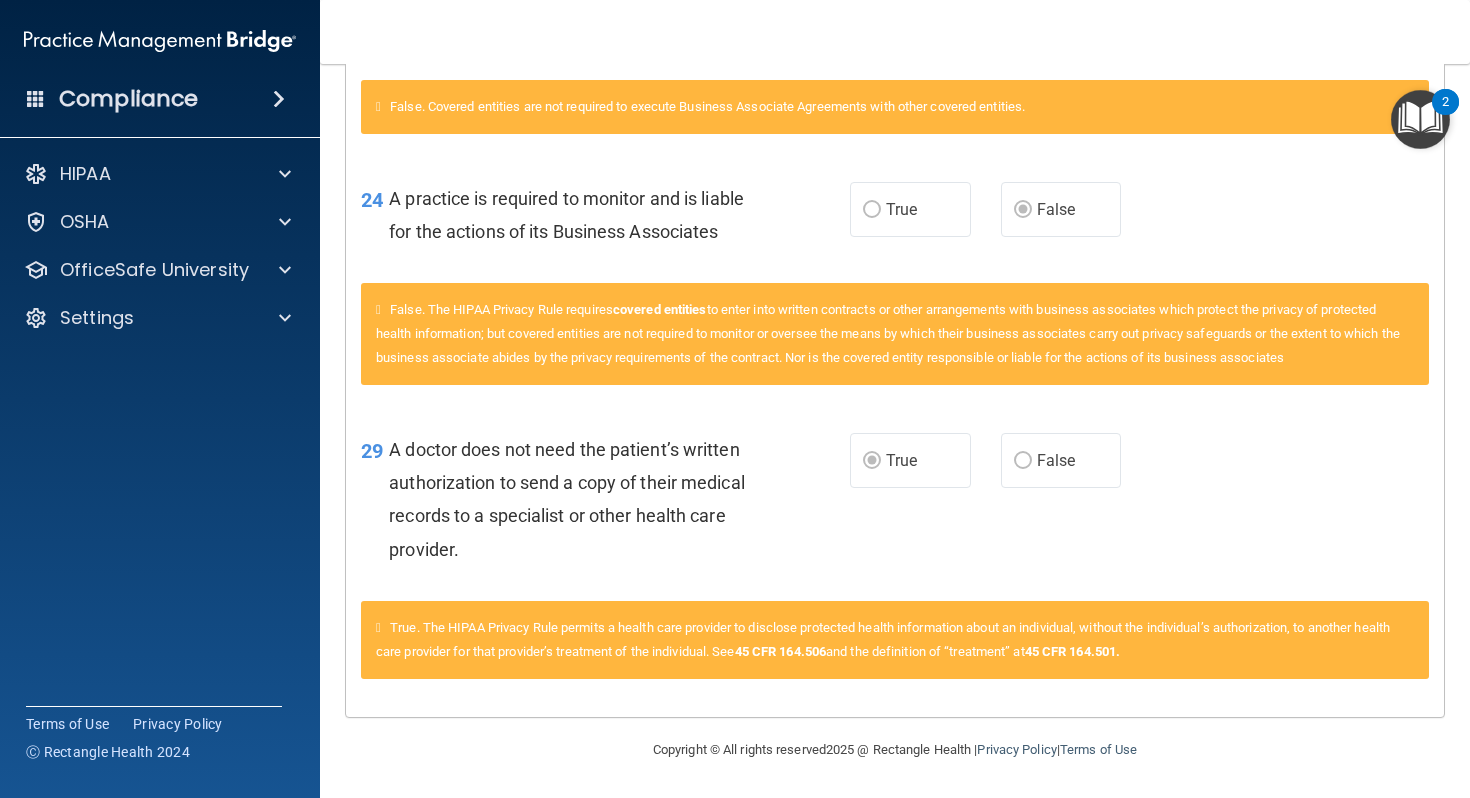 scroll, scrollTop: 0, scrollLeft: 0, axis: both 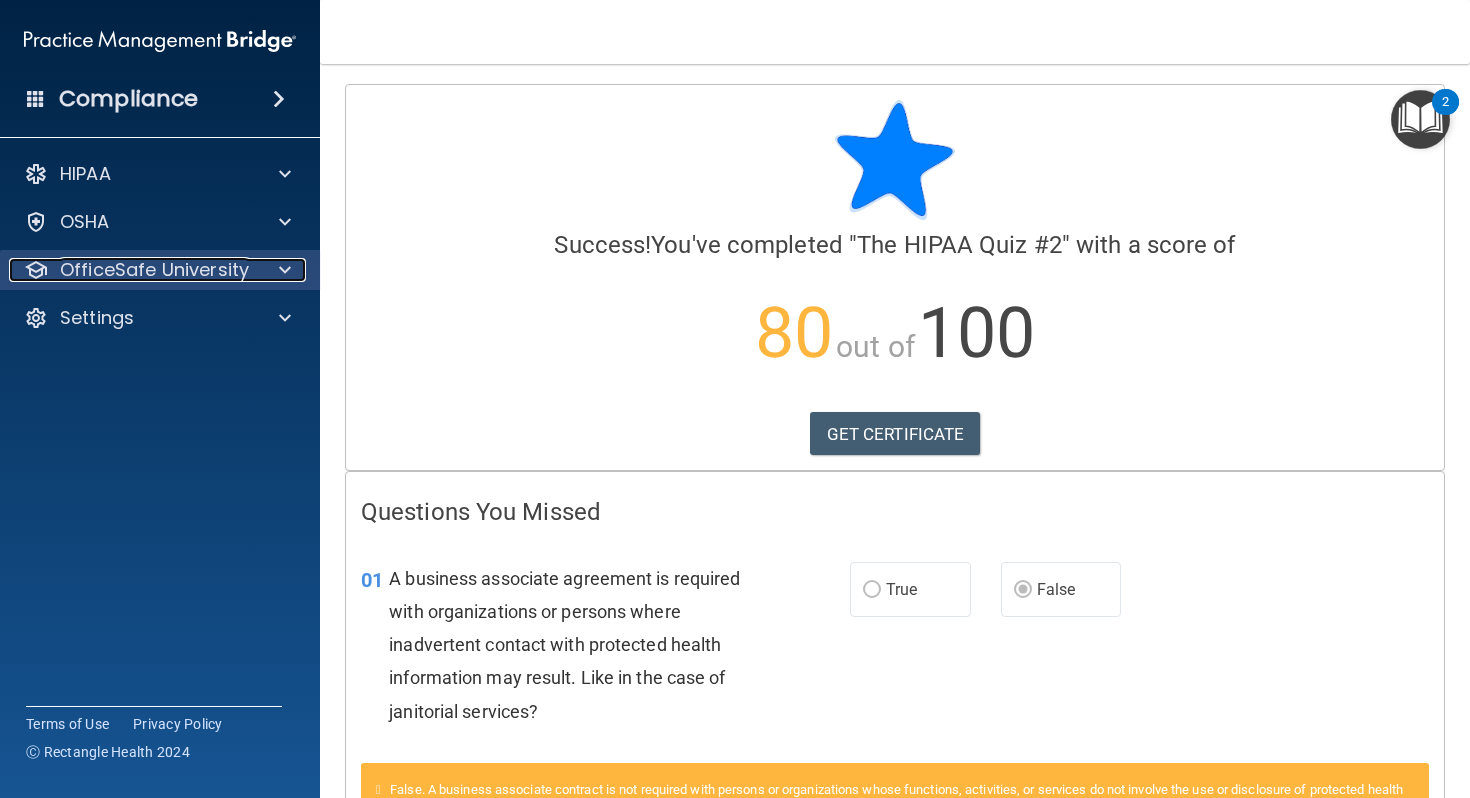 click on "OfficeSafe University" at bounding box center (154, 270) 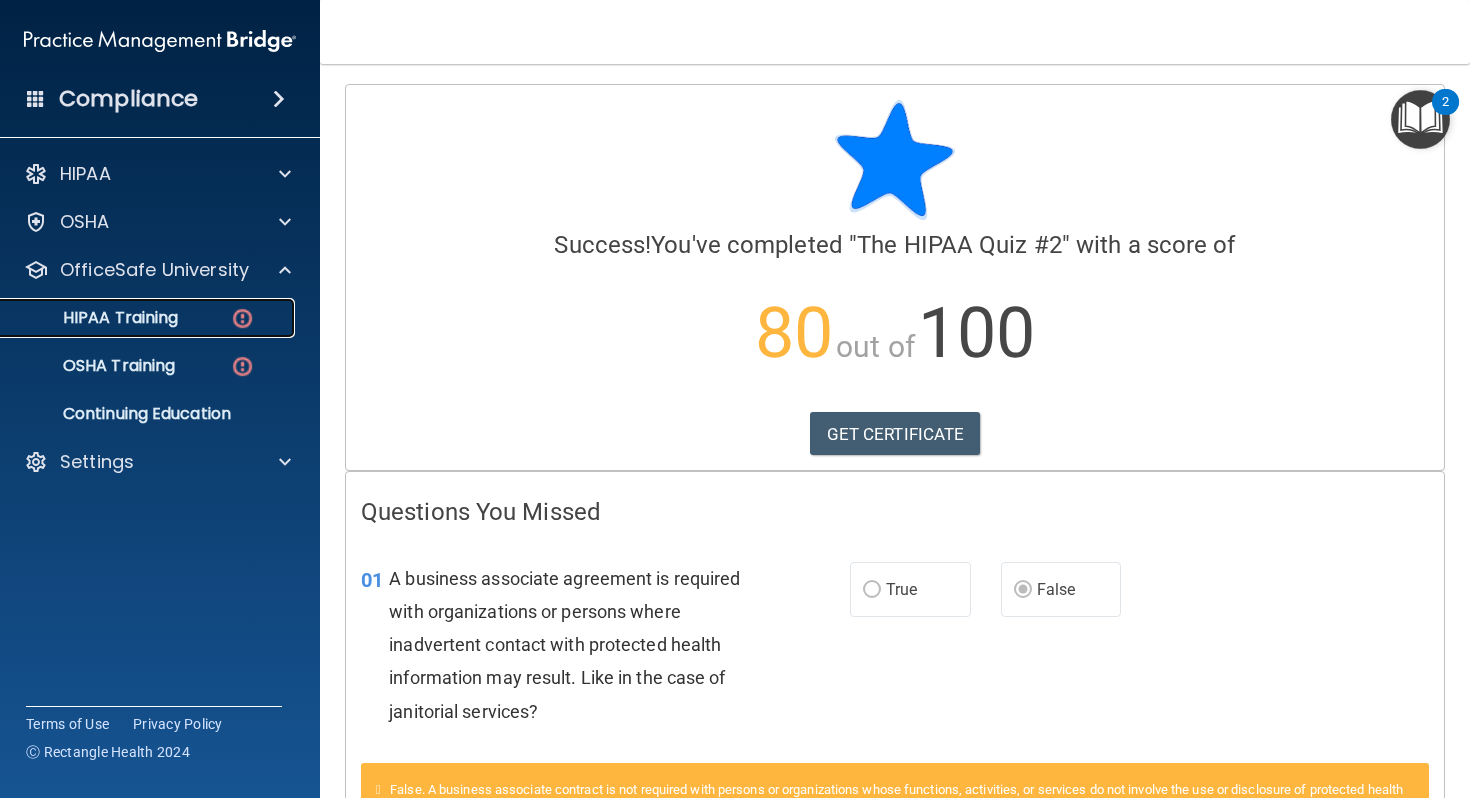 click on "HIPAA Training" at bounding box center (95, 318) 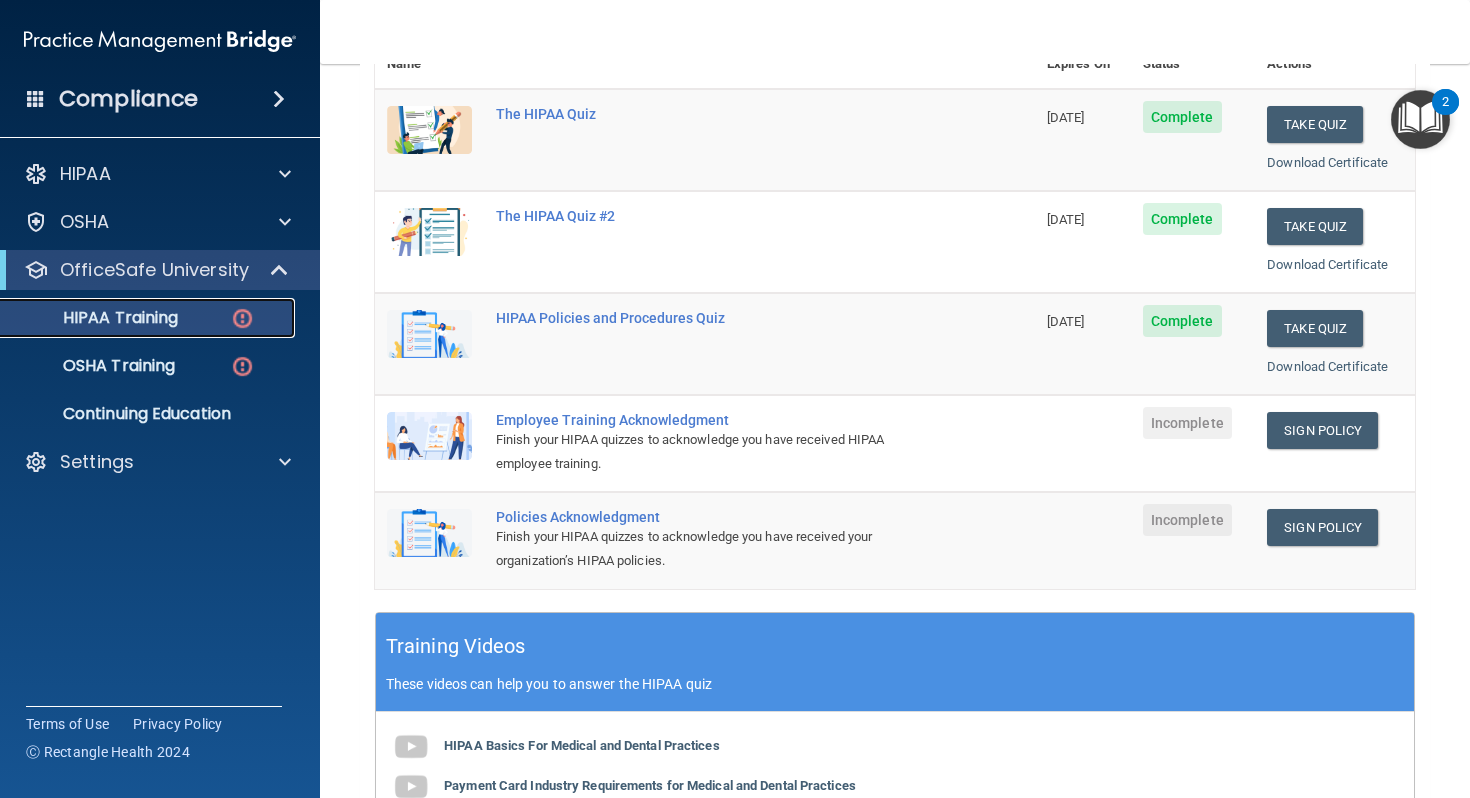 scroll, scrollTop: 268, scrollLeft: 0, axis: vertical 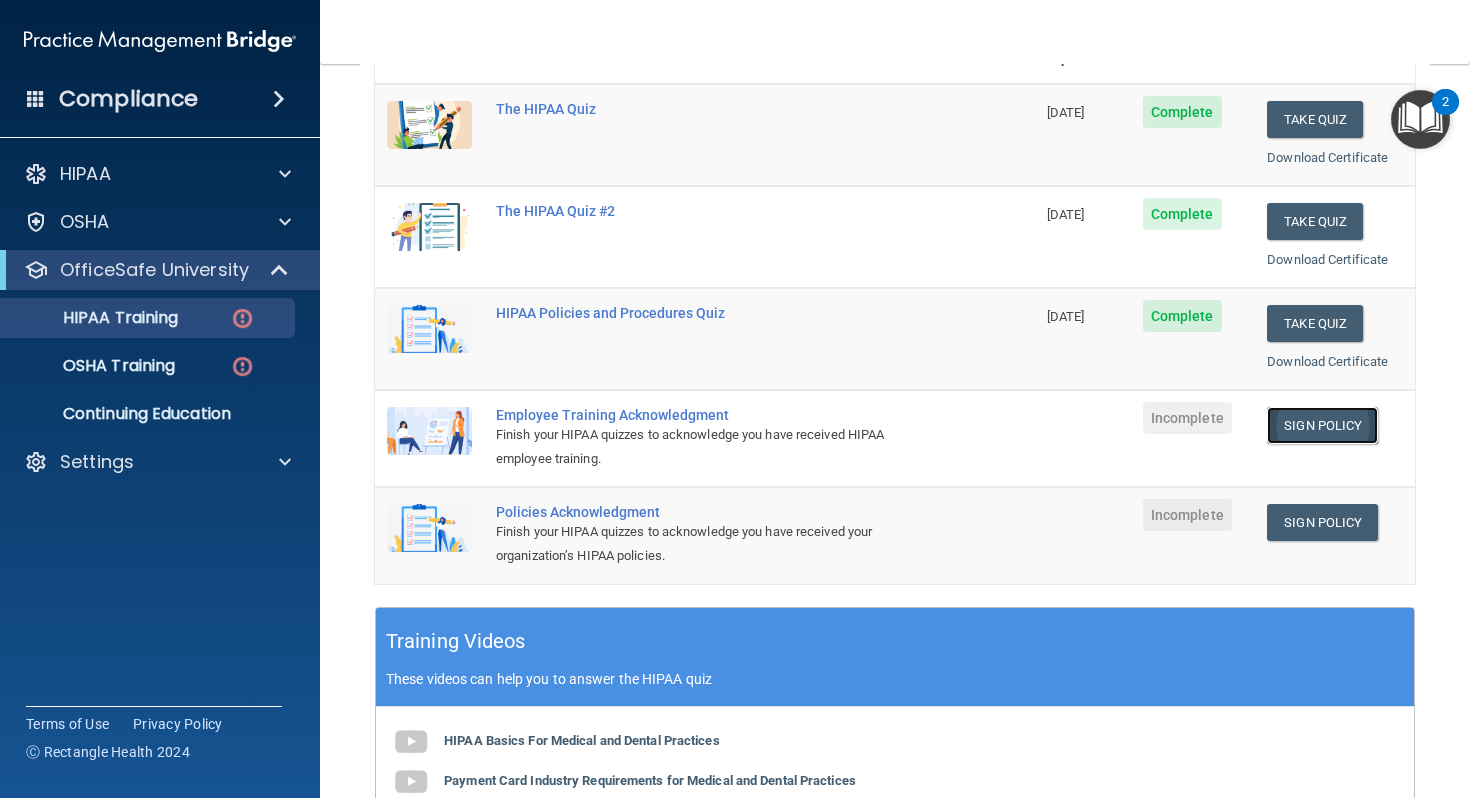 click on "Sign Policy" at bounding box center [1322, 425] 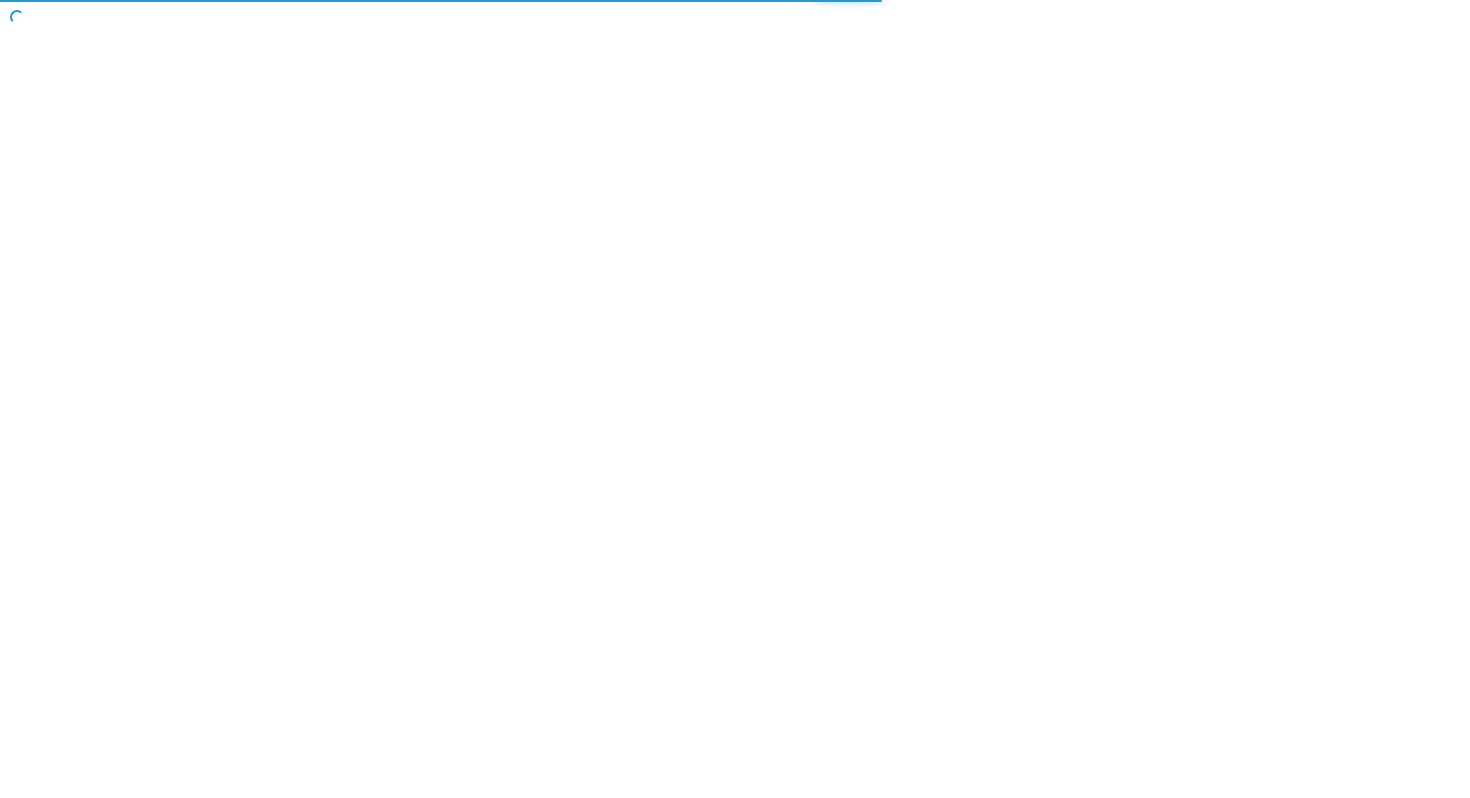 scroll, scrollTop: 0, scrollLeft: 0, axis: both 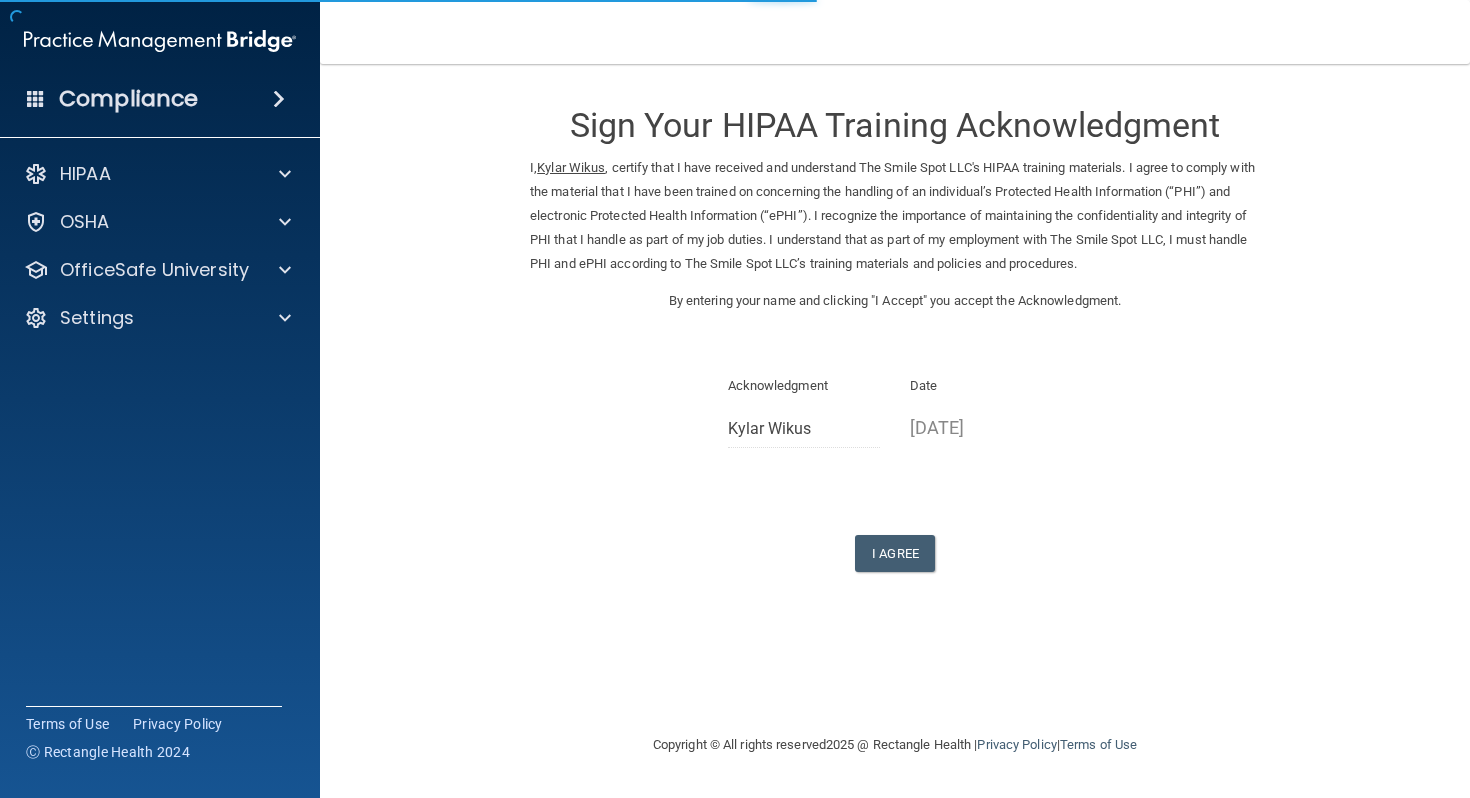 click on "Sign Your HIPAA Training Acknowledgment             I,  Kylar Wikus , certify that I have received and understand The Smile Spot LLC's HIPAA training materials. I agree to comply with the material that I have been trained on concerning the handling of an individual’s Protected Health Information (“PHI”) and electronic Protected Health Information (“ePHI”). I recognize the importance of maintaining the confidentiality and integrity of PHI that I handle as part of my job duties. I understand that as part of my employment with The Smile Spot LLC, I must handle PHI and ePHI according to The Smile Spot LLC’s training materials and policies and procedures.          By entering your name and clicking "I Accept" you accept the Acknowledgment.                 Acknowledgment   Kylar Wikus           Date    07/25/2025                  I Agree                    You have successfully signed the acknowledgment!                  -" at bounding box center [895, 352] 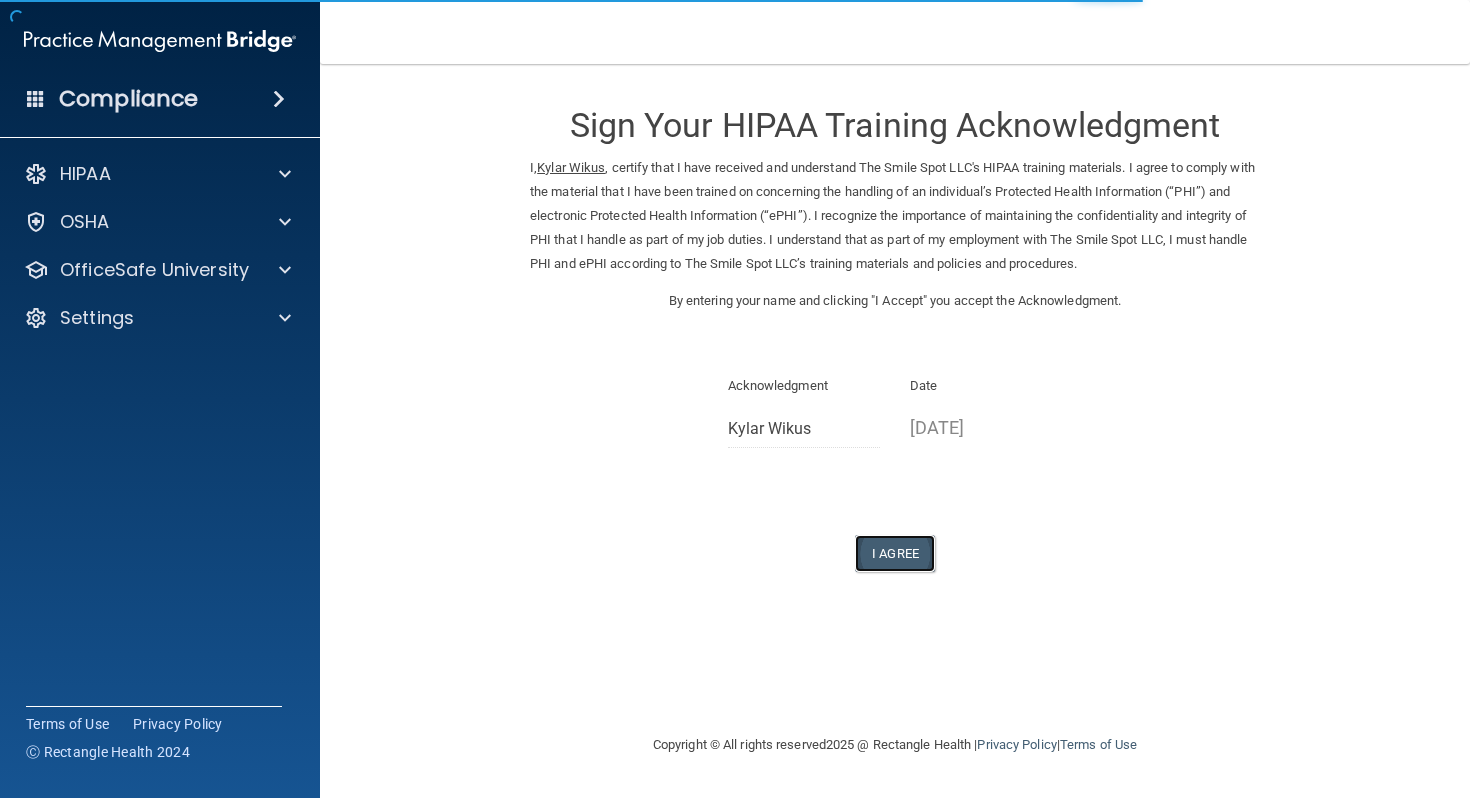 click on "I Agree" at bounding box center [895, 553] 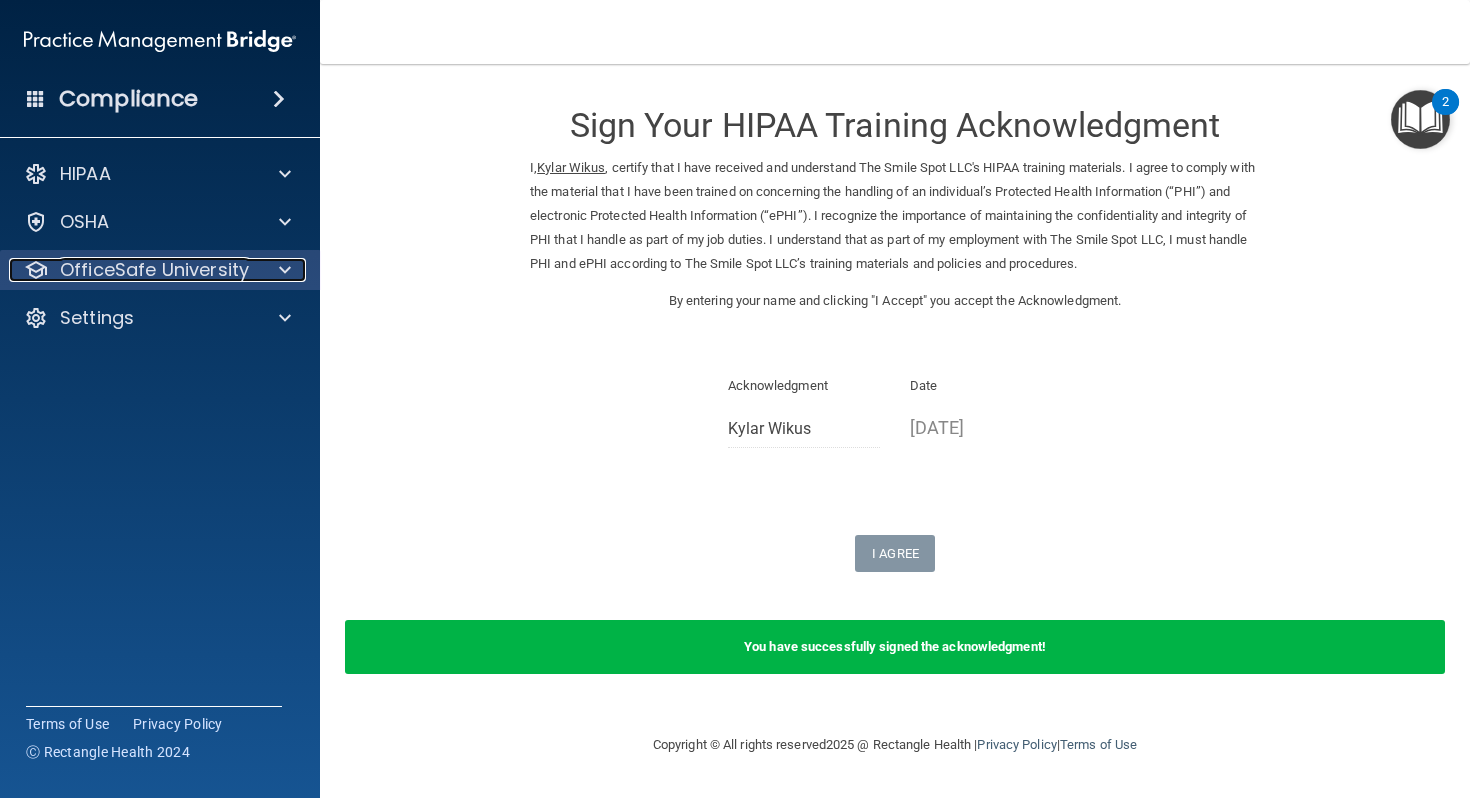 click on "OfficeSafe University" at bounding box center (154, 270) 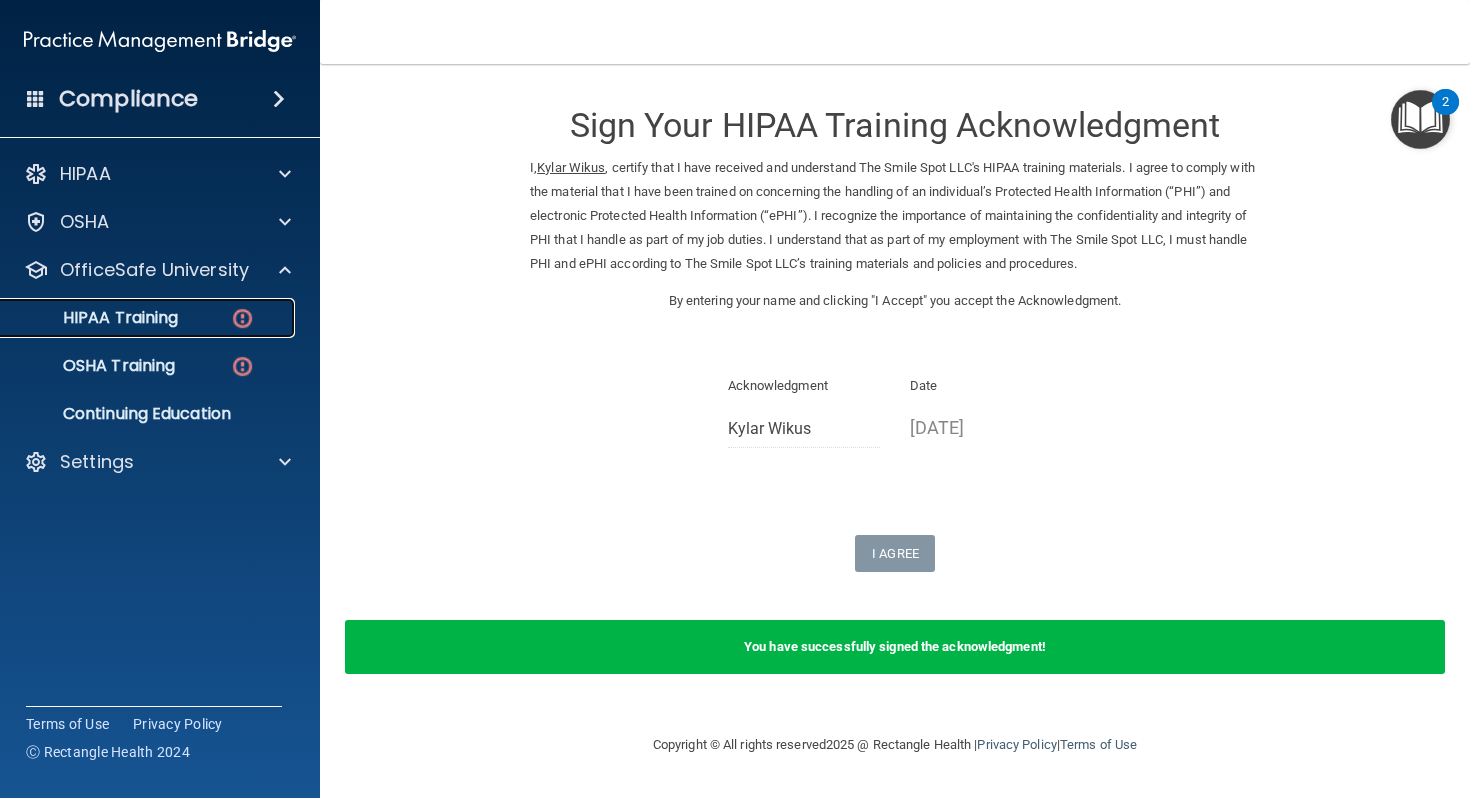 click on "HIPAA Training" at bounding box center (149, 318) 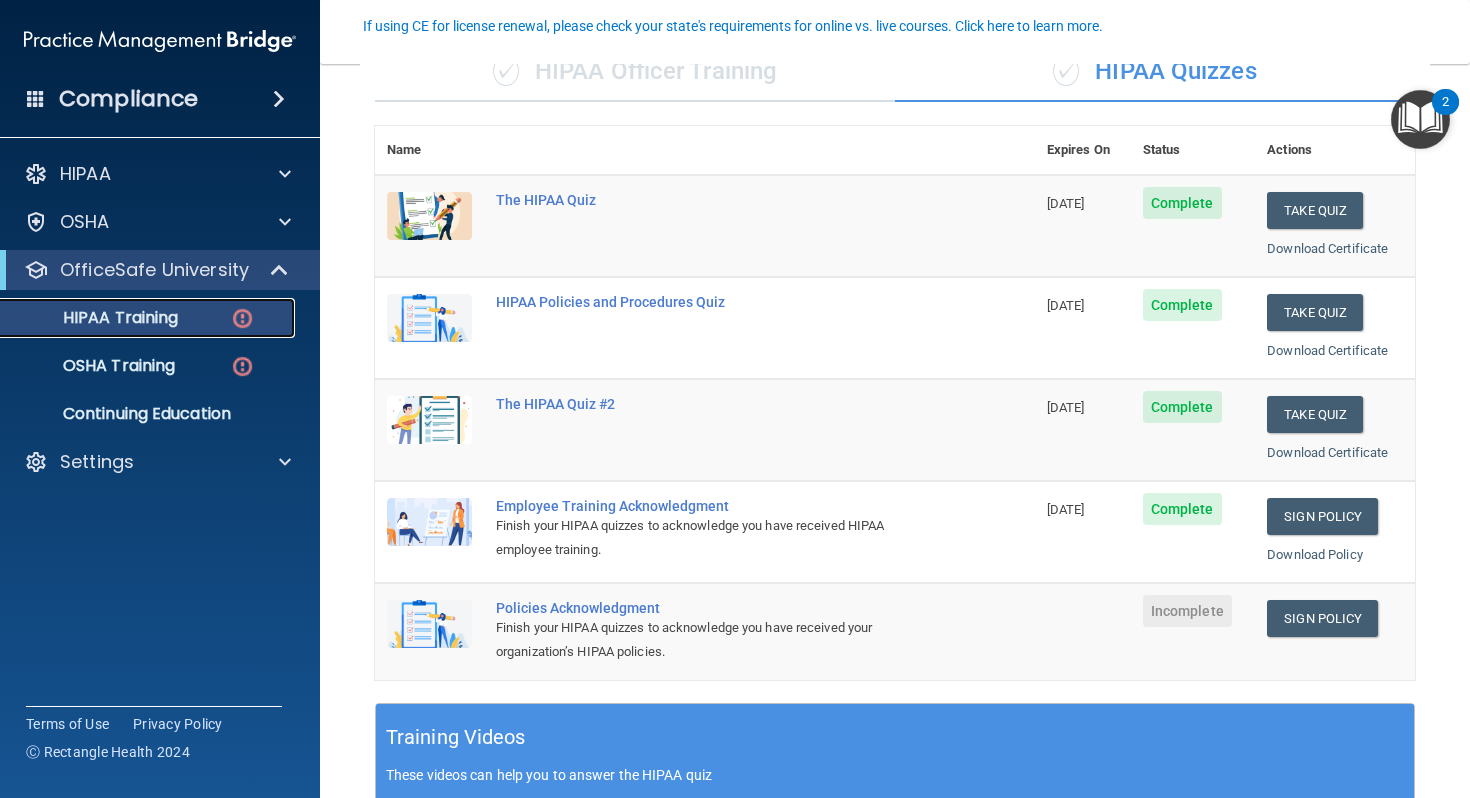 scroll, scrollTop: 214, scrollLeft: 0, axis: vertical 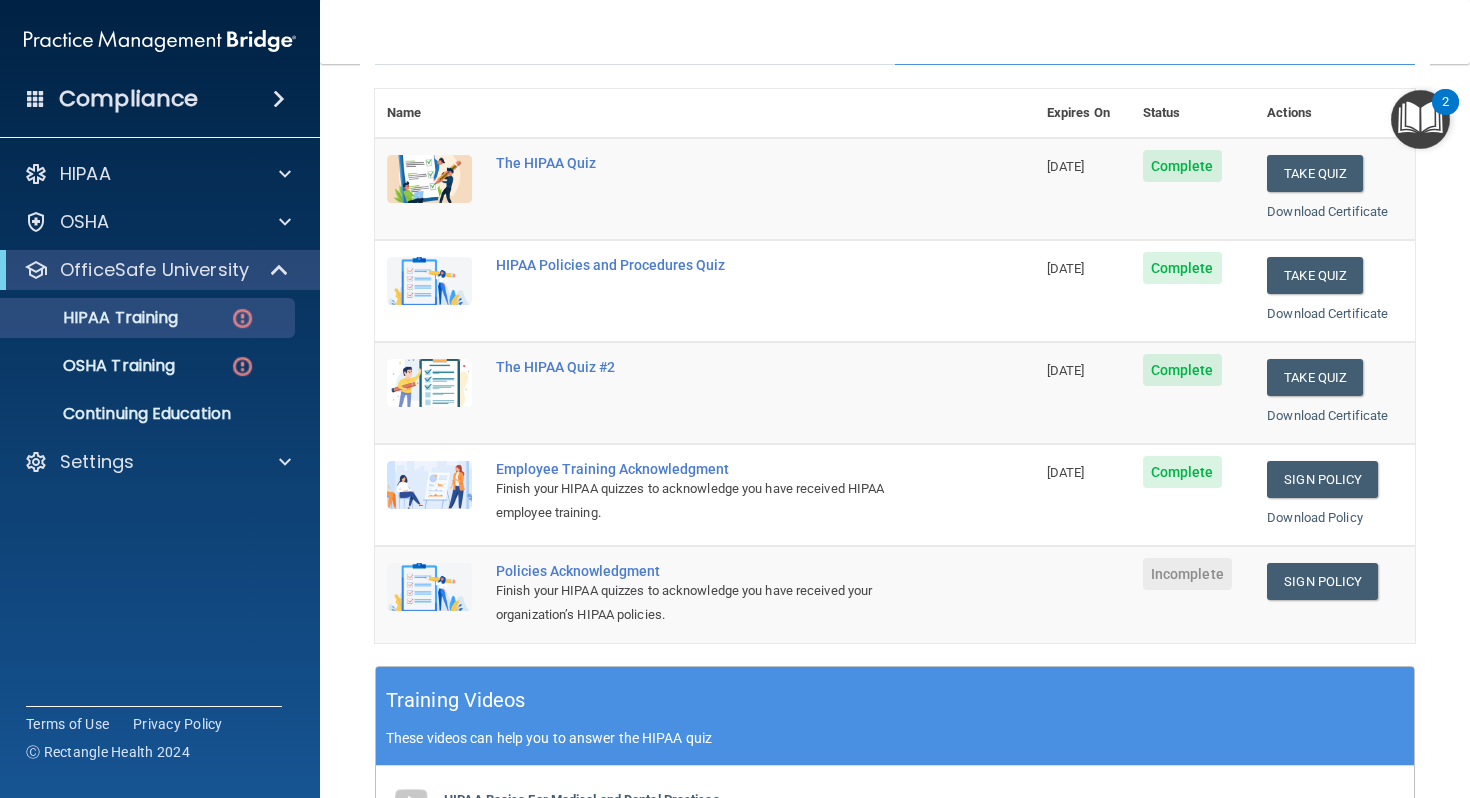 click on "Sign Policy" at bounding box center (1335, 581) 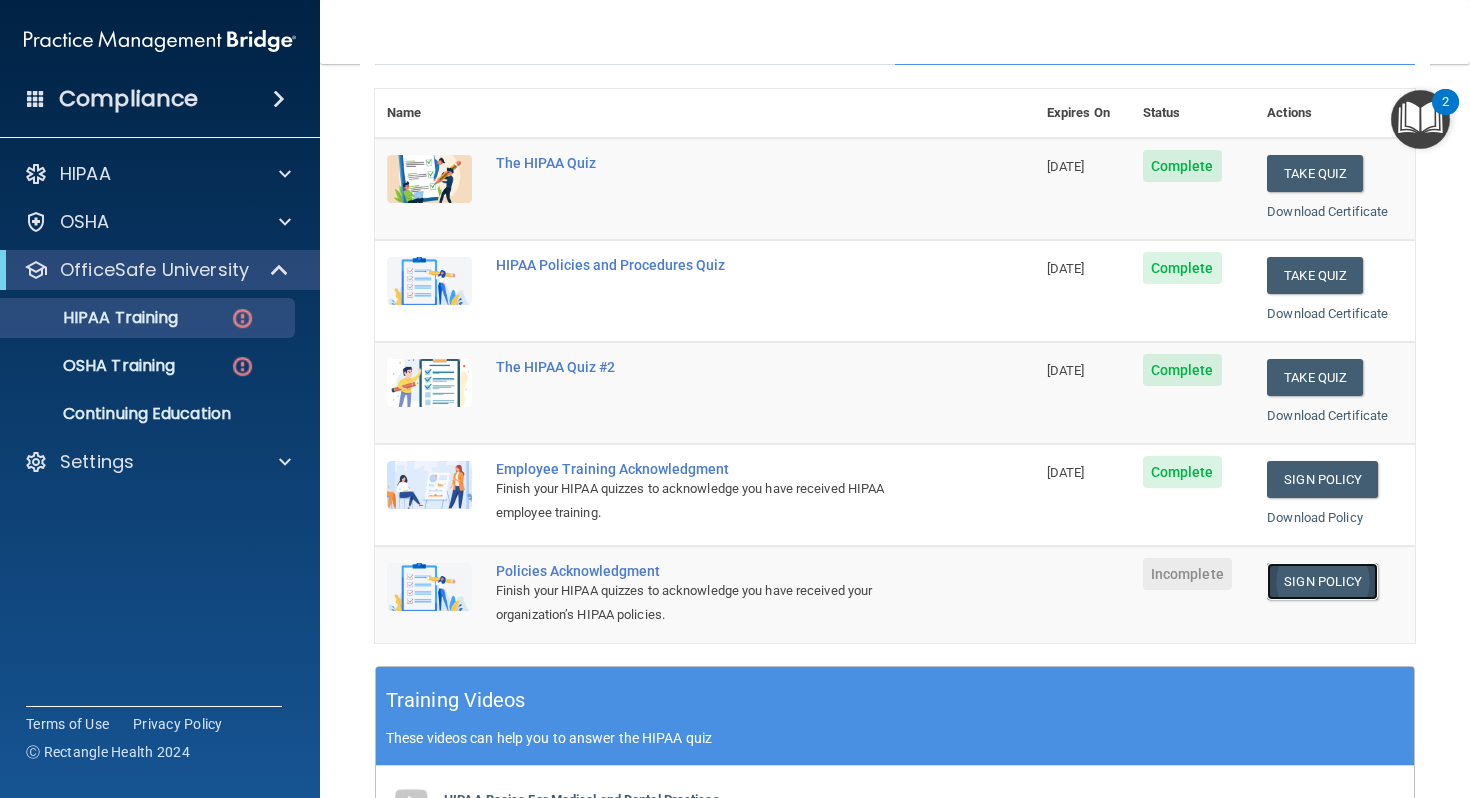 click on "Sign Policy" at bounding box center [1322, 581] 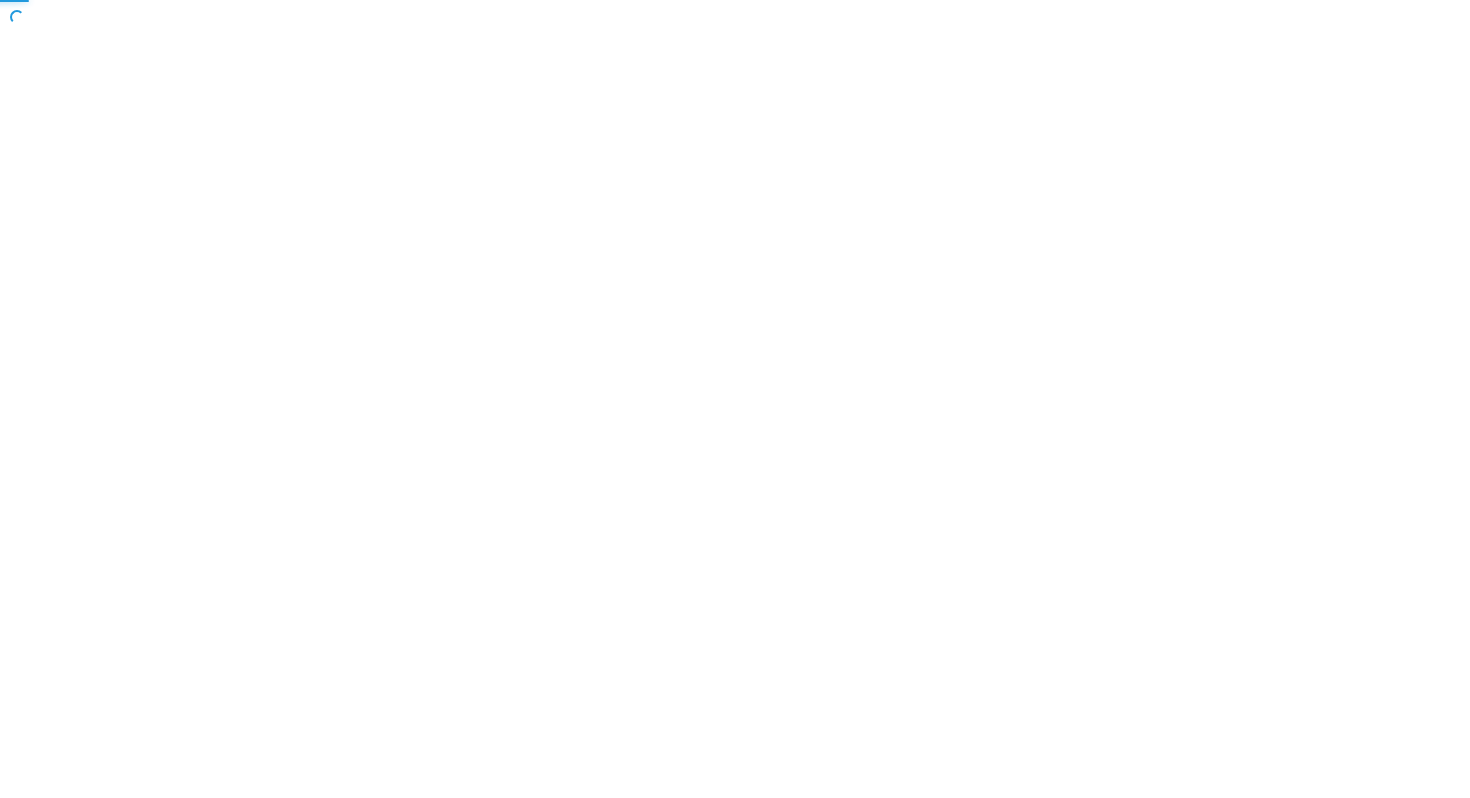scroll, scrollTop: 0, scrollLeft: 0, axis: both 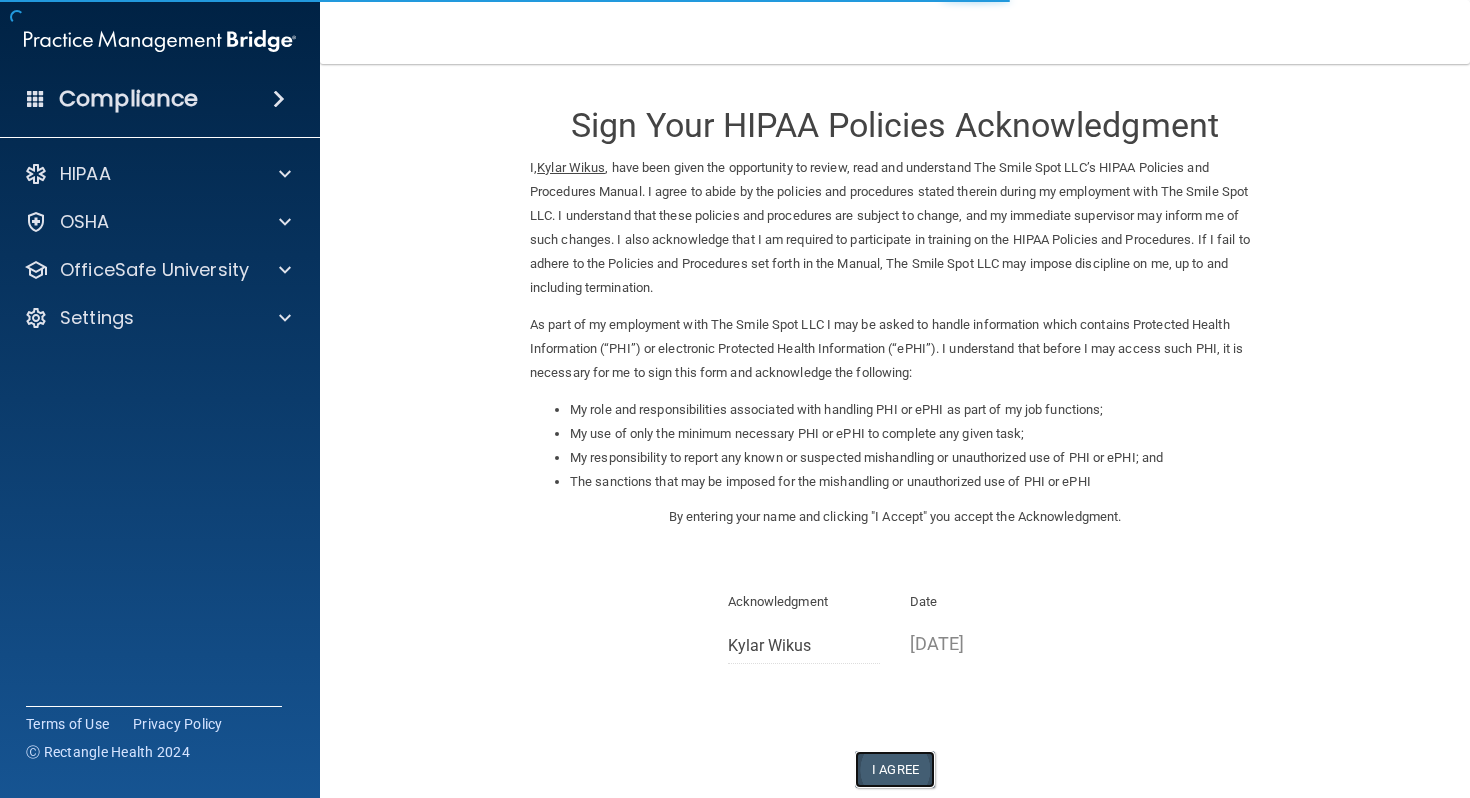 click on "I Agree" at bounding box center (895, 769) 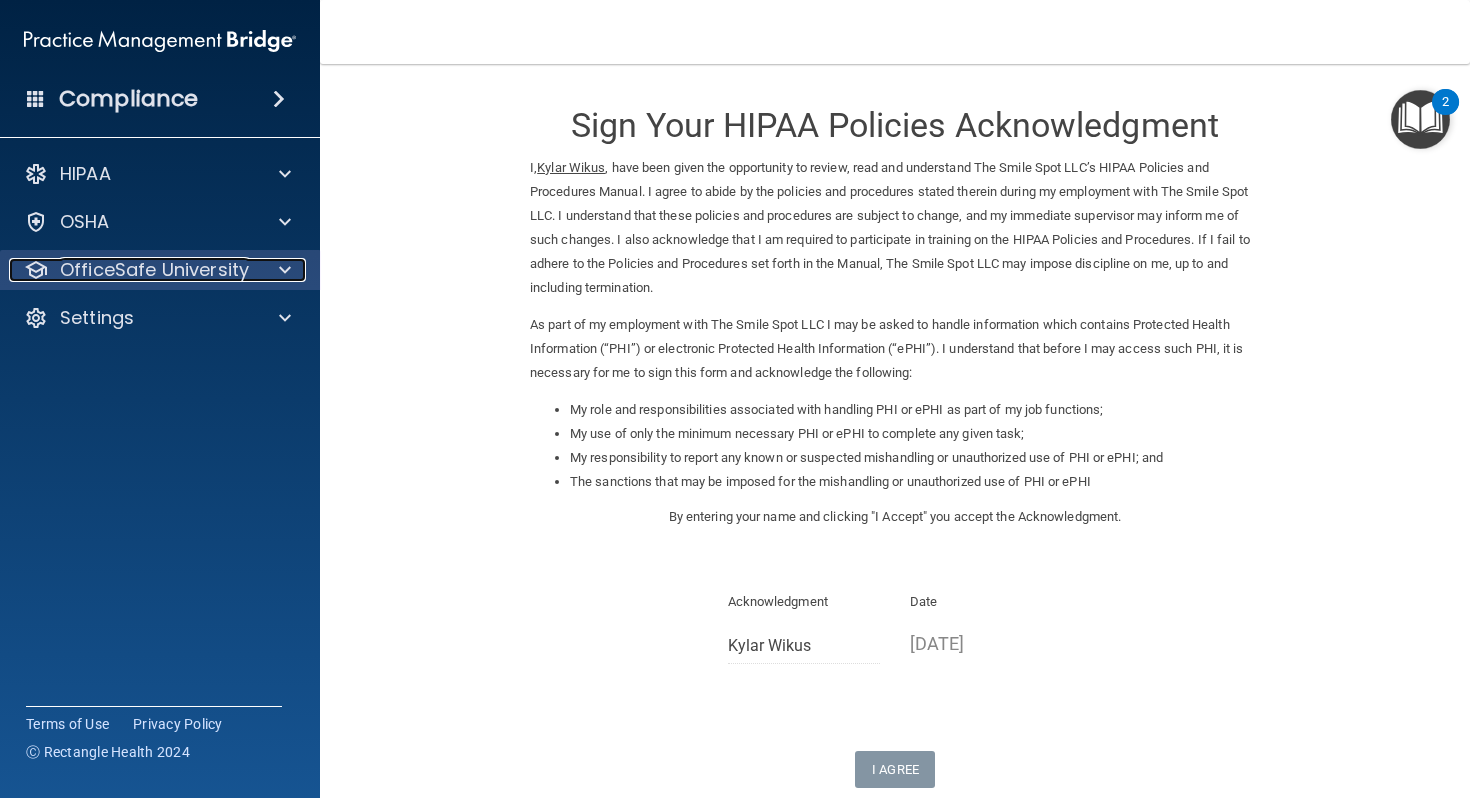 click on "OfficeSafe University" at bounding box center (154, 270) 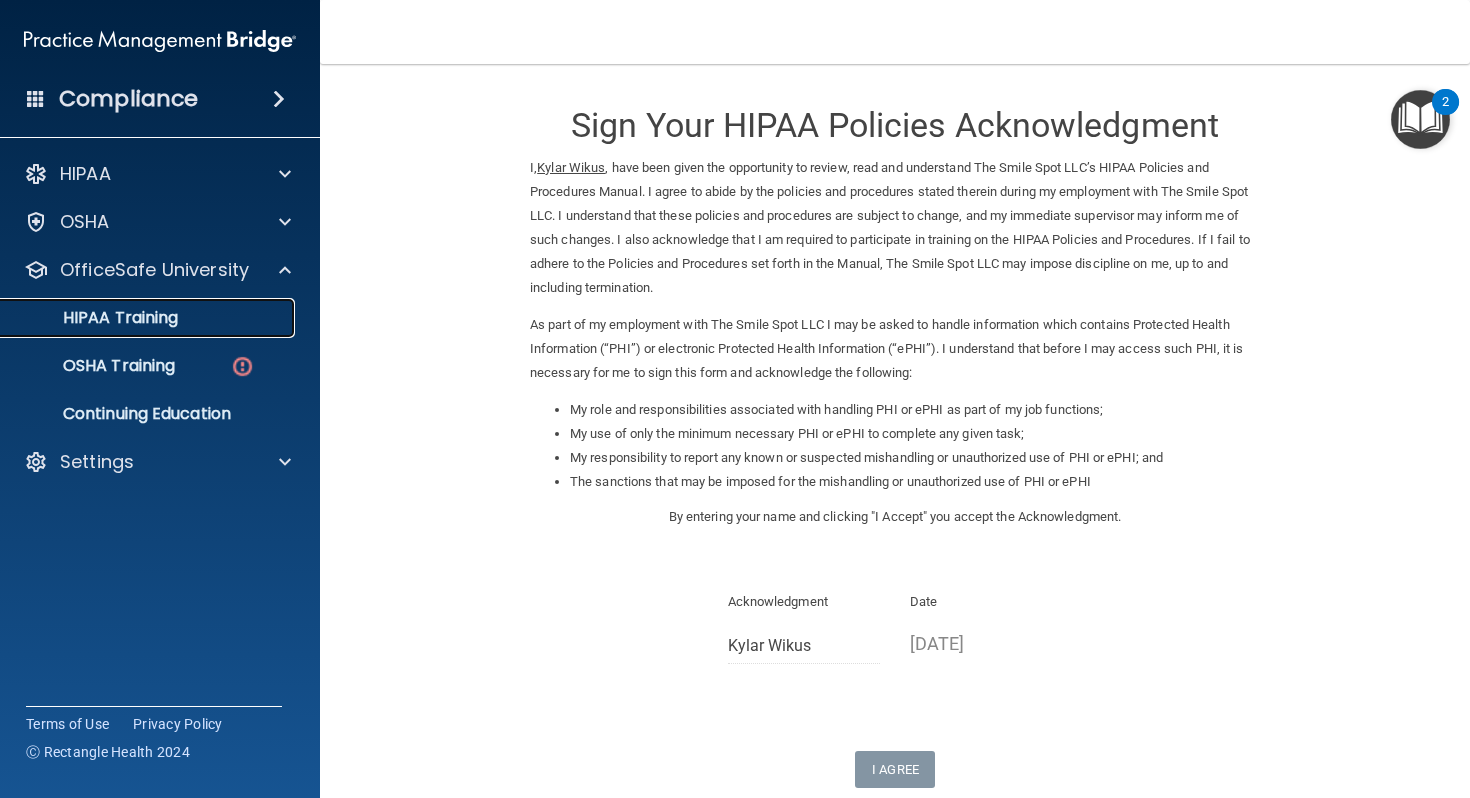 click on "HIPAA Training" at bounding box center [95, 318] 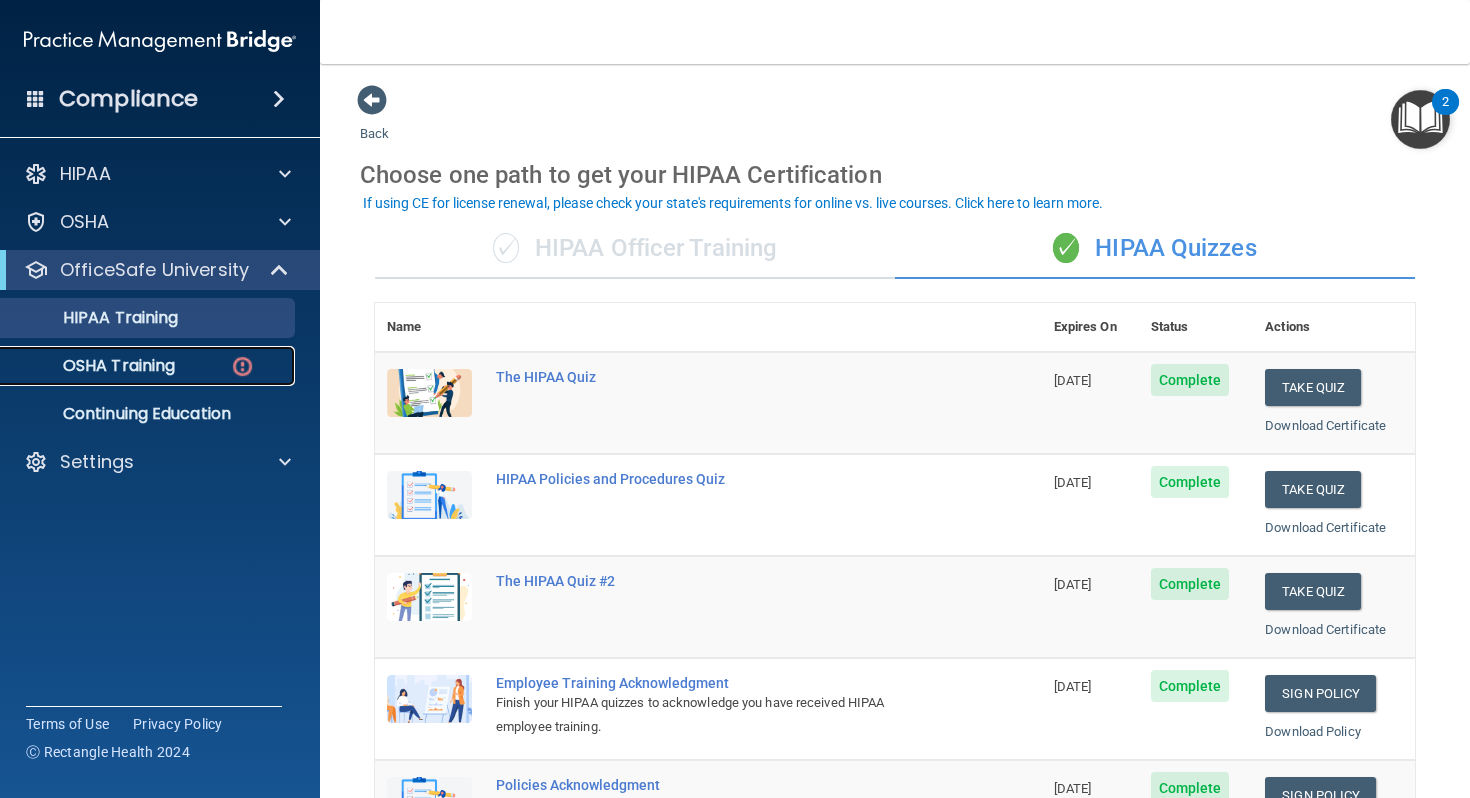 click on "OSHA Training" at bounding box center (149, 366) 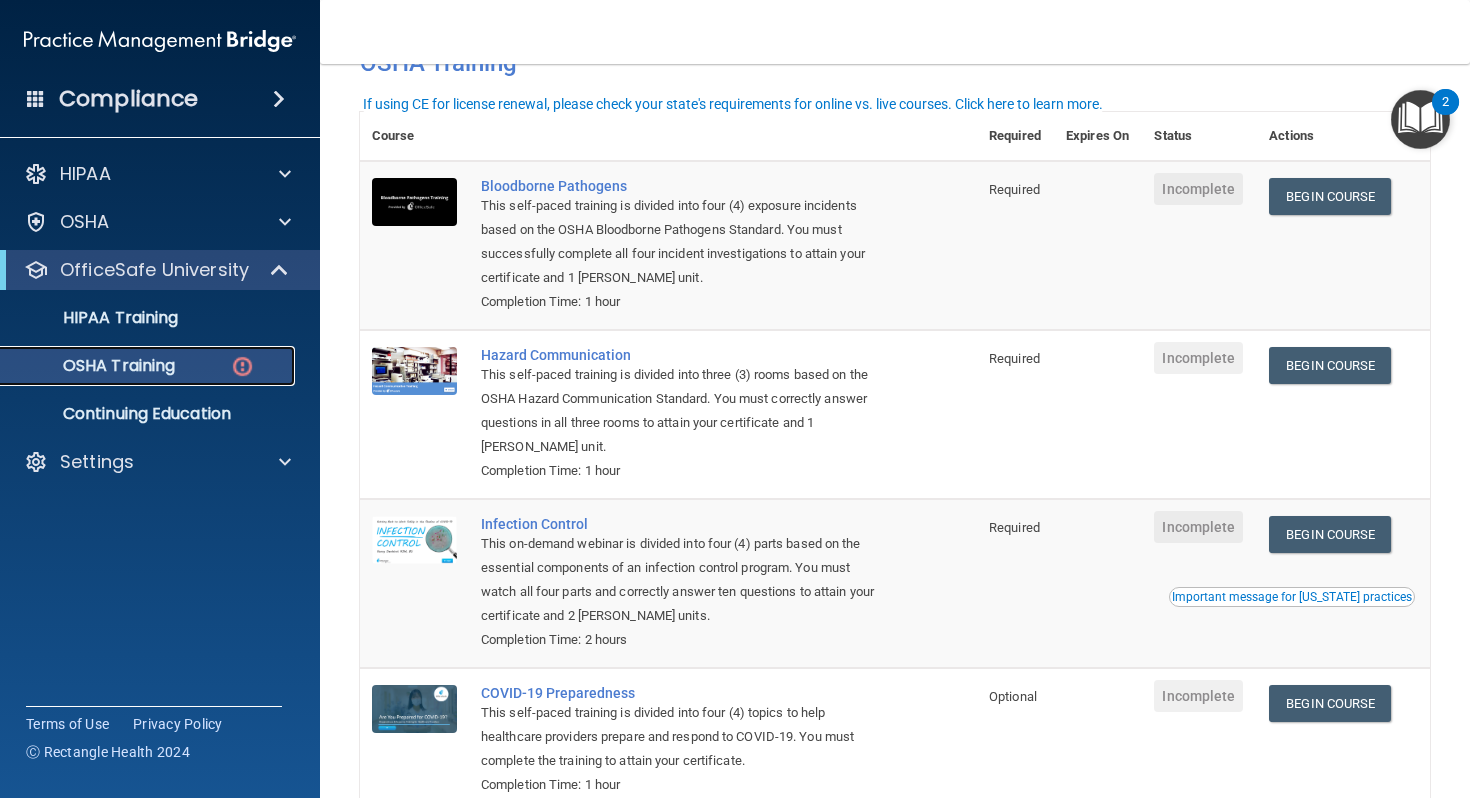 scroll, scrollTop: 0, scrollLeft: 0, axis: both 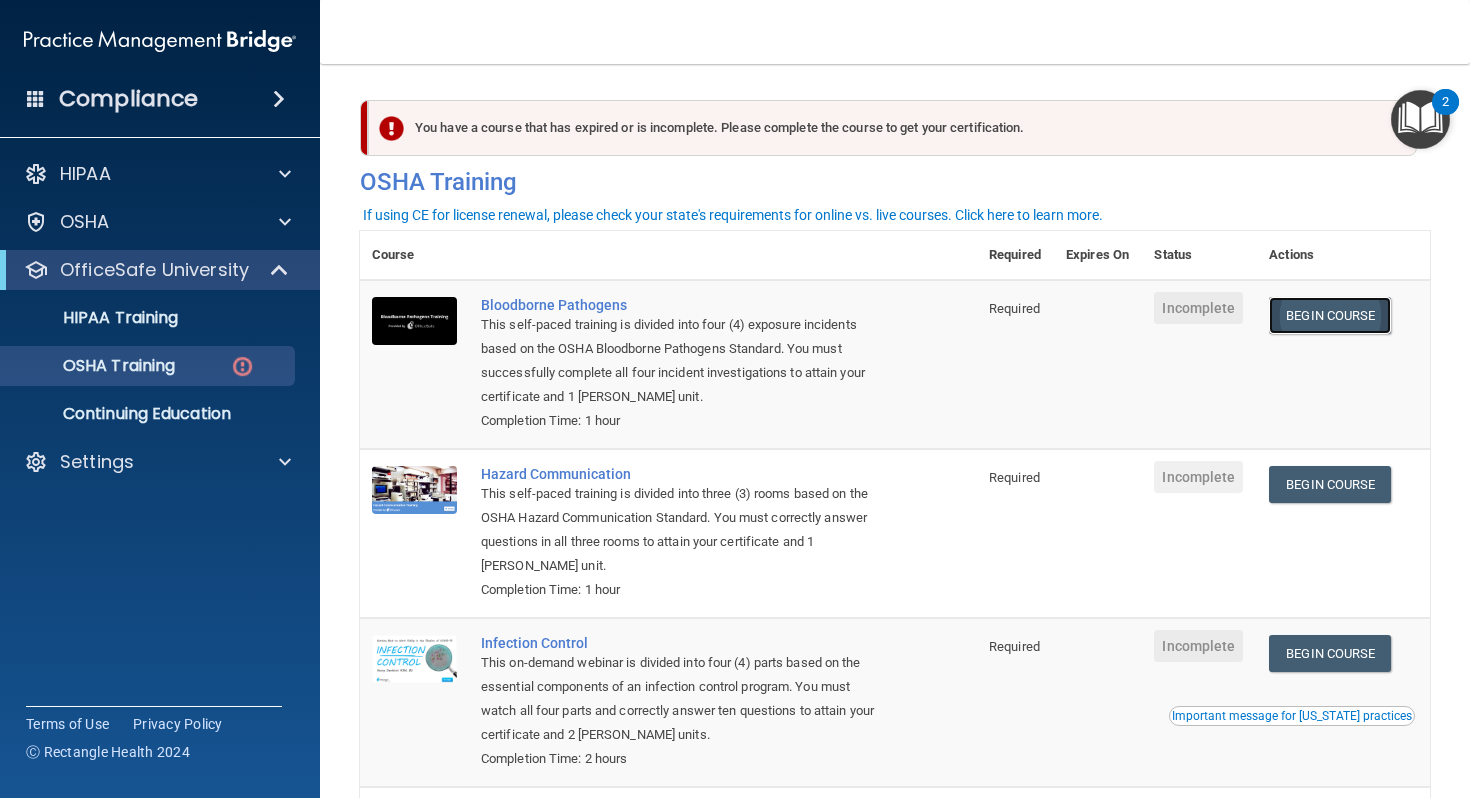 click on "Begin Course" at bounding box center (1330, 315) 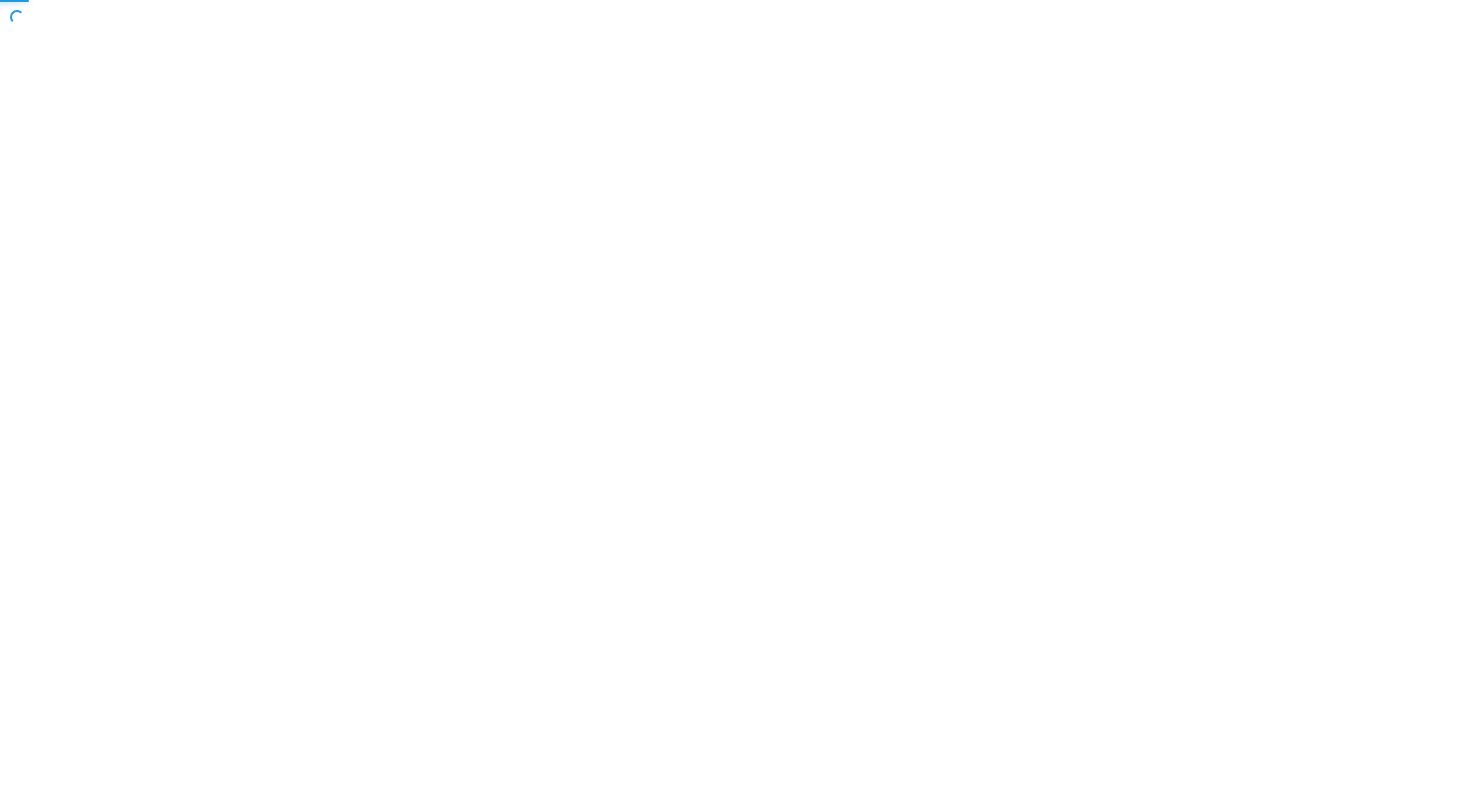 scroll, scrollTop: 0, scrollLeft: 0, axis: both 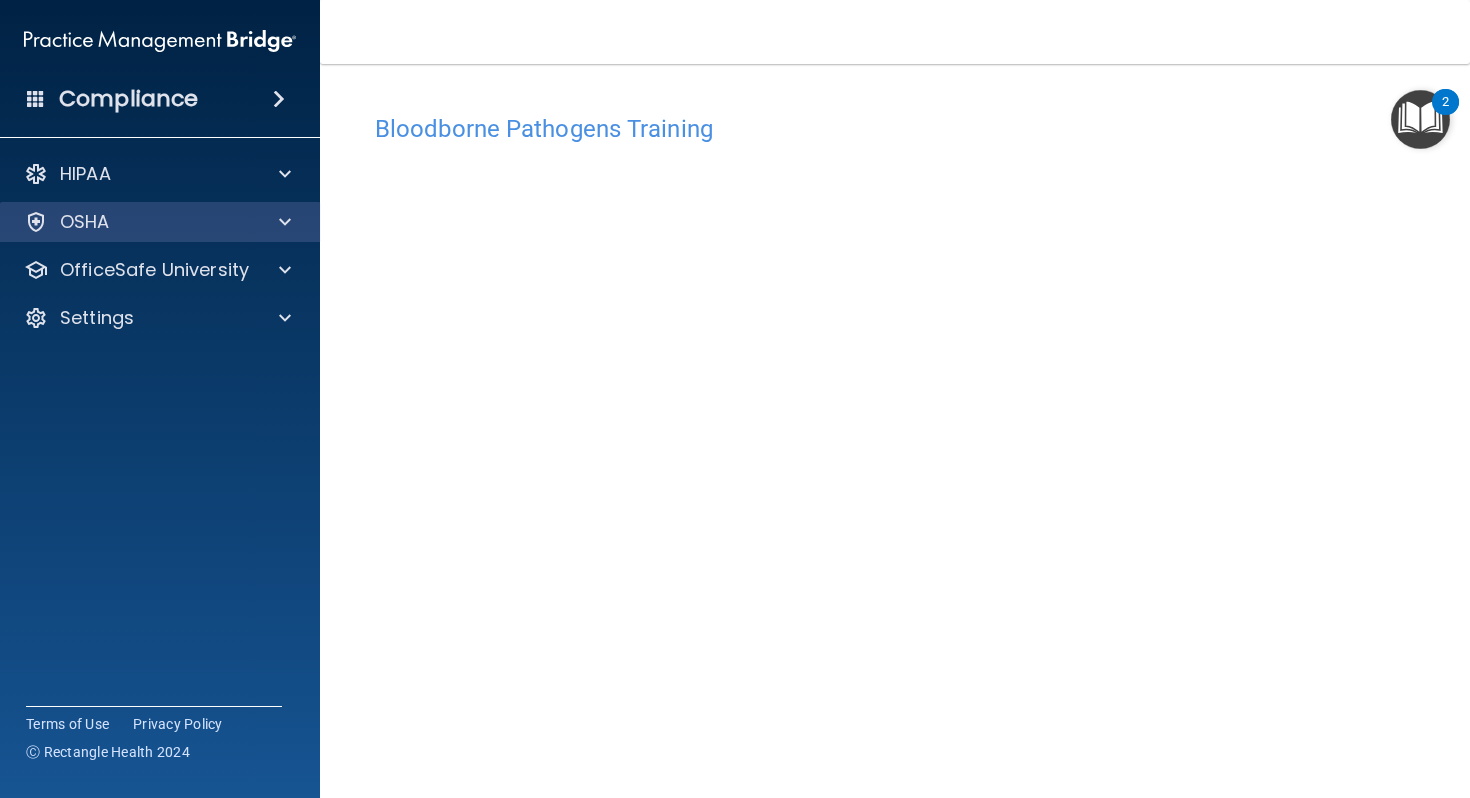 click on "OSHA" at bounding box center (160, 222) 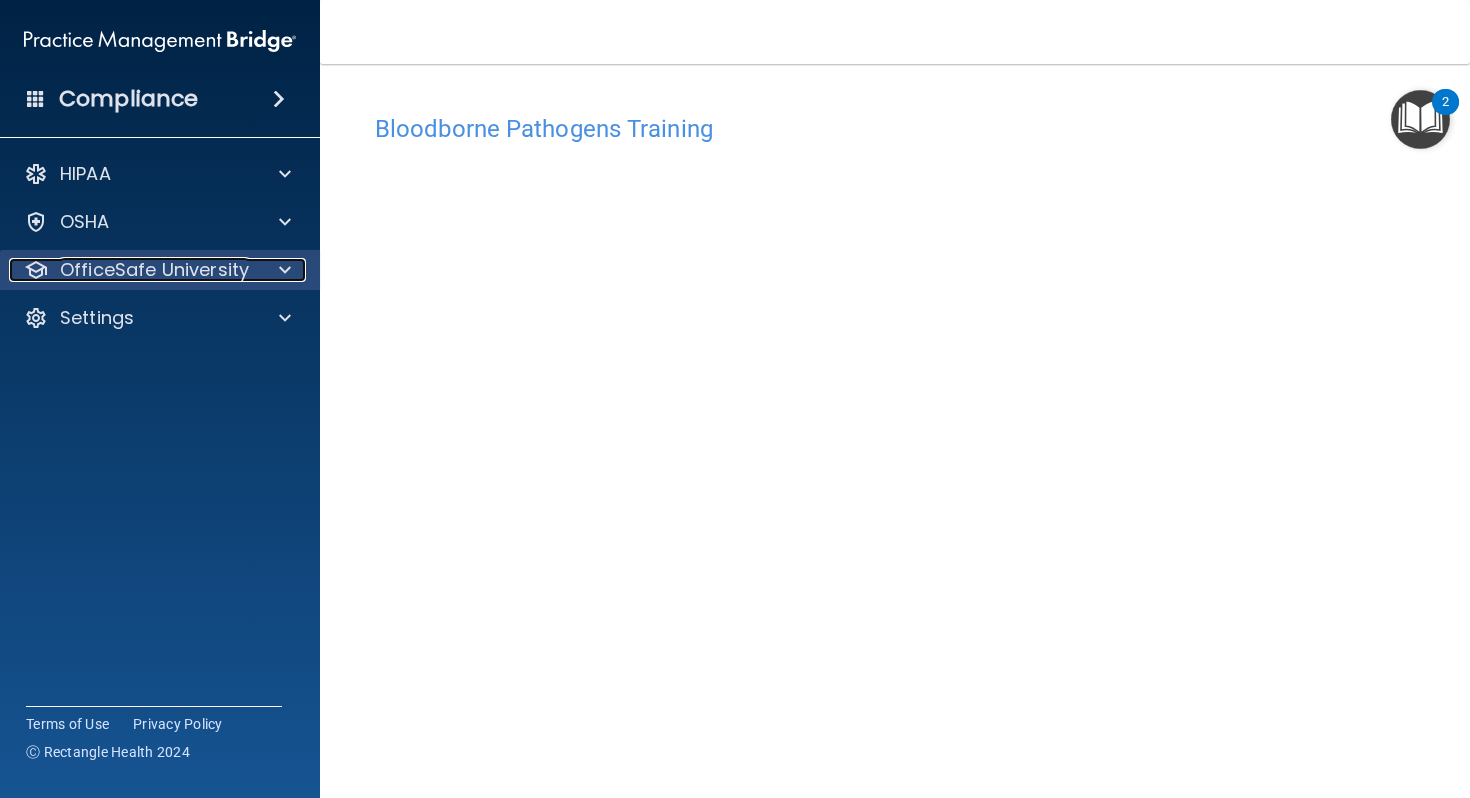 click on "OfficeSafe University" at bounding box center [154, 270] 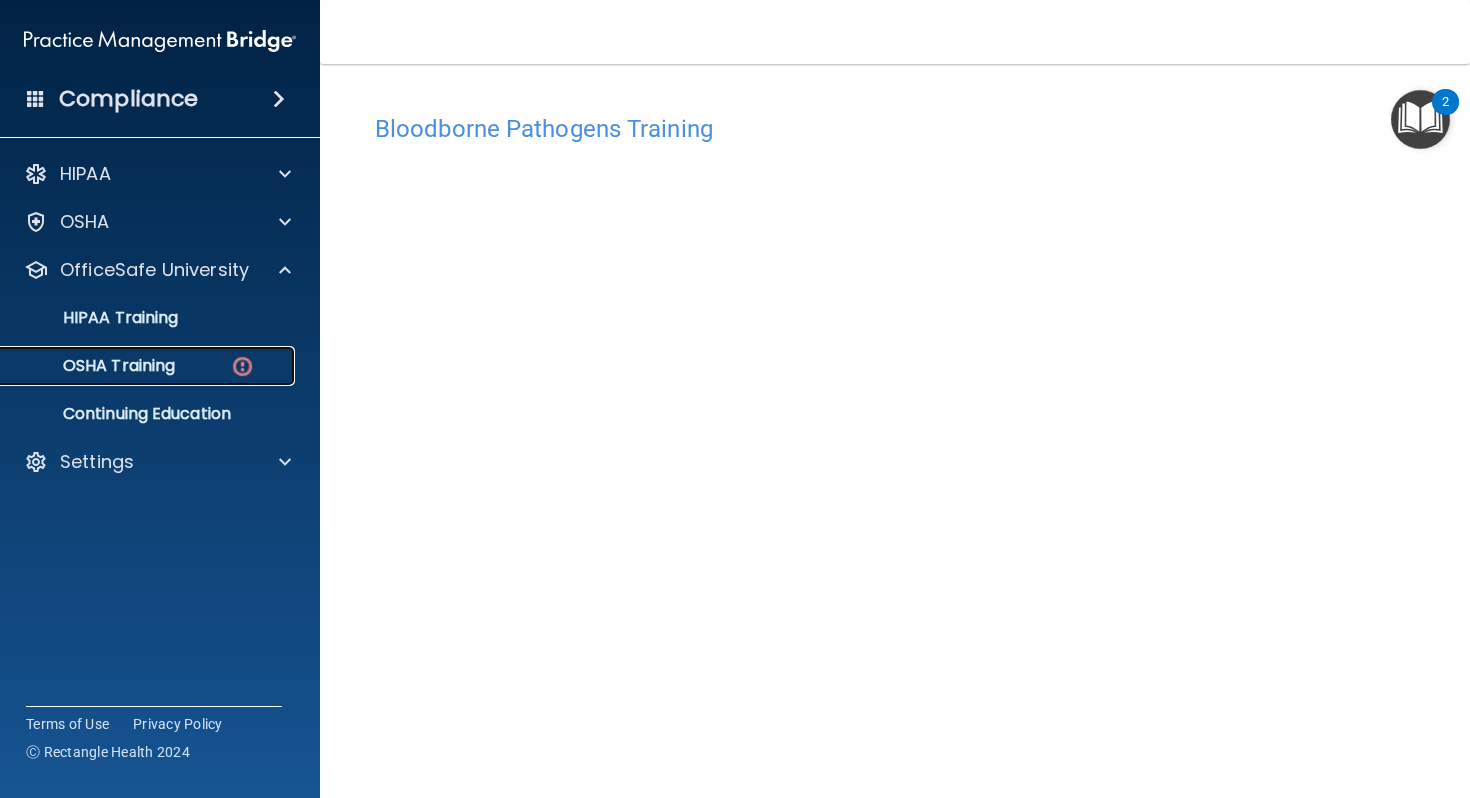click on "OSHA Training" at bounding box center [94, 366] 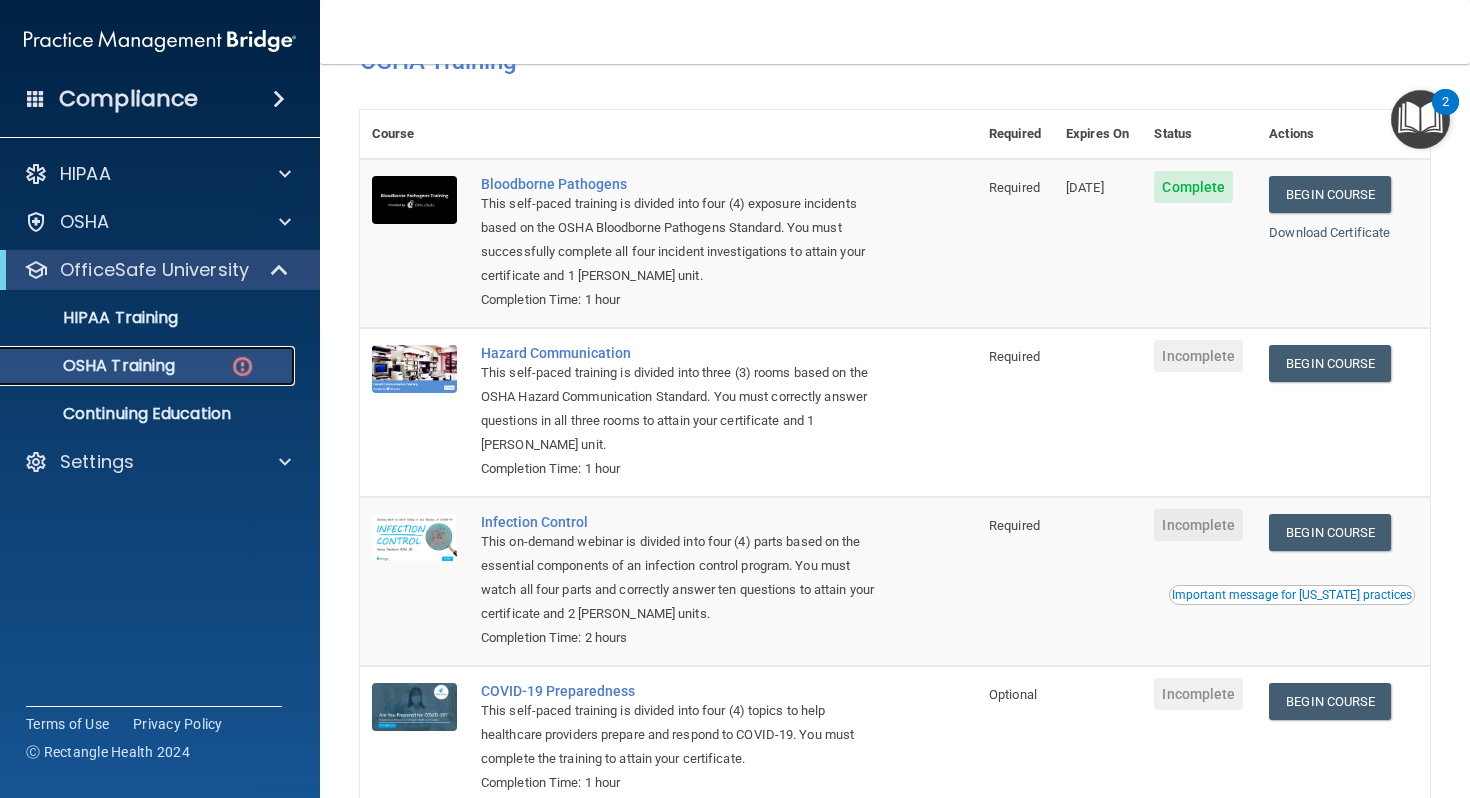scroll, scrollTop: 120, scrollLeft: 0, axis: vertical 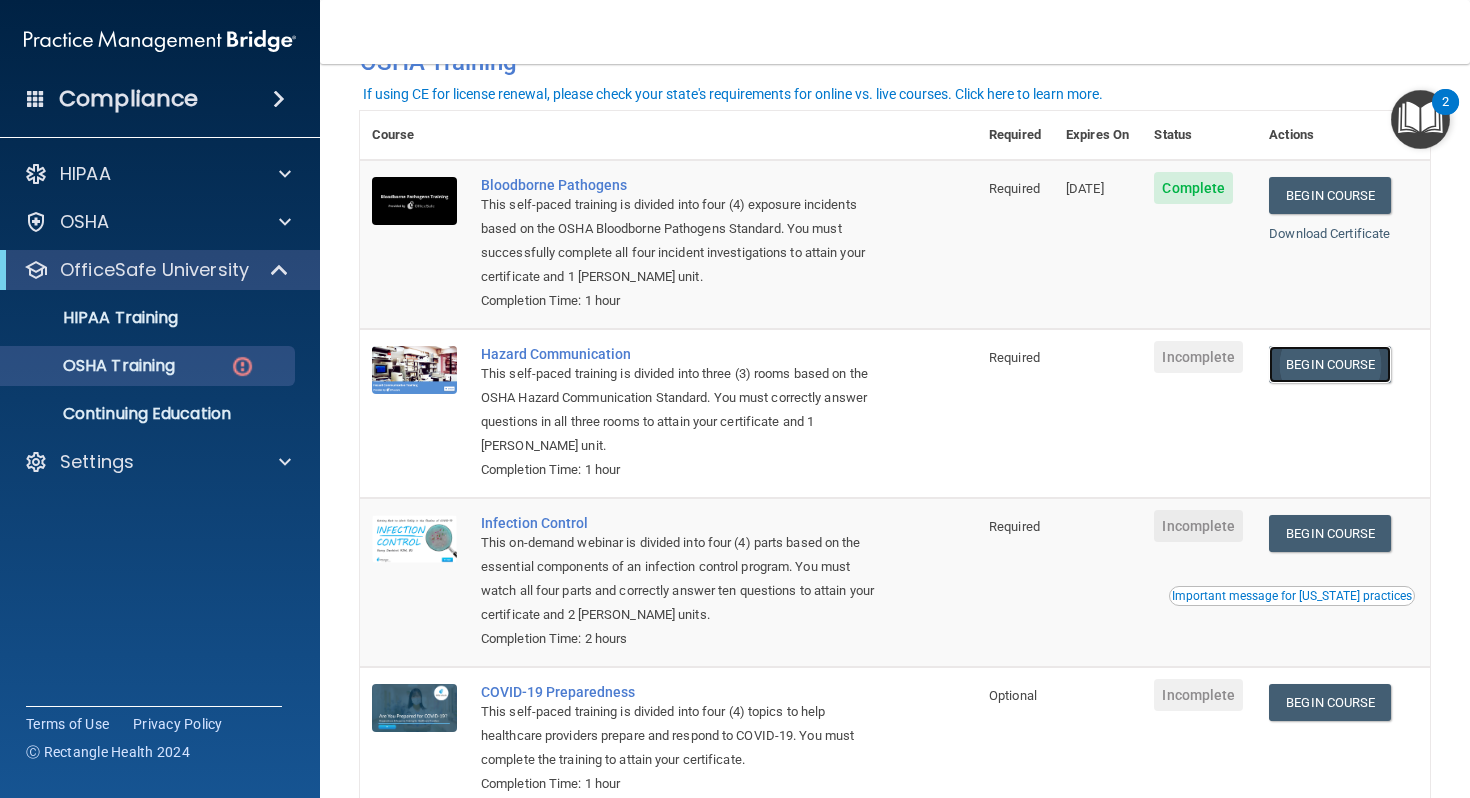 click on "Begin Course" at bounding box center [1330, 364] 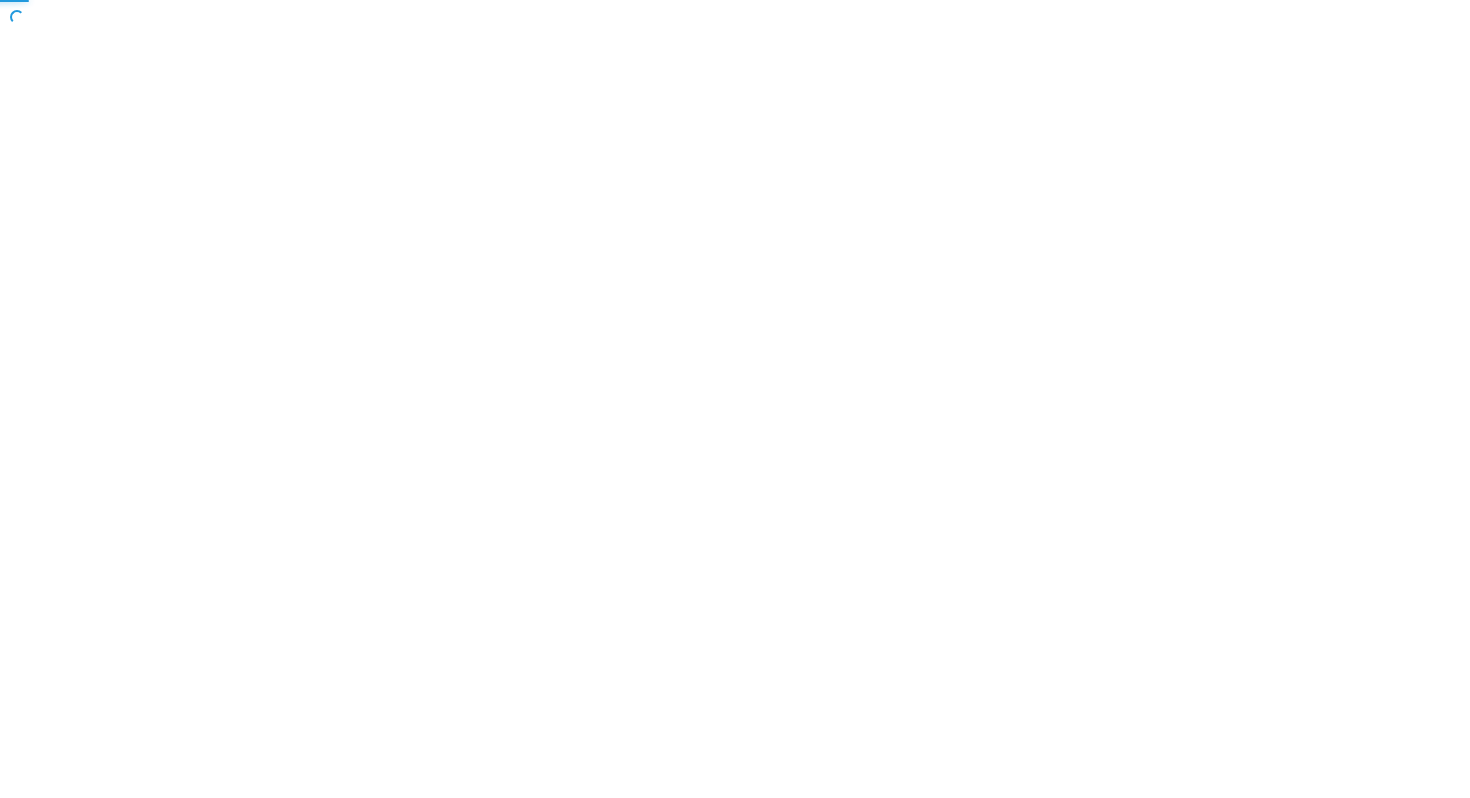 scroll, scrollTop: 0, scrollLeft: 0, axis: both 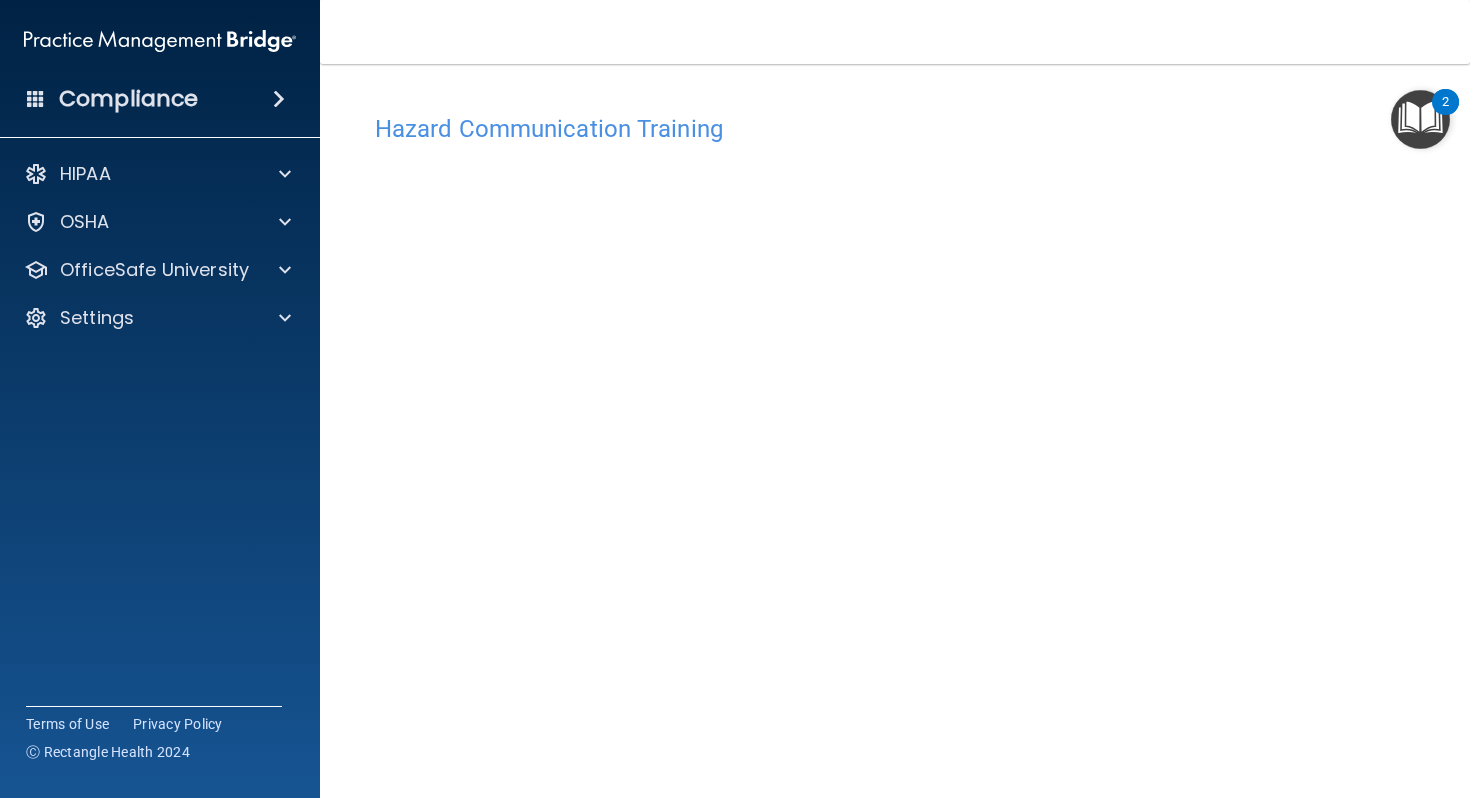 click on "Hazard Communication Training" at bounding box center [895, 129] 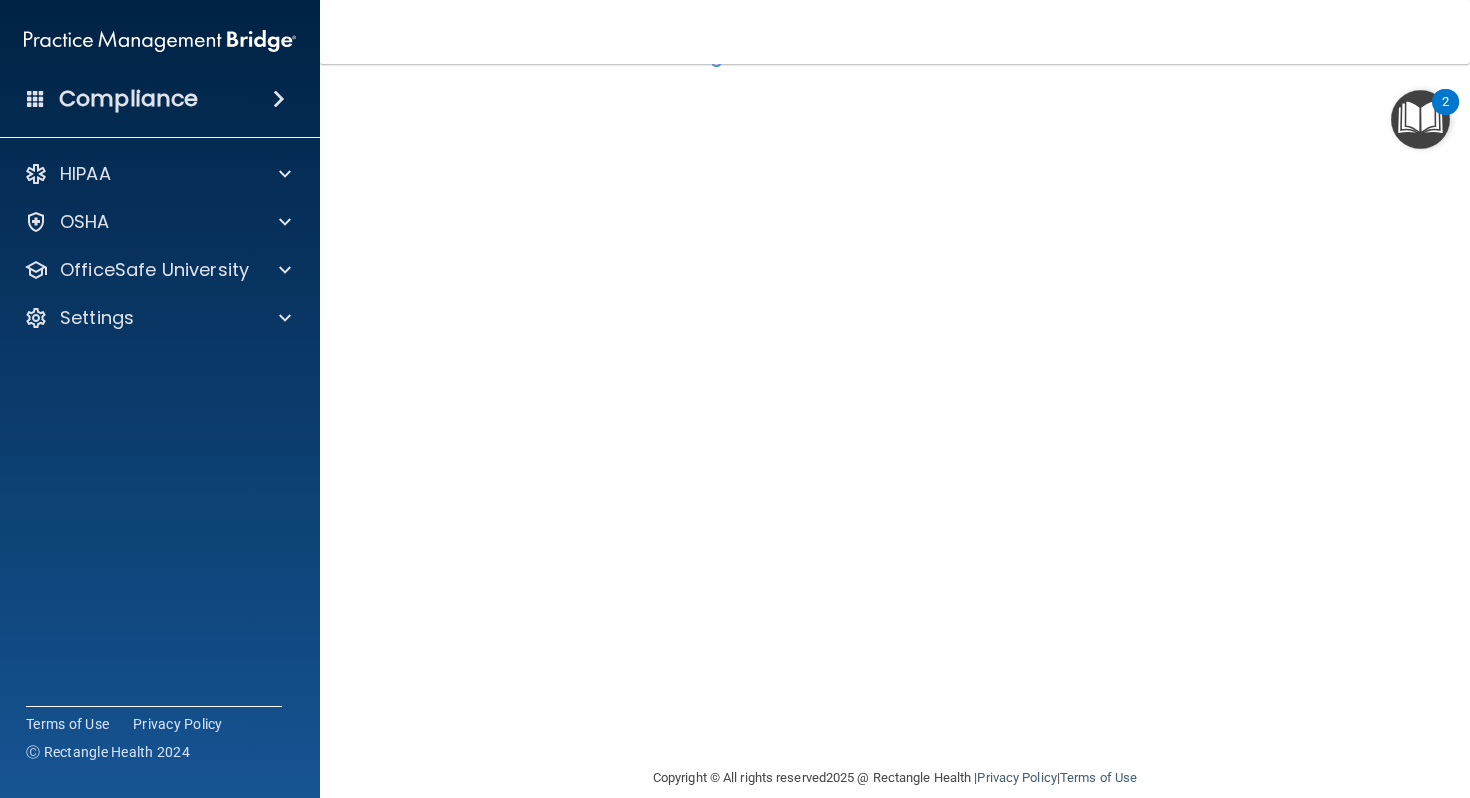 scroll, scrollTop: 0, scrollLeft: 0, axis: both 